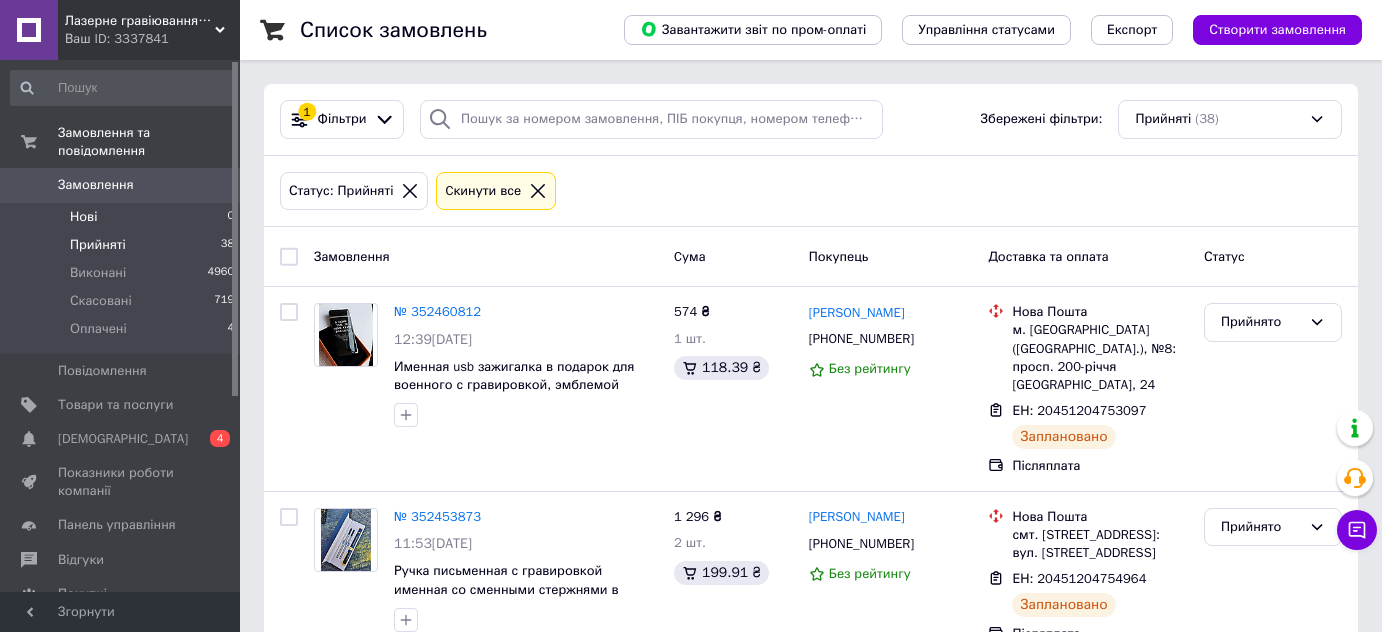 scroll, scrollTop: 0, scrollLeft: 0, axis: both 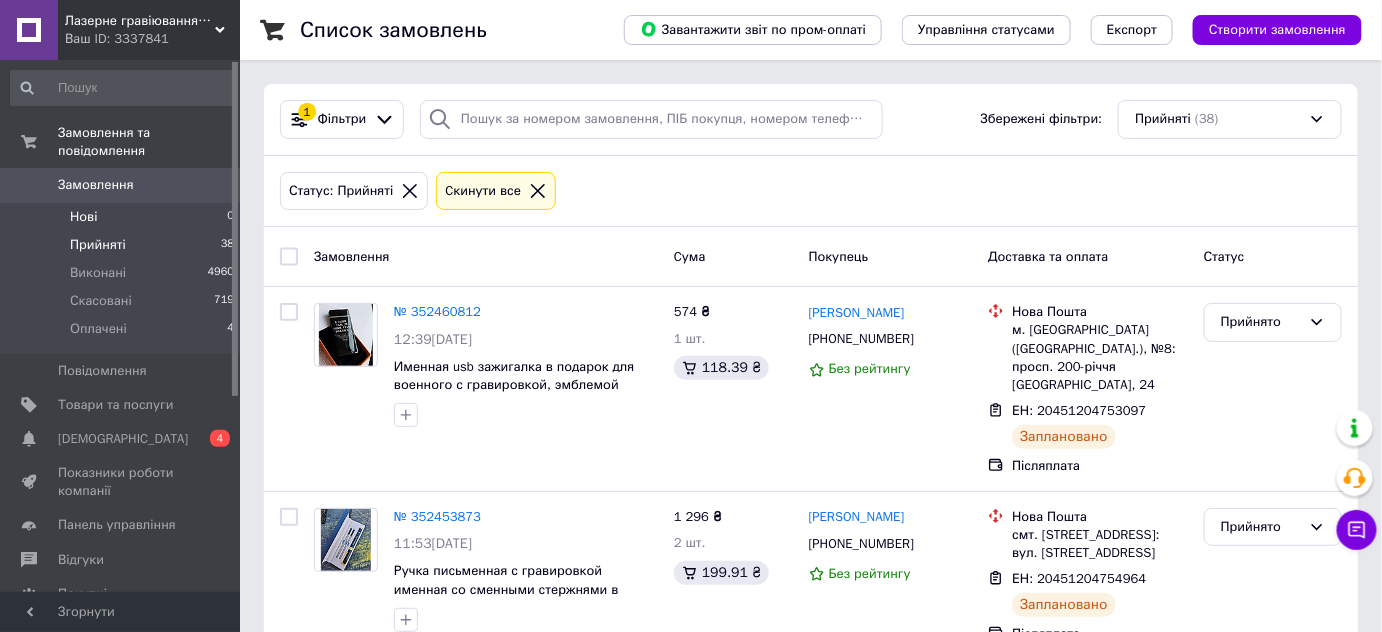 click on "Нові" at bounding box center [83, 217] 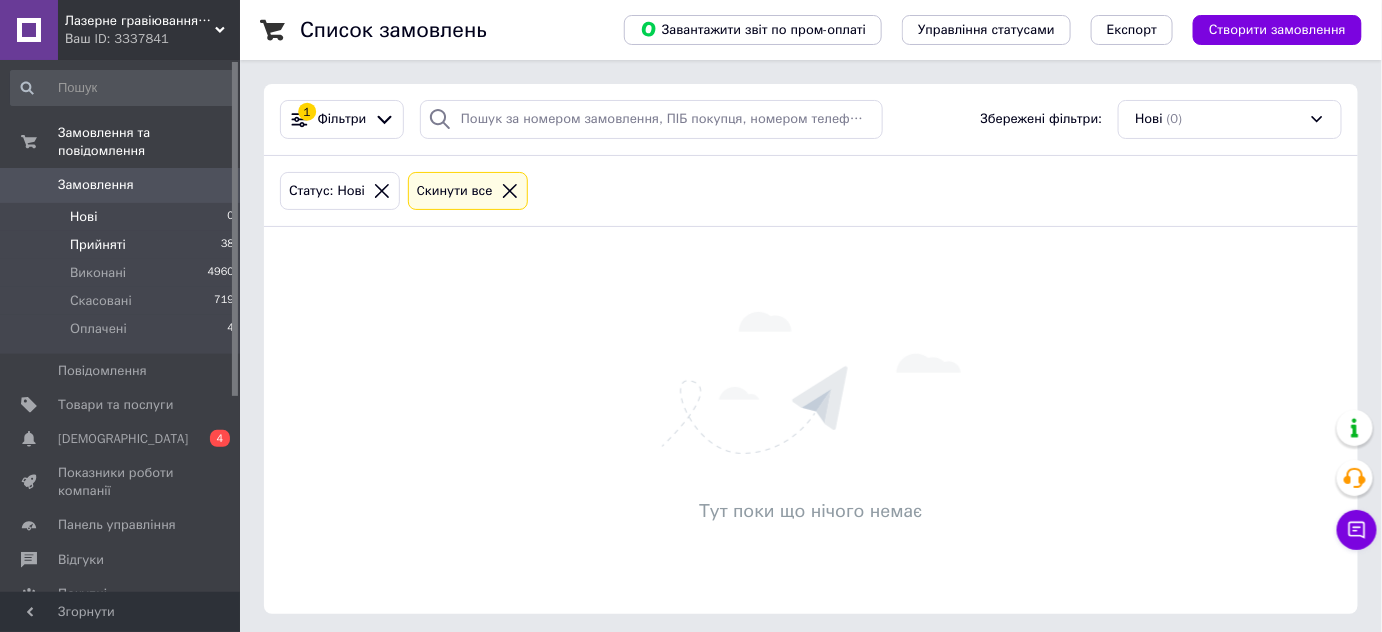 click on "Прийняті" at bounding box center [98, 245] 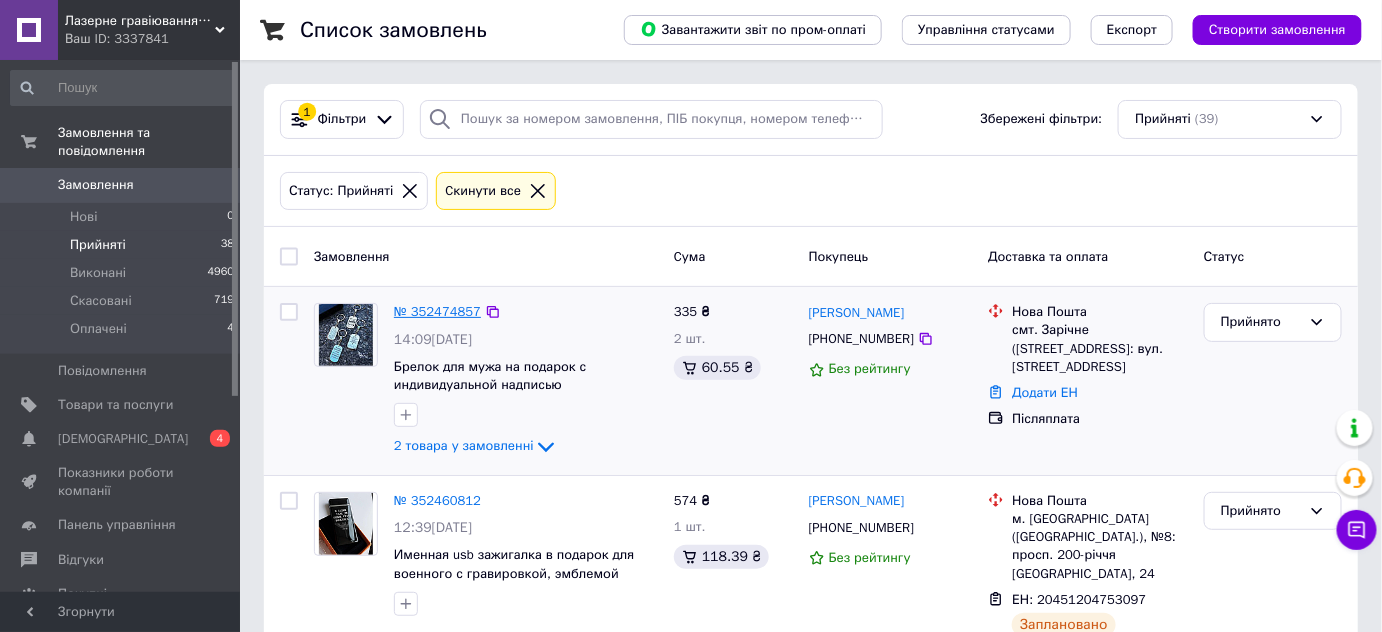 click on "№ 352474857" at bounding box center [437, 311] 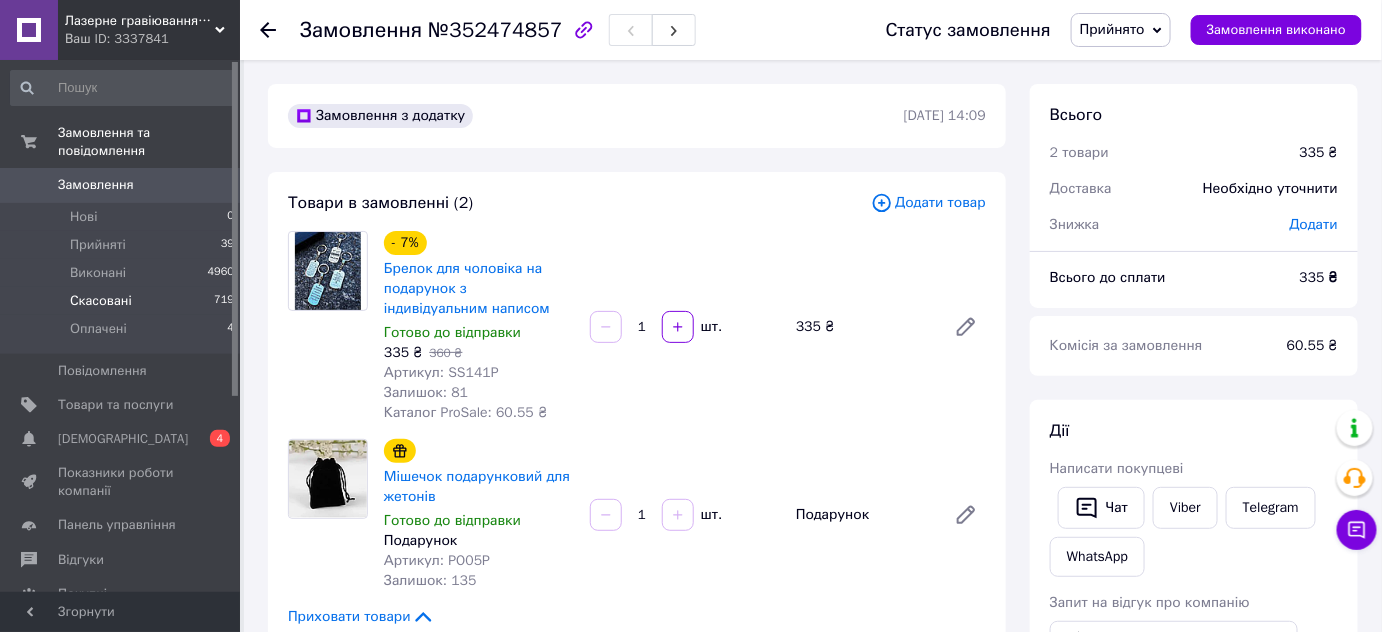 click on "Скасовані" at bounding box center [101, 301] 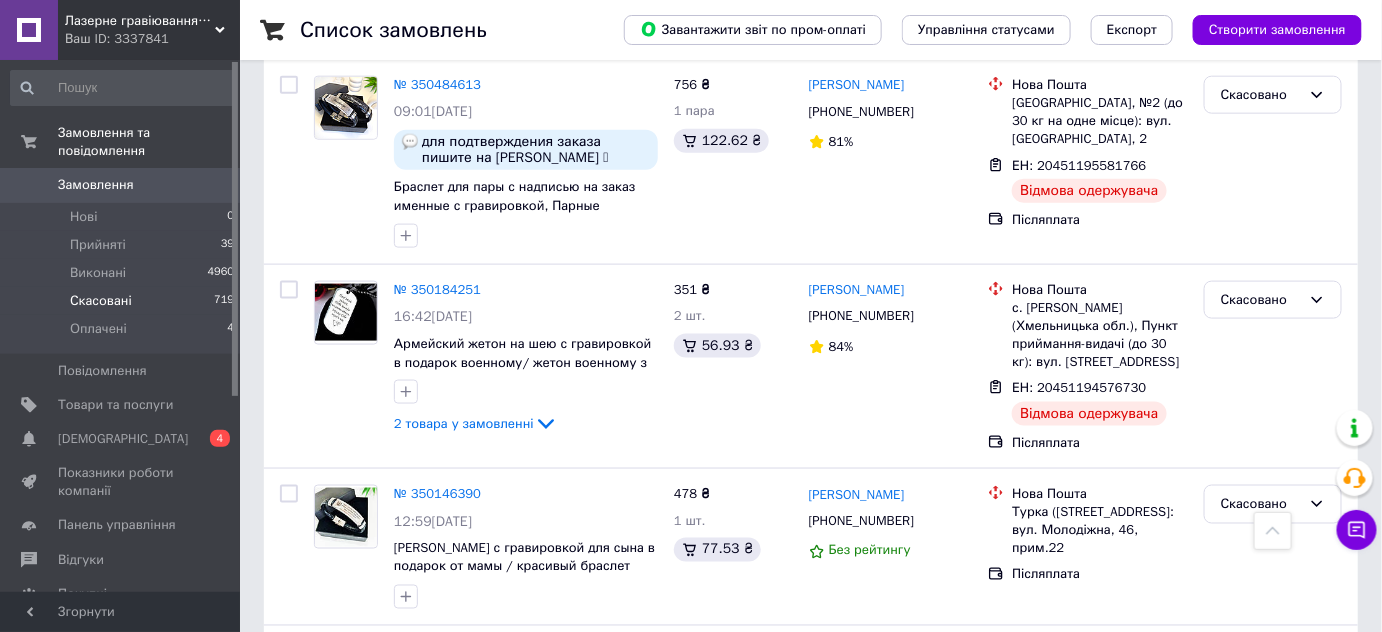 scroll, scrollTop: 3090, scrollLeft: 0, axis: vertical 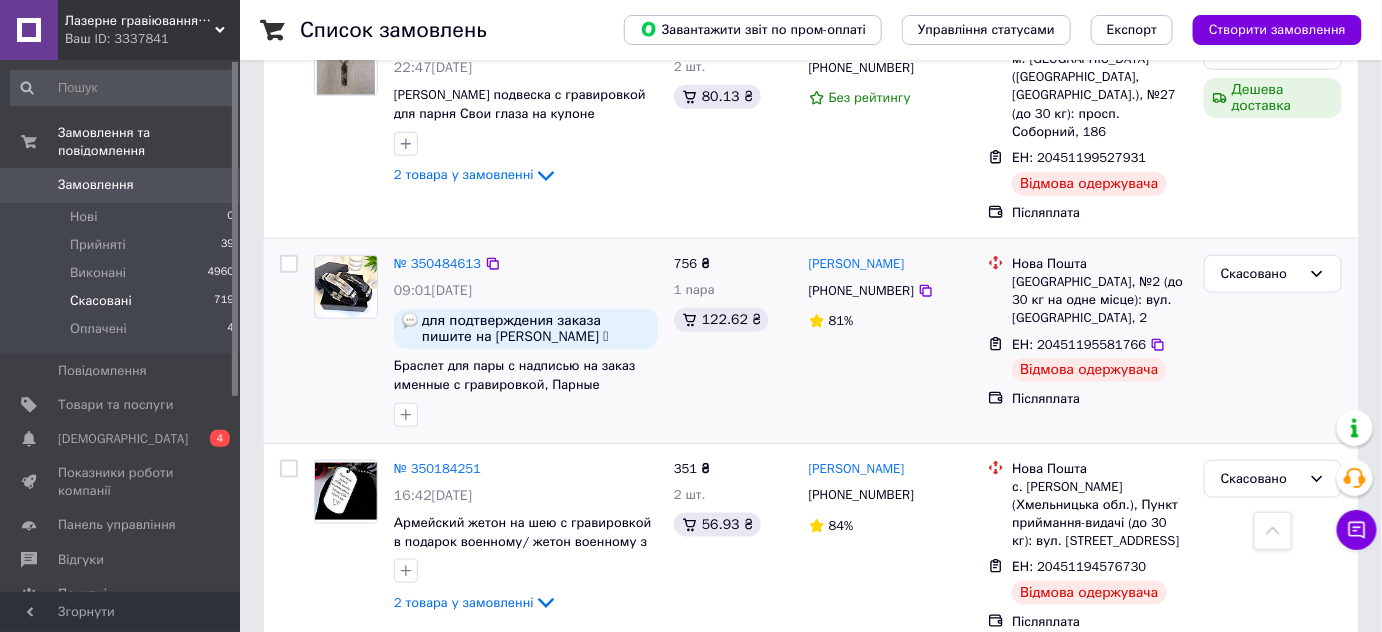 click on "ЕН: 20451195581766" at bounding box center (1079, 344) 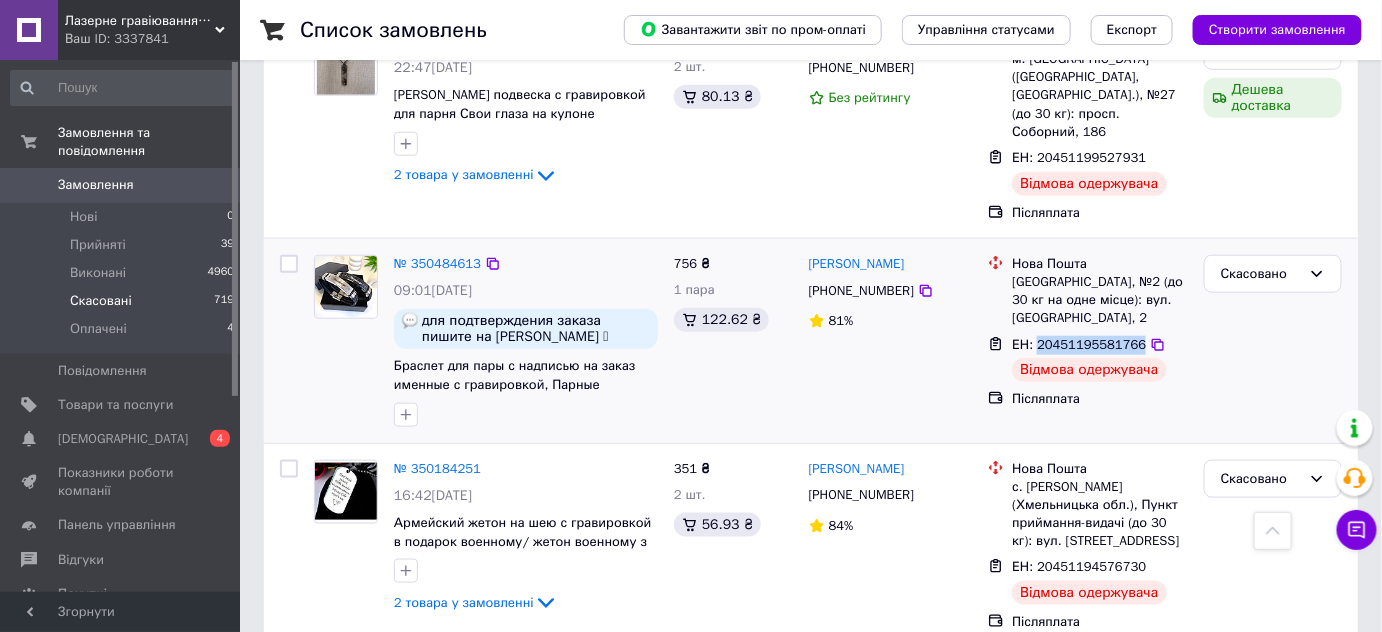 click on "ЕН: 20451195581766" at bounding box center (1079, 344) 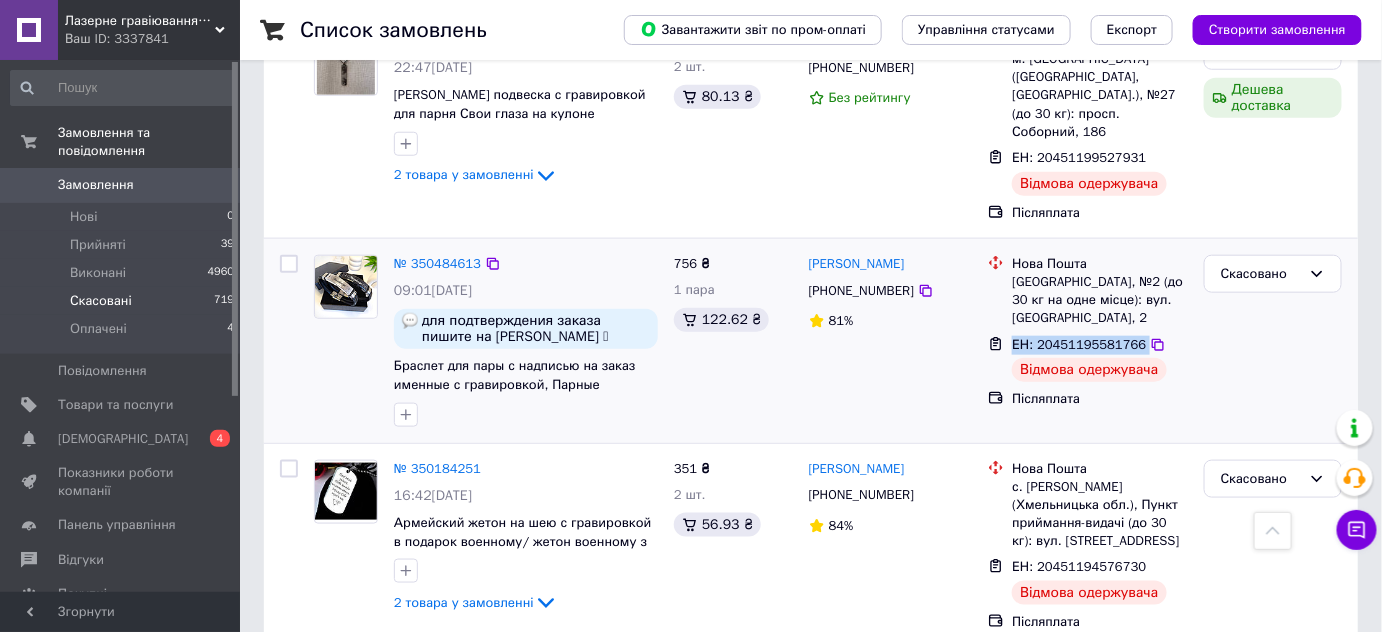 click on "ЕН: 20451195581766" at bounding box center [1079, 344] 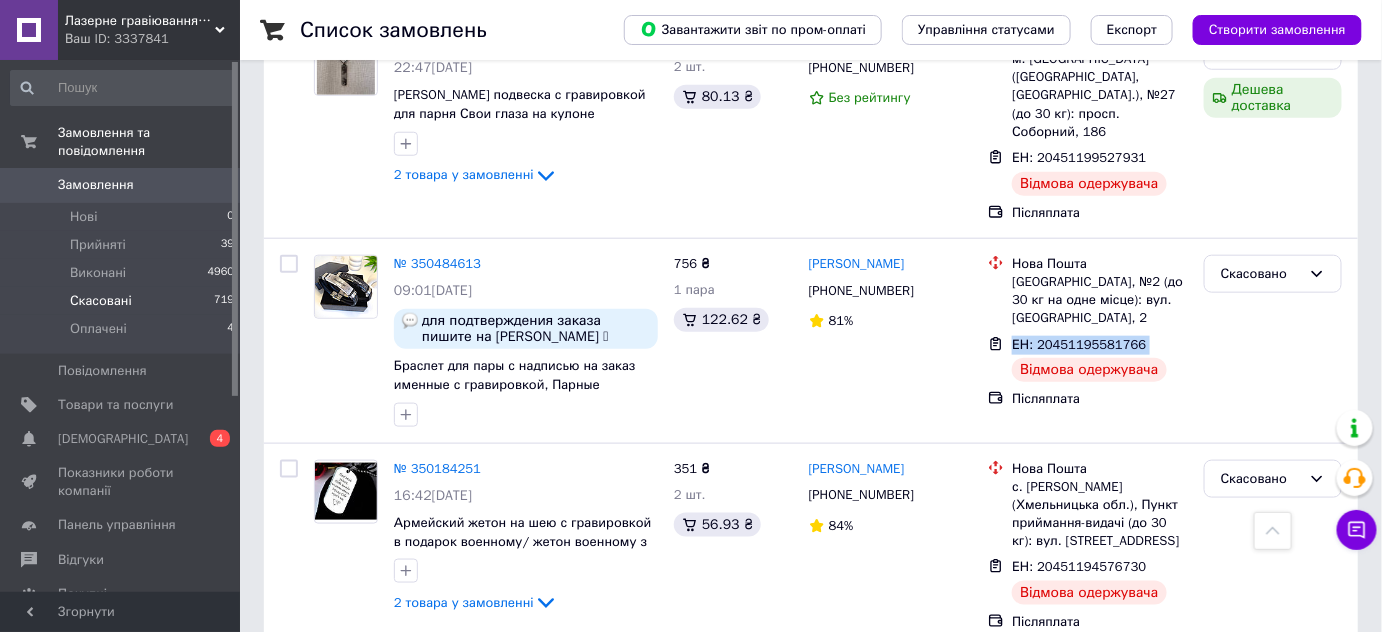 copy on "ЕН: 20451195581766" 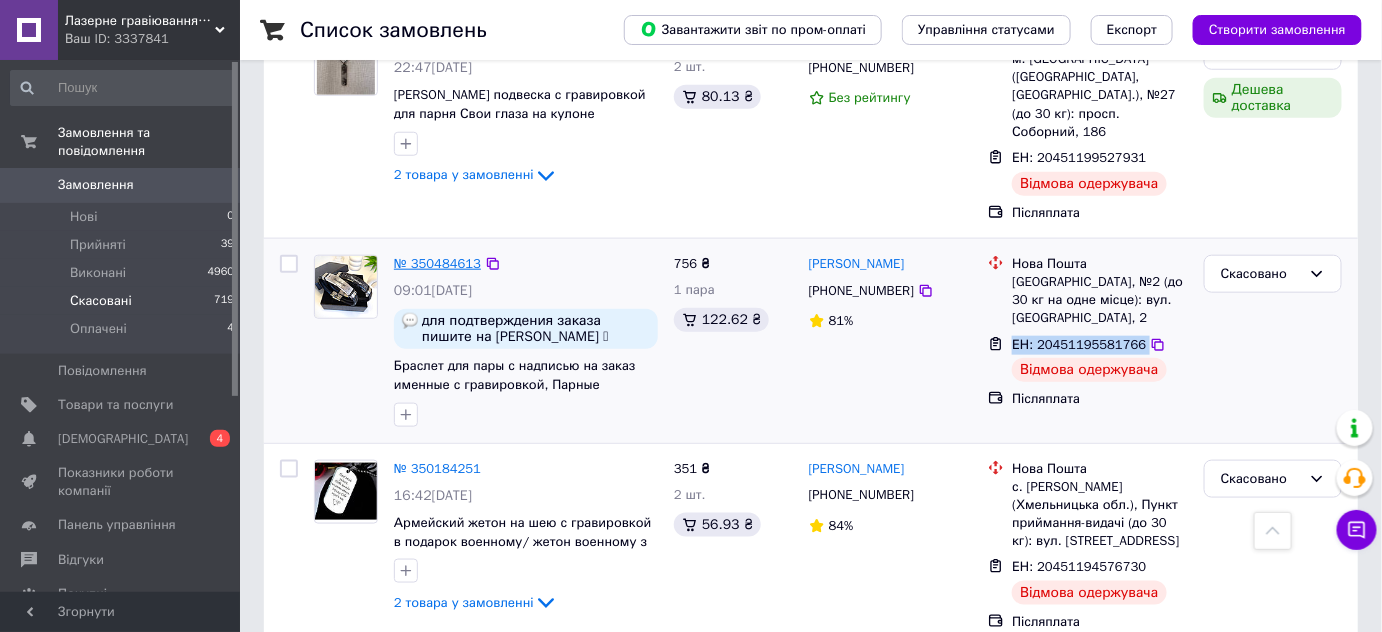 click on "№ 350484613" at bounding box center (437, 263) 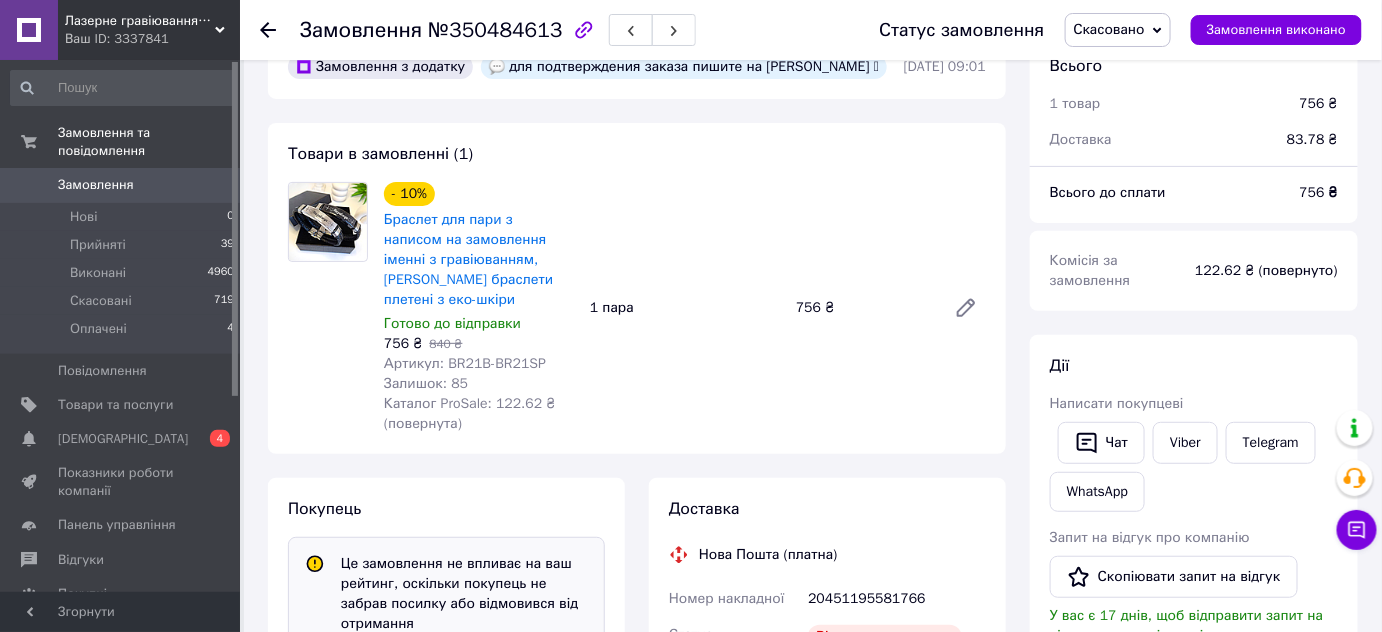 scroll, scrollTop: 0, scrollLeft: 0, axis: both 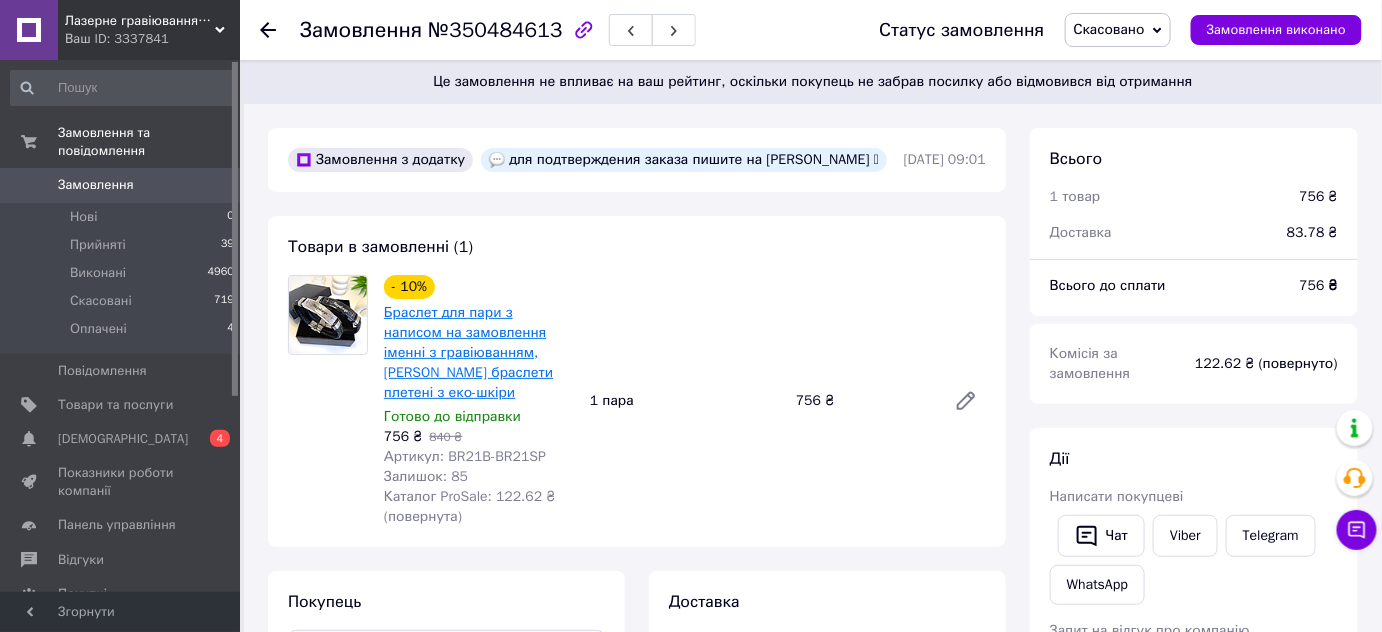 click on "Браслет для пари з написом на замовлення іменні з гравіюванням, [PERSON_NAME] браслети плетені з еко-шкіри" at bounding box center [468, 352] 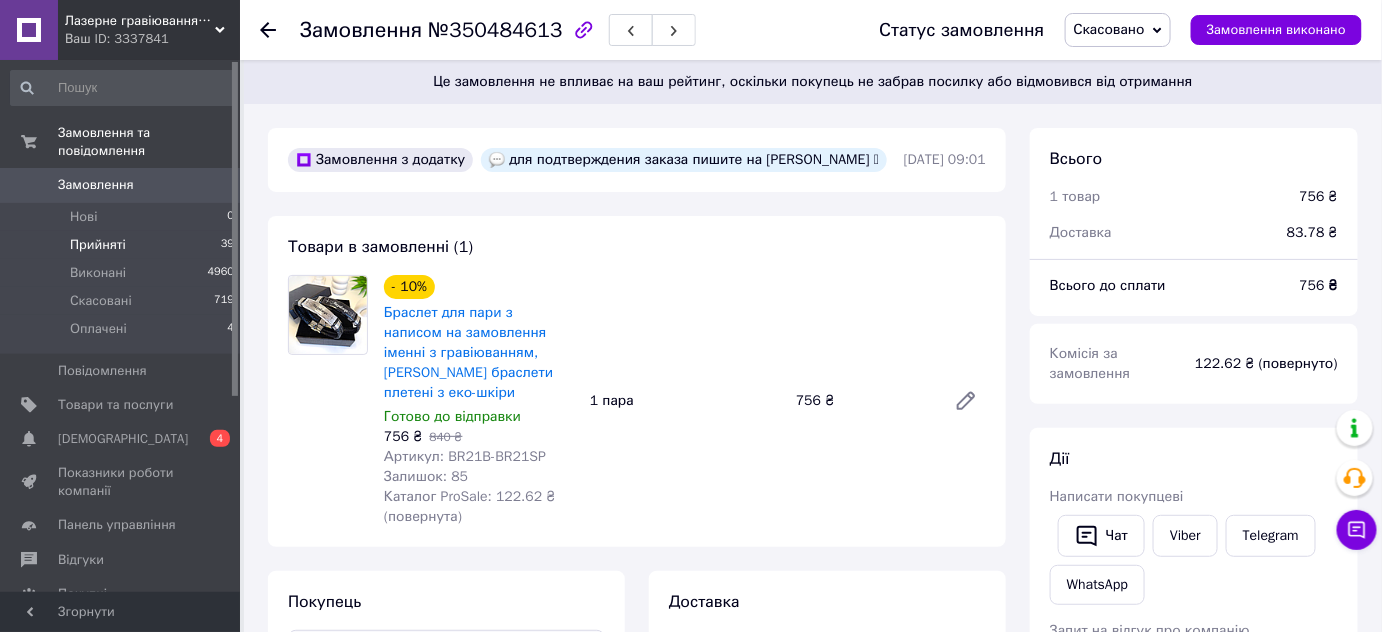click on "Прийняті" at bounding box center (98, 245) 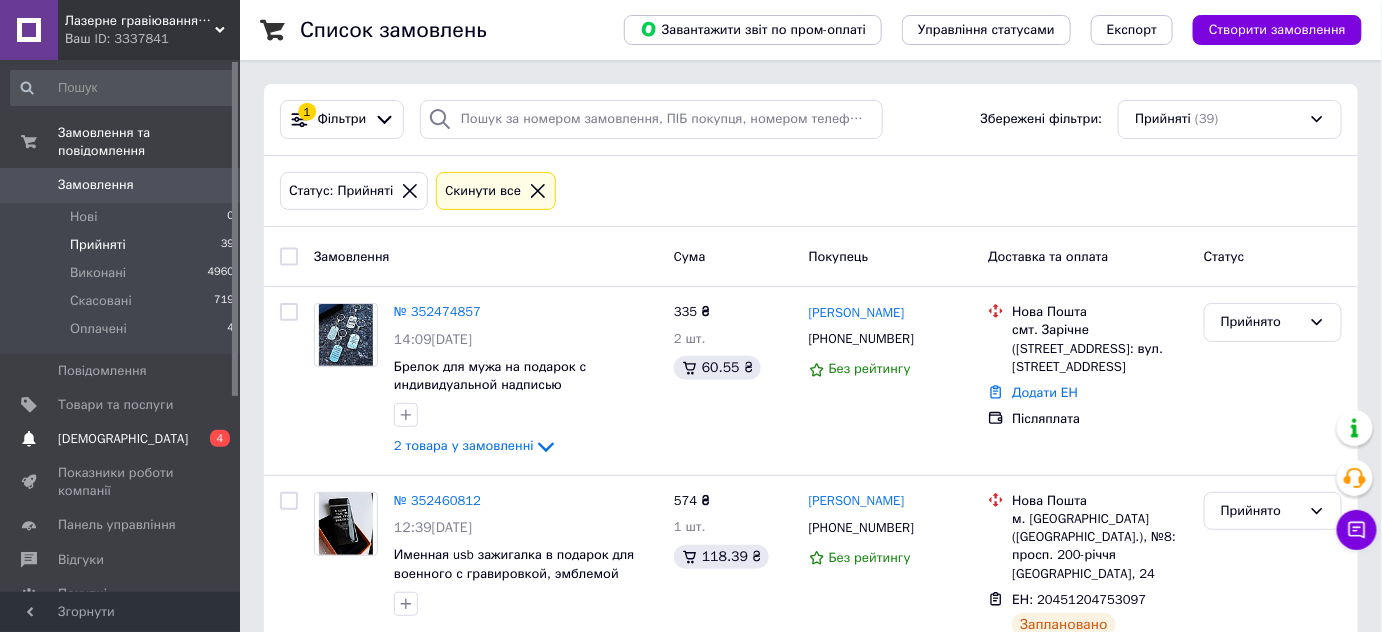 click on "[DEMOGRAPHIC_DATA] 0 4" at bounding box center [123, 439] 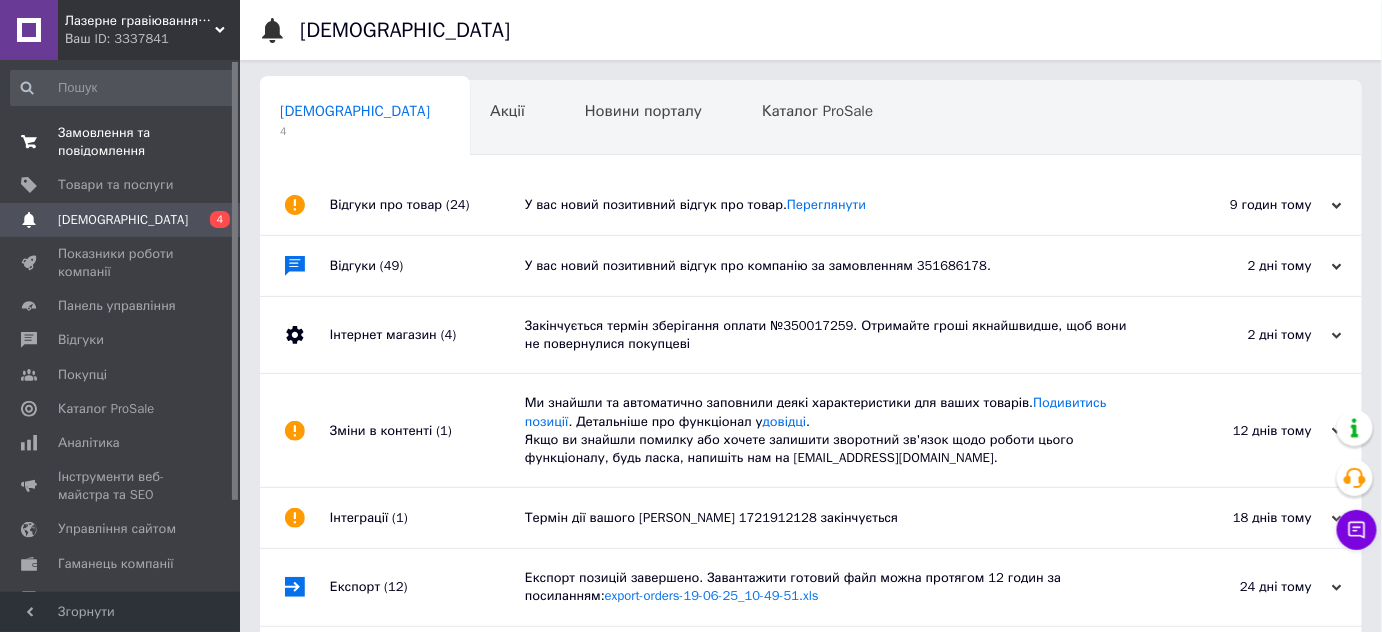 click on "Замовлення та повідомлення" at bounding box center (121, 142) 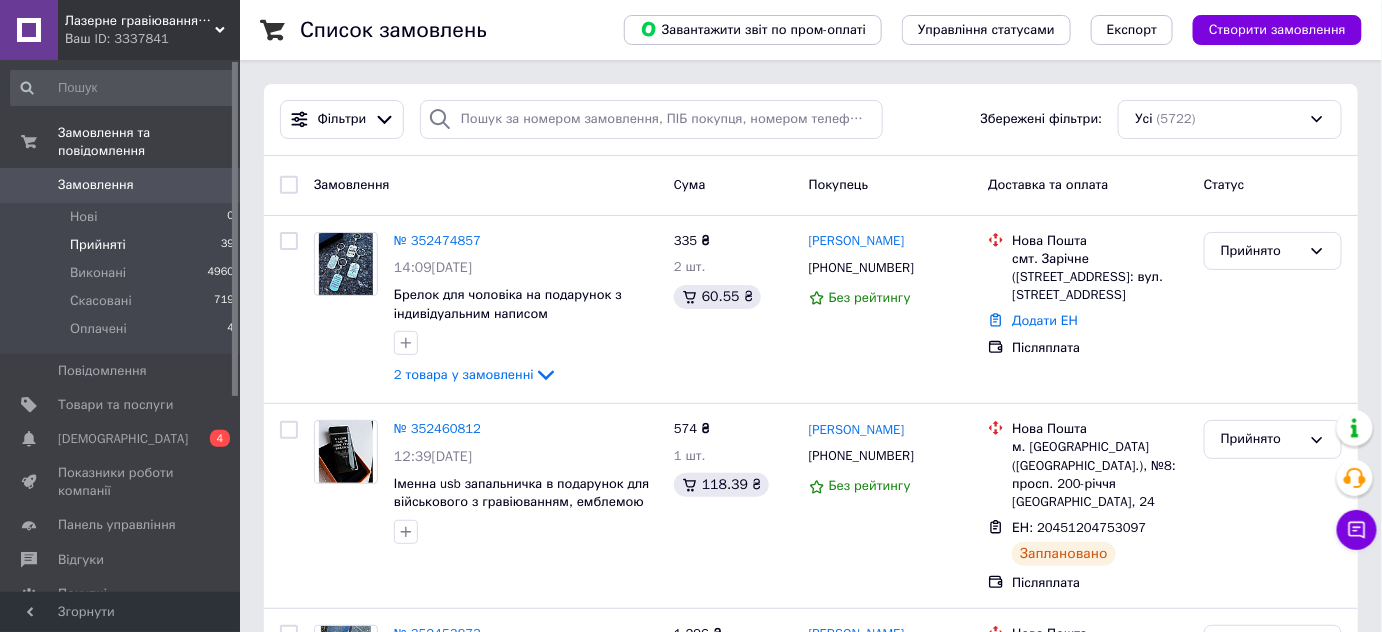 click on "Прийняті 39" at bounding box center (123, 245) 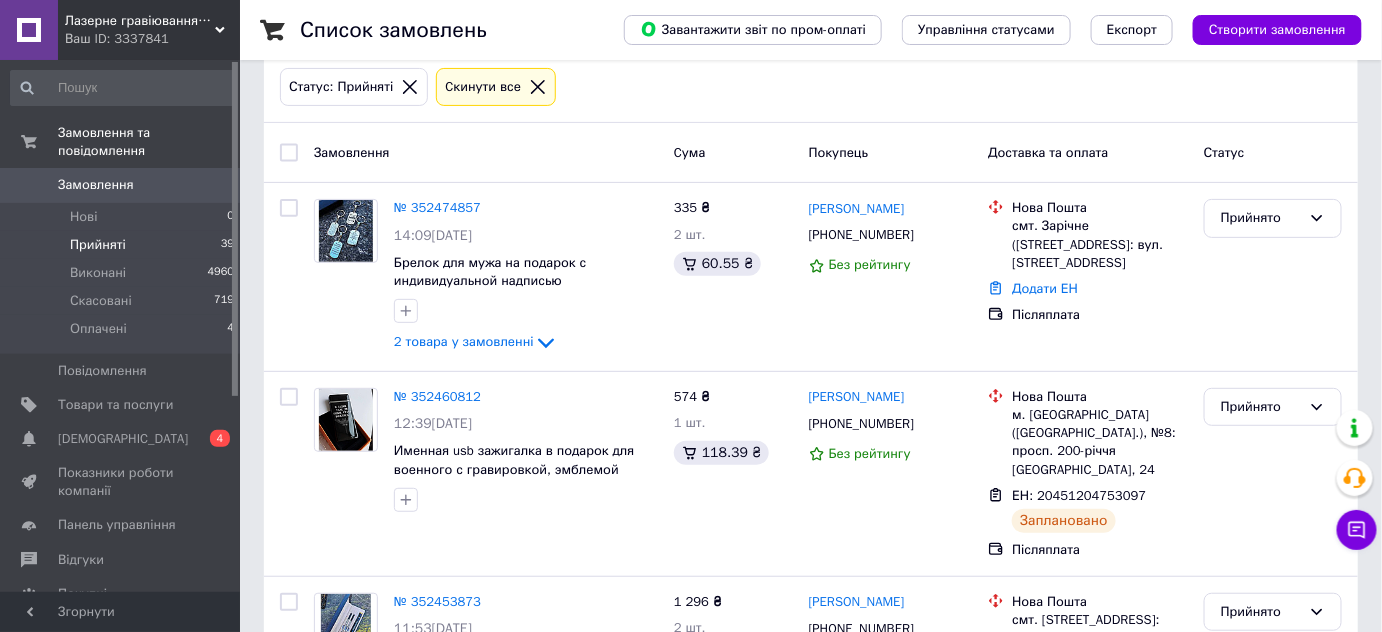 scroll, scrollTop: 272, scrollLeft: 0, axis: vertical 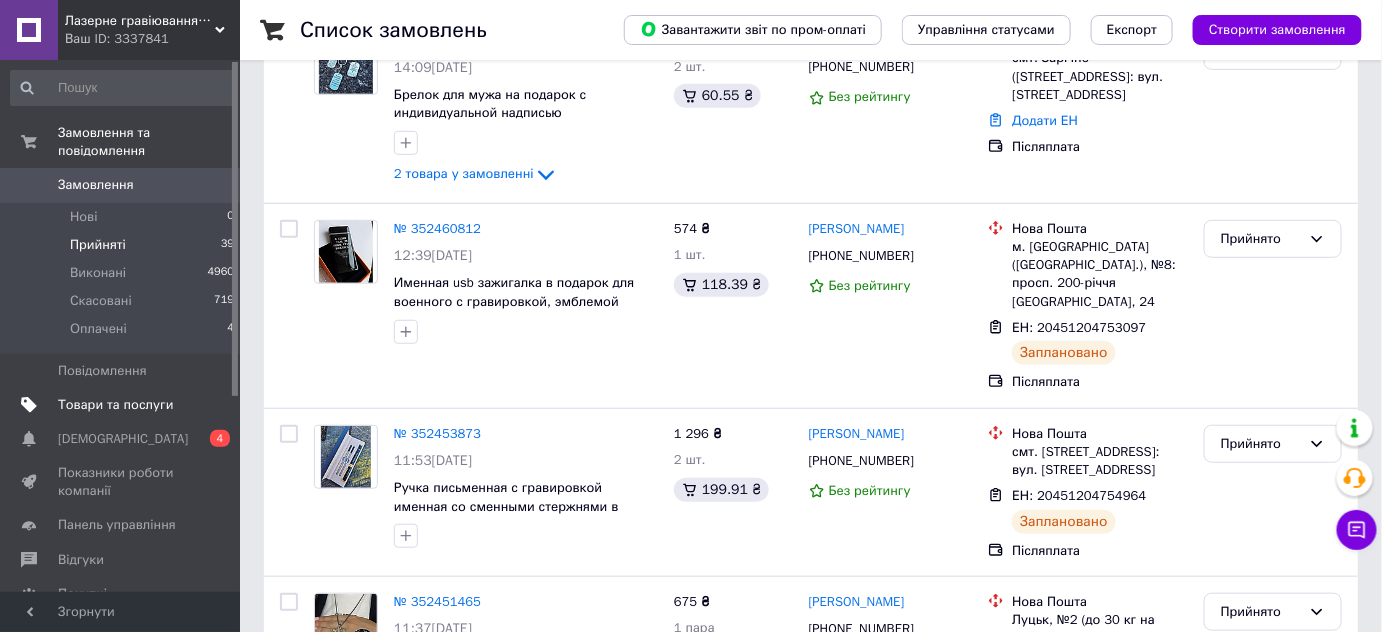 click on "Товари та послуги" at bounding box center (115, 405) 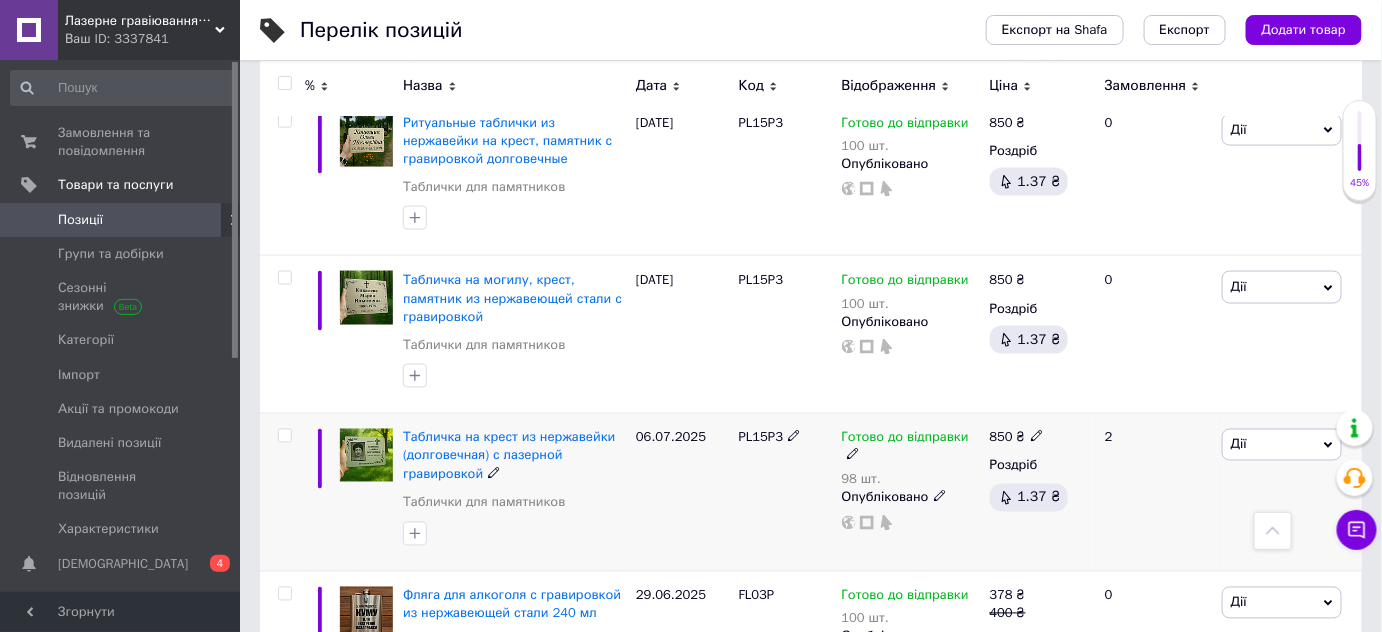 scroll, scrollTop: 3454, scrollLeft: 0, axis: vertical 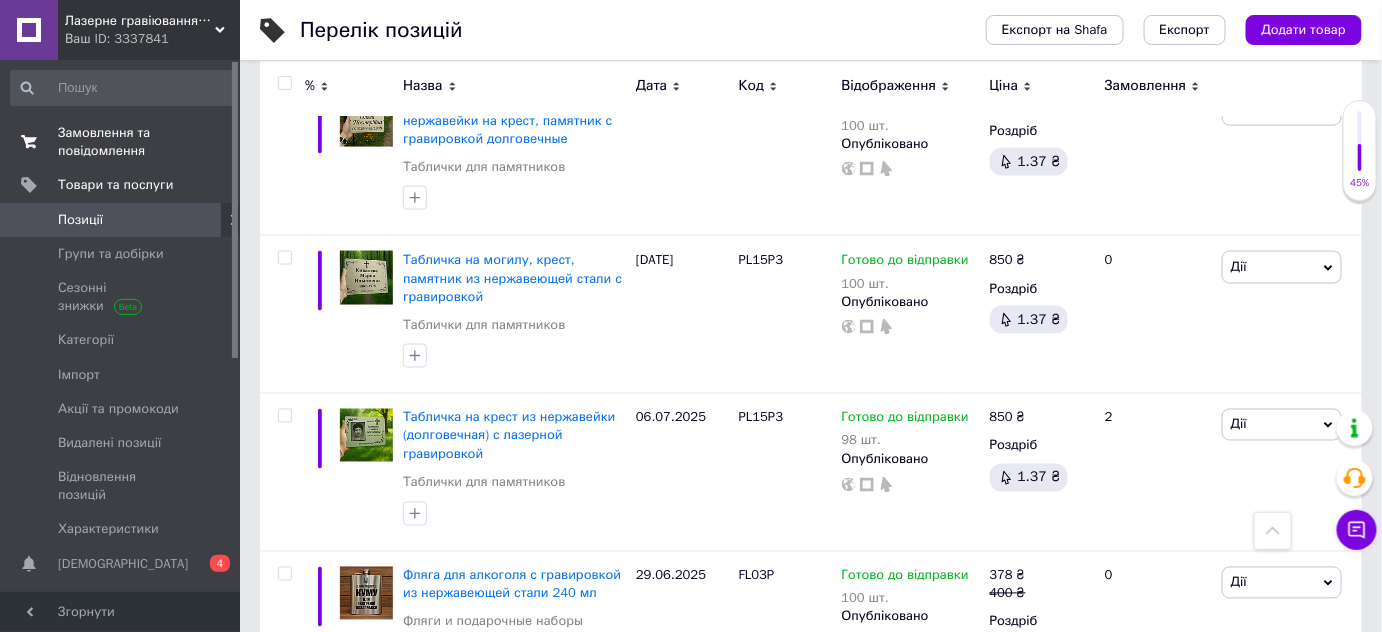 click on "Замовлення та повідомлення" at bounding box center (121, 142) 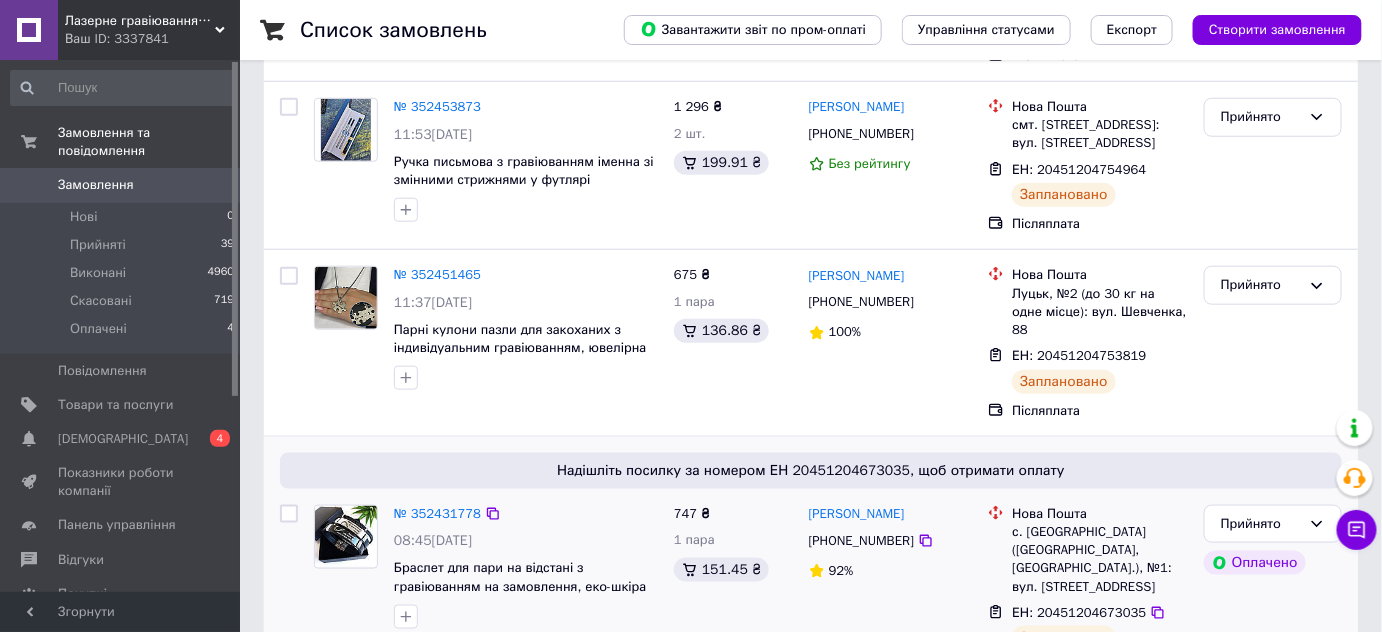 scroll, scrollTop: 727, scrollLeft: 0, axis: vertical 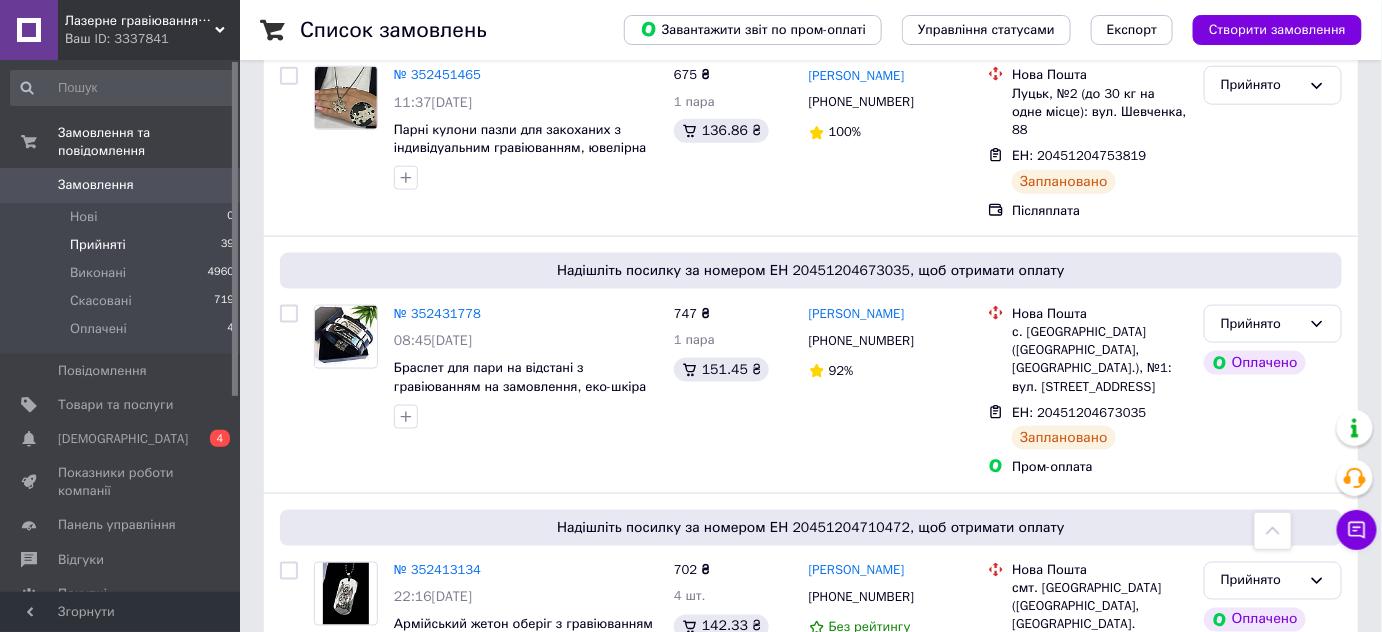 click on "Прийняті" at bounding box center (98, 245) 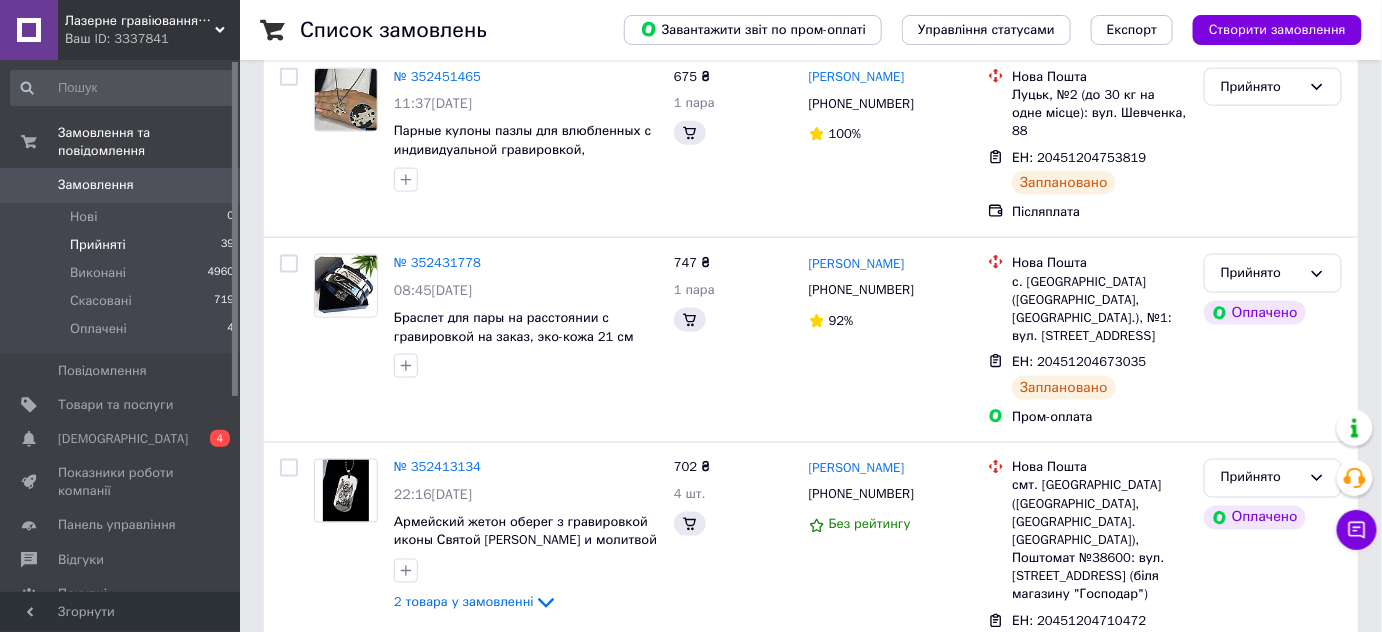 scroll, scrollTop: 0, scrollLeft: 0, axis: both 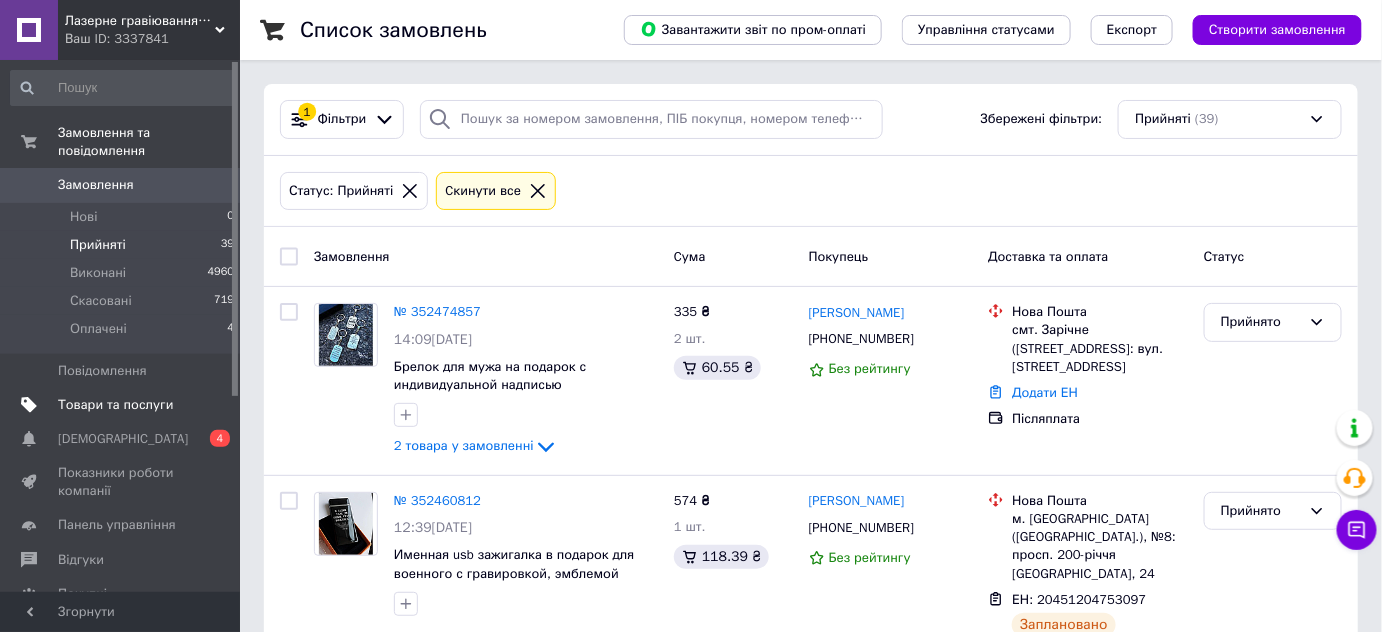 click on "Товари та послуги" at bounding box center (123, 405) 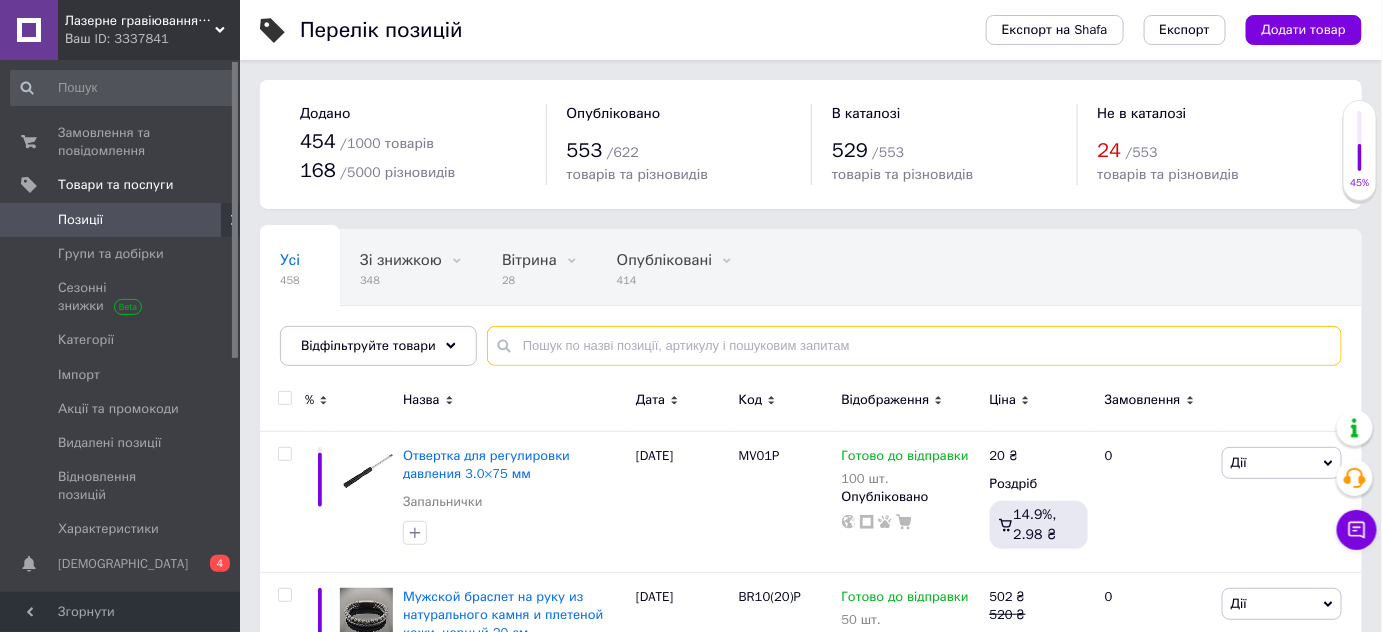 click at bounding box center [914, 346] 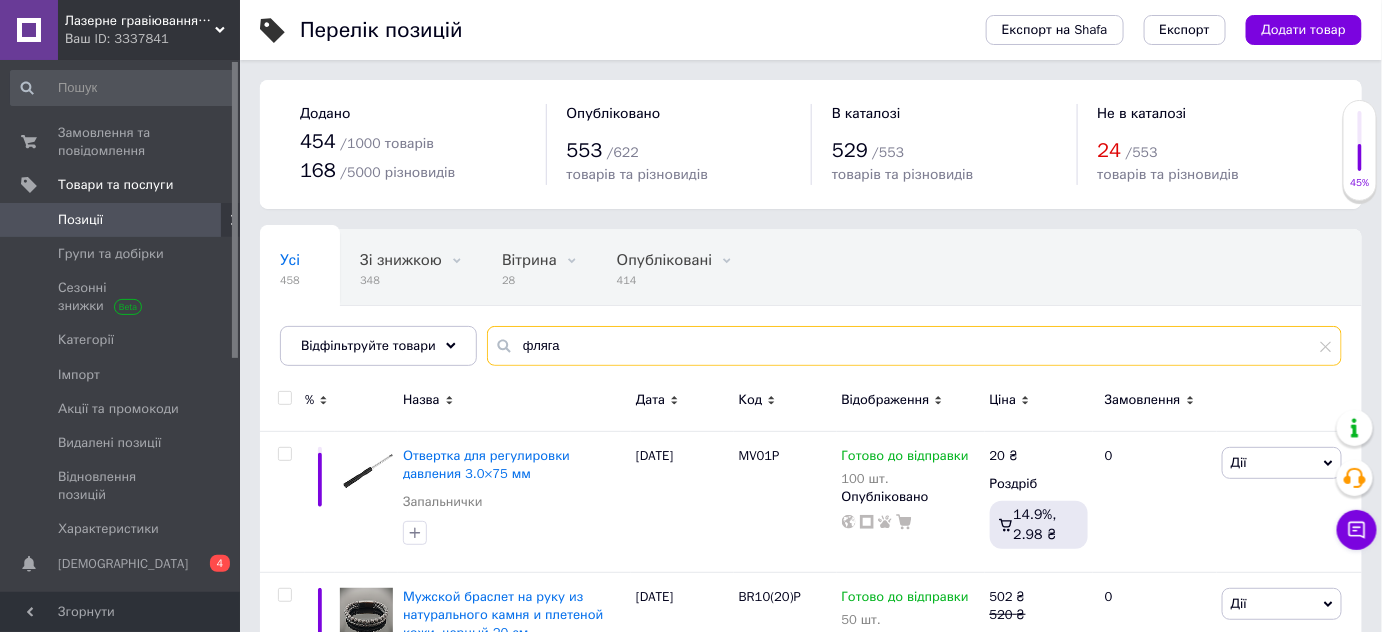 type on "фляга" 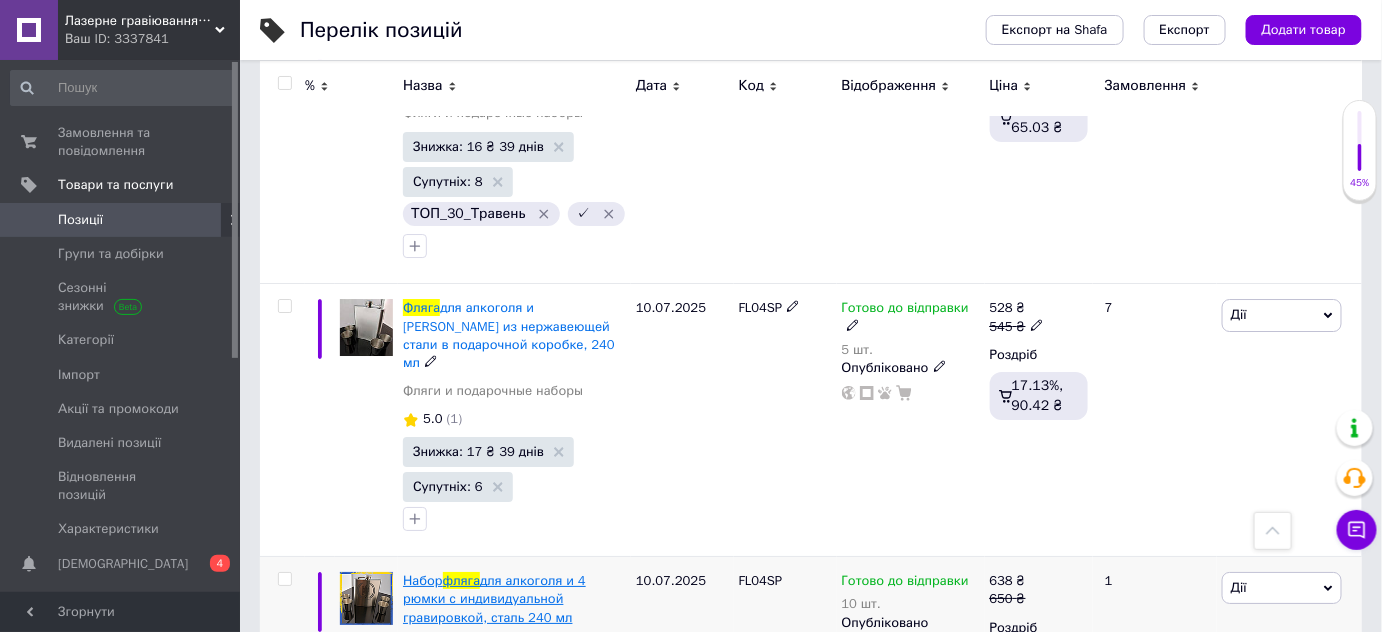 scroll, scrollTop: 4818, scrollLeft: 0, axis: vertical 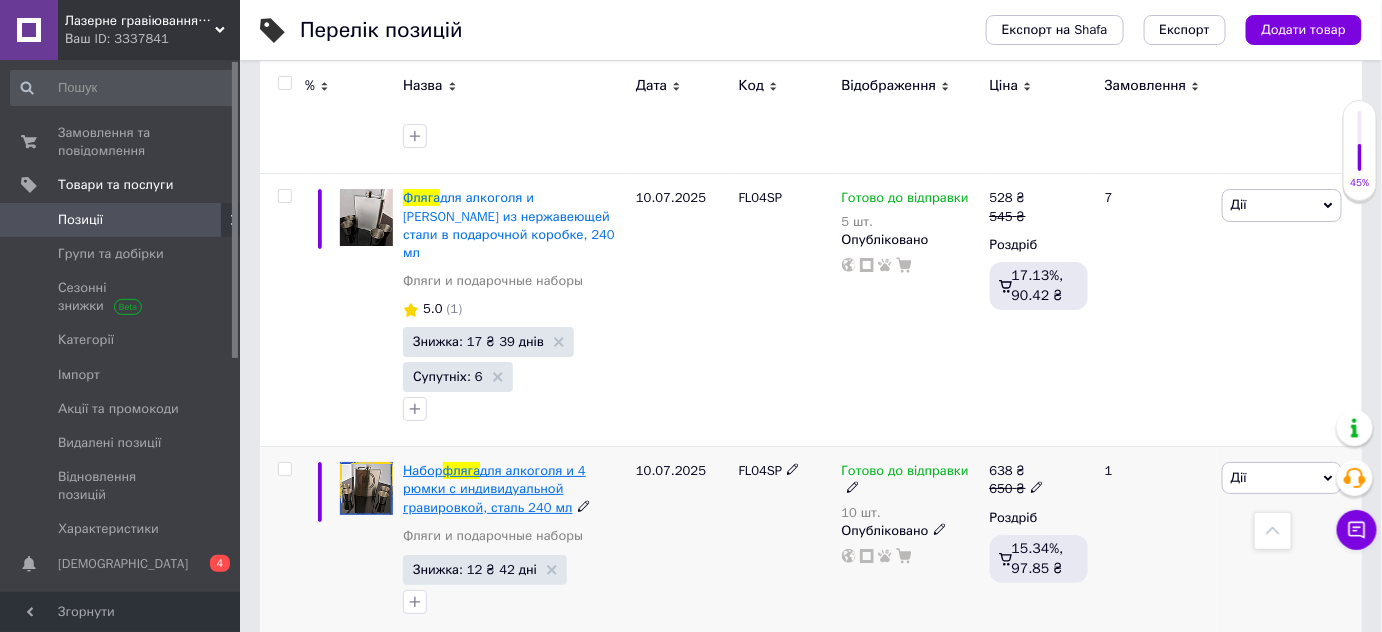 click on "для алкоголя и 4 рюмки с индивидуальной гравировкой, сталь 240 мл" at bounding box center (494, 488) 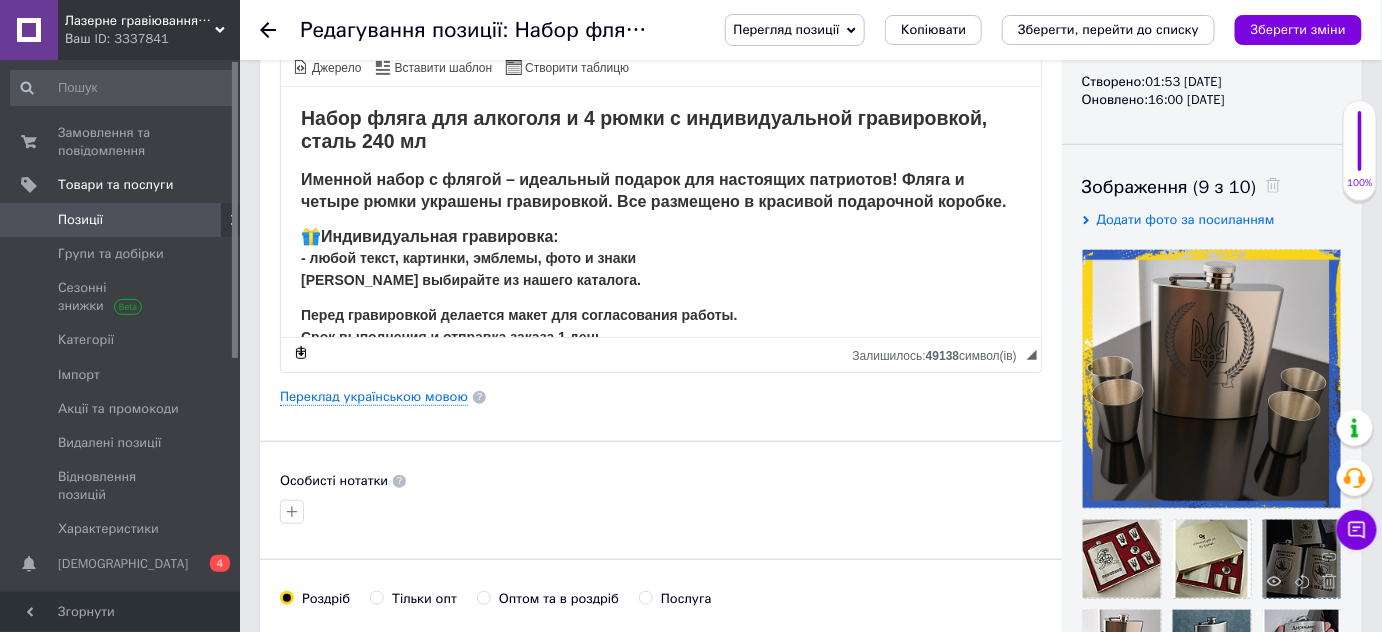 scroll, scrollTop: 454, scrollLeft: 0, axis: vertical 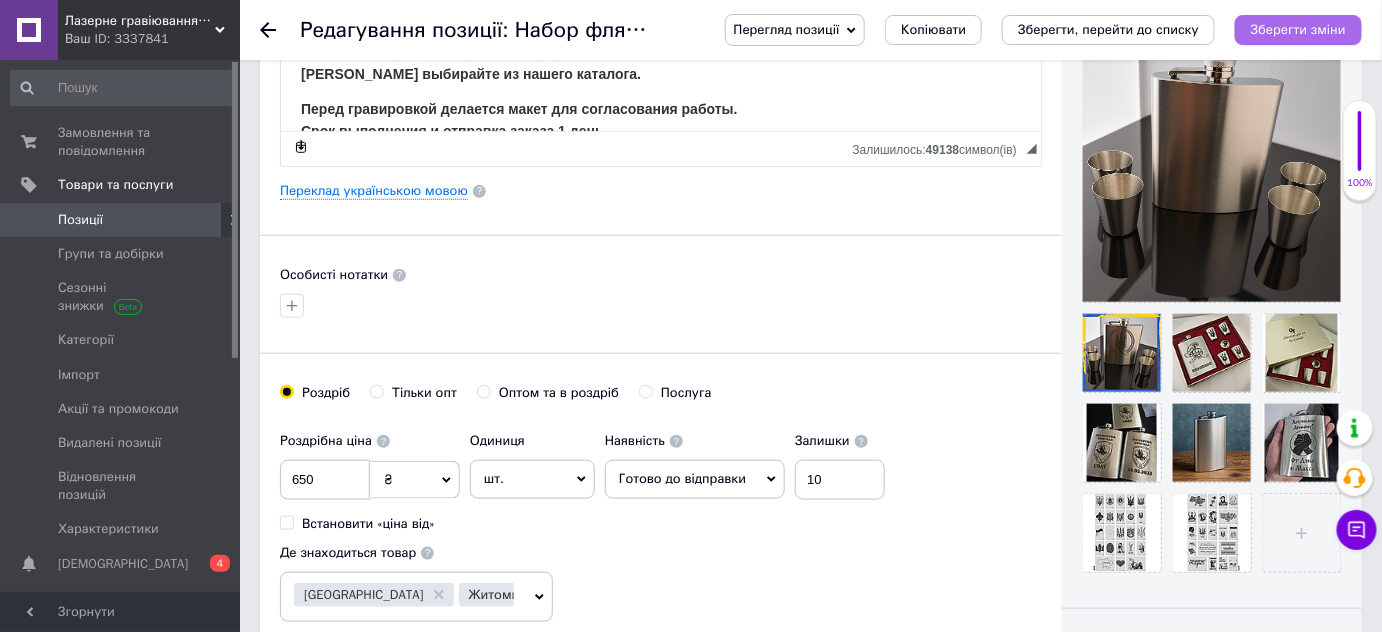 click on "Зберегти зміни" at bounding box center (1298, 29) 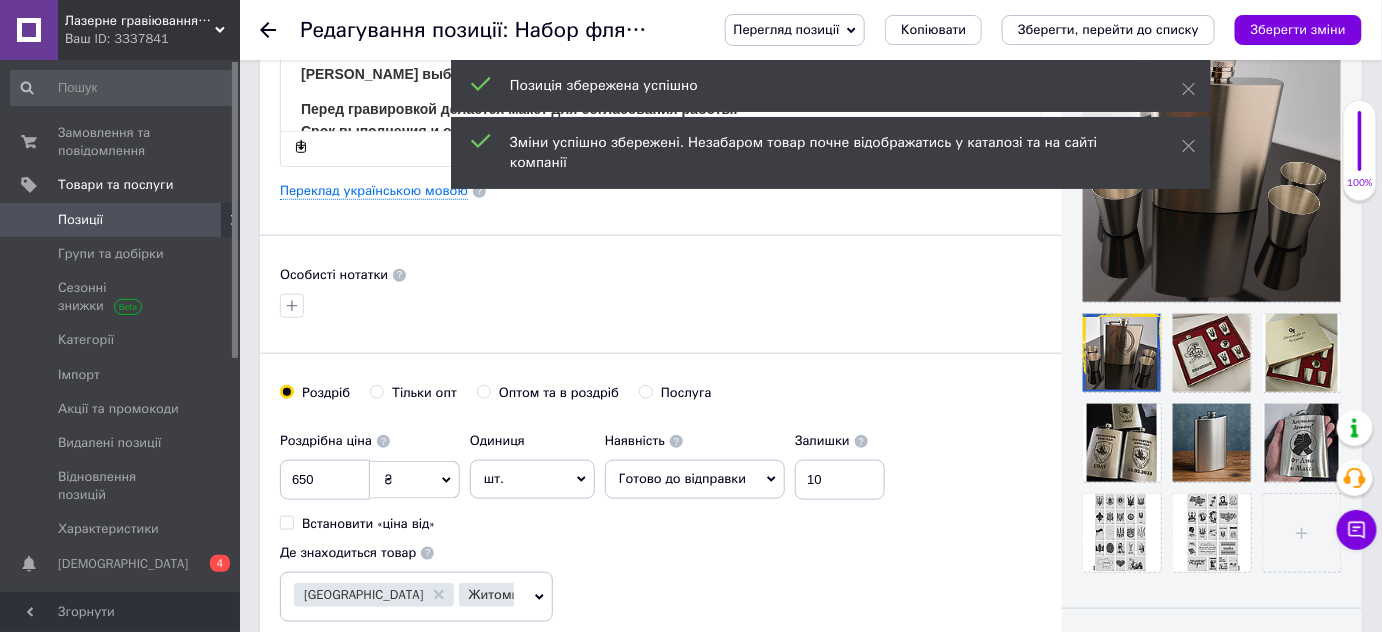 click on "Позиції" at bounding box center [80, 220] 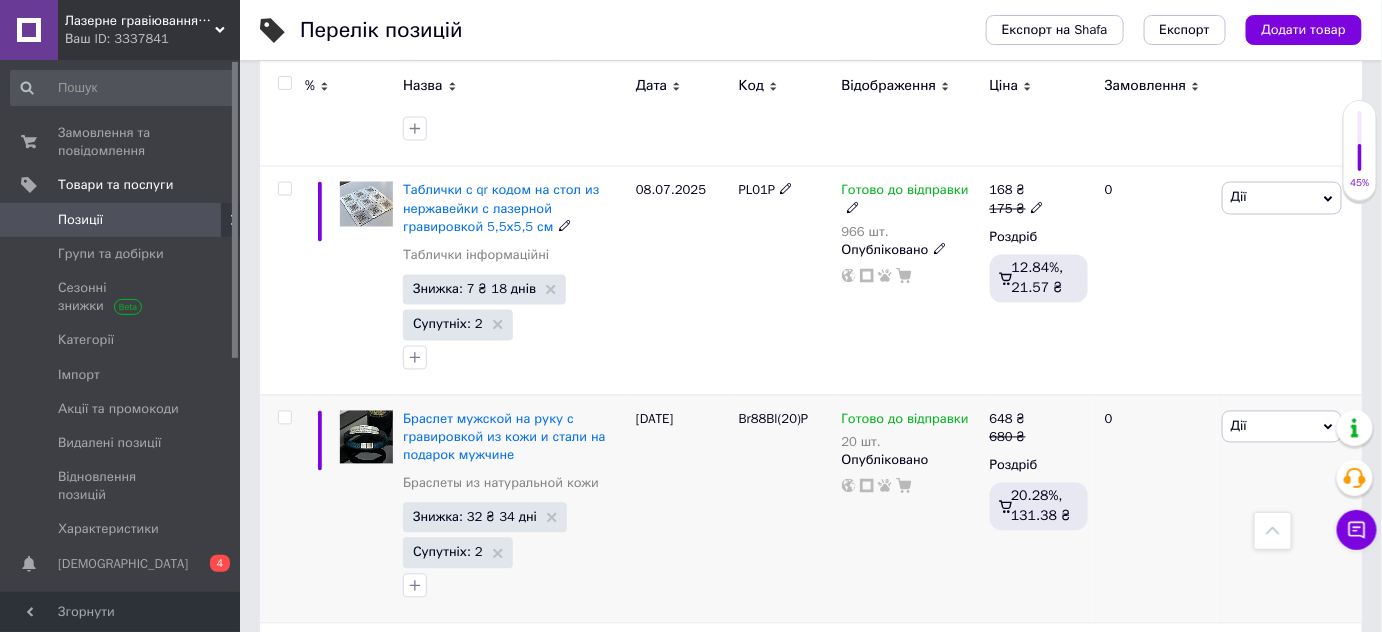 scroll, scrollTop: 818, scrollLeft: 0, axis: vertical 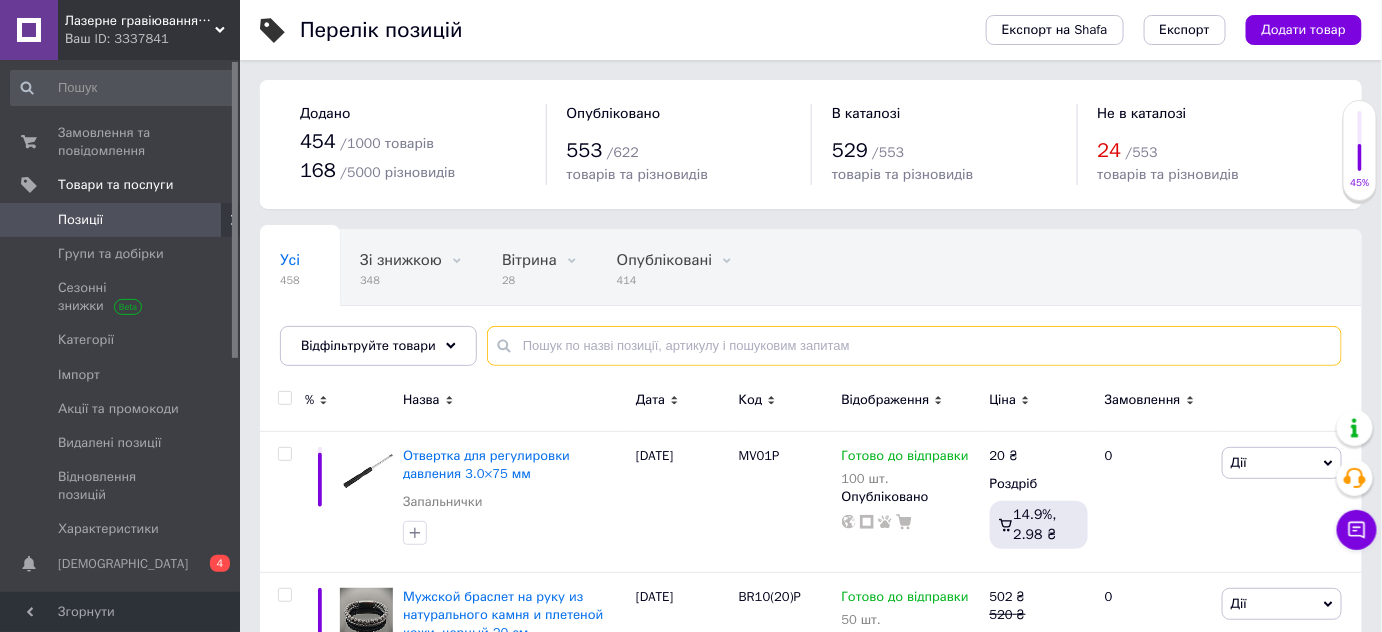 click at bounding box center [914, 346] 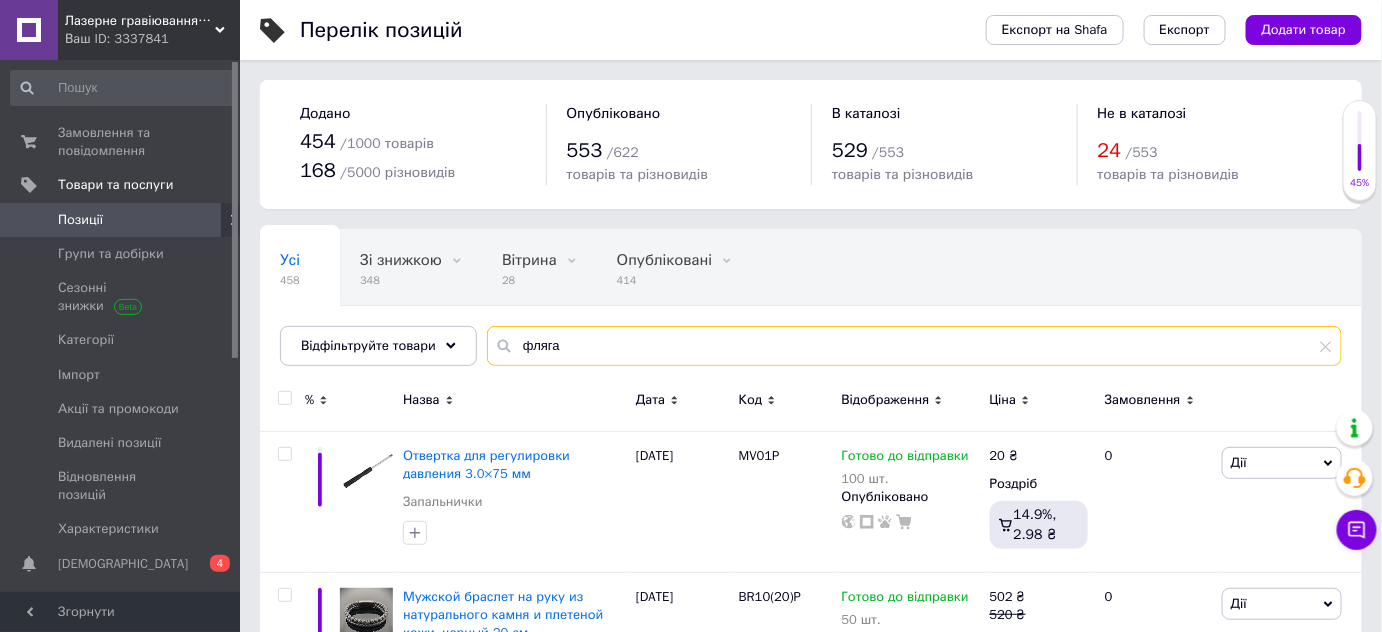type on "фляга" 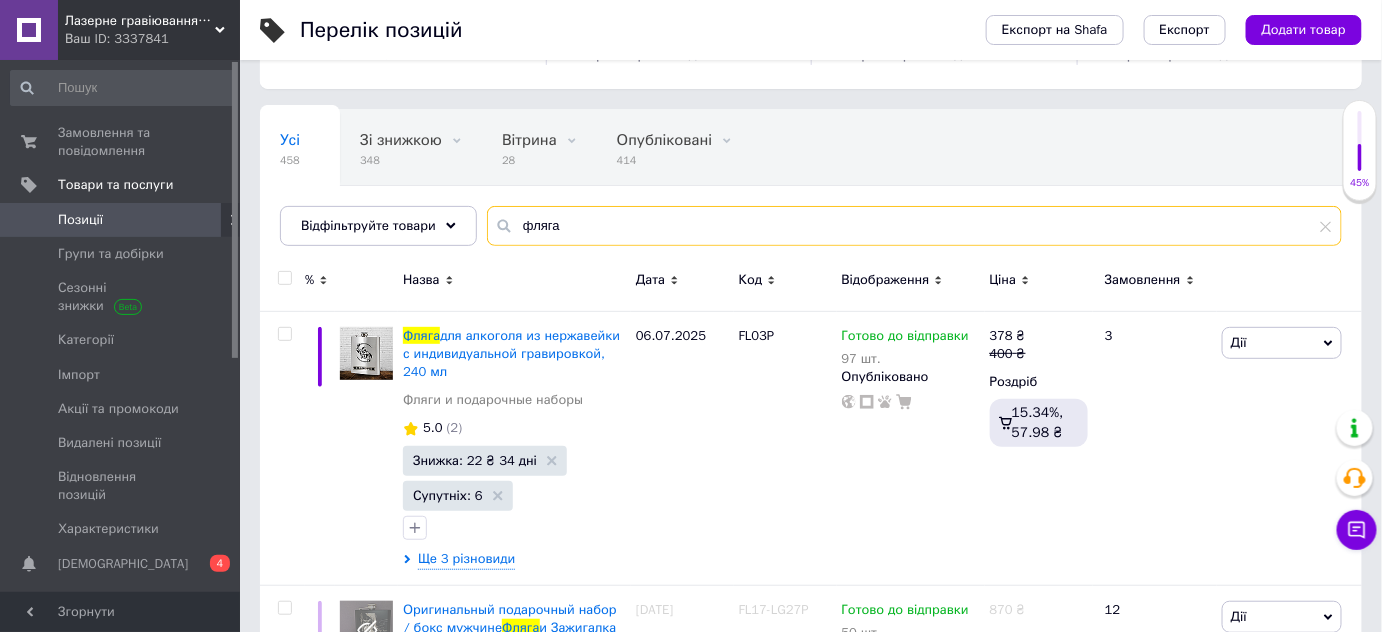 scroll, scrollTop: 272, scrollLeft: 0, axis: vertical 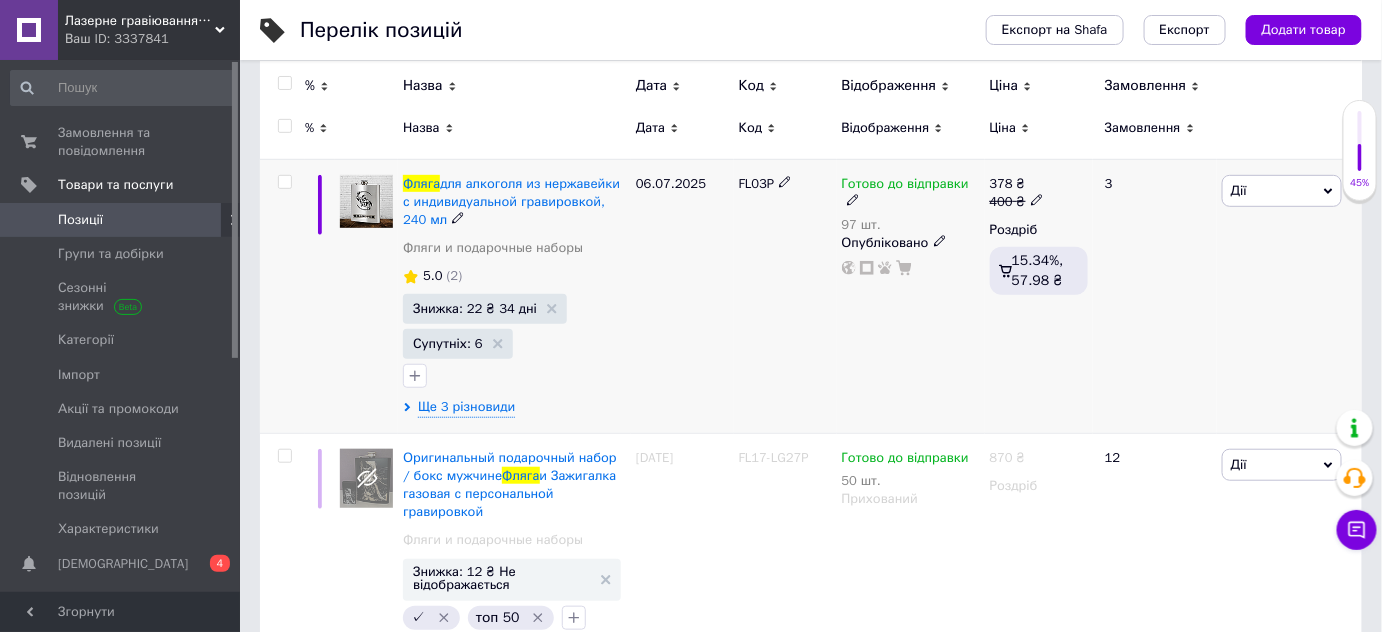 click 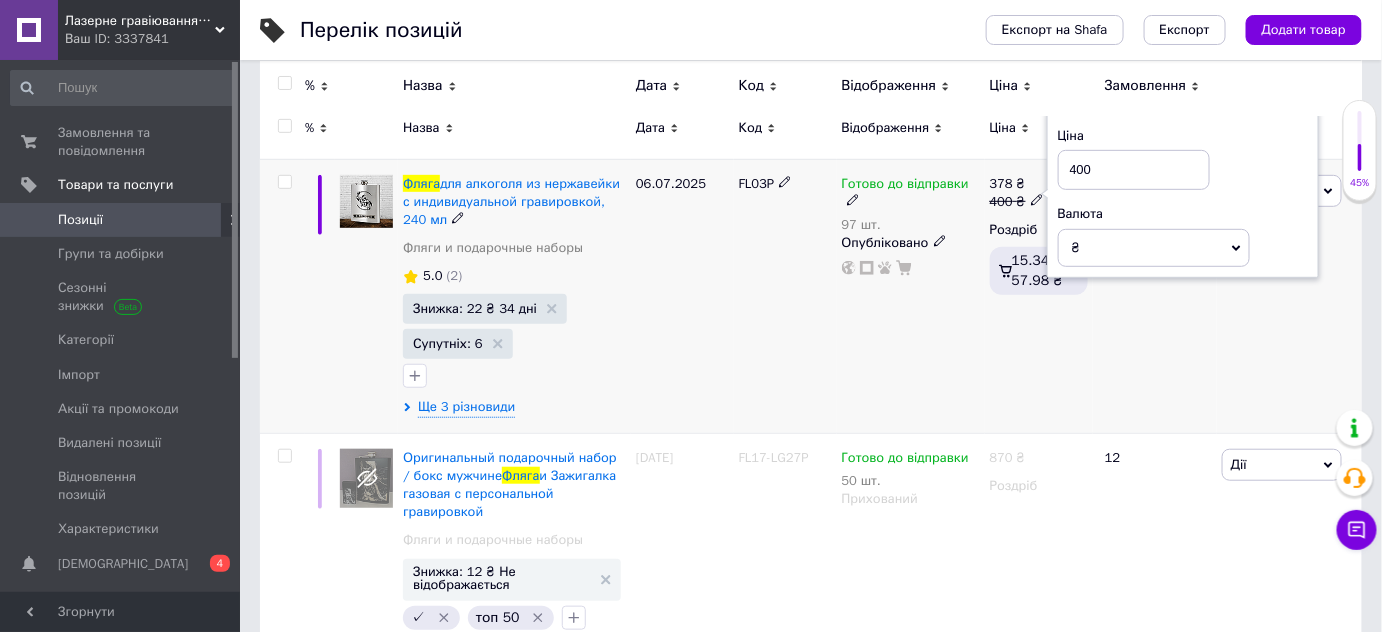 drag, startPoint x: 1073, startPoint y: 167, endPoint x: 1094, endPoint y: 166, distance: 21.023796 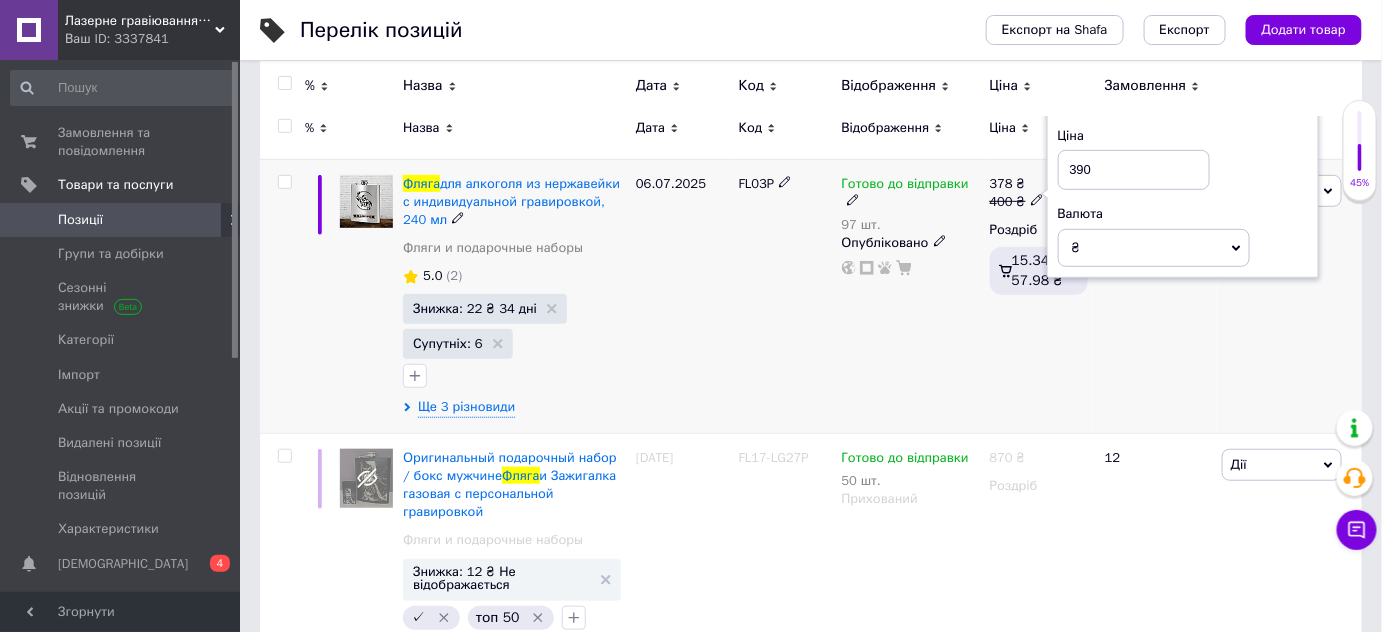 type on "390" 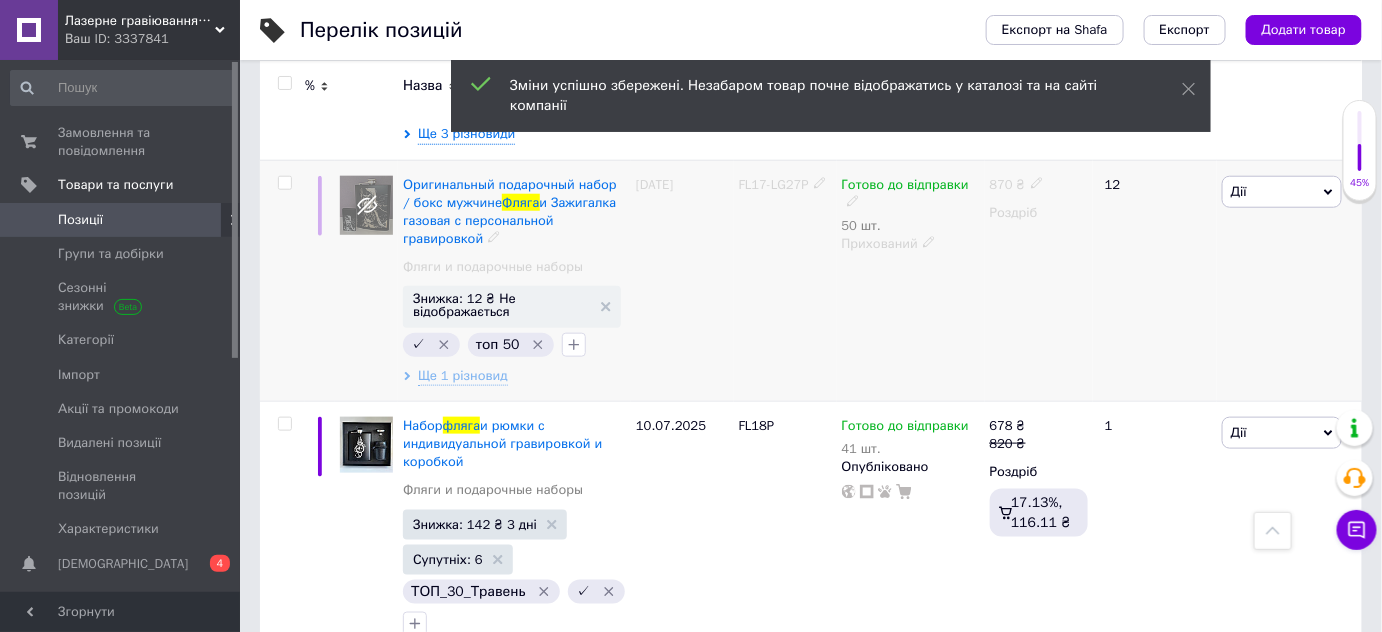 scroll, scrollTop: 727, scrollLeft: 0, axis: vertical 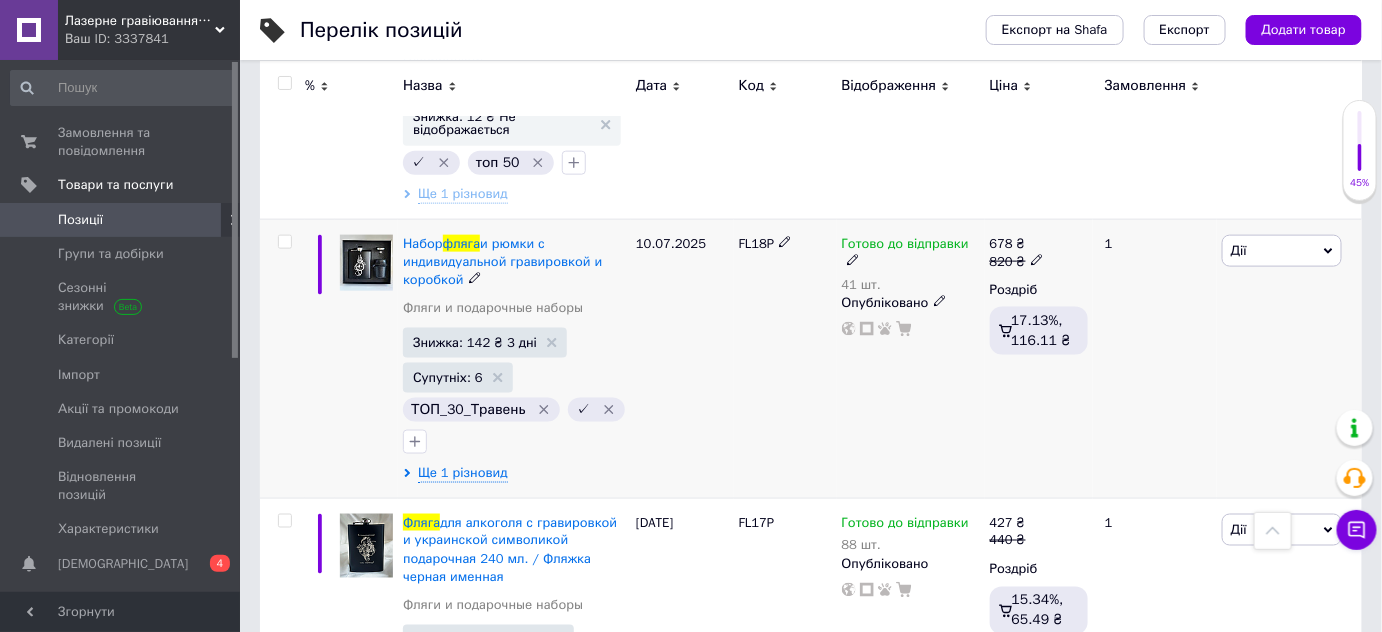 click 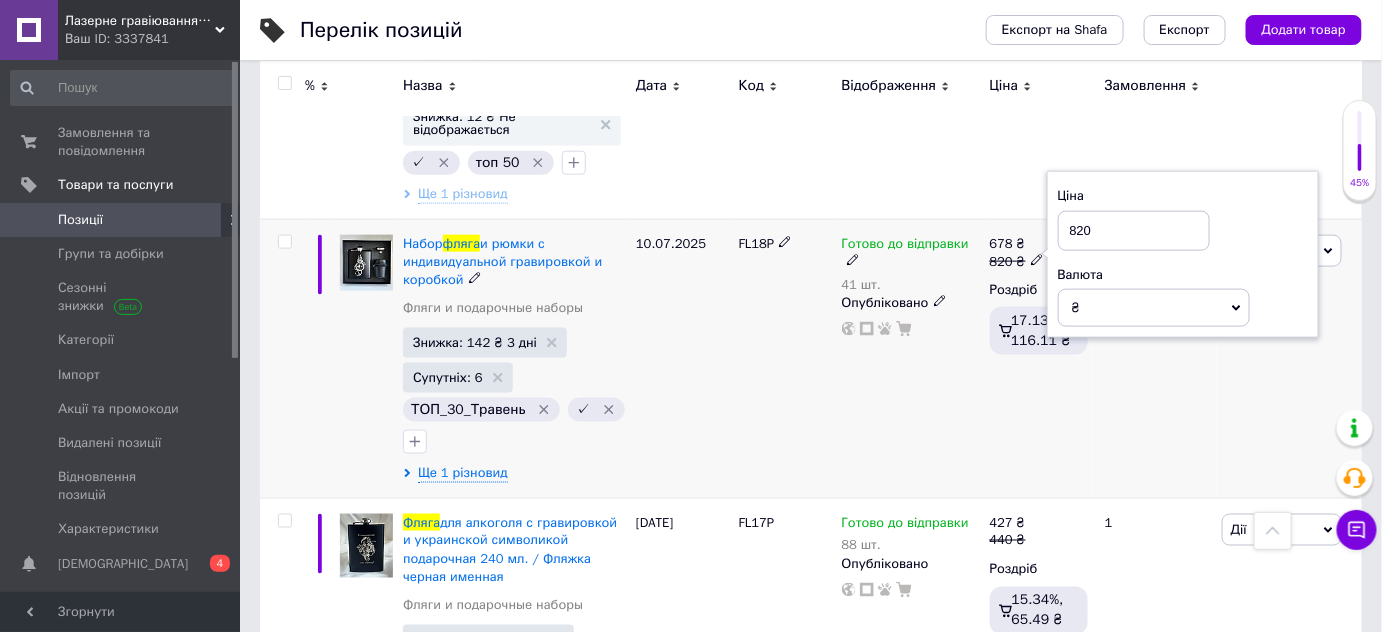 drag, startPoint x: 1072, startPoint y: 228, endPoint x: 1057, endPoint y: 227, distance: 15.033297 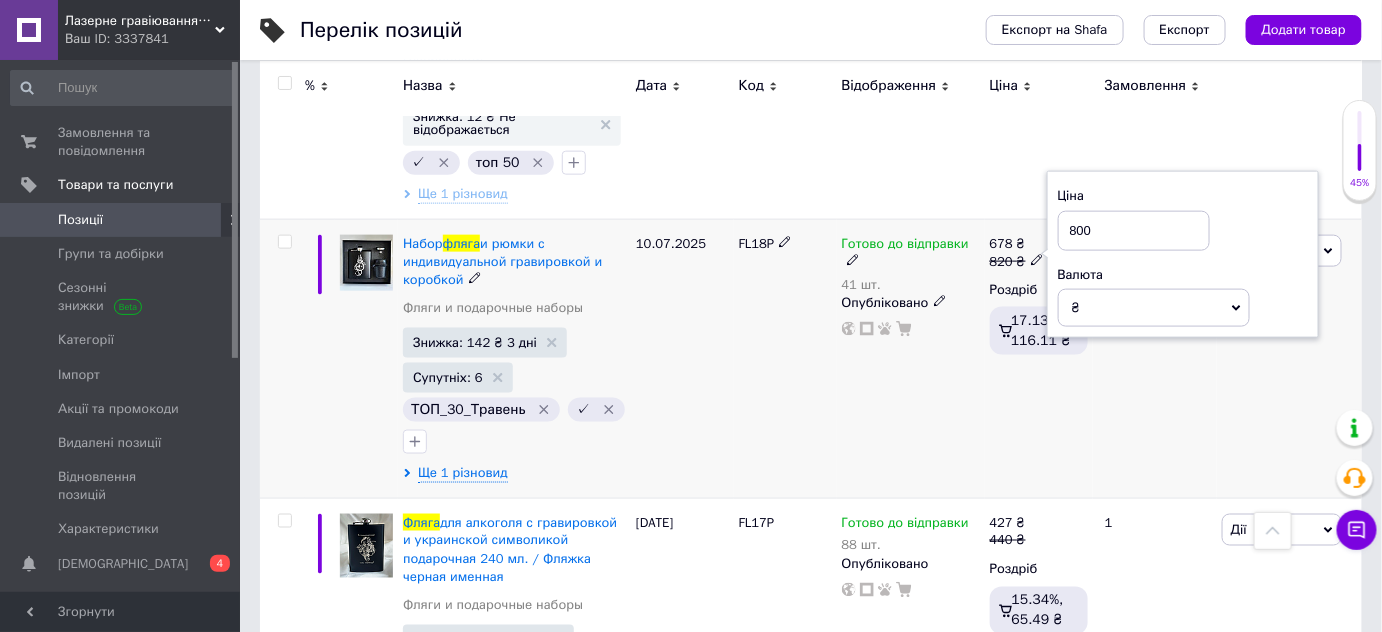 type on "800" 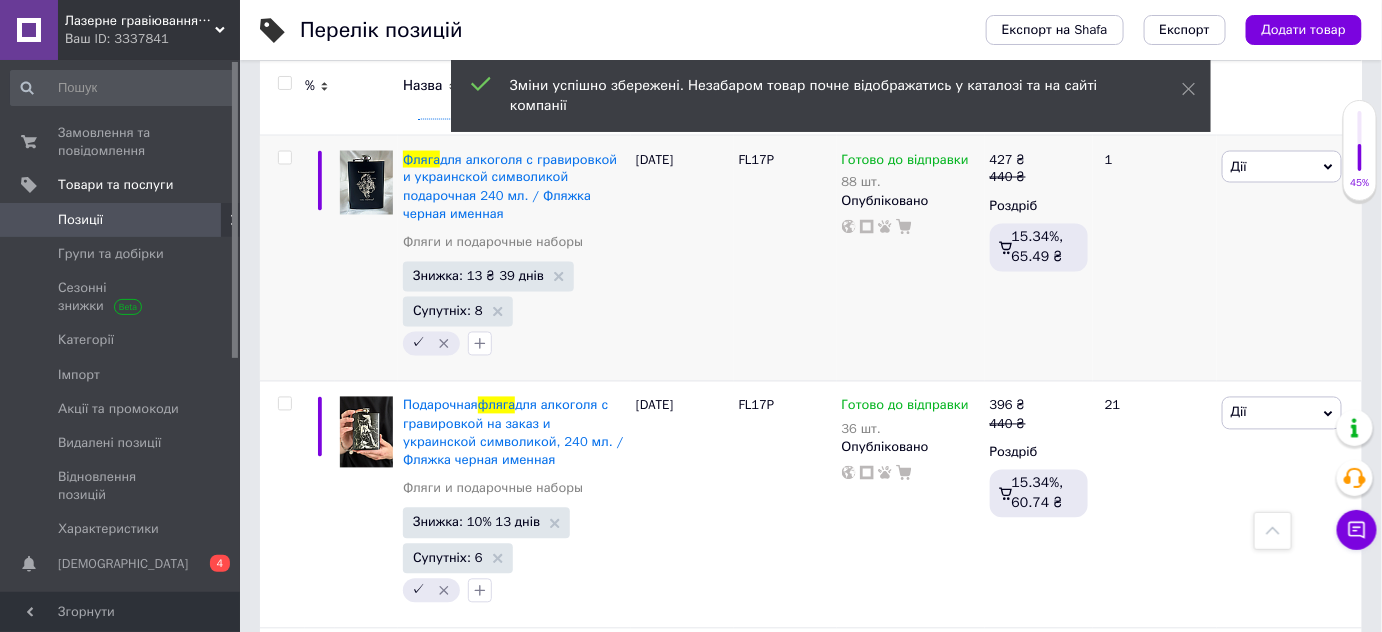 scroll, scrollTop: 1090, scrollLeft: 0, axis: vertical 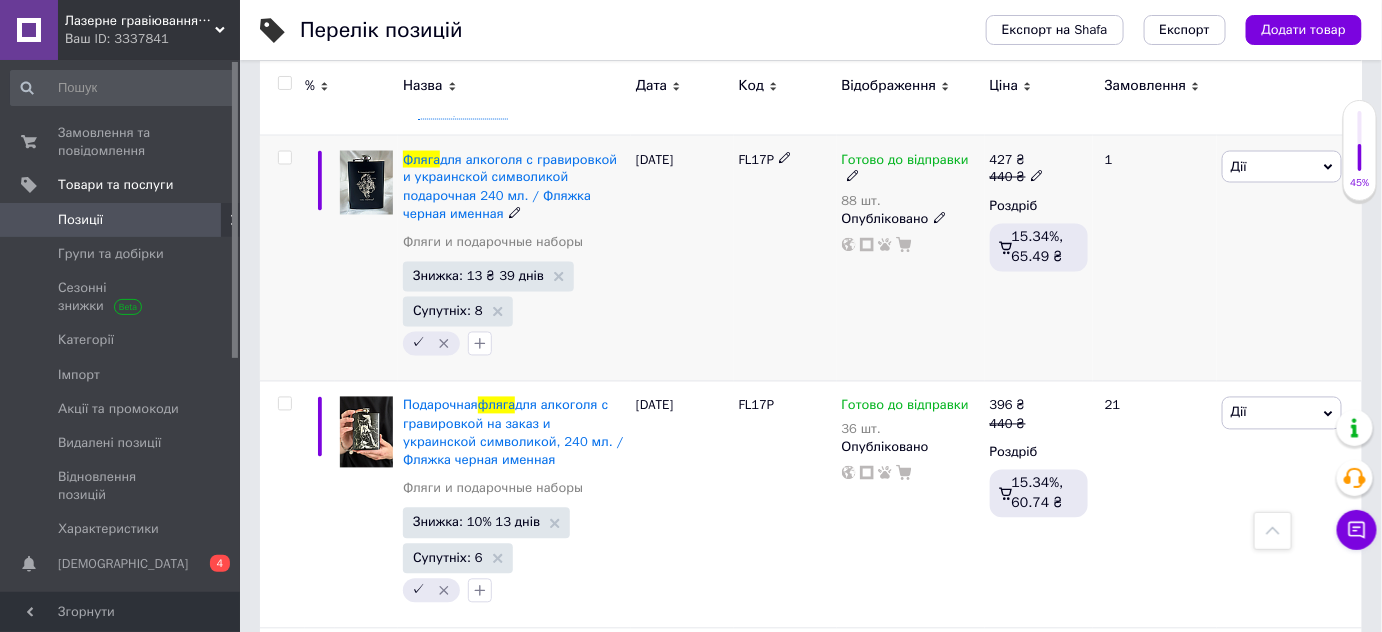 click 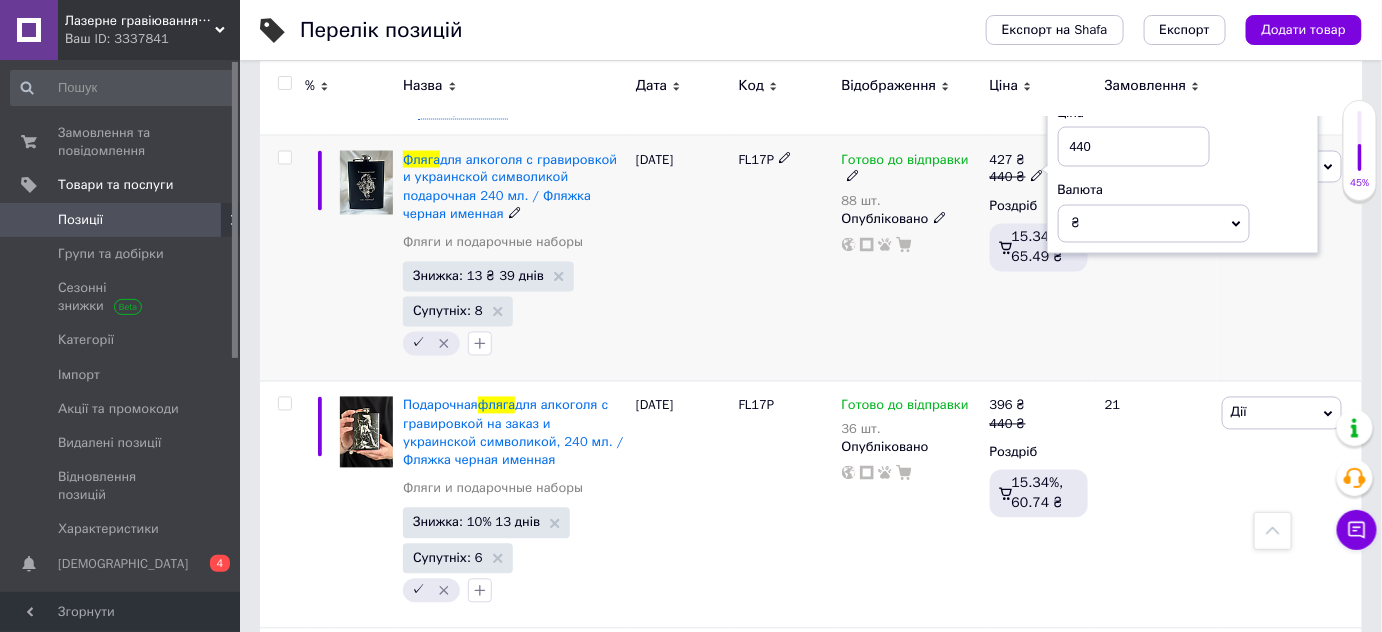 drag, startPoint x: 1066, startPoint y: 146, endPoint x: 1139, endPoint y: 146, distance: 73 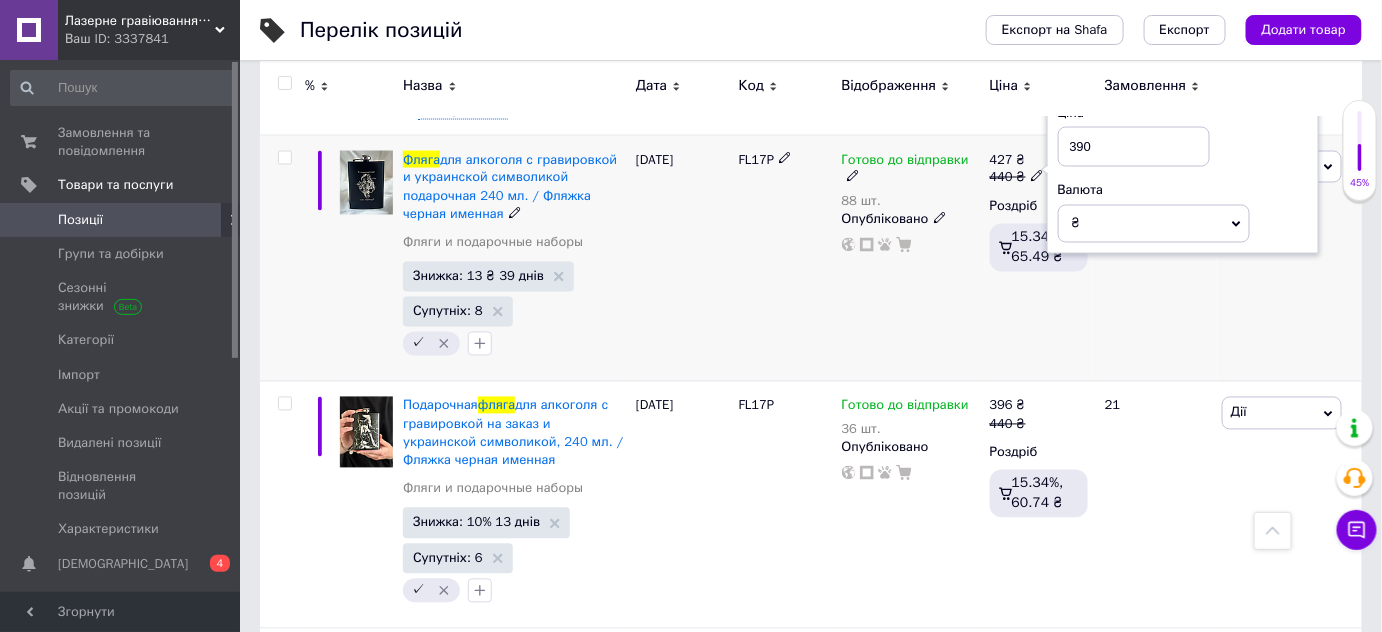 type on "390" 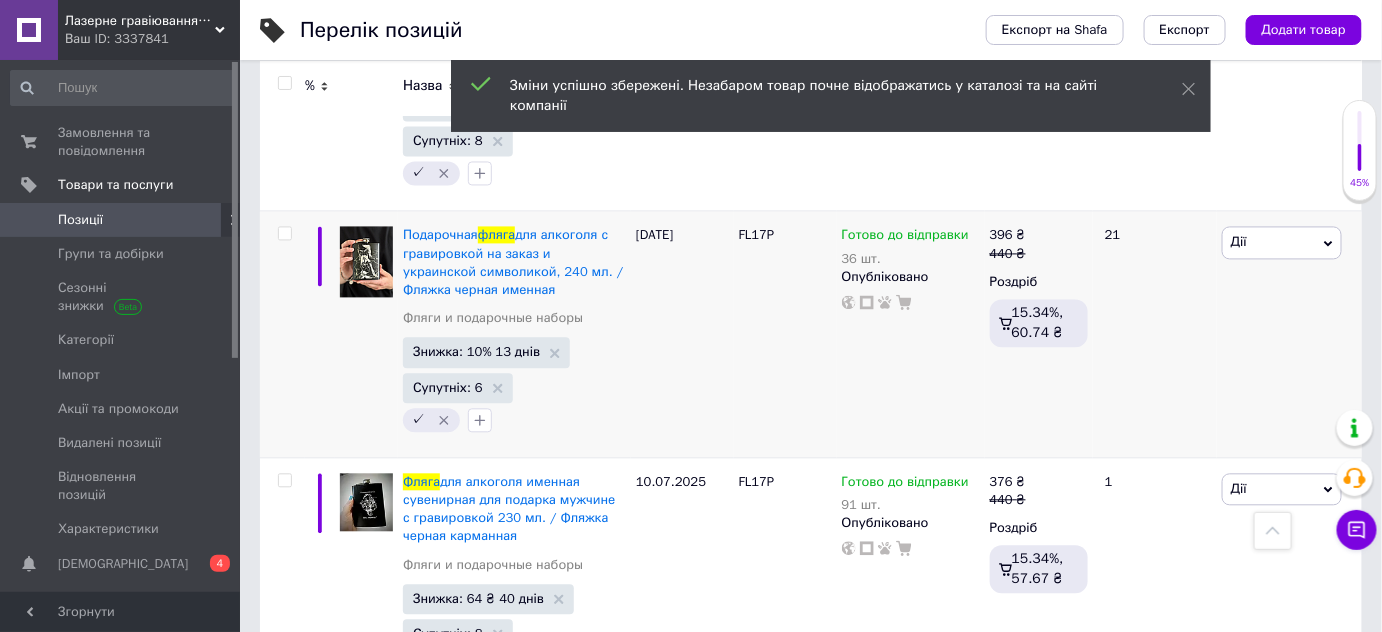 scroll, scrollTop: 1272, scrollLeft: 0, axis: vertical 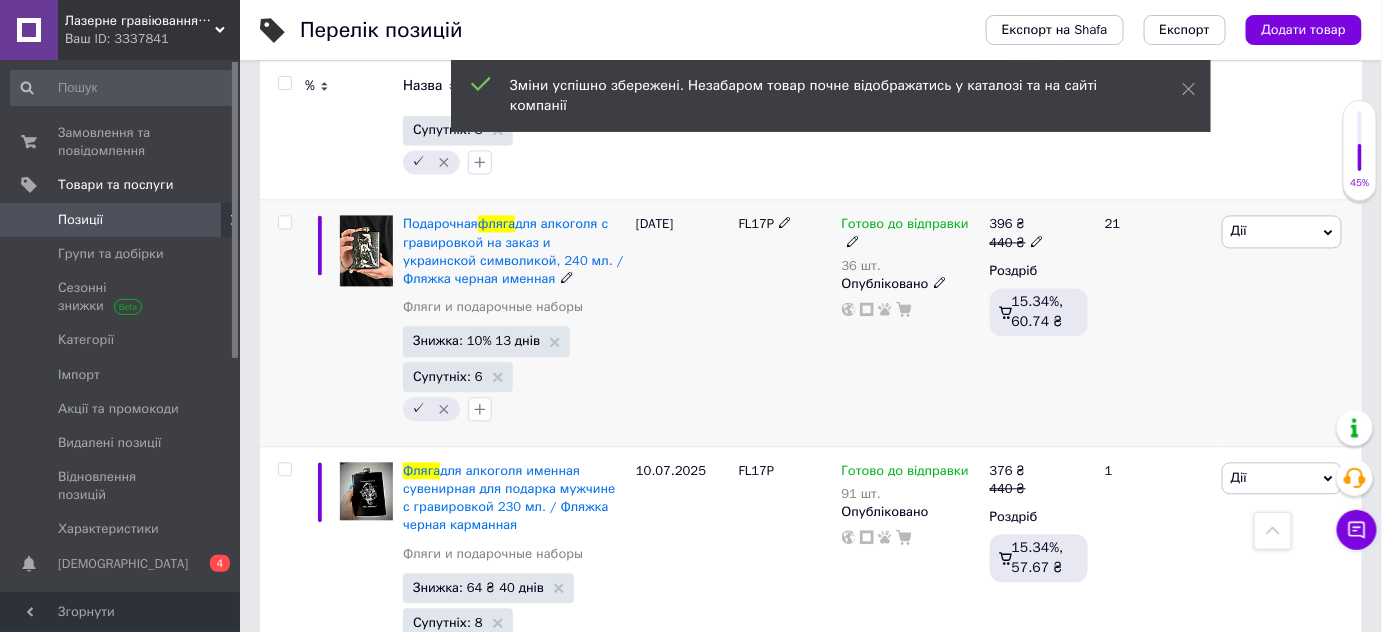 click 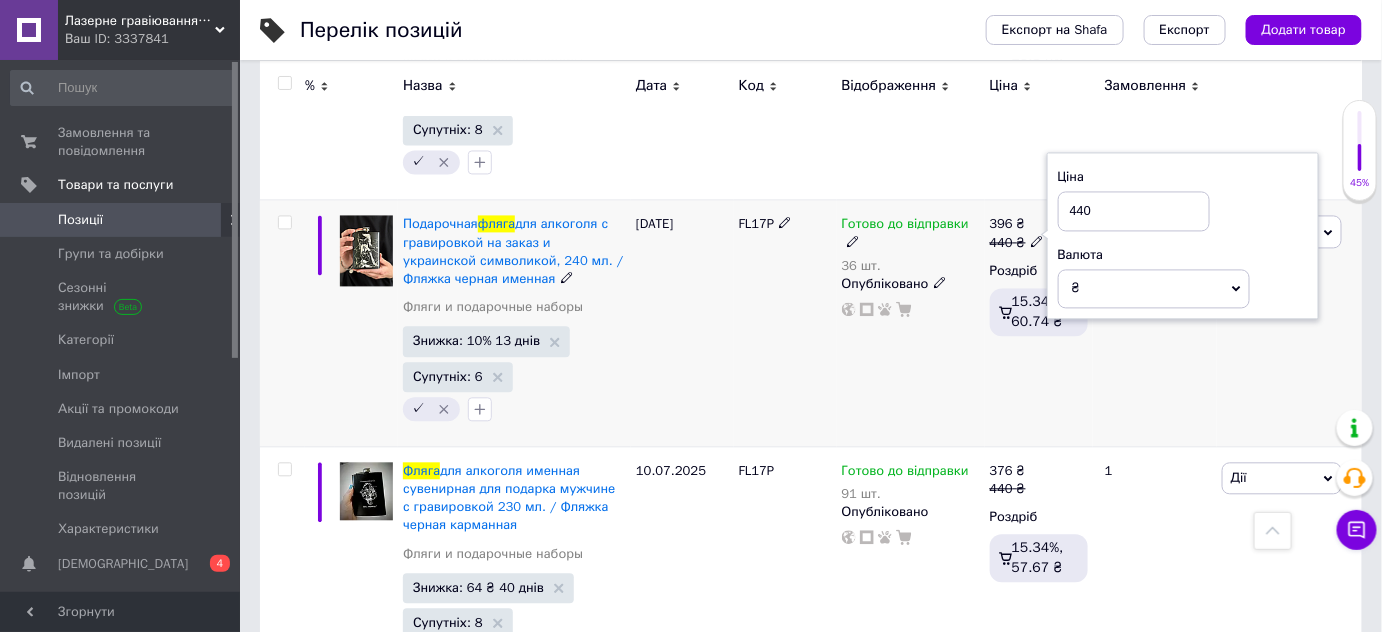 drag, startPoint x: 1073, startPoint y: 186, endPoint x: 1130, endPoint y: 185, distance: 57.00877 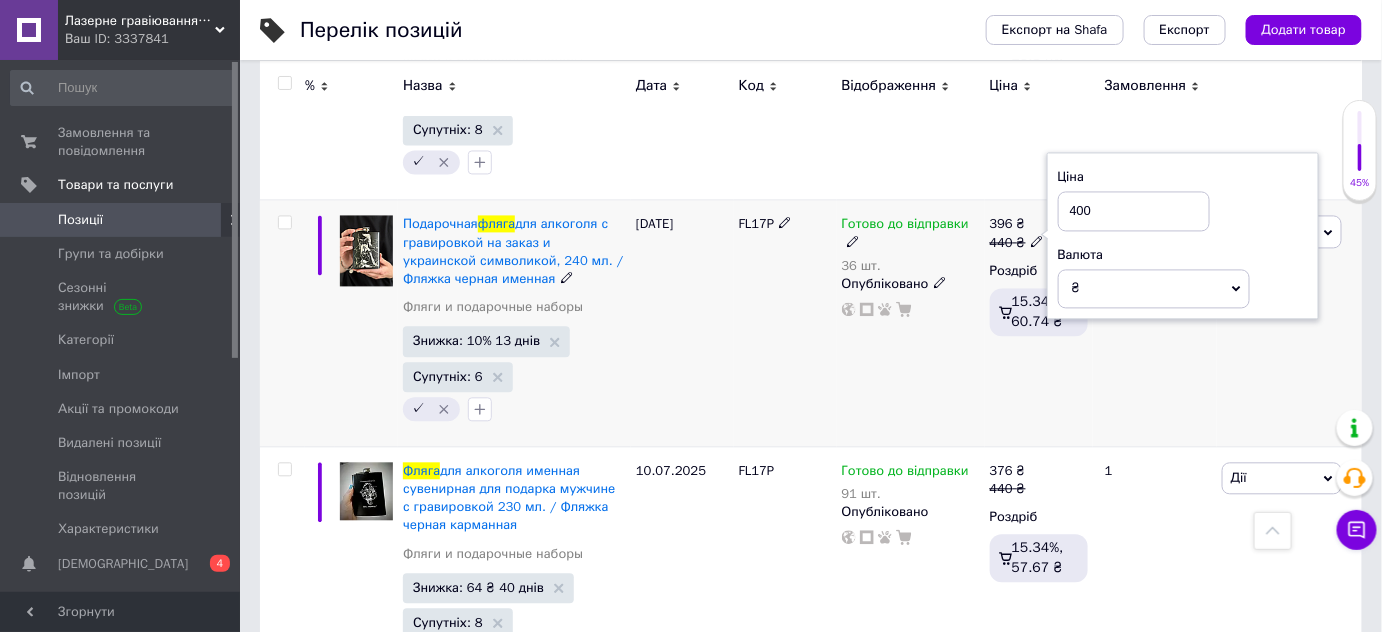 type on "400" 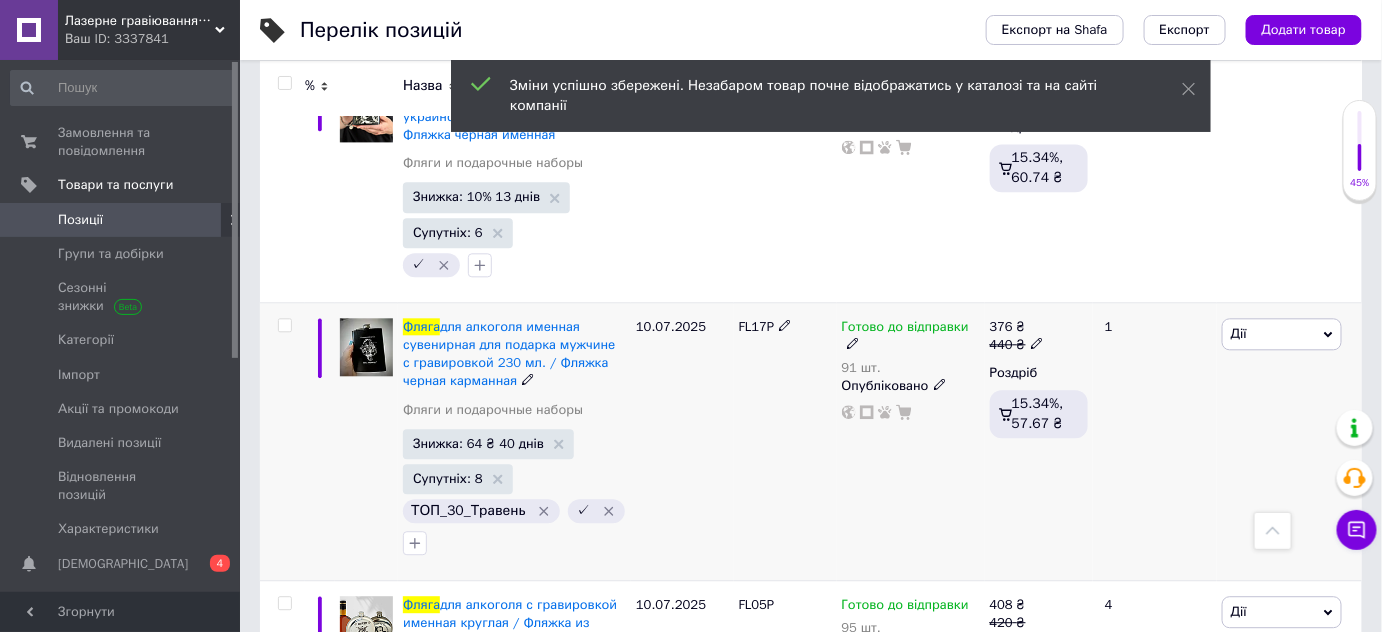 scroll, scrollTop: 1454, scrollLeft: 0, axis: vertical 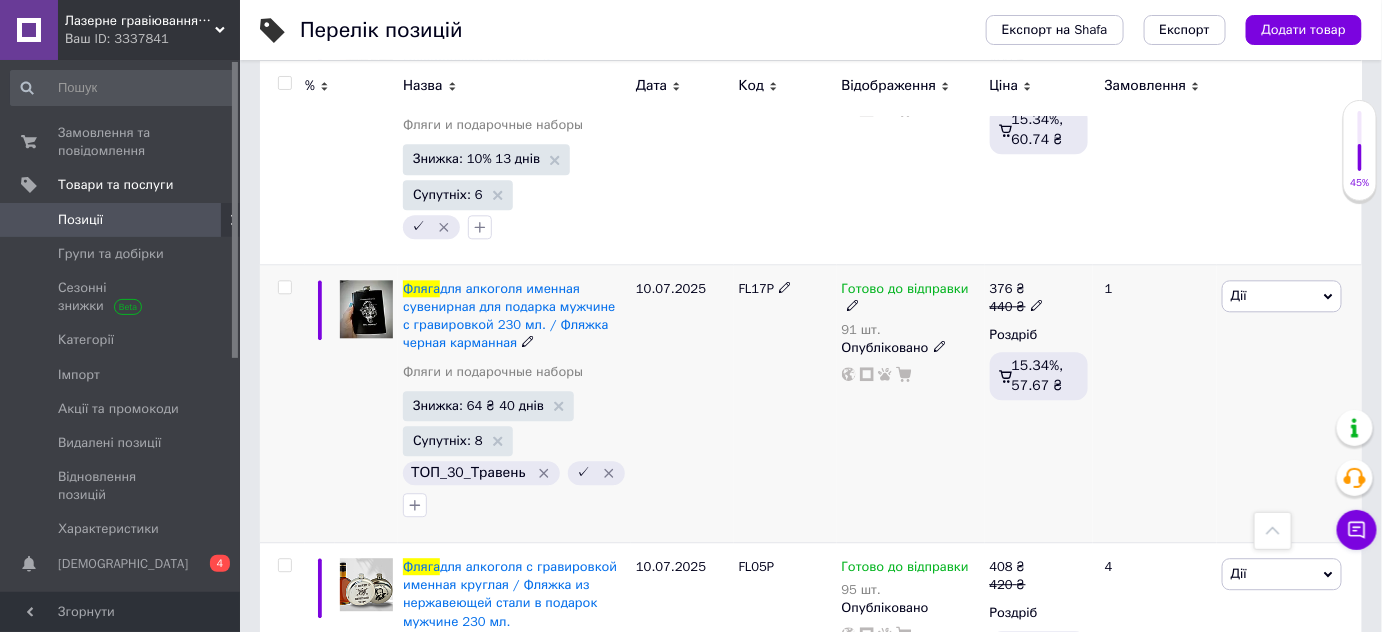 click 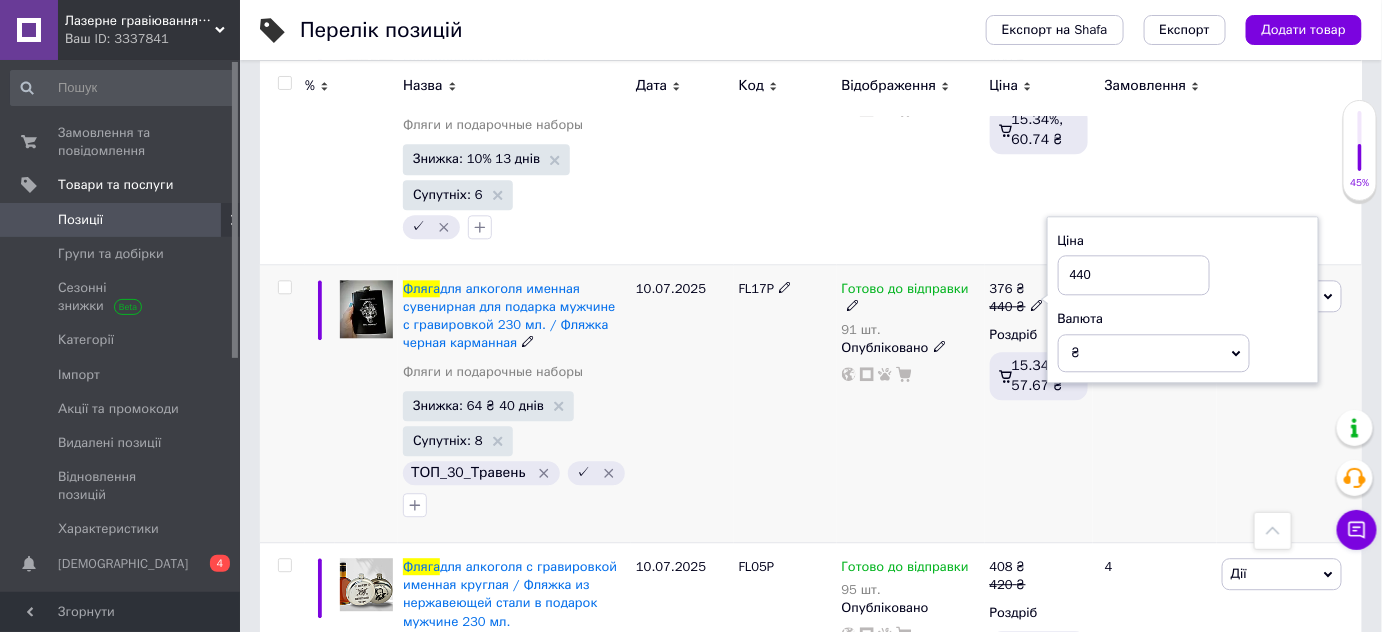 drag, startPoint x: 1079, startPoint y: 250, endPoint x: 1112, endPoint y: 250, distance: 33 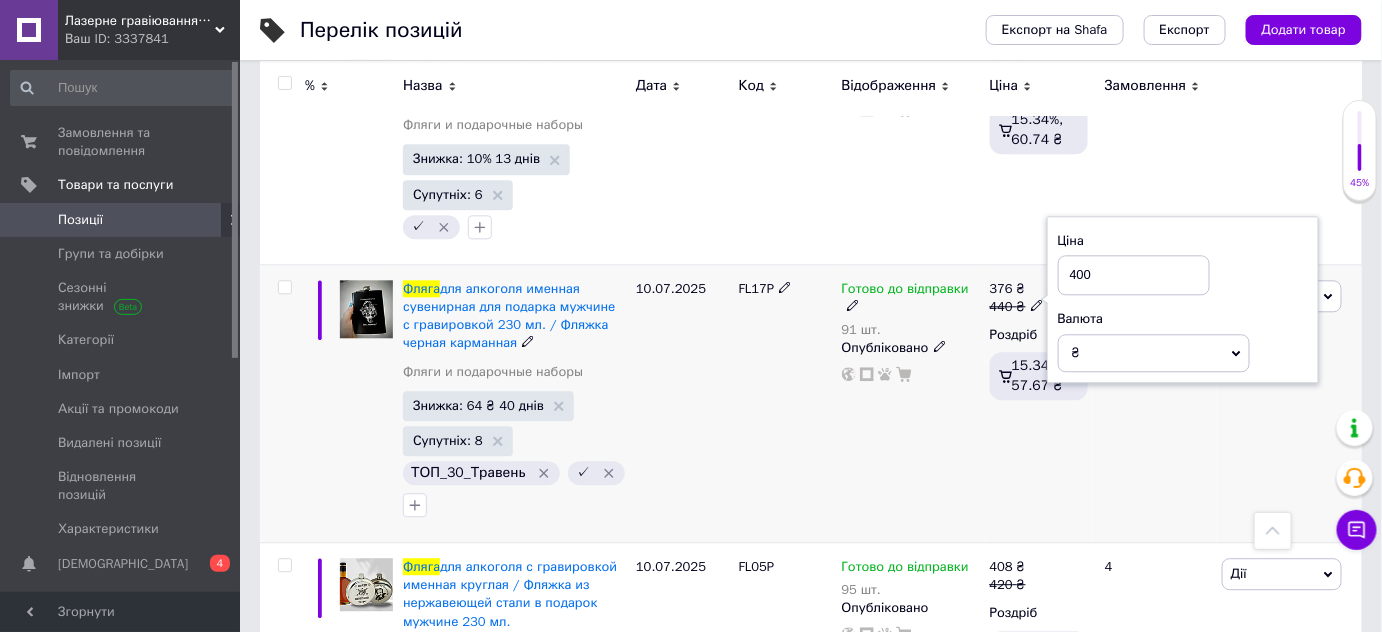 type on "400" 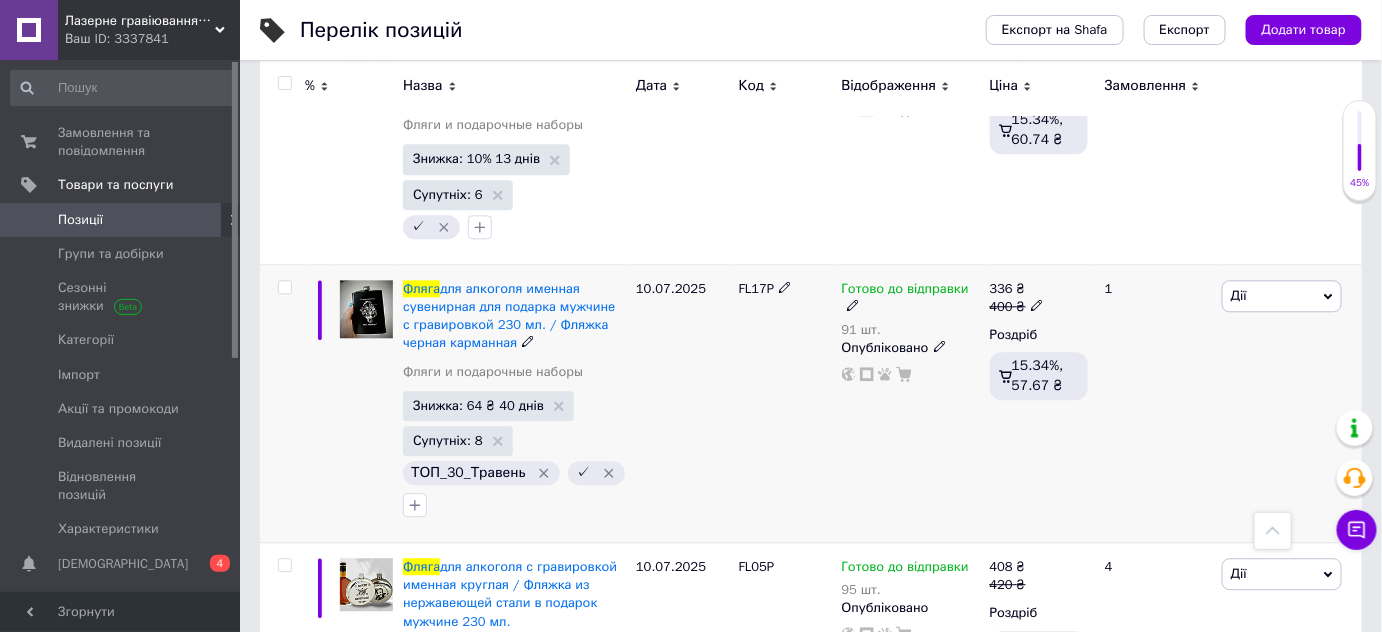 click 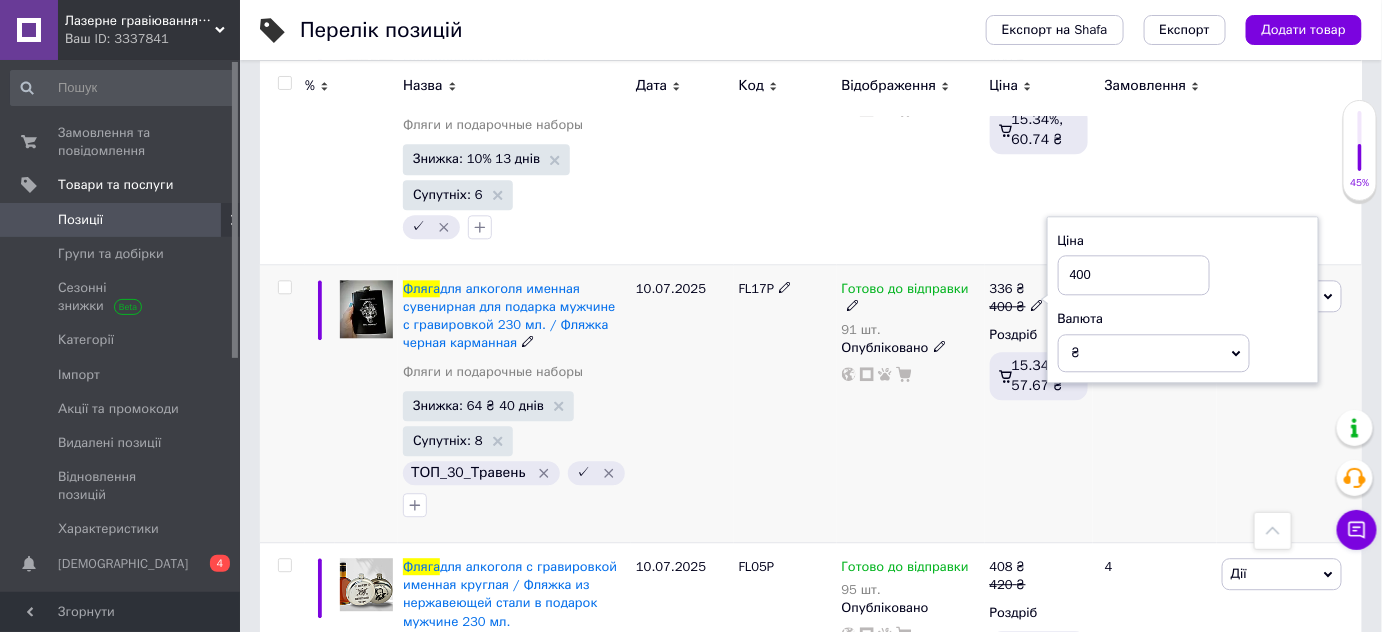 drag, startPoint x: 1077, startPoint y: 250, endPoint x: 1135, endPoint y: 251, distance: 58.00862 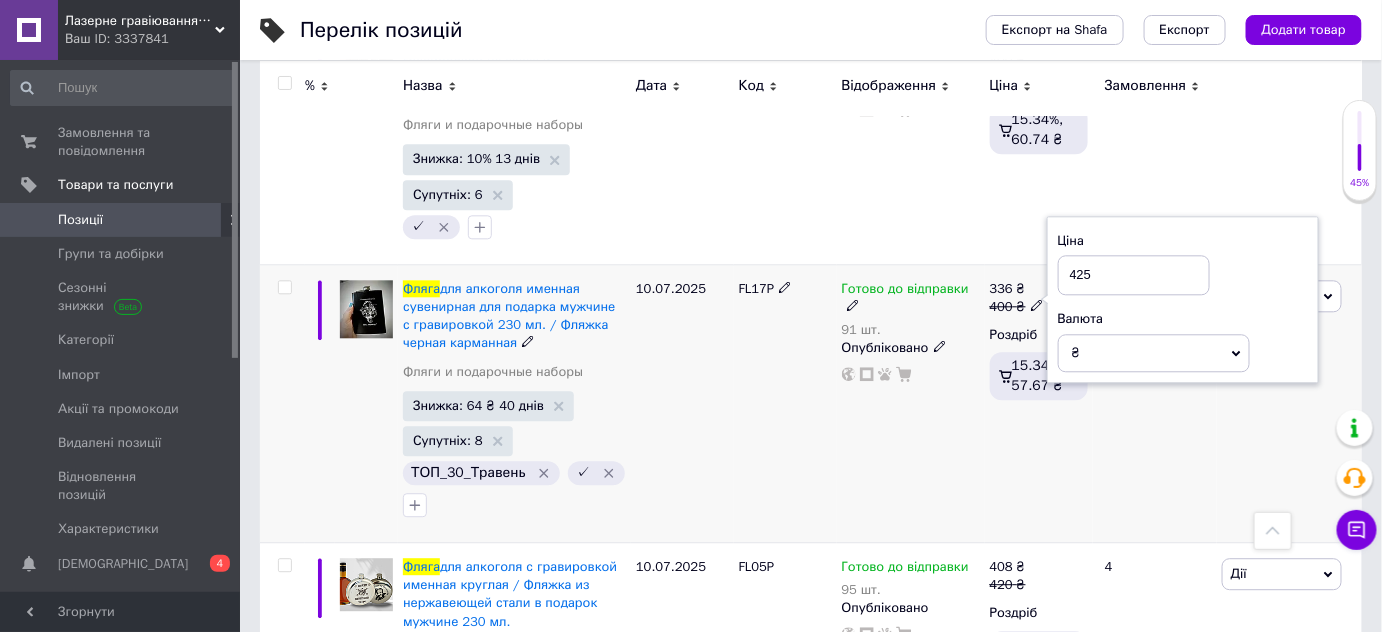 type on "425" 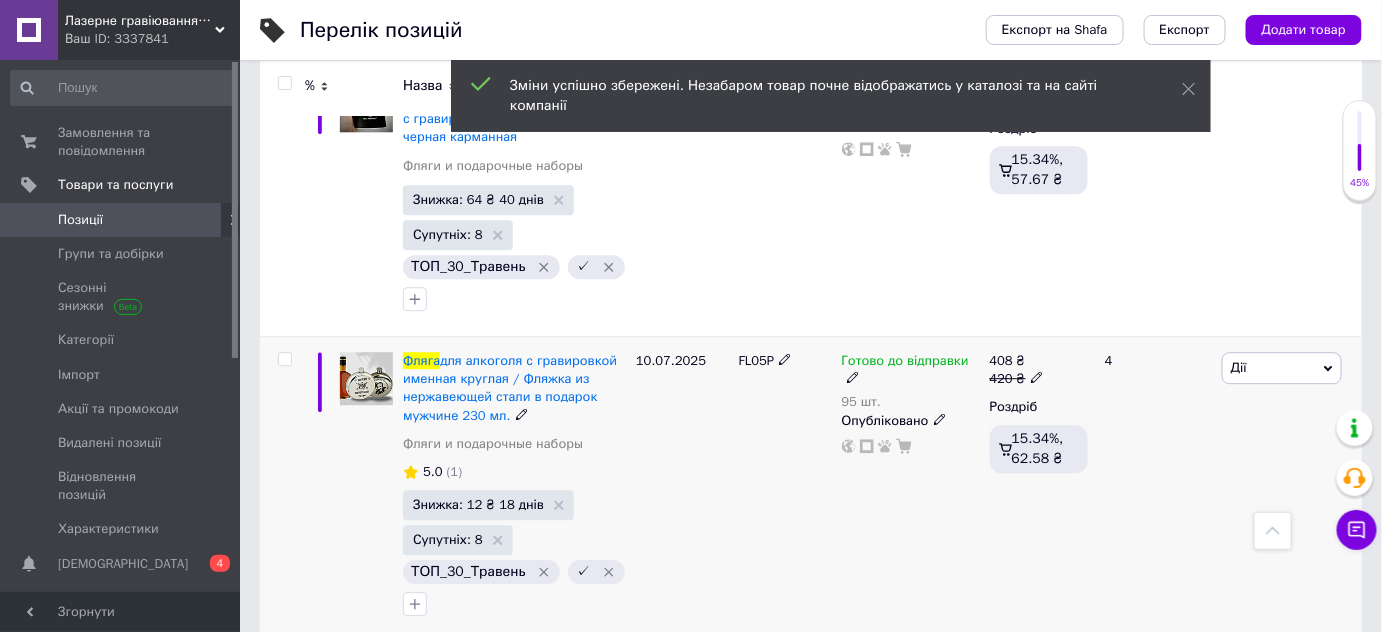scroll, scrollTop: 1727, scrollLeft: 0, axis: vertical 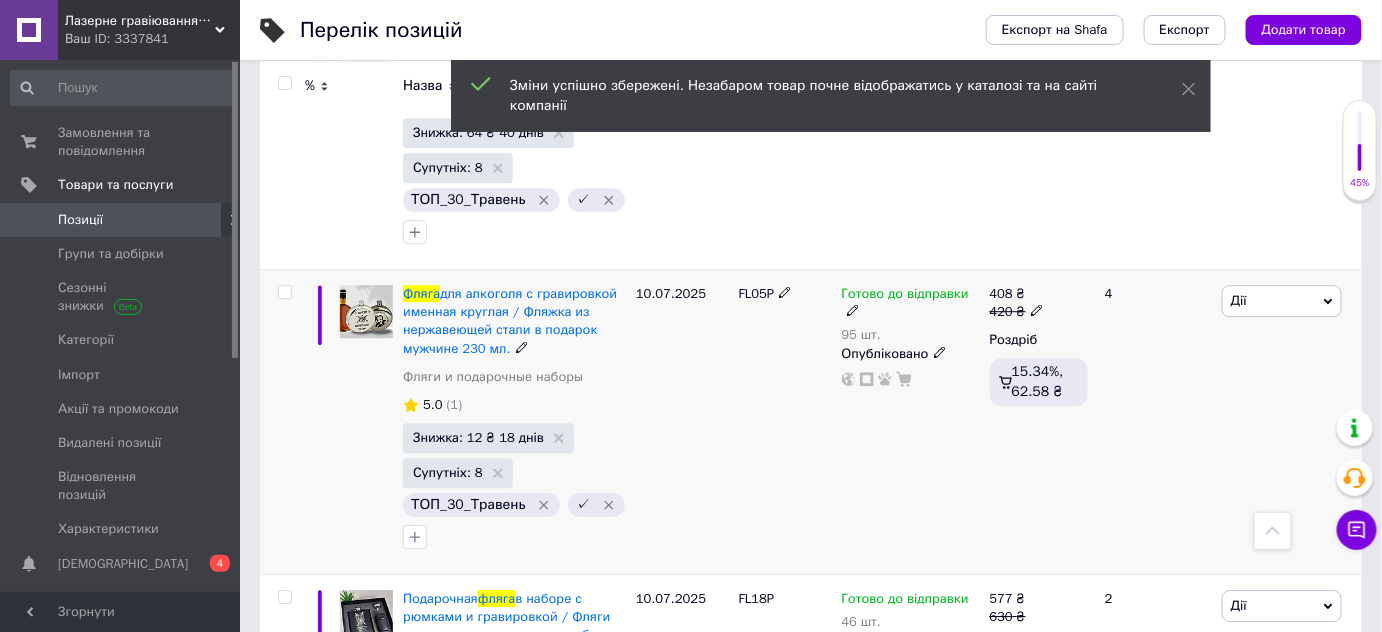 click 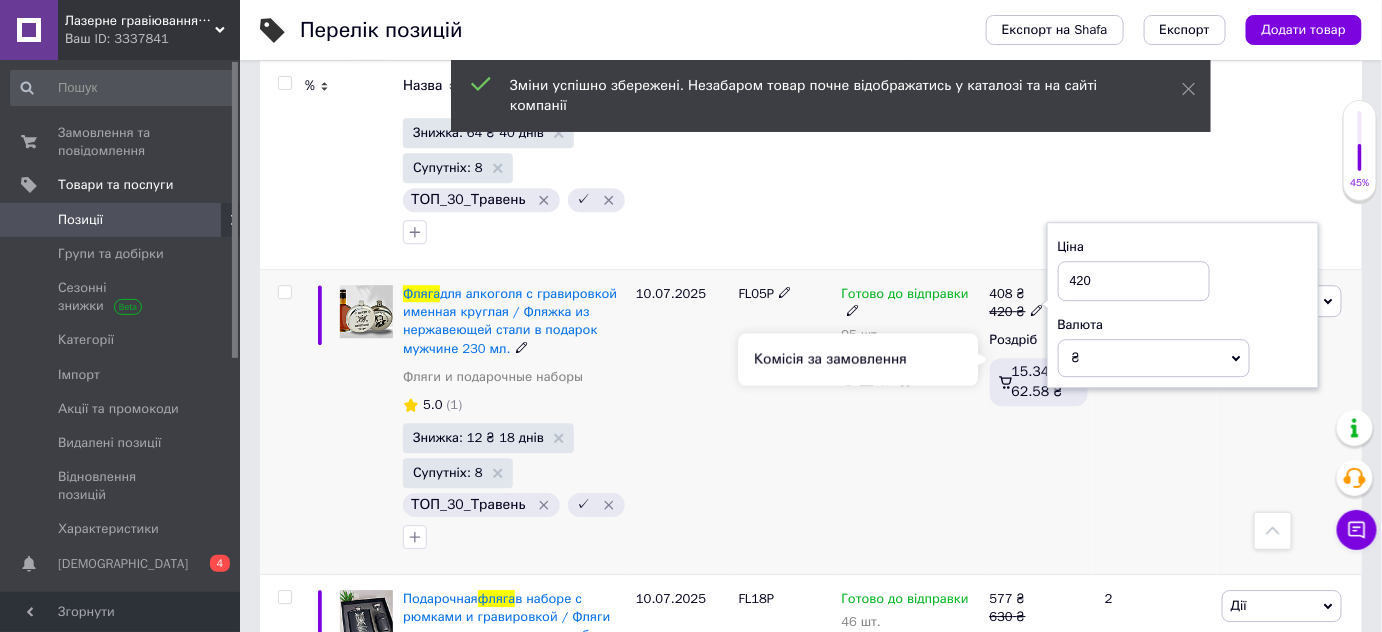 click on "Готово до відправки 95 шт. Опубліковано" at bounding box center (911, 422) 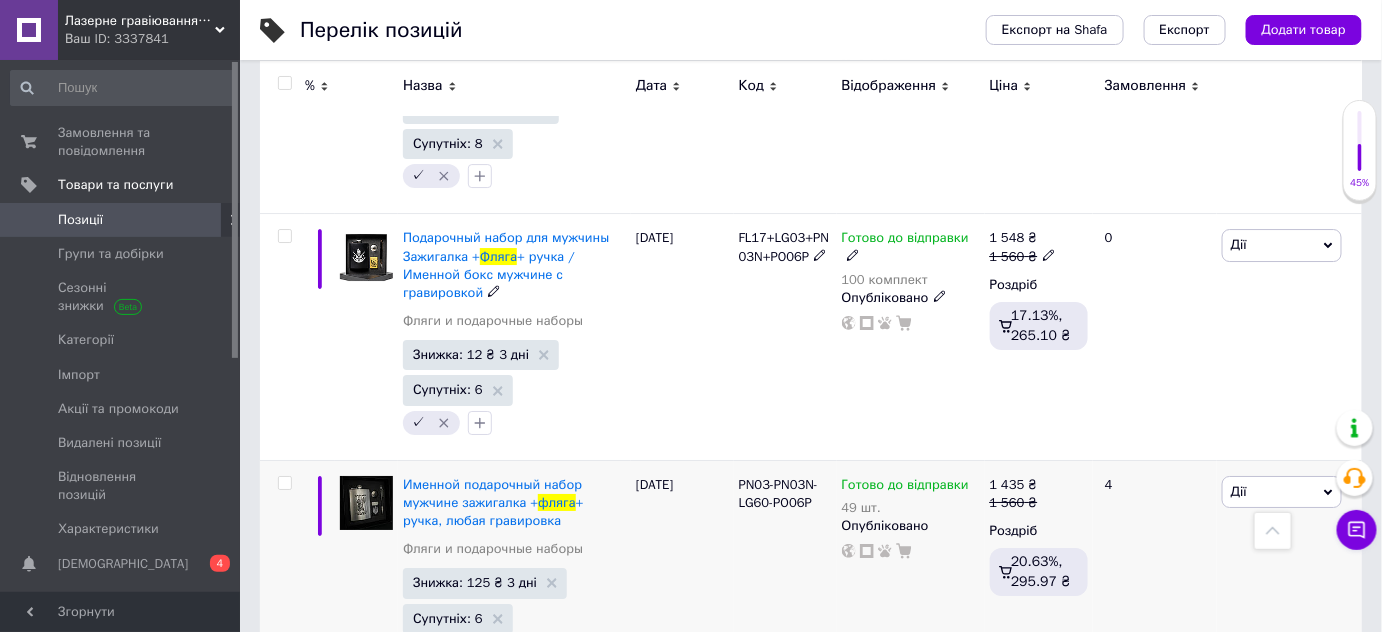 scroll, scrollTop: 4874, scrollLeft: 0, axis: vertical 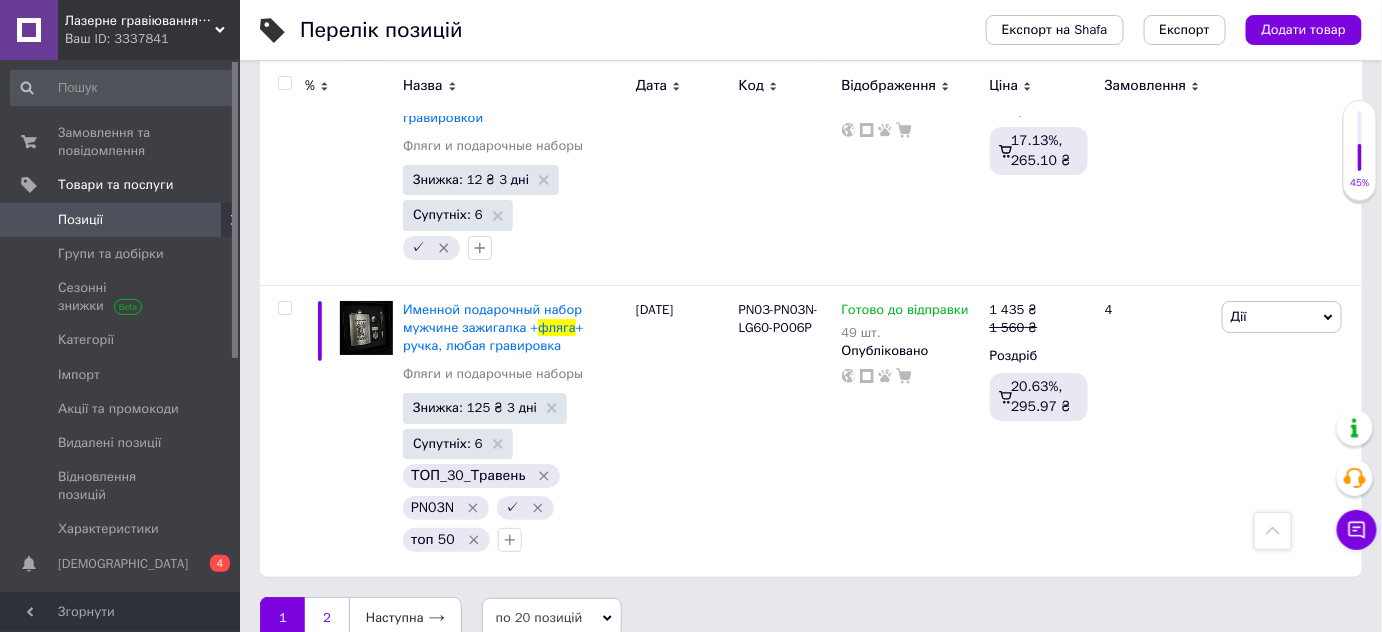 click on "2" at bounding box center (327, 618) 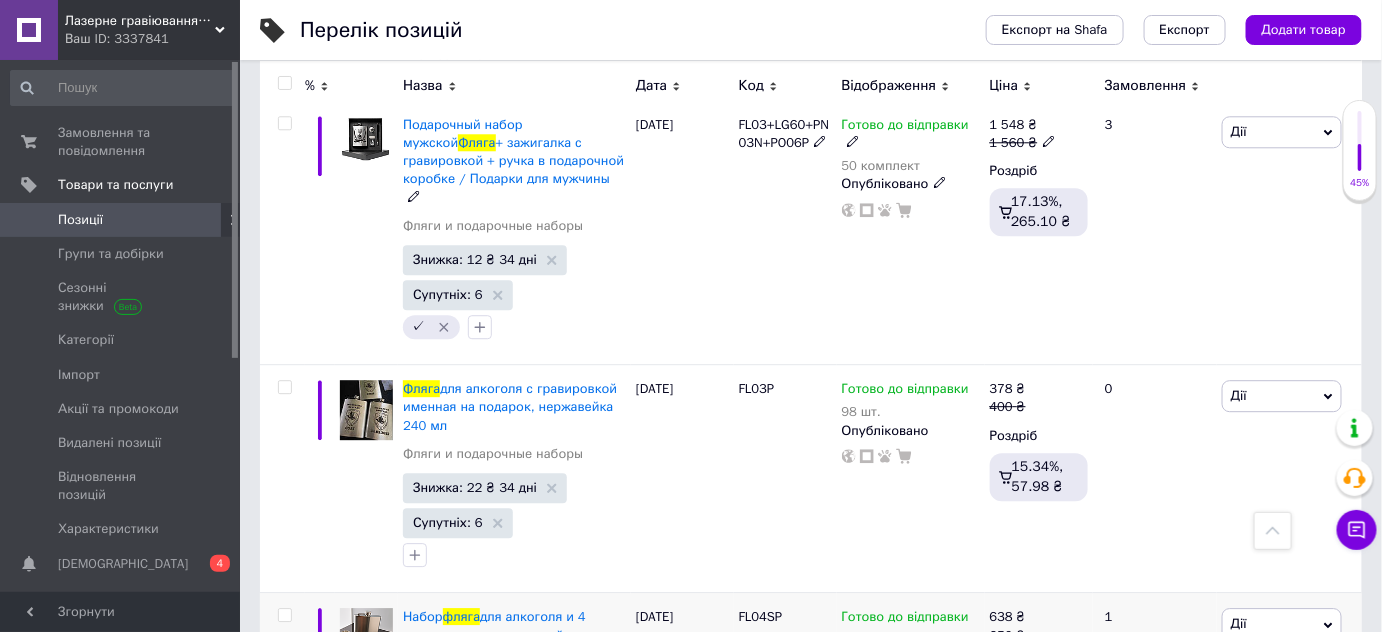 scroll, scrollTop: 1888, scrollLeft: 0, axis: vertical 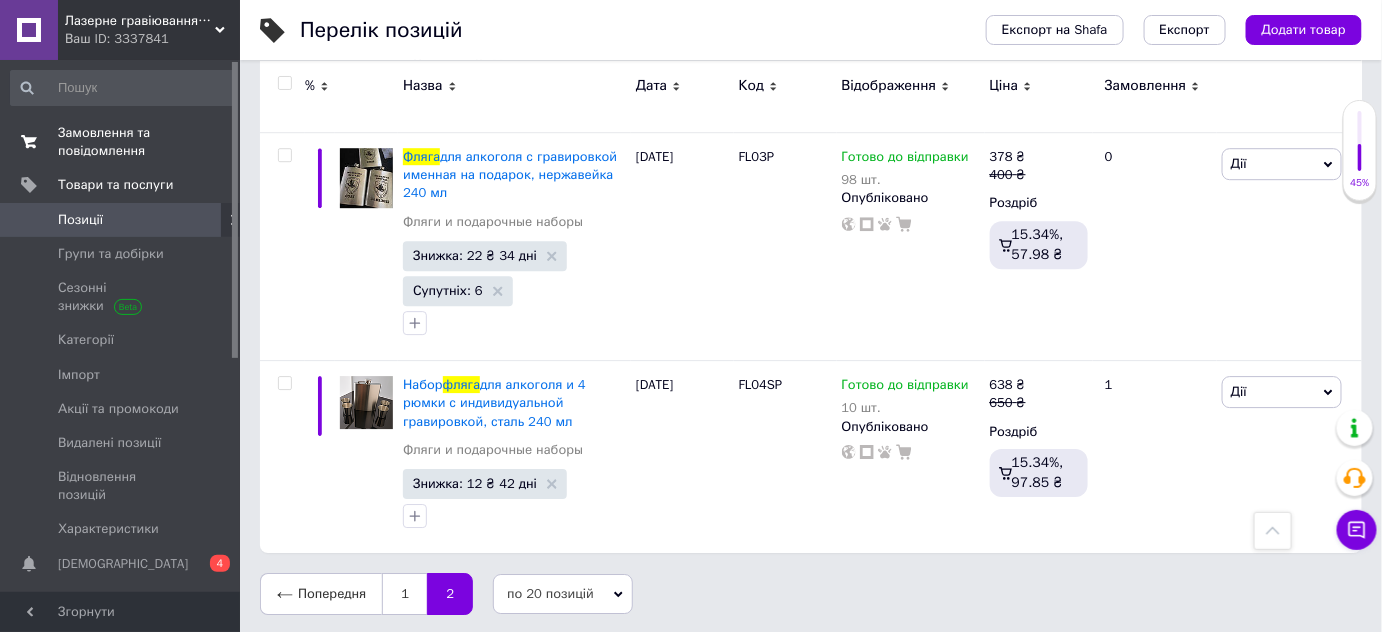 click on "Замовлення та повідомлення" at bounding box center (121, 142) 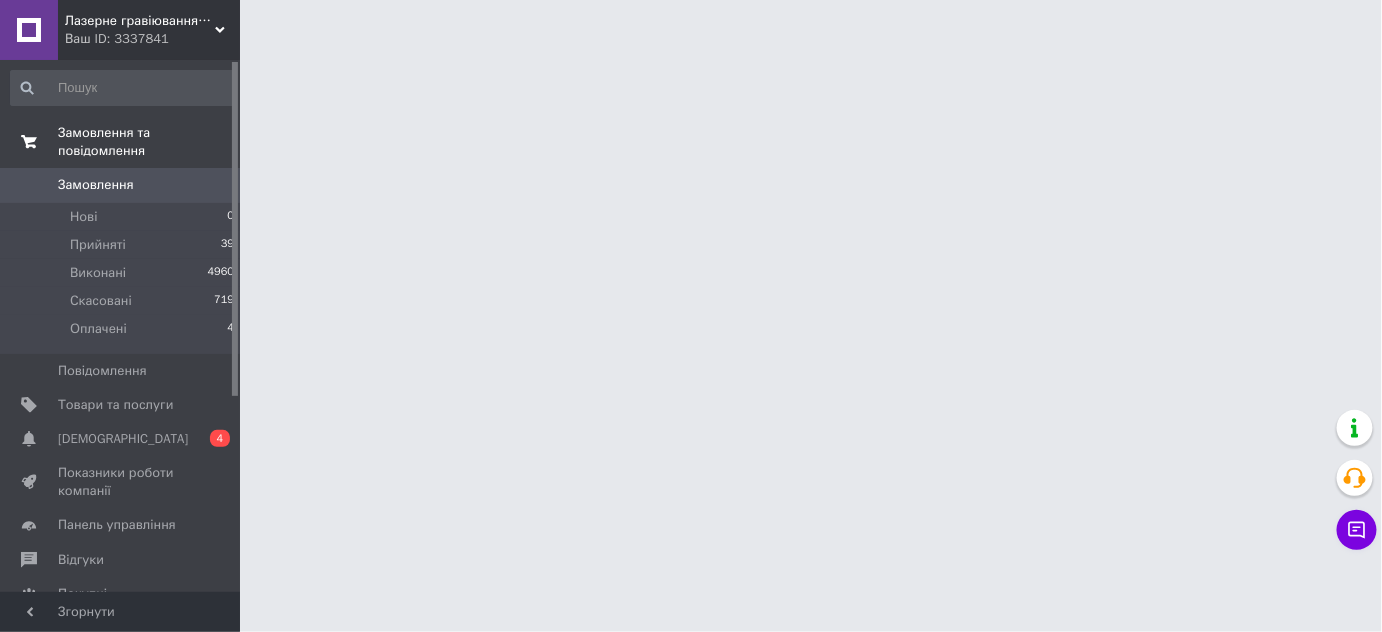 scroll, scrollTop: 0, scrollLeft: 0, axis: both 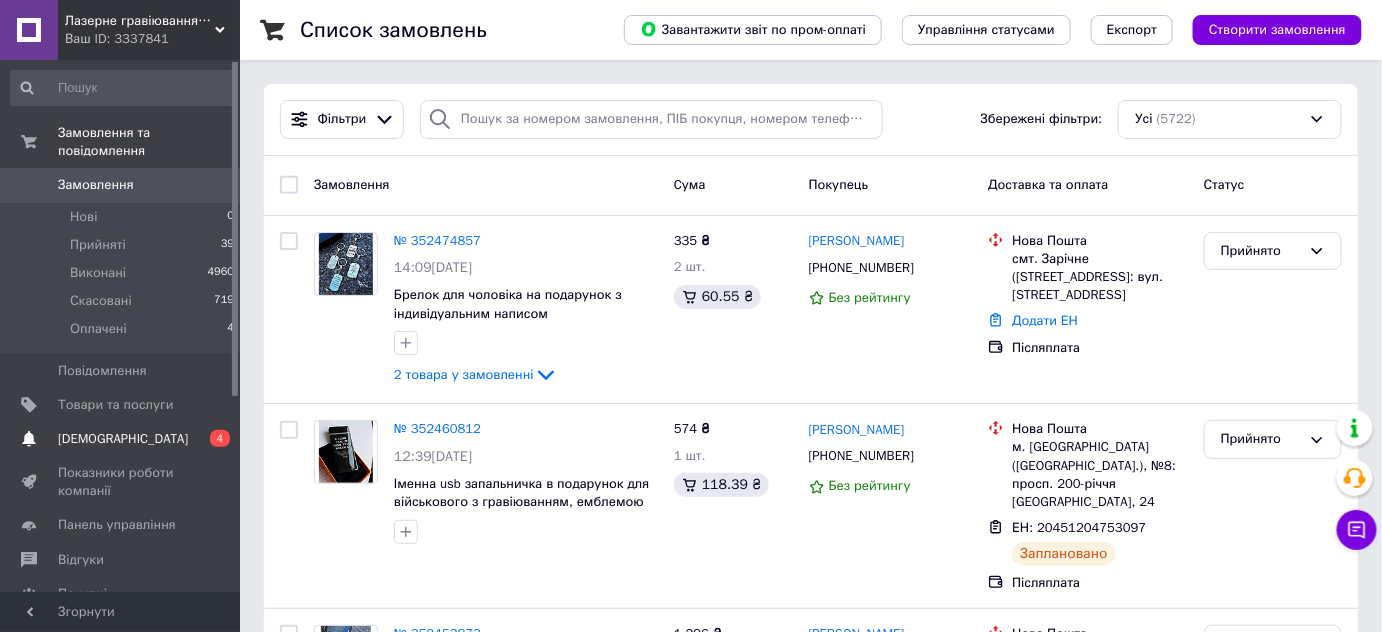 click on "[DEMOGRAPHIC_DATA]" at bounding box center (123, 439) 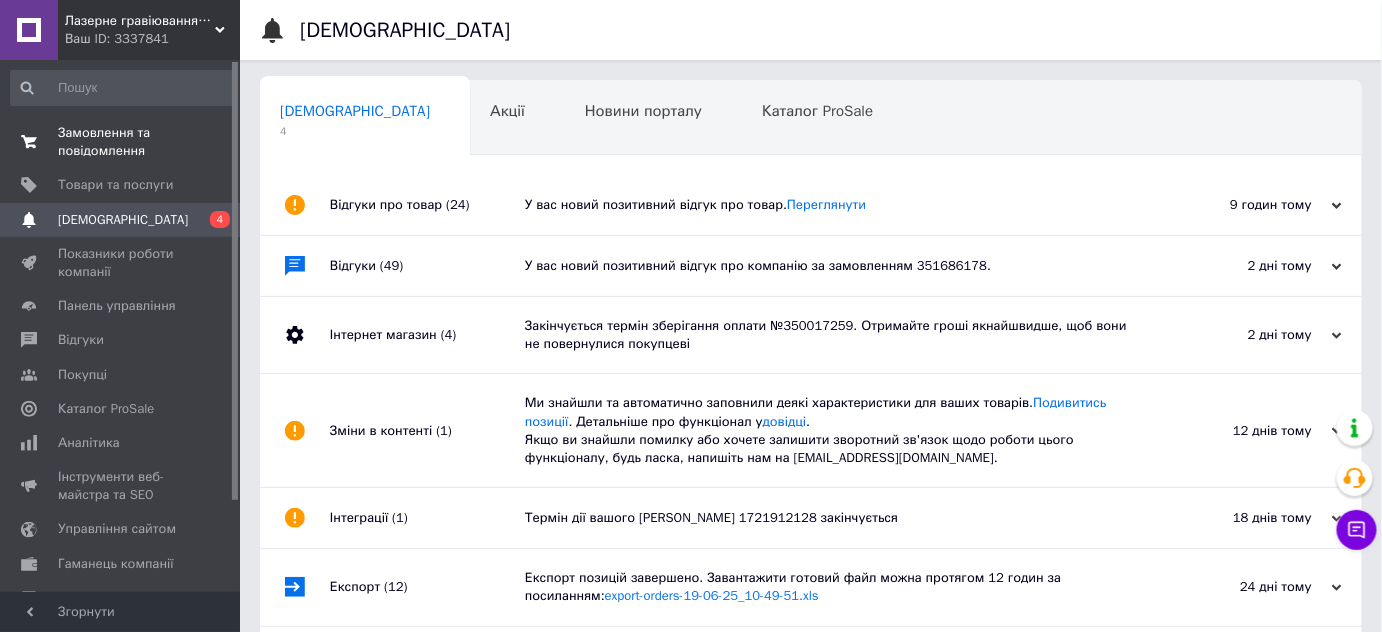 click on "Замовлення та повідомлення" at bounding box center (121, 142) 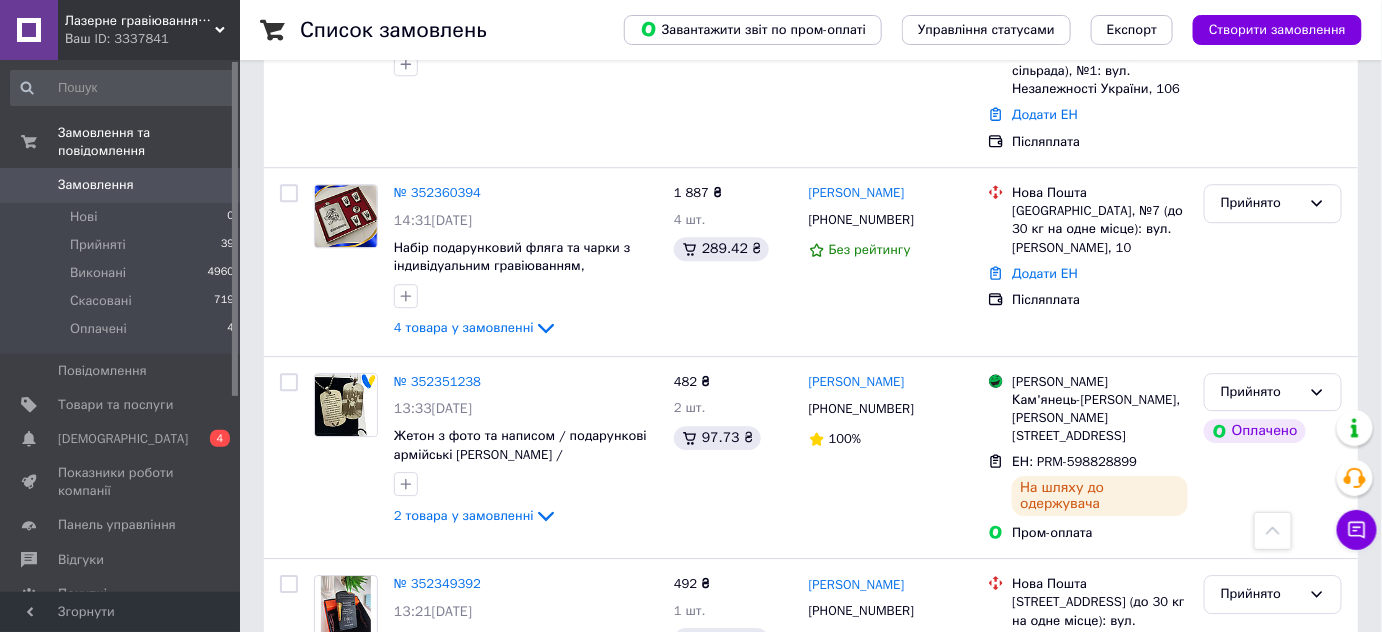 scroll, scrollTop: 1909, scrollLeft: 0, axis: vertical 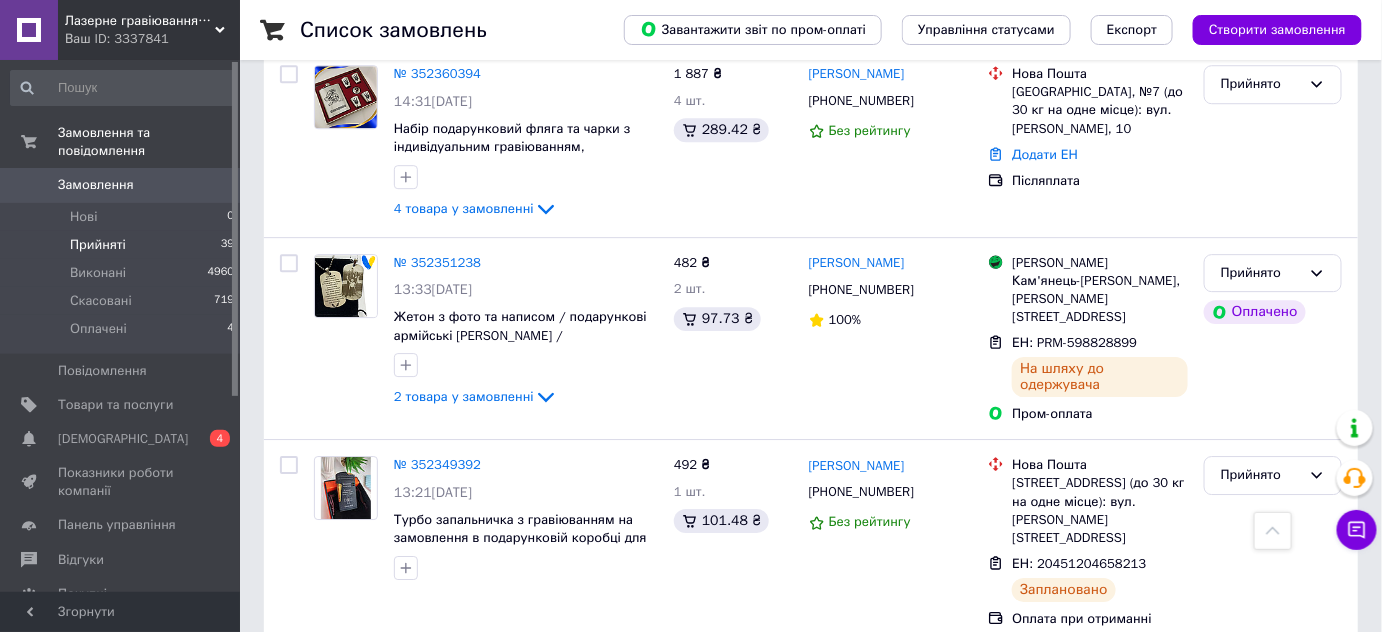 click on "Прийняті" at bounding box center (98, 245) 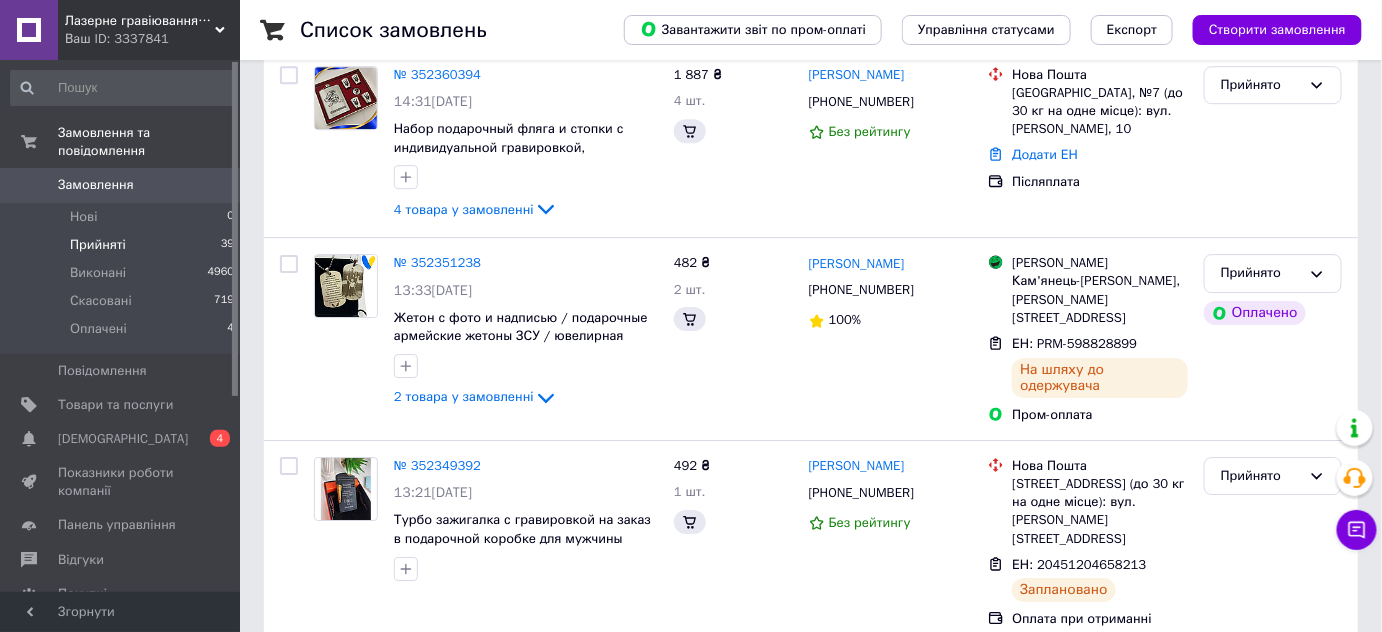 scroll, scrollTop: 0, scrollLeft: 0, axis: both 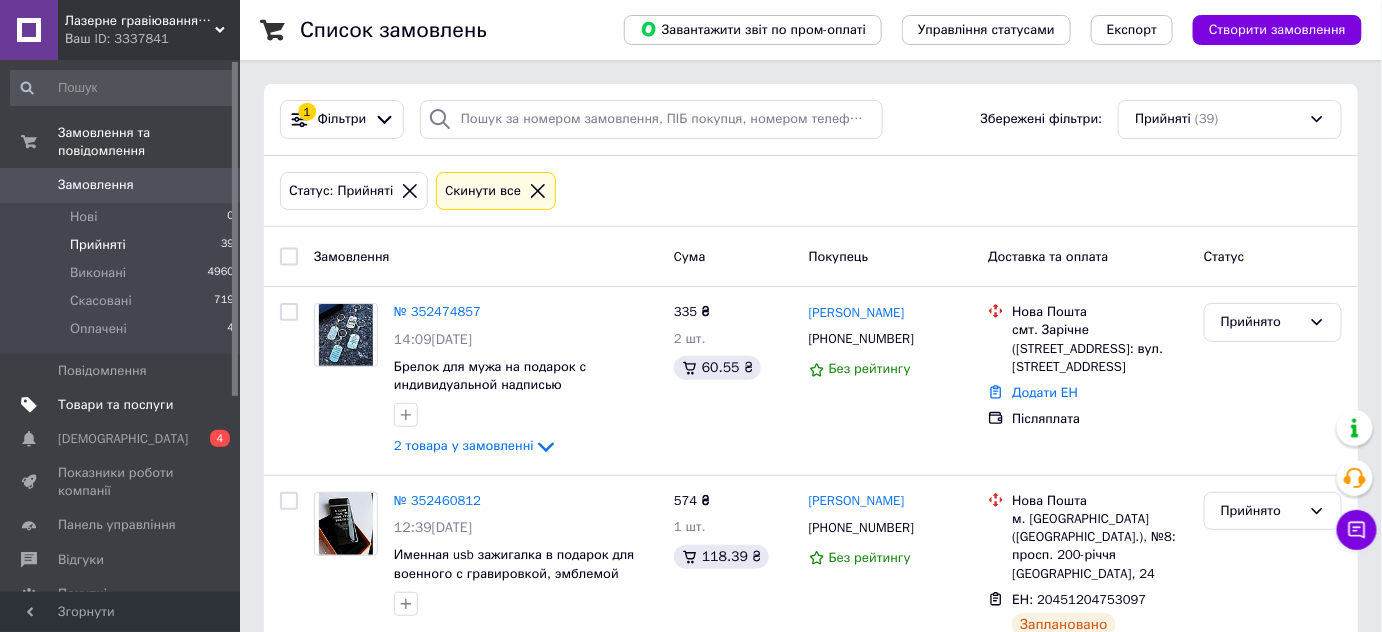 click on "Товари та послуги" at bounding box center [115, 405] 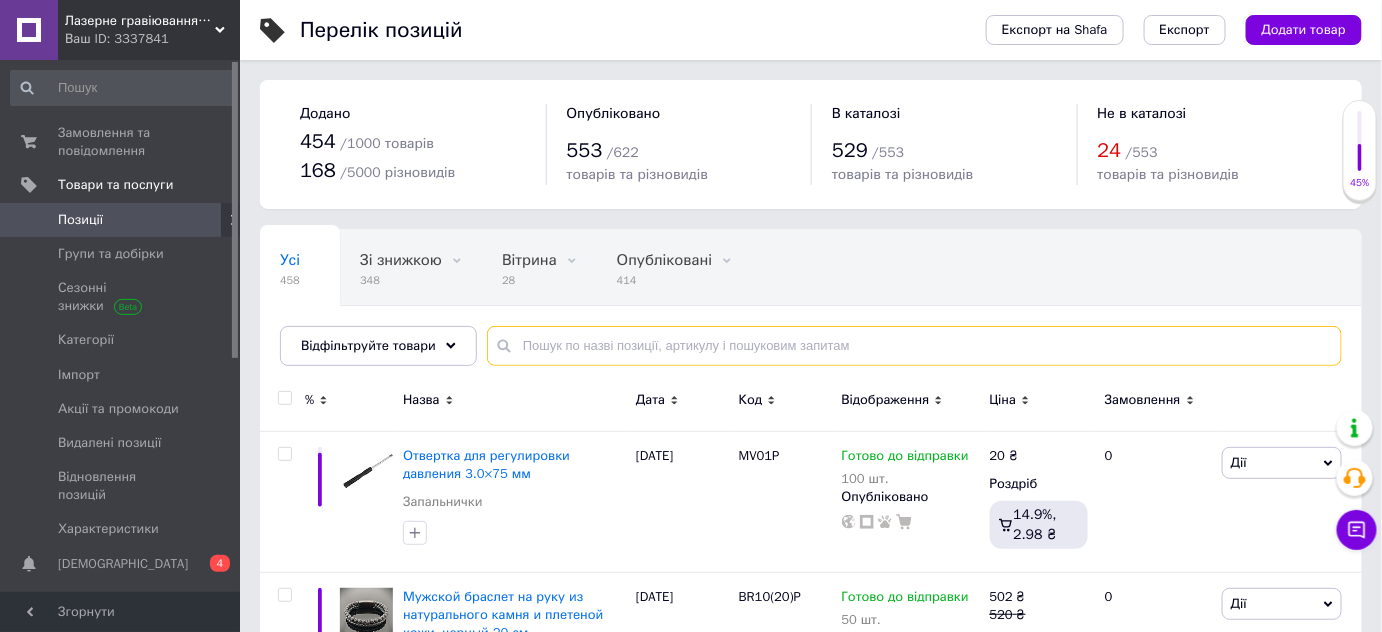 click at bounding box center (914, 346) 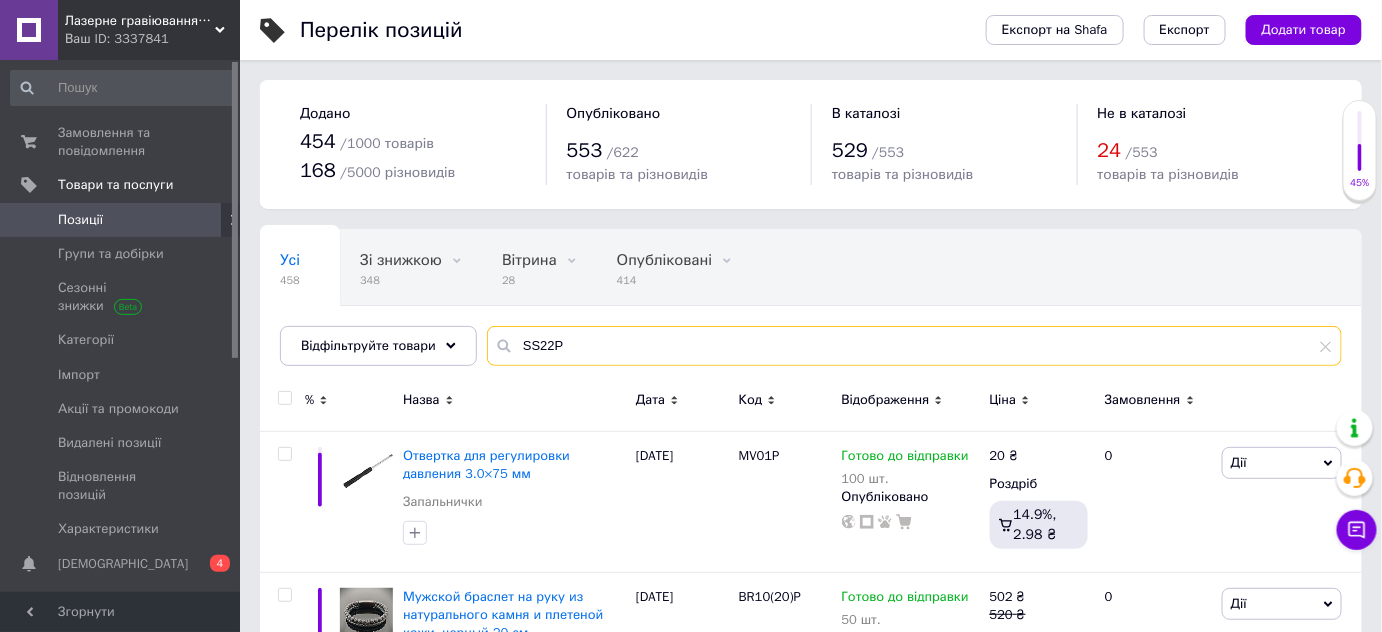 type on "SS22P" 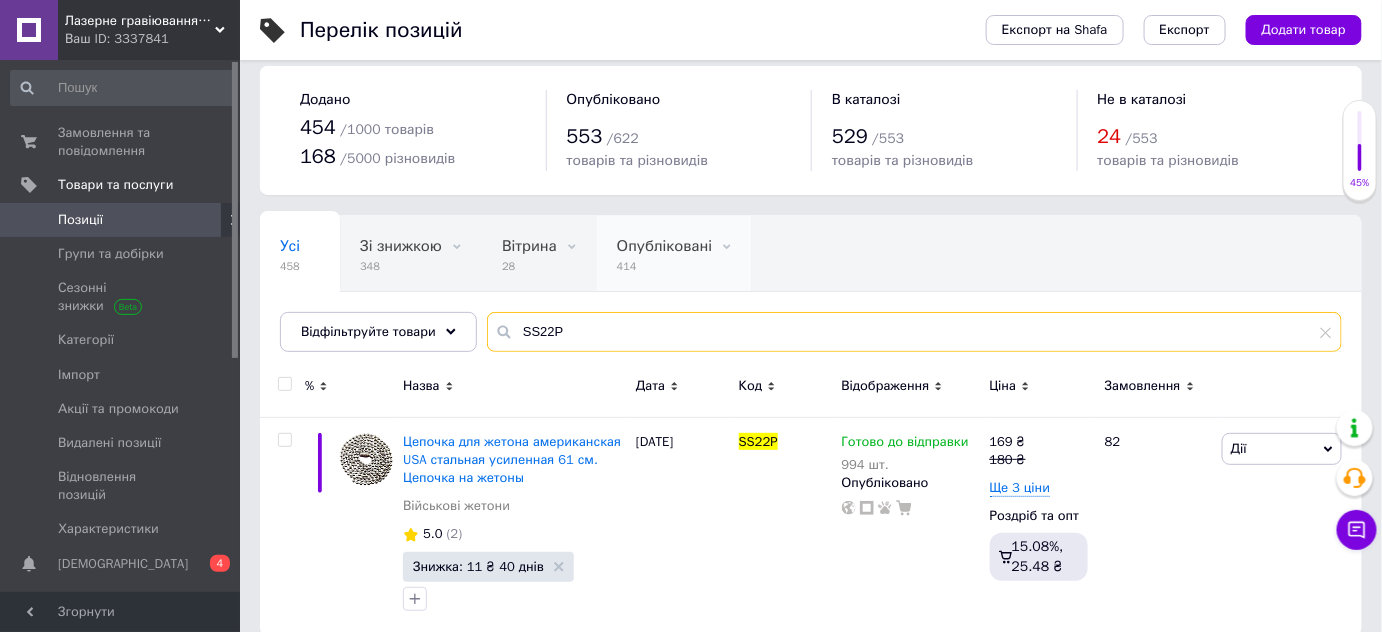 scroll, scrollTop: 37, scrollLeft: 0, axis: vertical 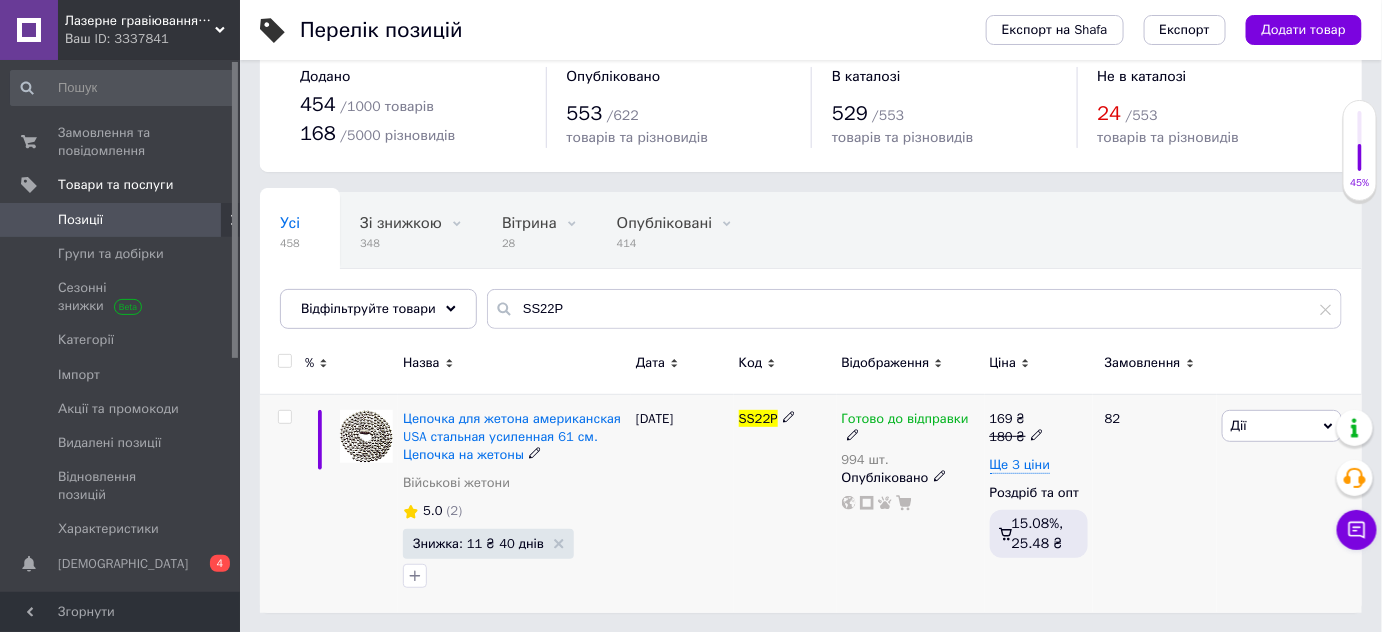 drag, startPoint x: 749, startPoint y: 416, endPoint x: 766, endPoint y: 417, distance: 17.029387 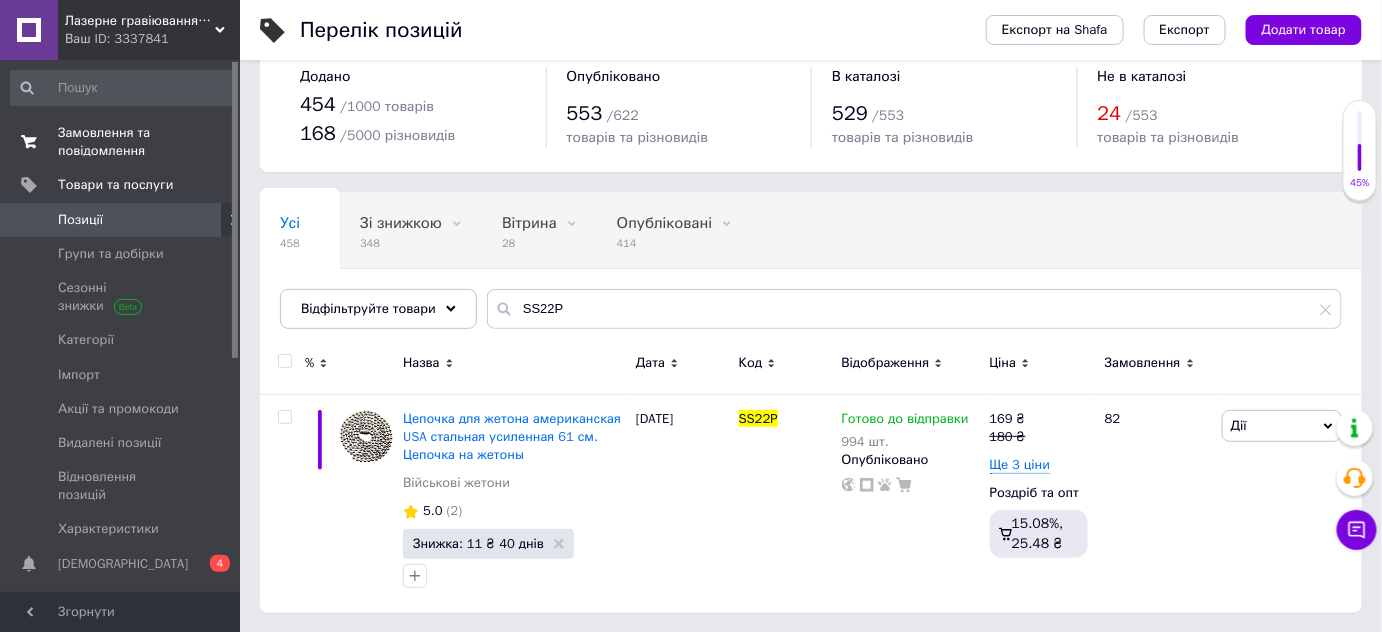 click on "Замовлення та повідомлення" at bounding box center [121, 142] 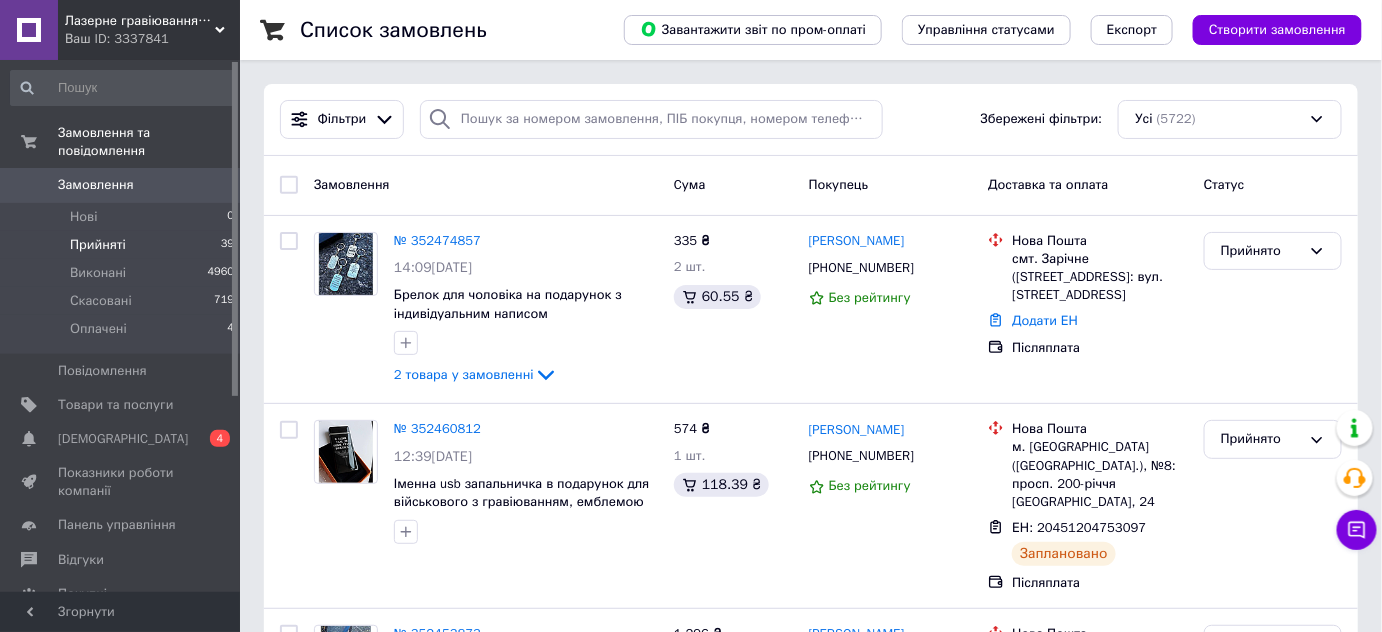 click on "Прийняті" at bounding box center [98, 245] 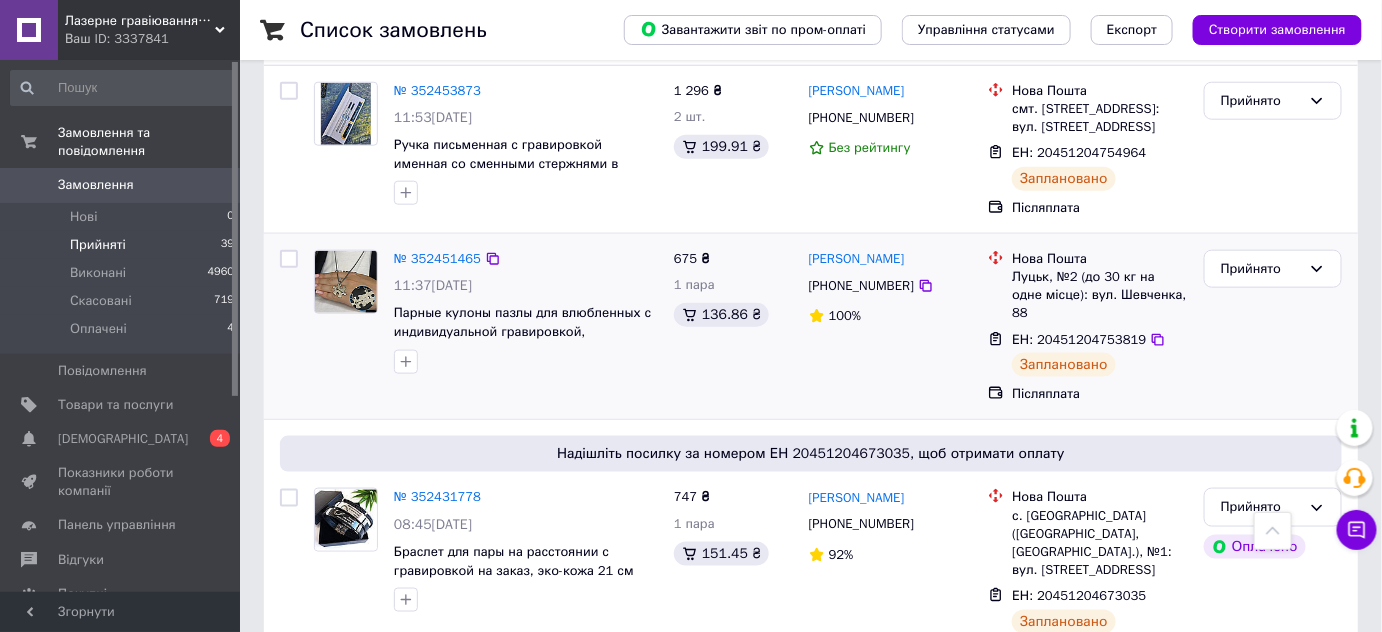 scroll, scrollTop: 646, scrollLeft: 0, axis: vertical 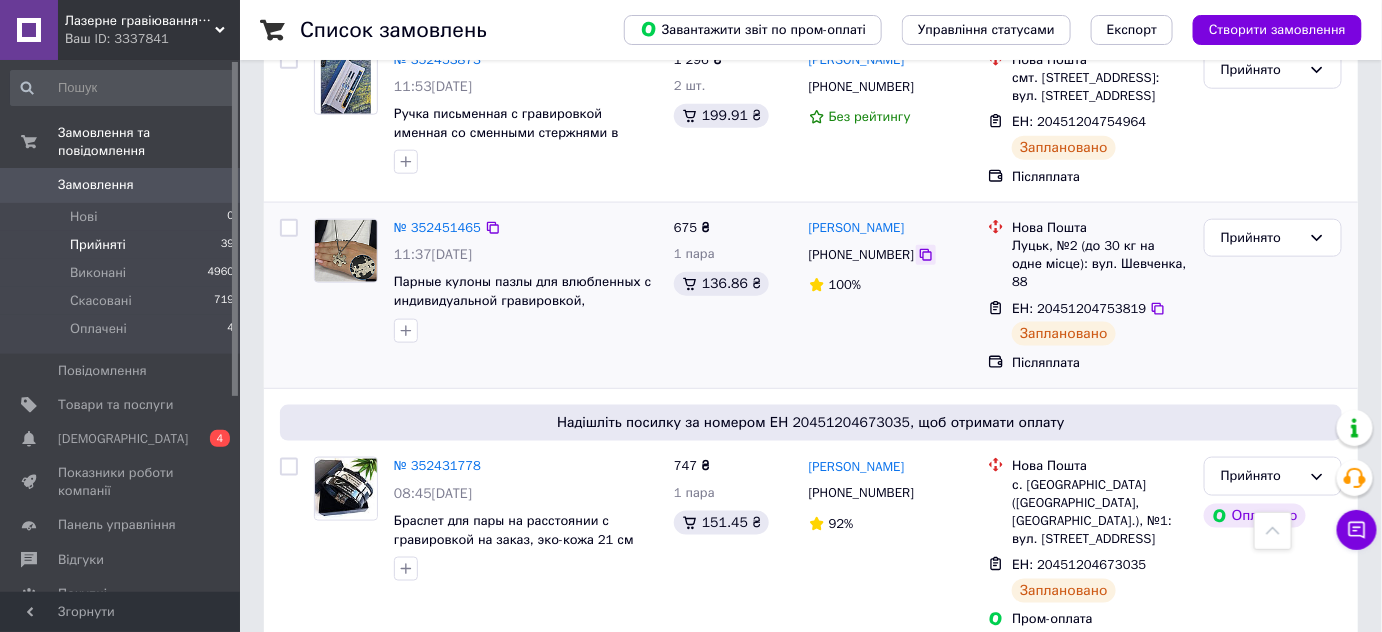 click 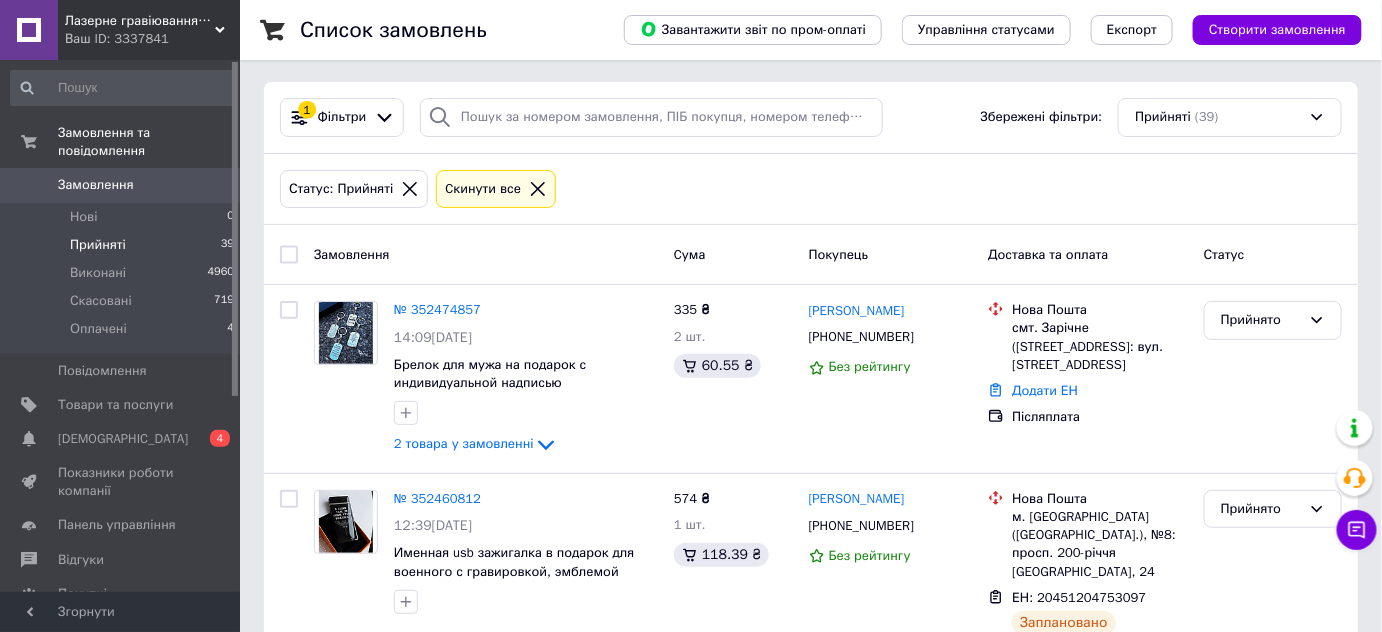 scroll, scrollTop: 0, scrollLeft: 0, axis: both 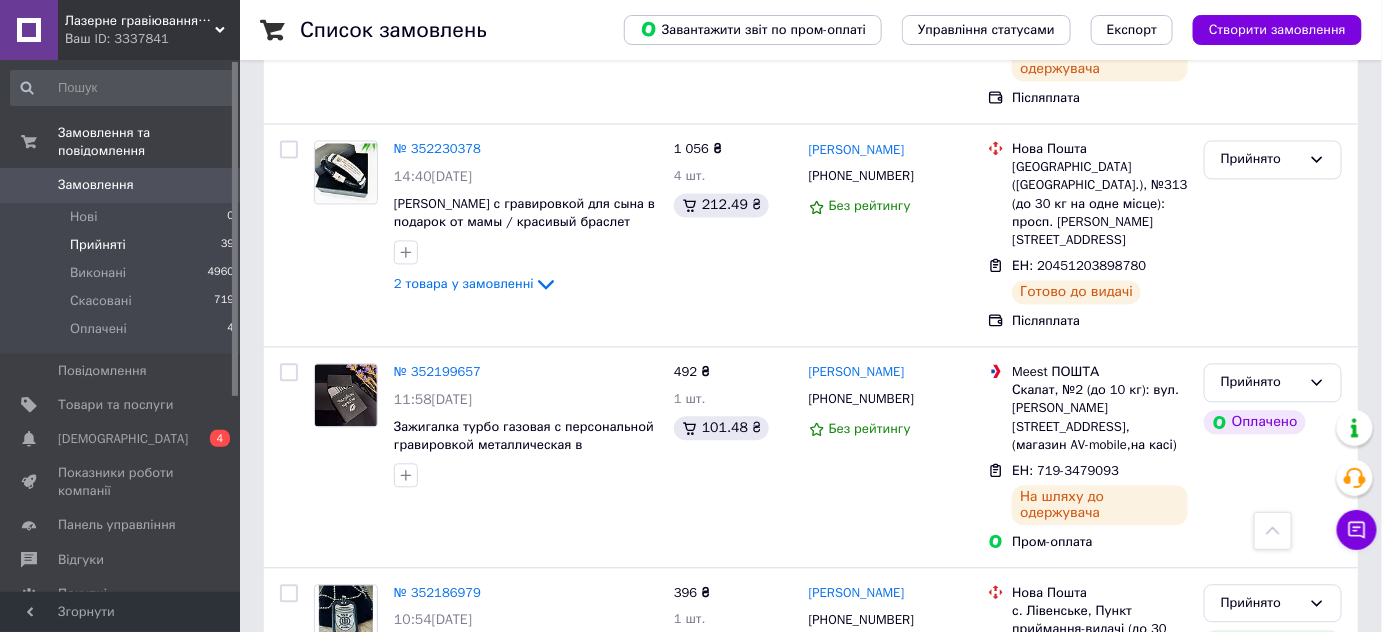 click on "2" at bounding box center [327, 833] 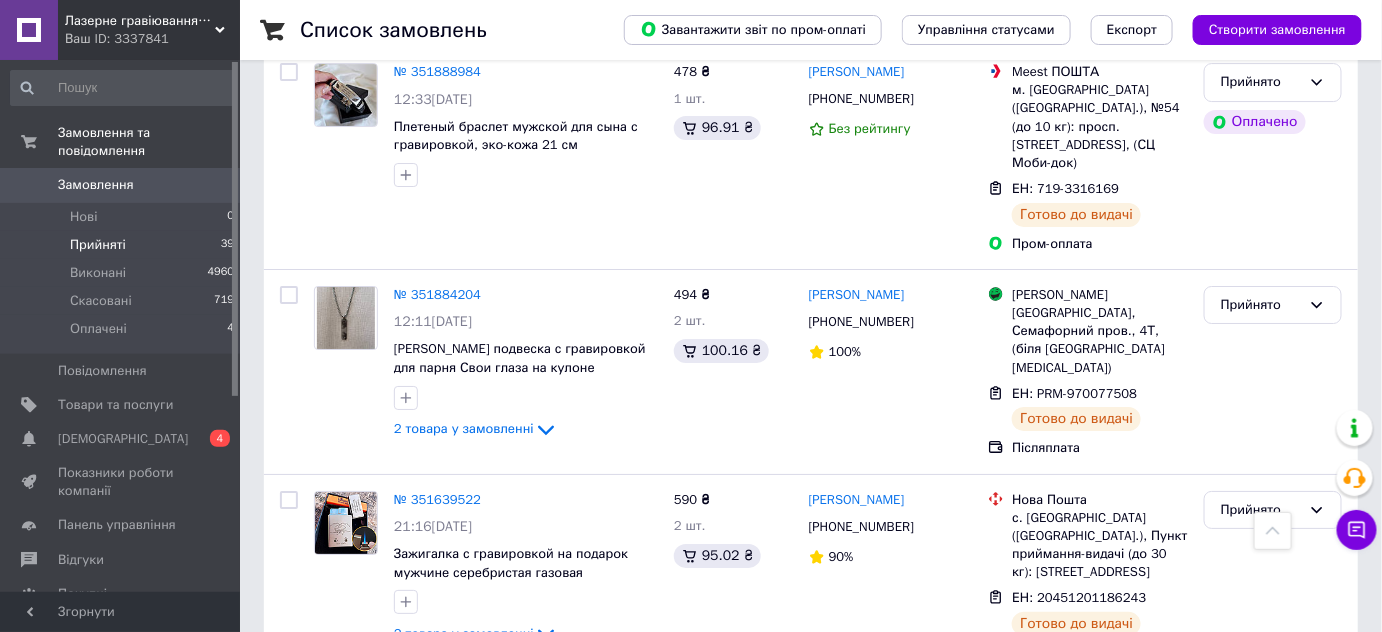 scroll, scrollTop: 2818, scrollLeft: 0, axis: vertical 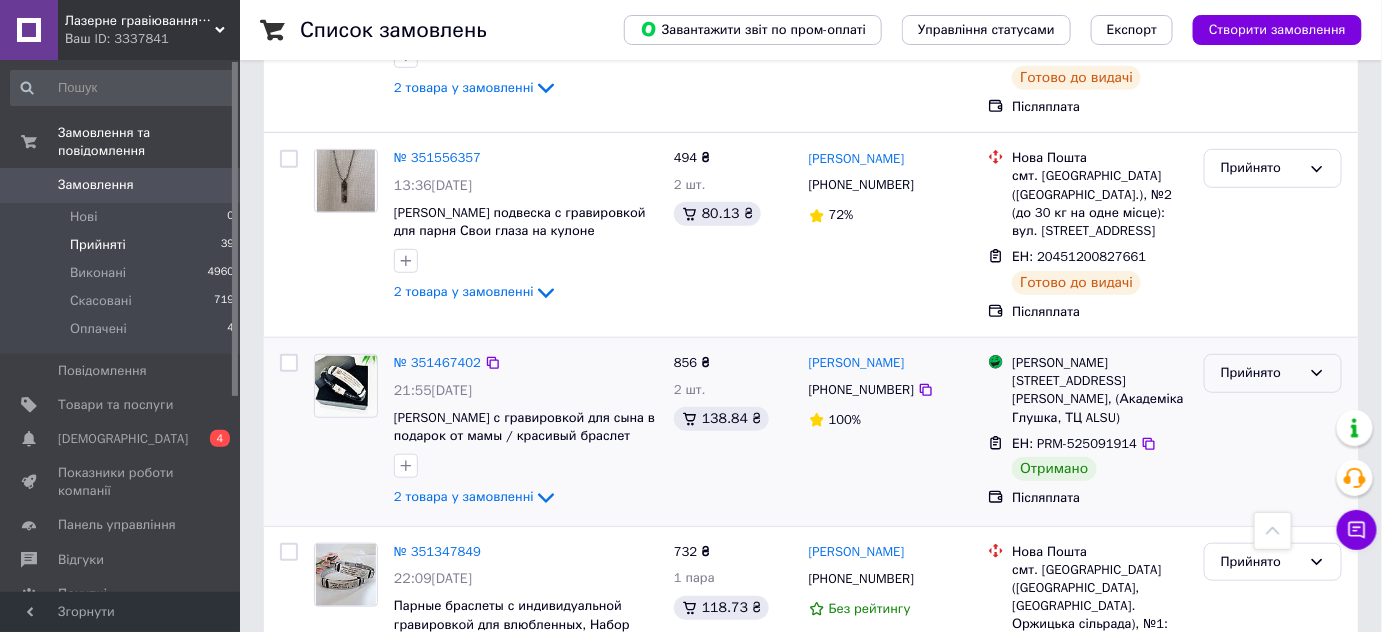 click on "Прийнято" at bounding box center [1261, 373] 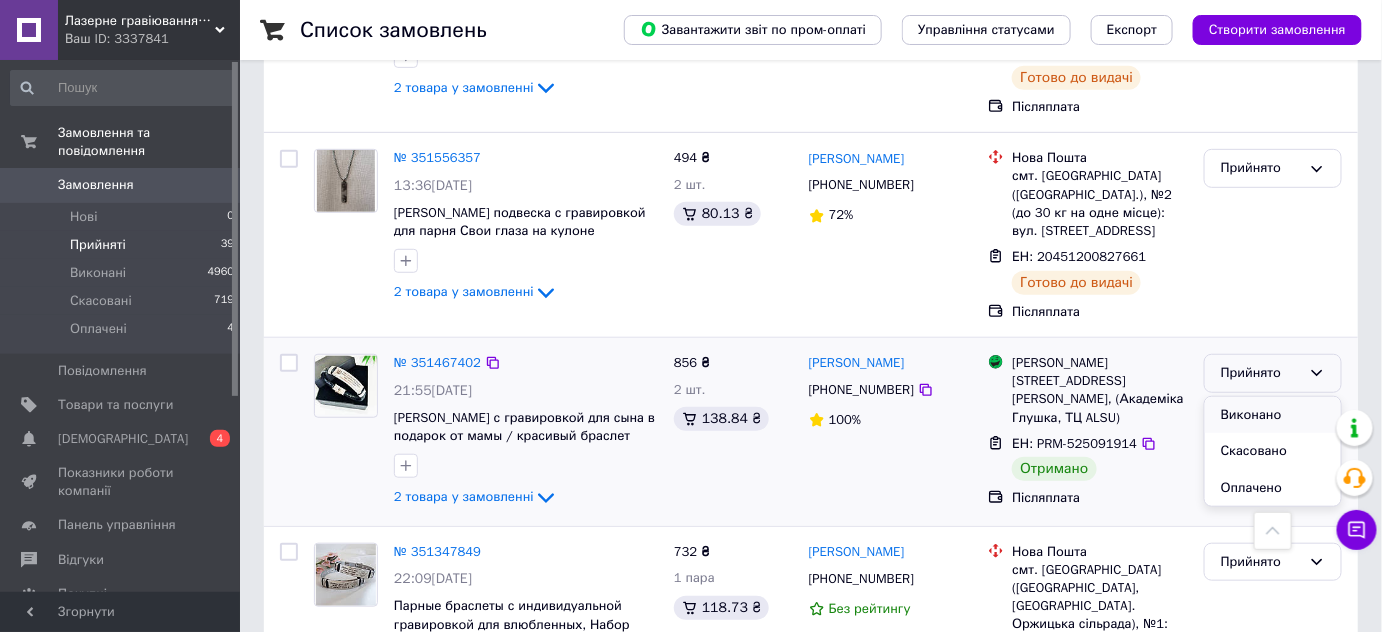 click on "Виконано" at bounding box center (1273, 415) 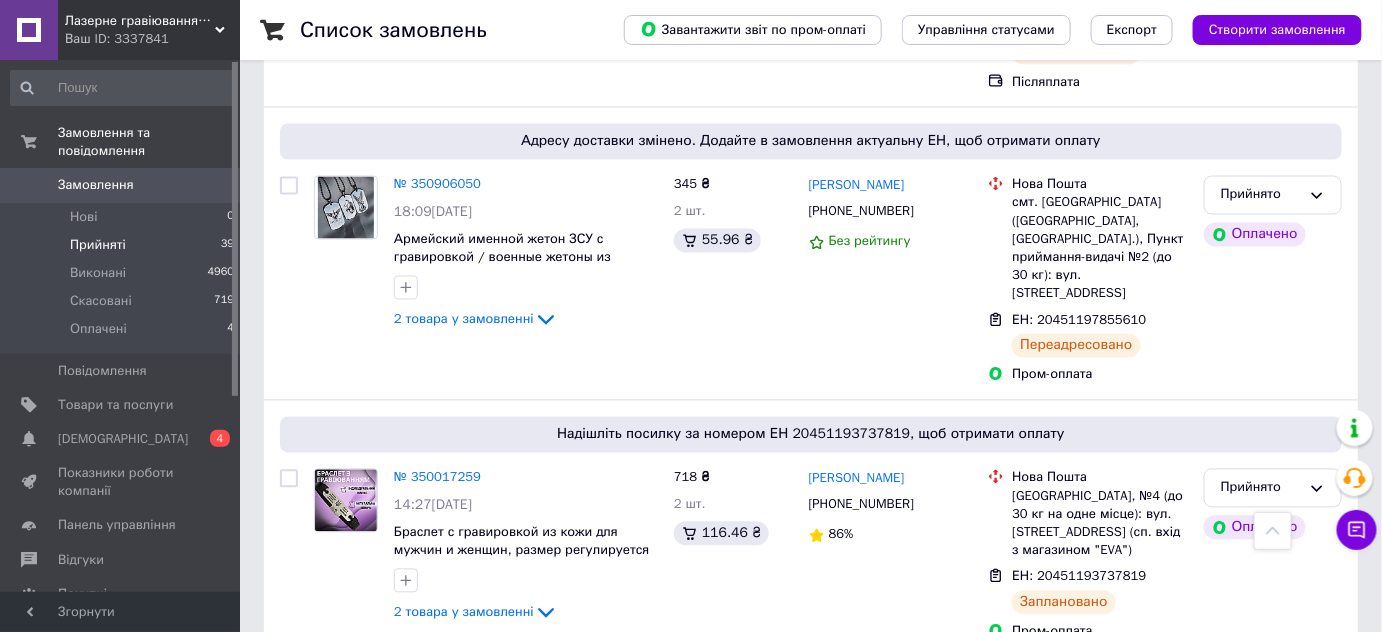 scroll, scrollTop: 3210, scrollLeft: 0, axis: vertical 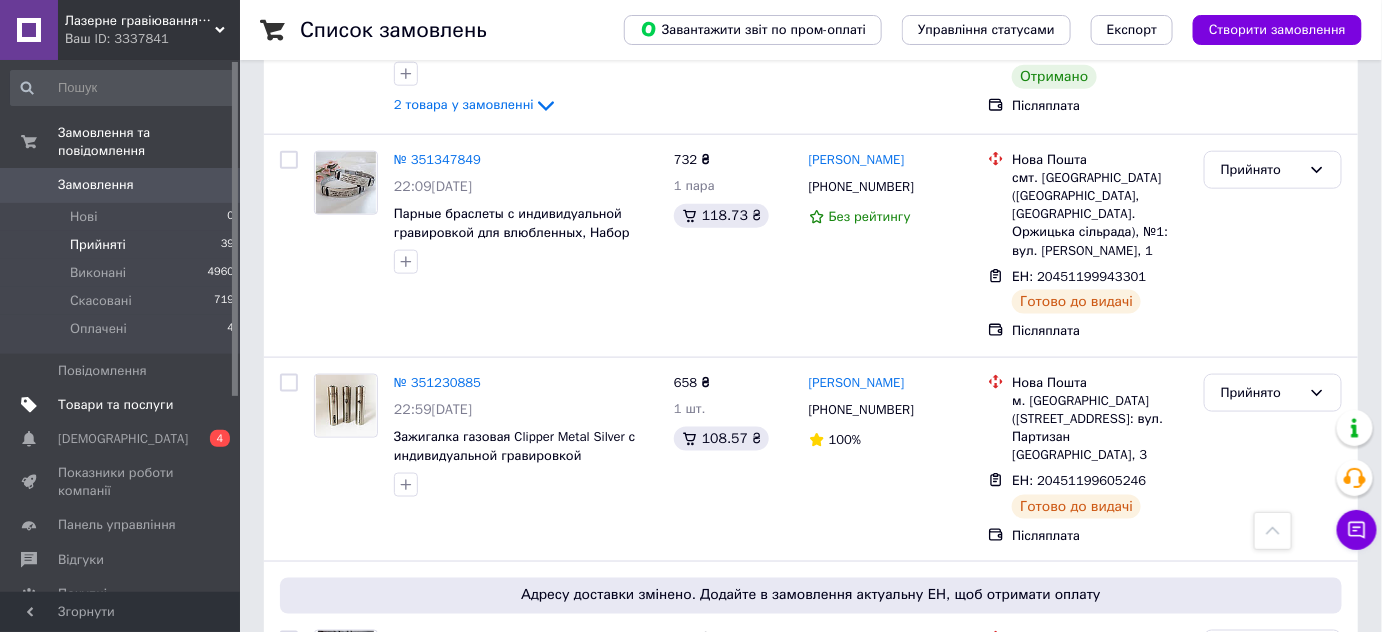 click on "Товари та послуги" at bounding box center (115, 405) 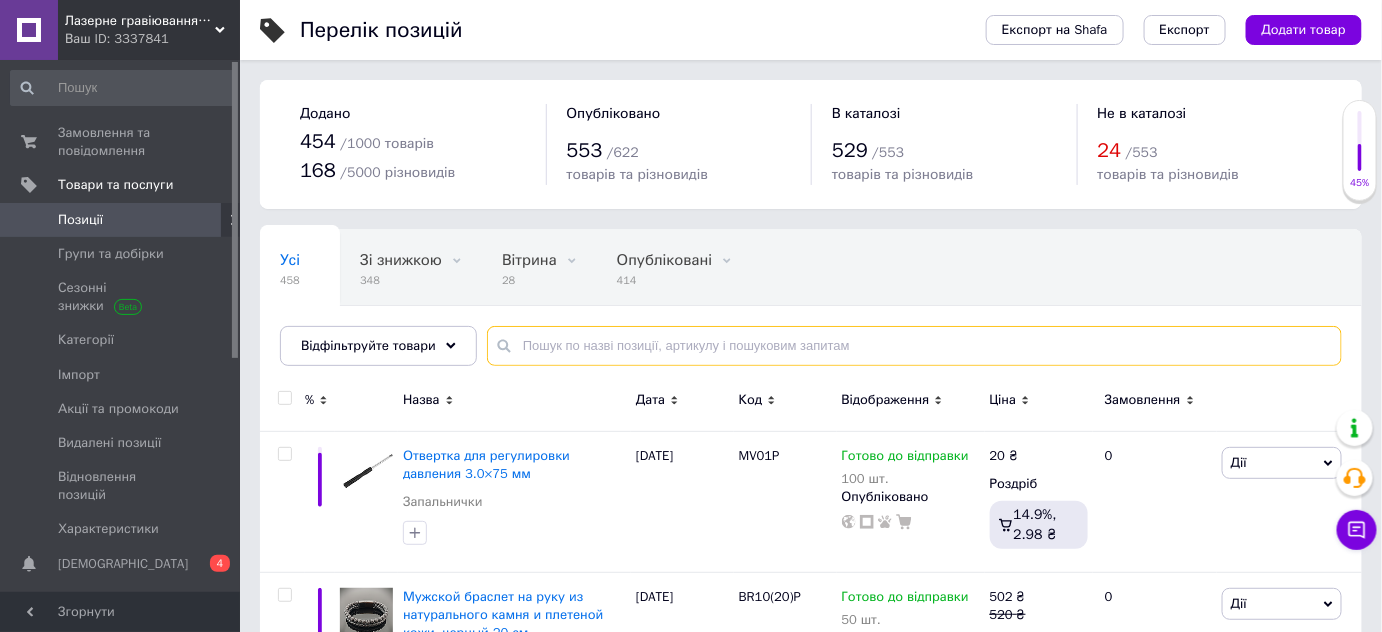 paste on "KN41" 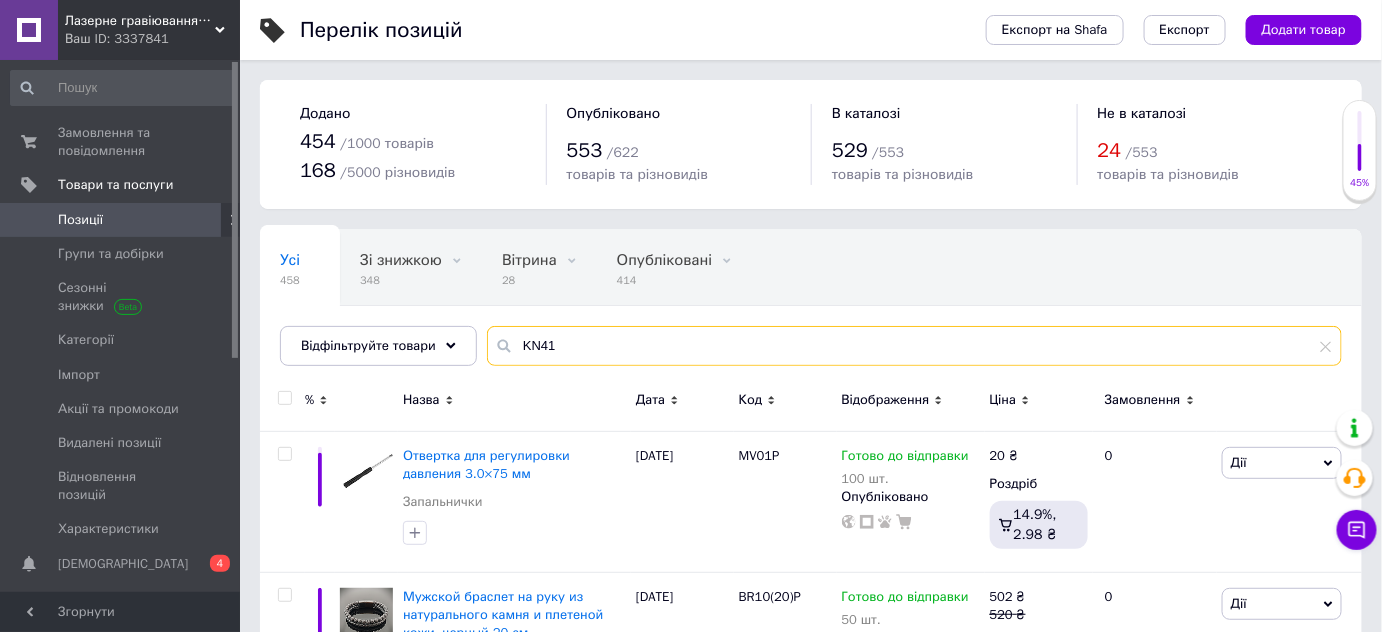 type on "KN41" 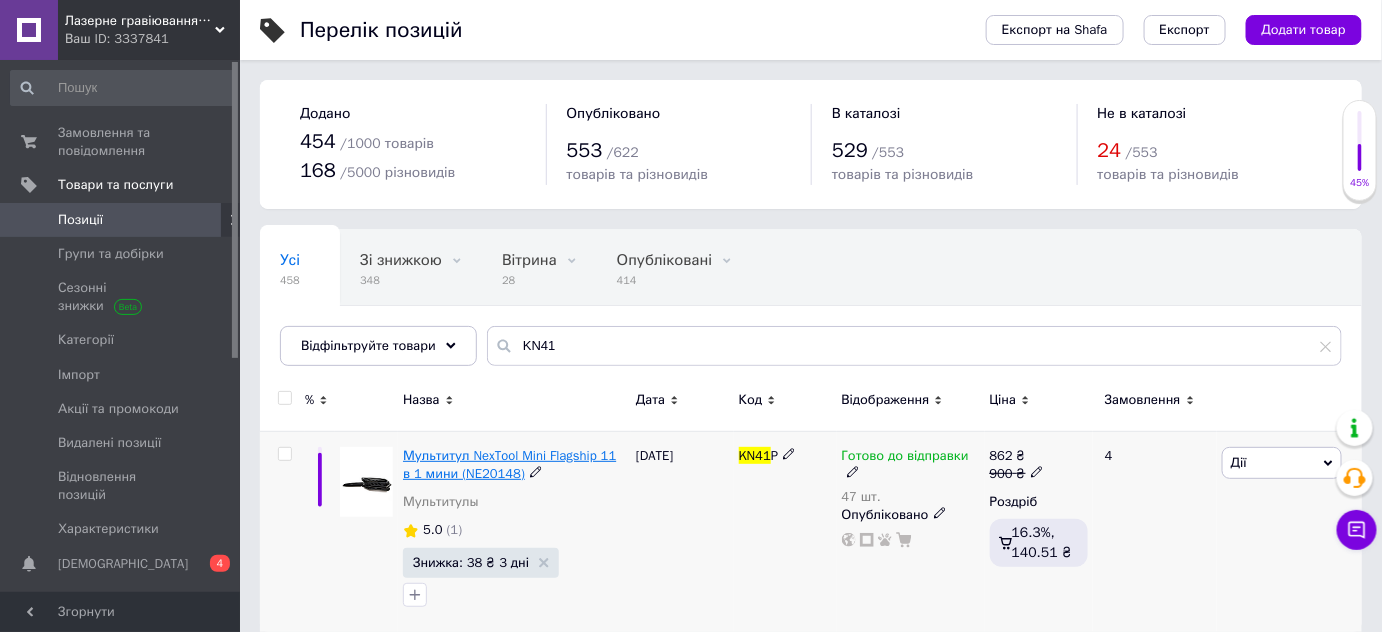 click on "Мультитул NexTool Mini Flagship 11 в 1 мини (NE20148)" at bounding box center (509, 464) 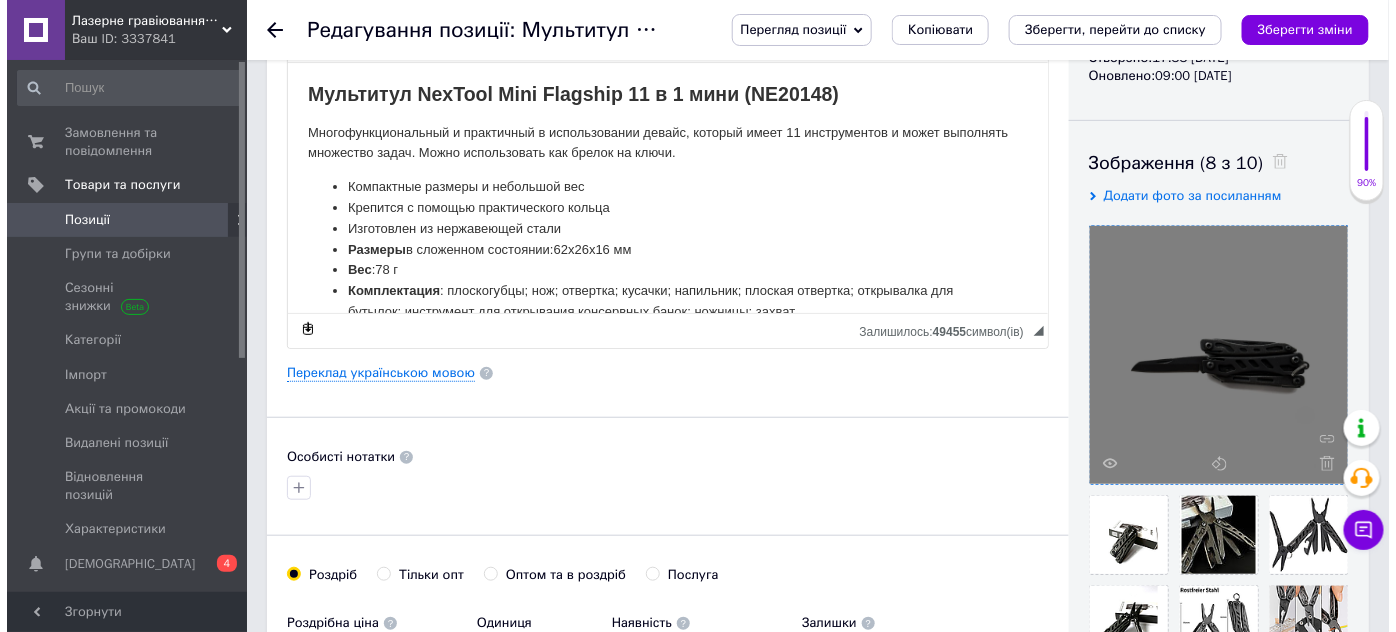 scroll, scrollTop: 454, scrollLeft: 0, axis: vertical 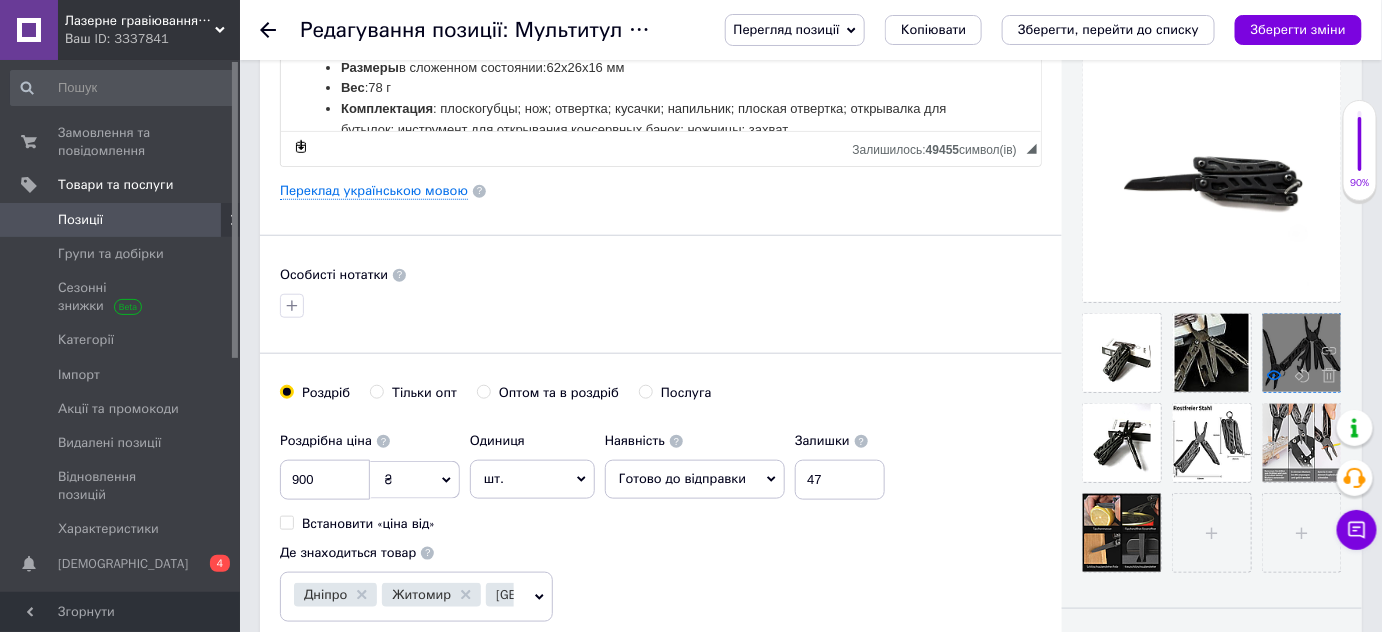 click 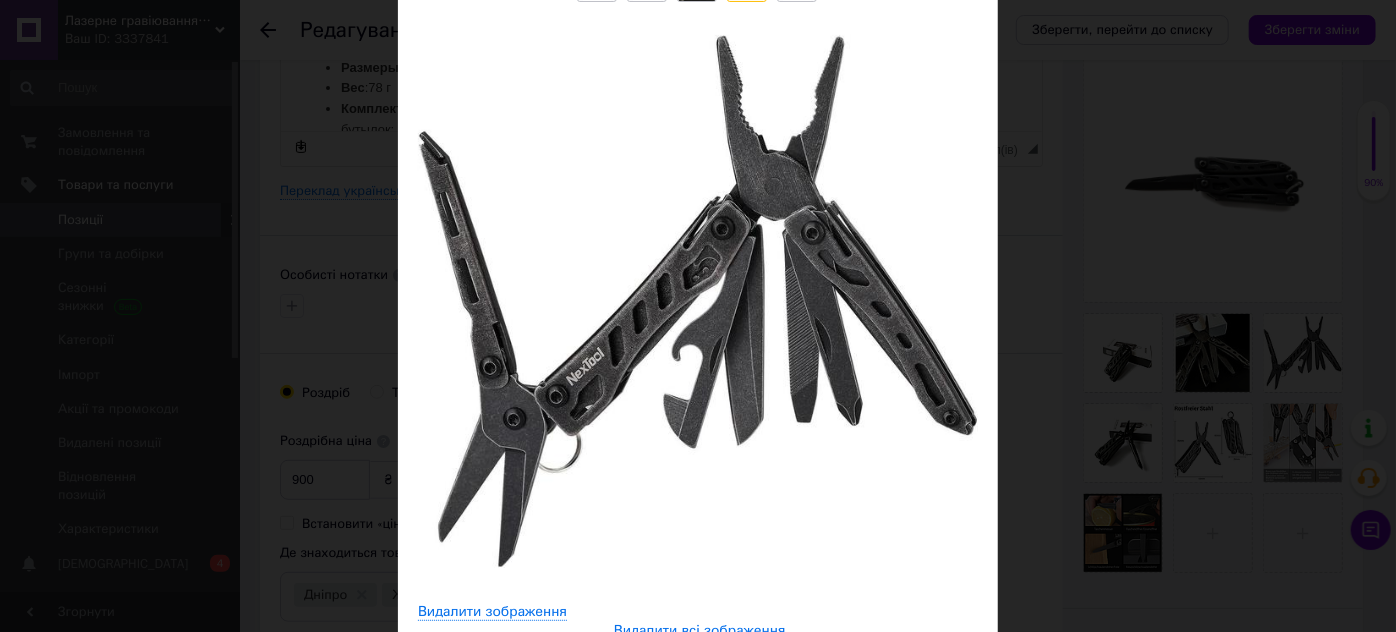 scroll, scrollTop: 207, scrollLeft: 0, axis: vertical 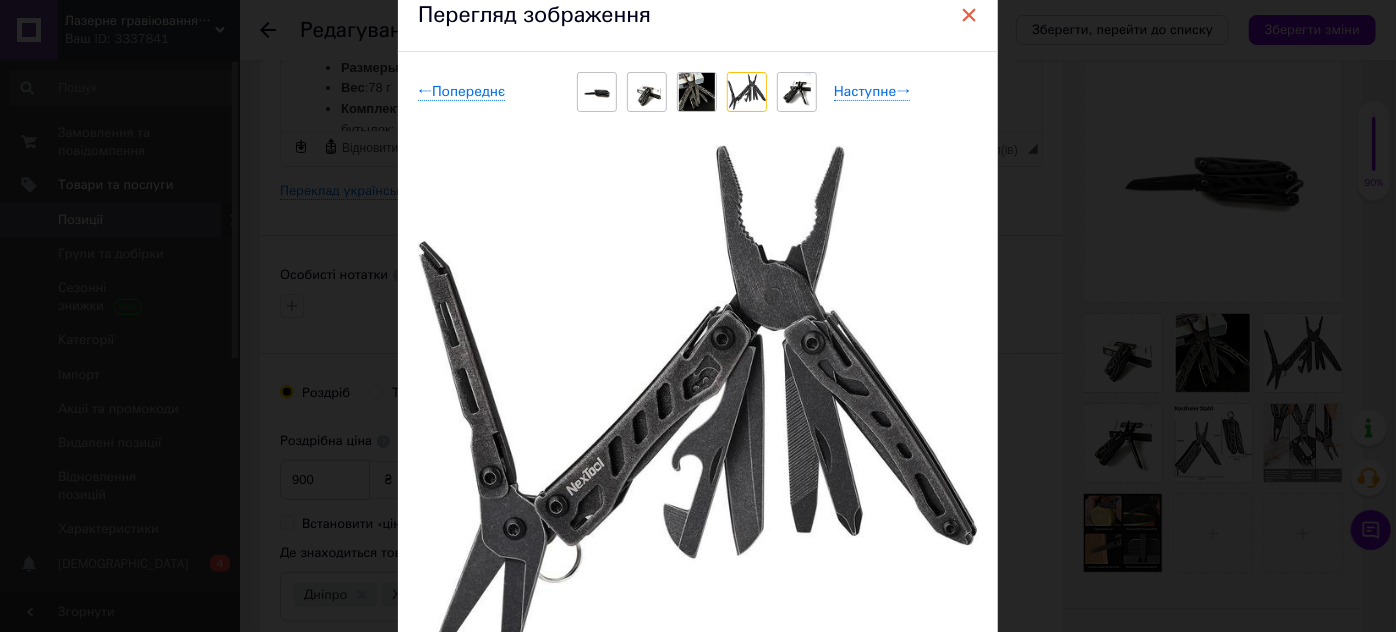 drag, startPoint x: 960, startPoint y: 18, endPoint x: 587, endPoint y: 239, distance: 433.55508 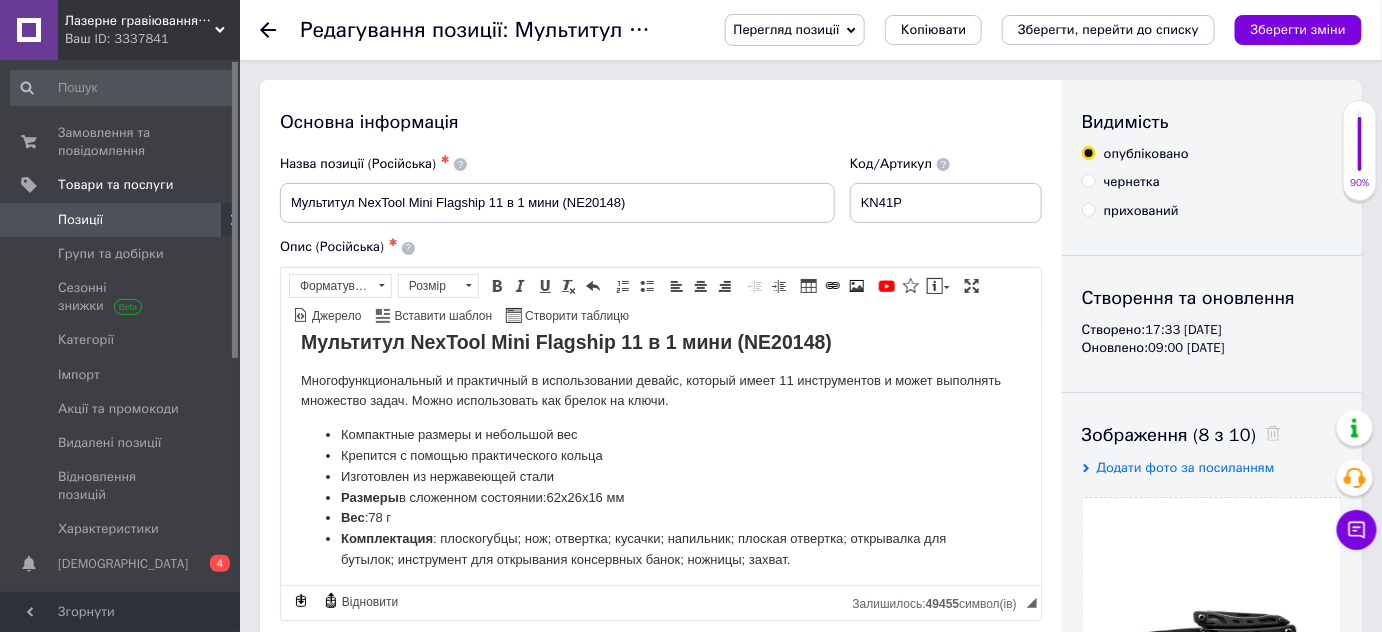 scroll, scrollTop: 0, scrollLeft: 0, axis: both 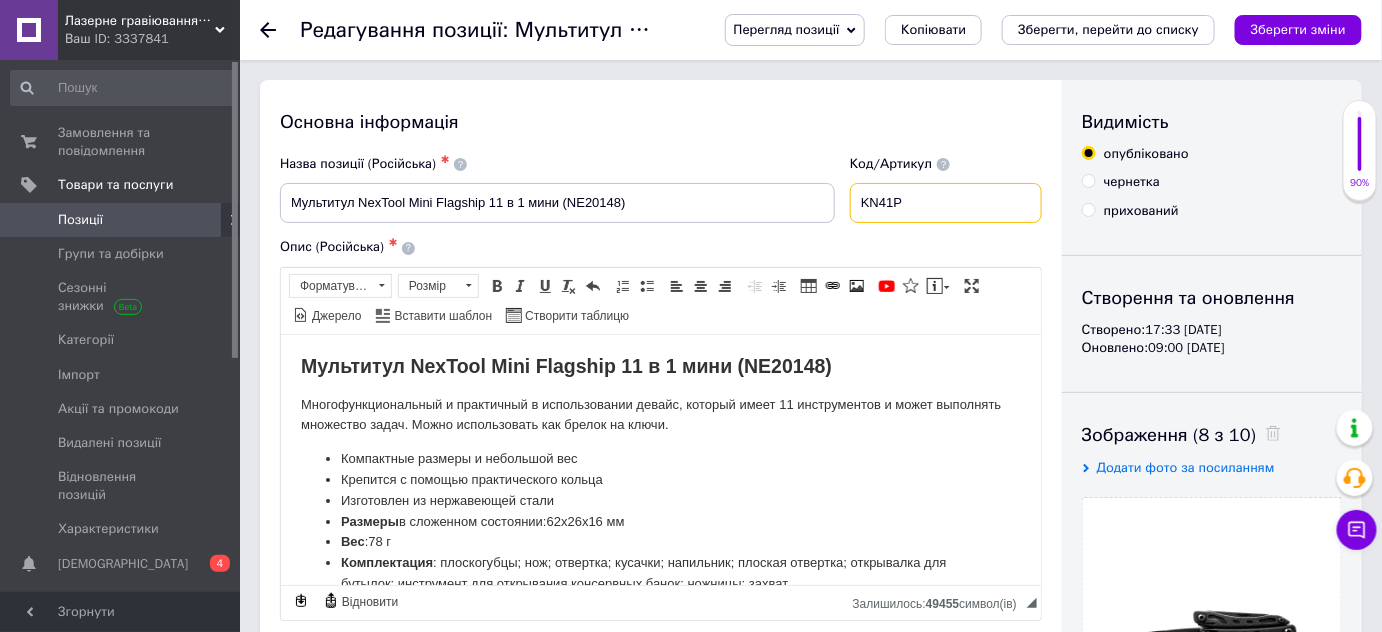 drag, startPoint x: 866, startPoint y: 202, endPoint x: 903, endPoint y: 195, distance: 37.65634 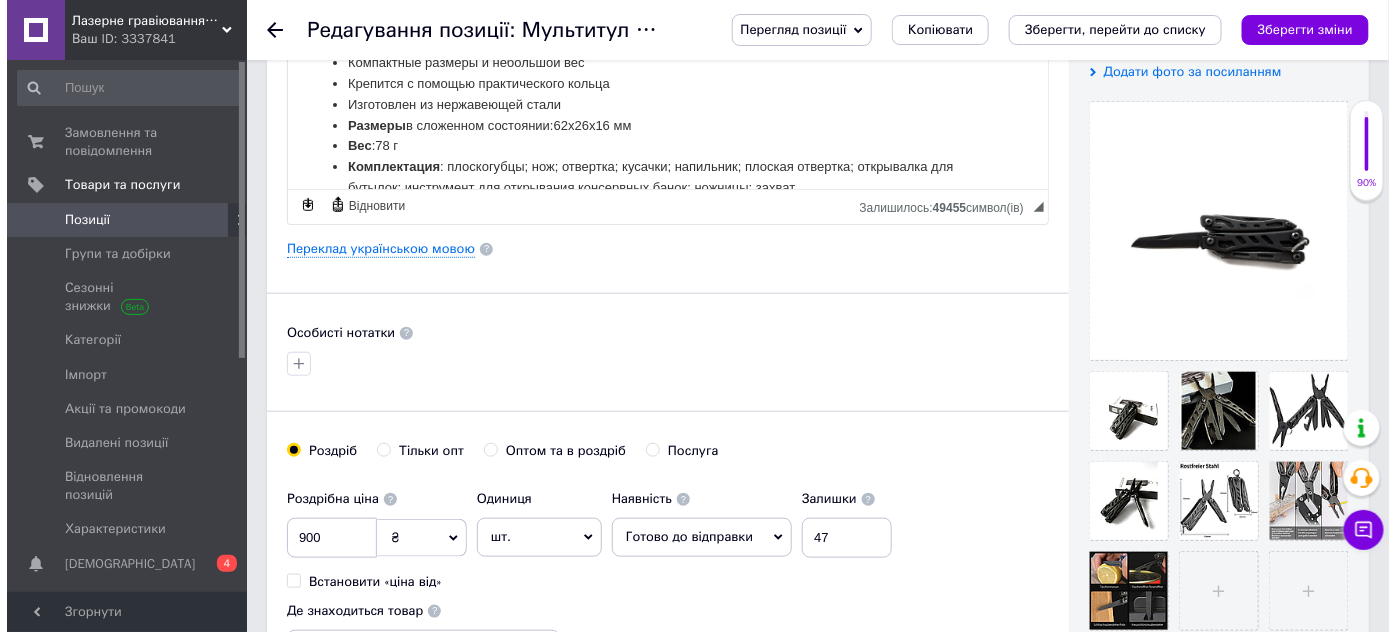 scroll, scrollTop: 636, scrollLeft: 0, axis: vertical 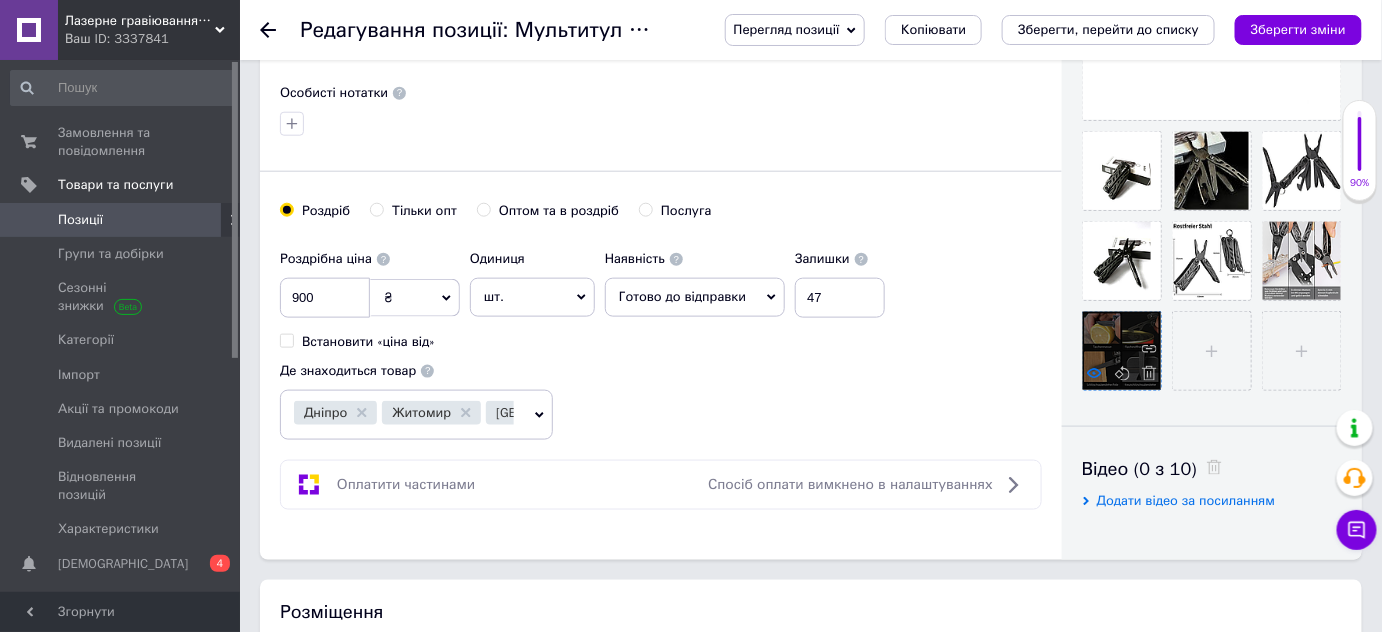 click 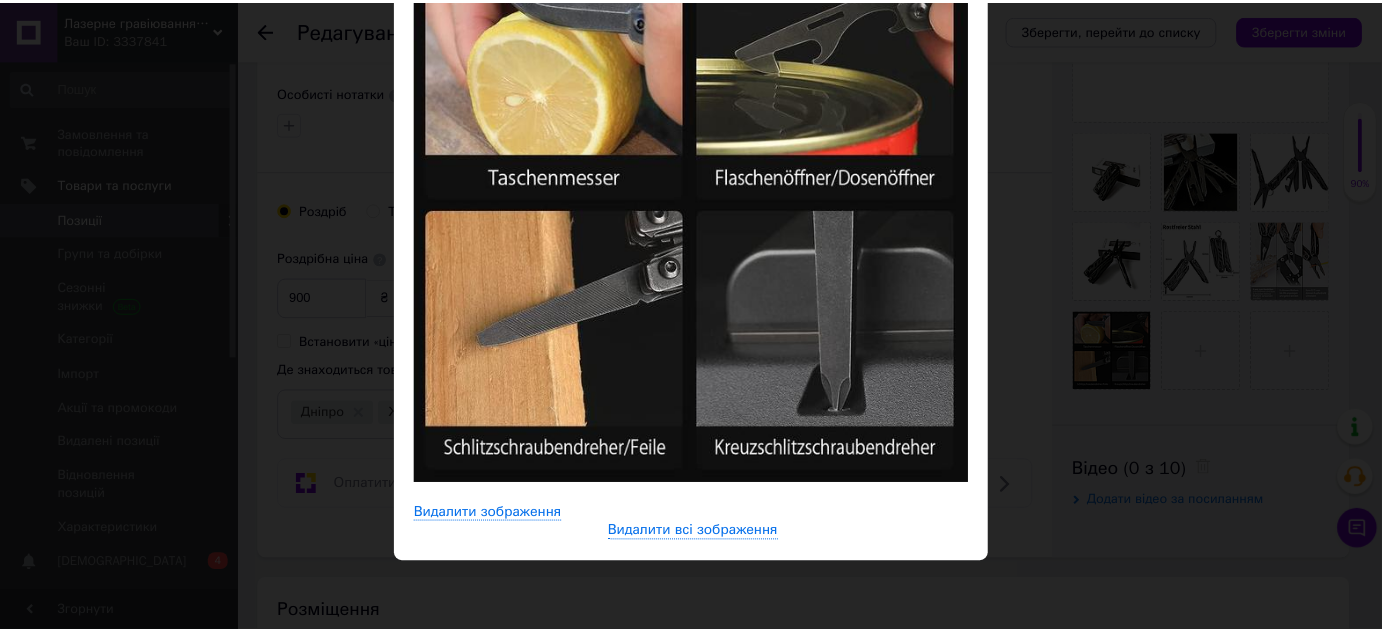 scroll, scrollTop: 0, scrollLeft: 0, axis: both 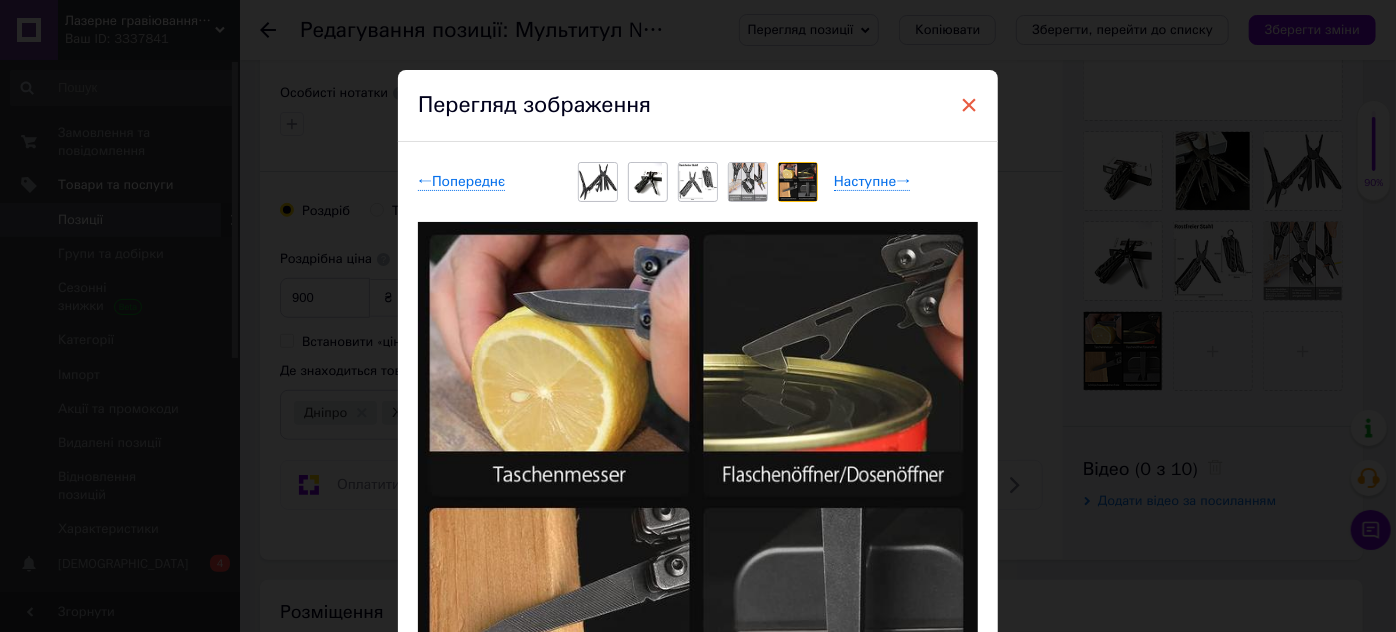click on "×" at bounding box center (969, 105) 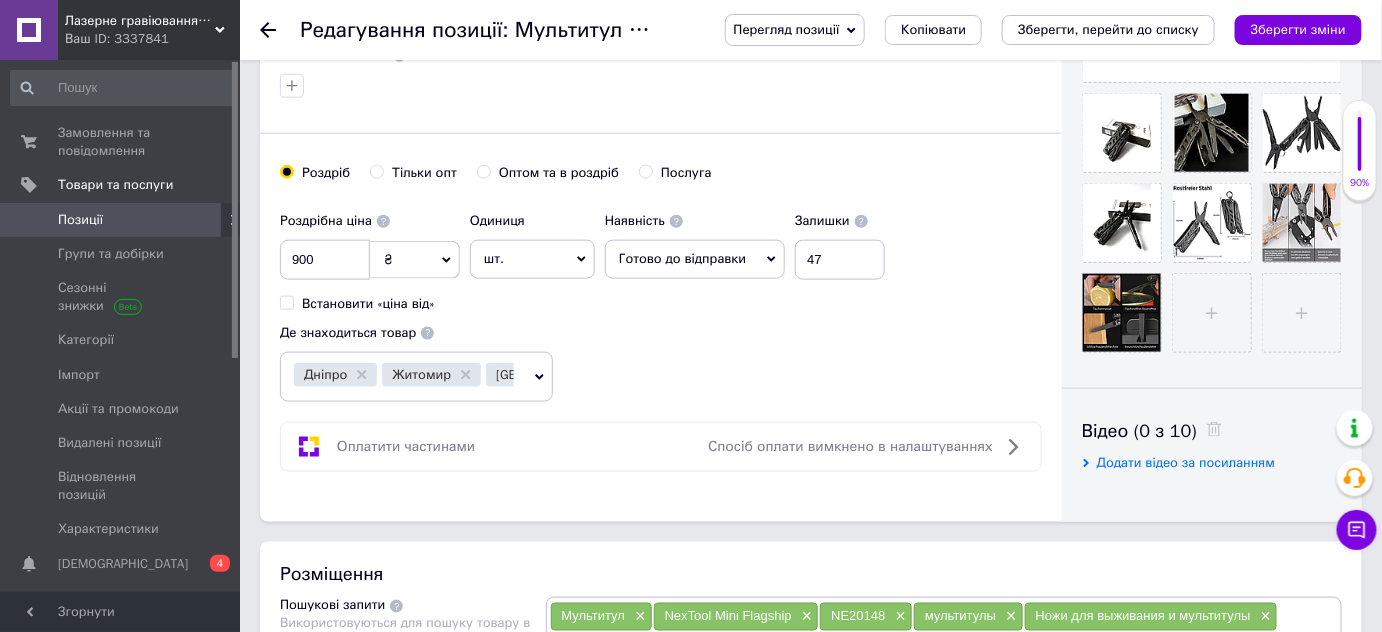 scroll, scrollTop: 818, scrollLeft: 0, axis: vertical 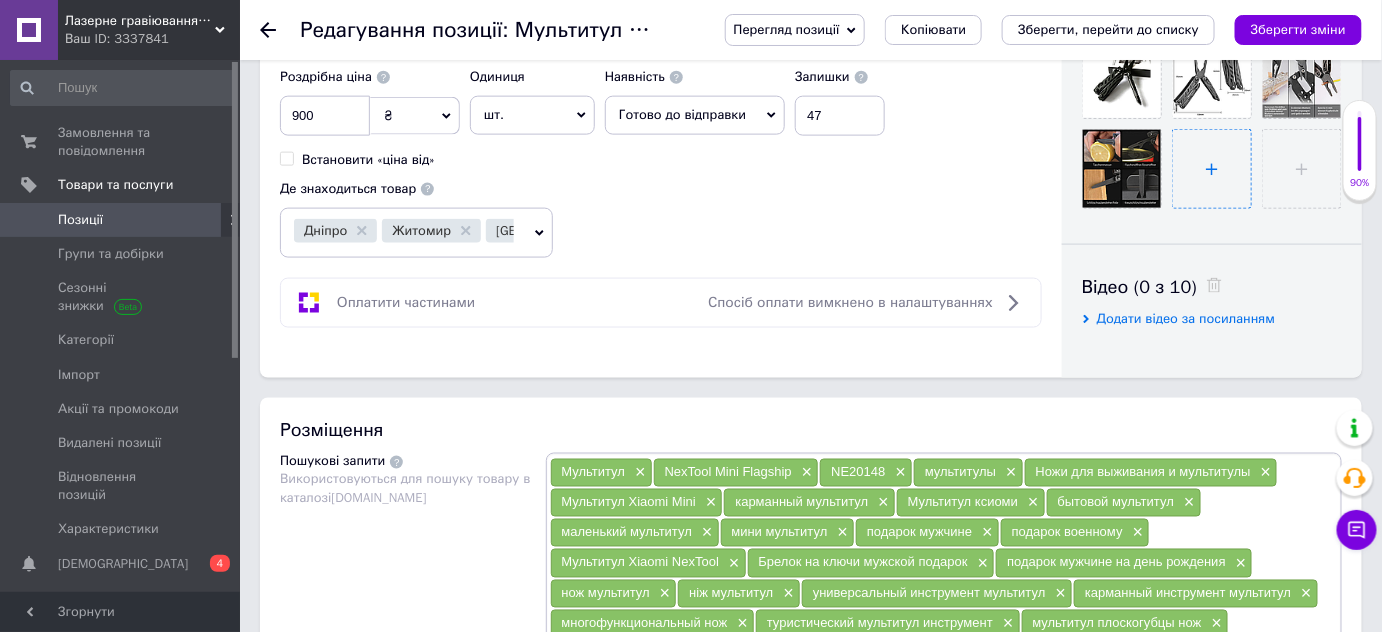 click at bounding box center (1212, 169) 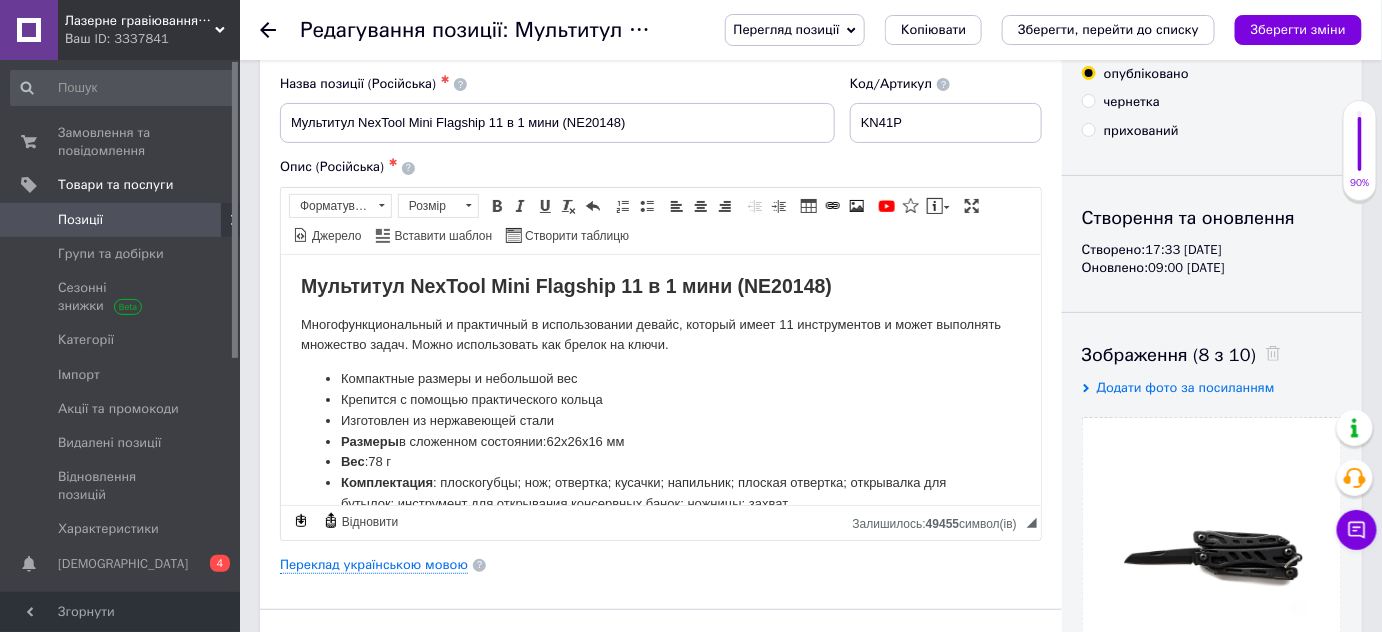 scroll, scrollTop: 0, scrollLeft: 0, axis: both 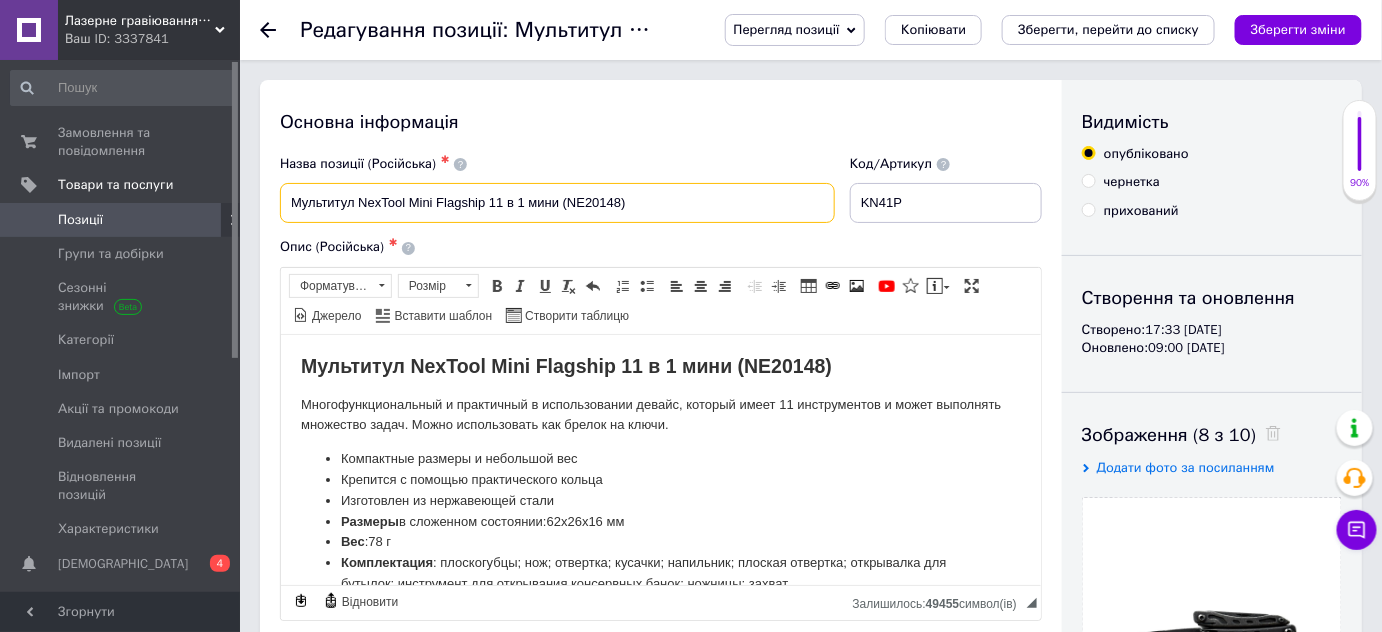 drag, startPoint x: 289, startPoint y: 200, endPoint x: 735, endPoint y: 200, distance: 446 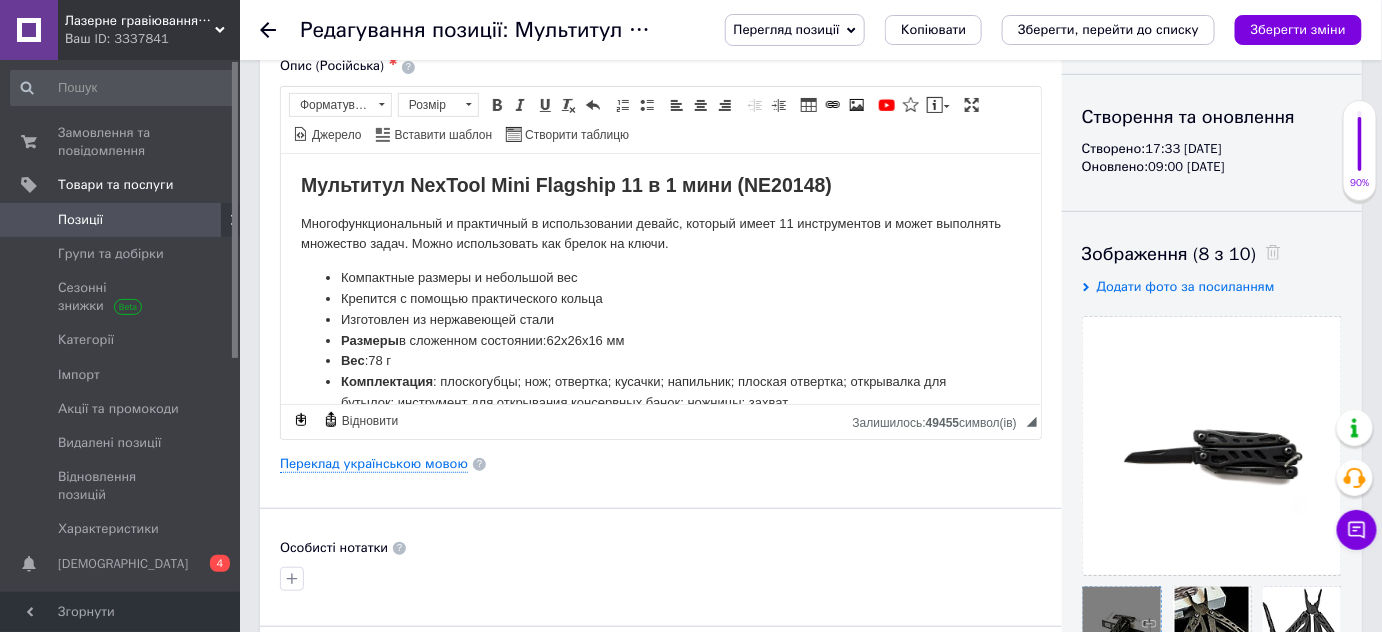 scroll, scrollTop: 545, scrollLeft: 0, axis: vertical 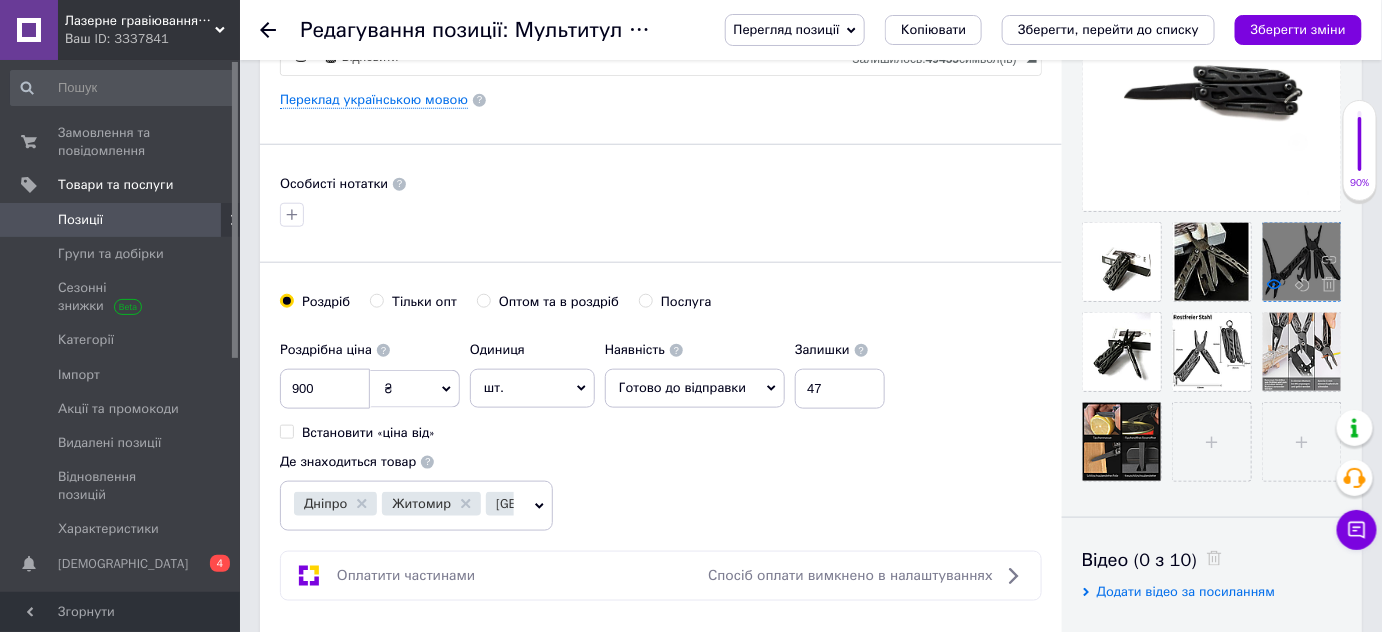click 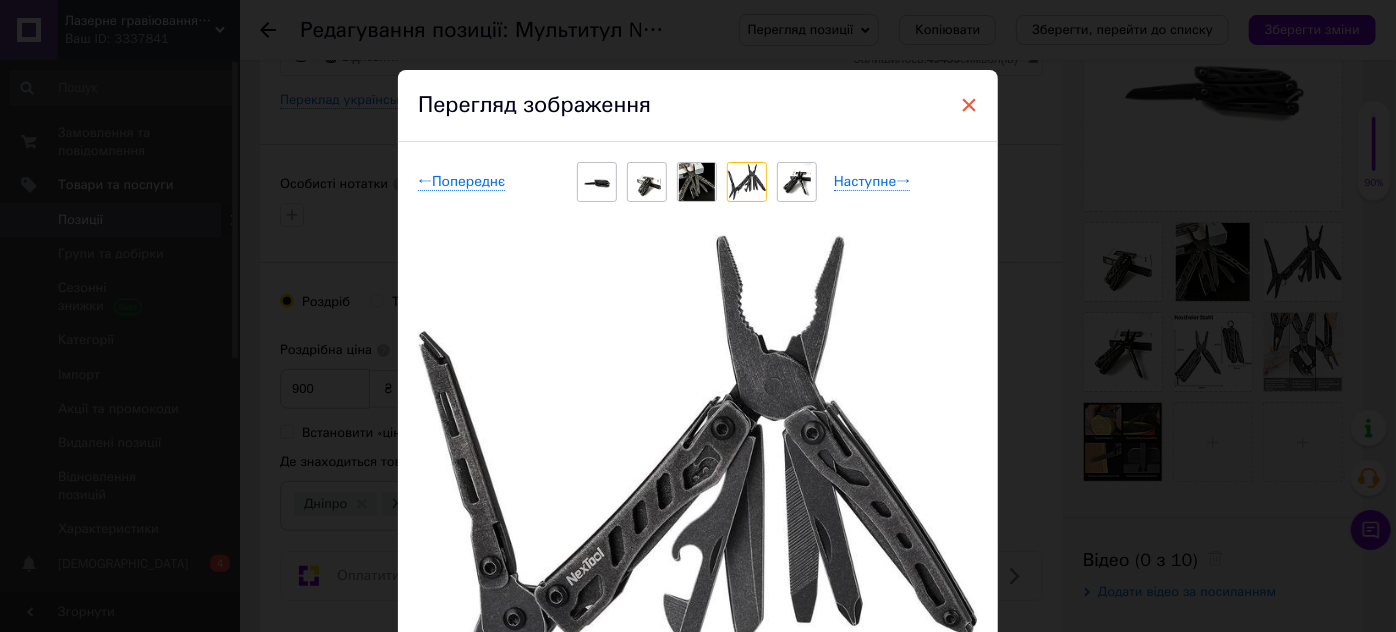 click on "×" at bounding box center [969, 105] 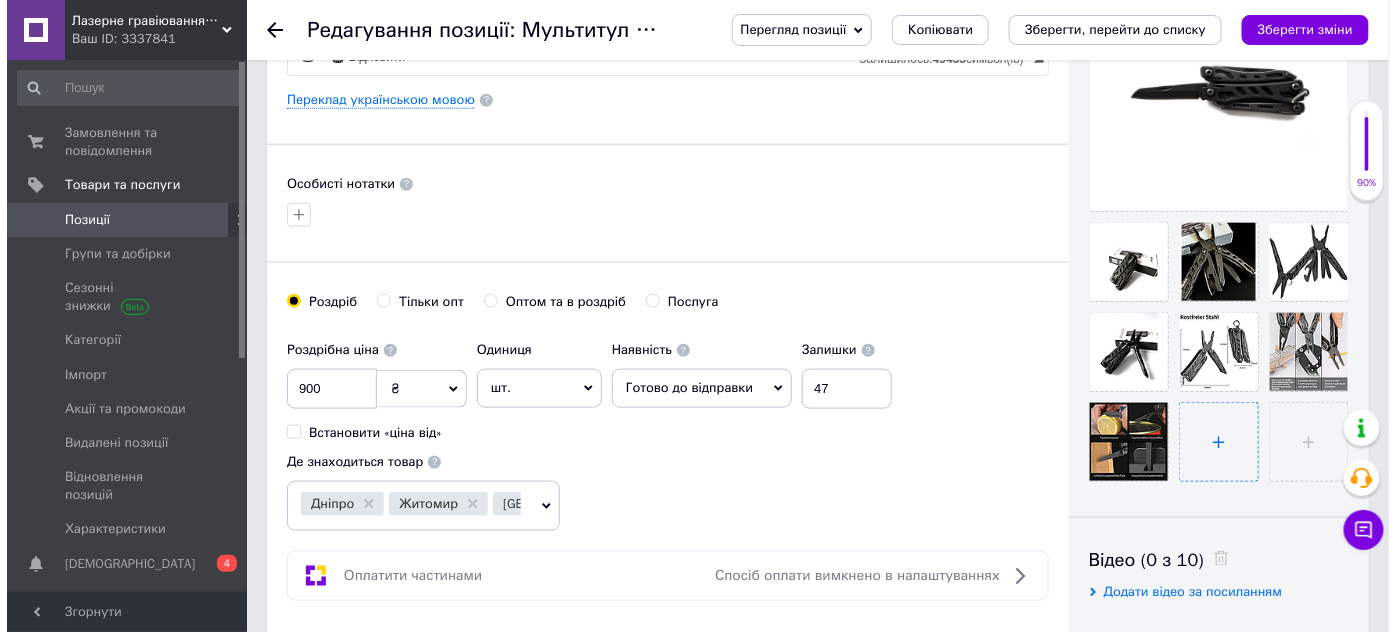 scroll, scrollTop: 454, scrollLeft: 0, axis: vertical 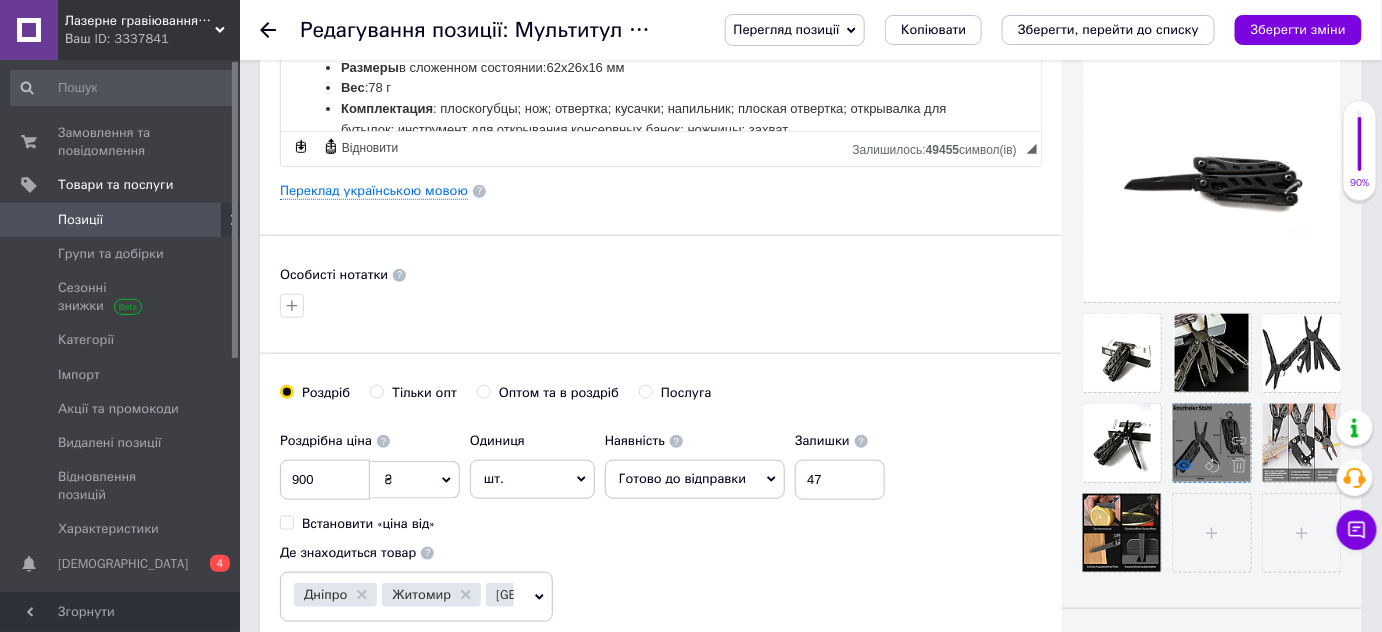 click 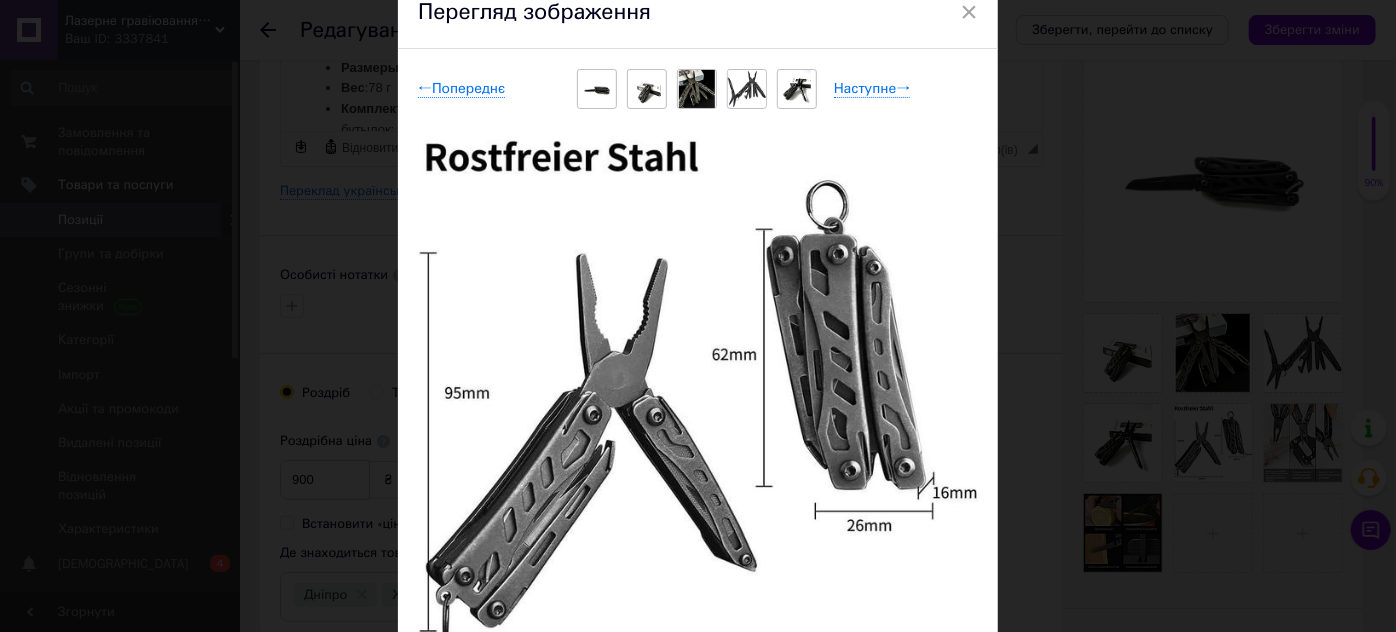 scroll, scrollTop: 0, scrollLeft: 0, axis: both 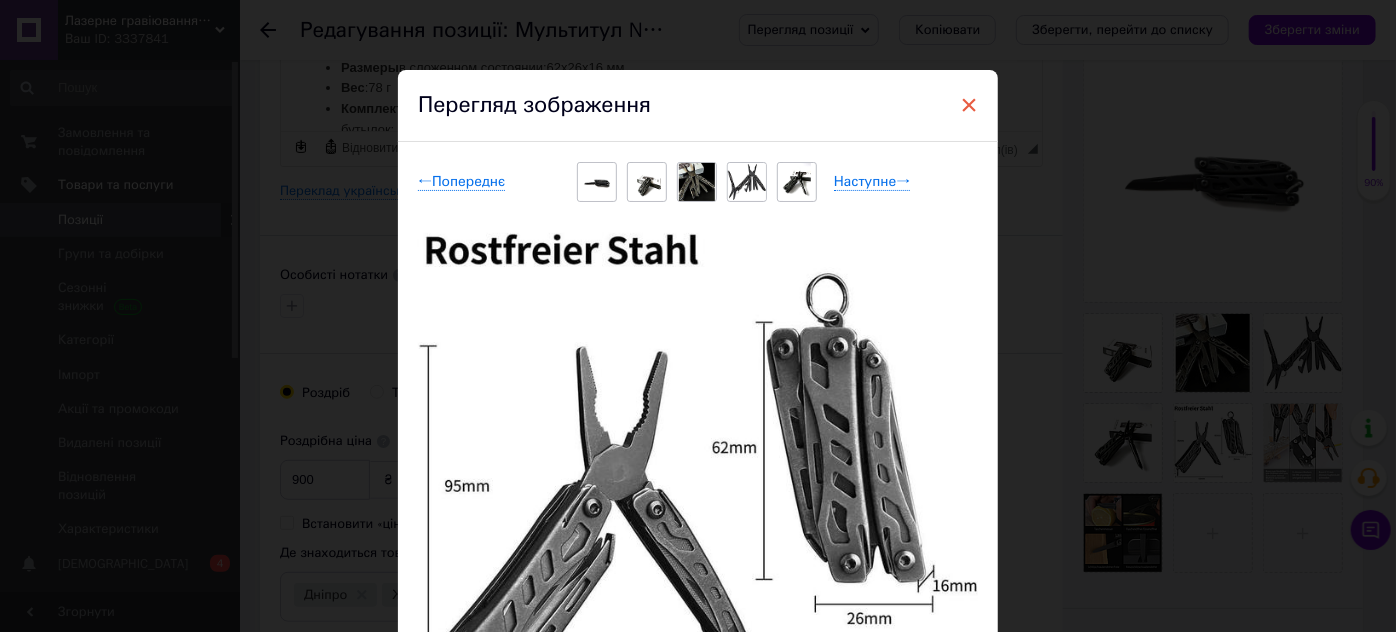 click on "×" at bounding box center (969, 105) 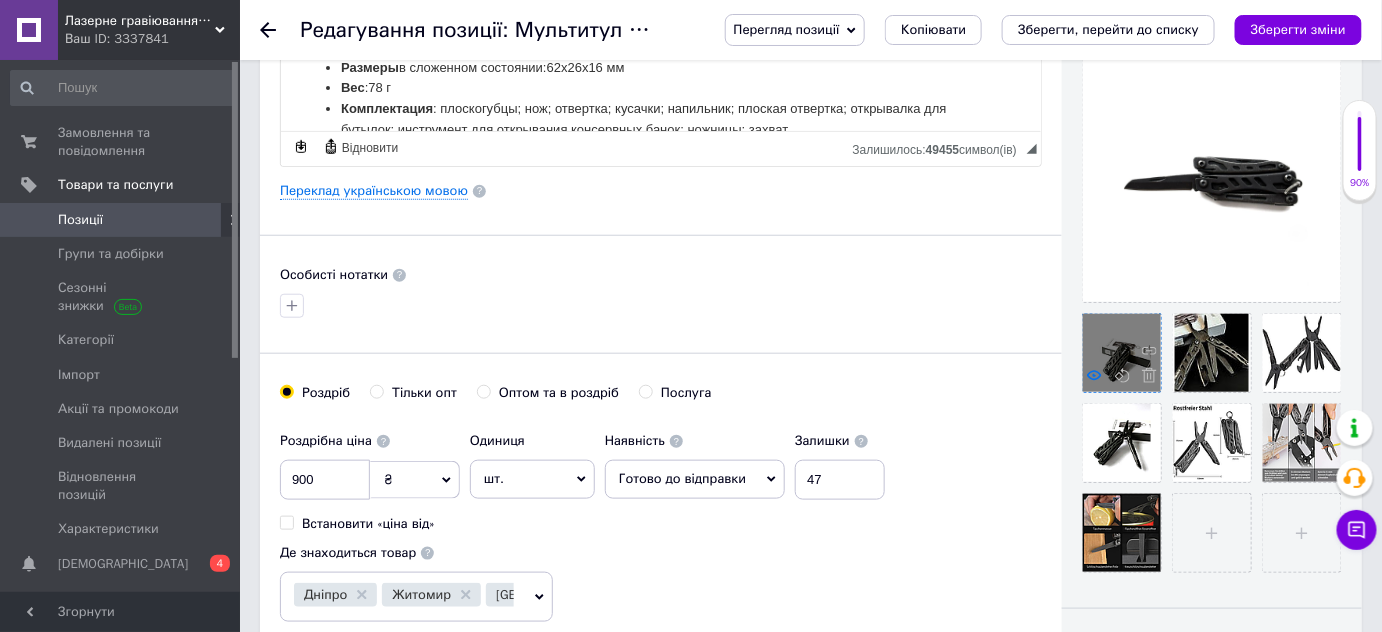 click 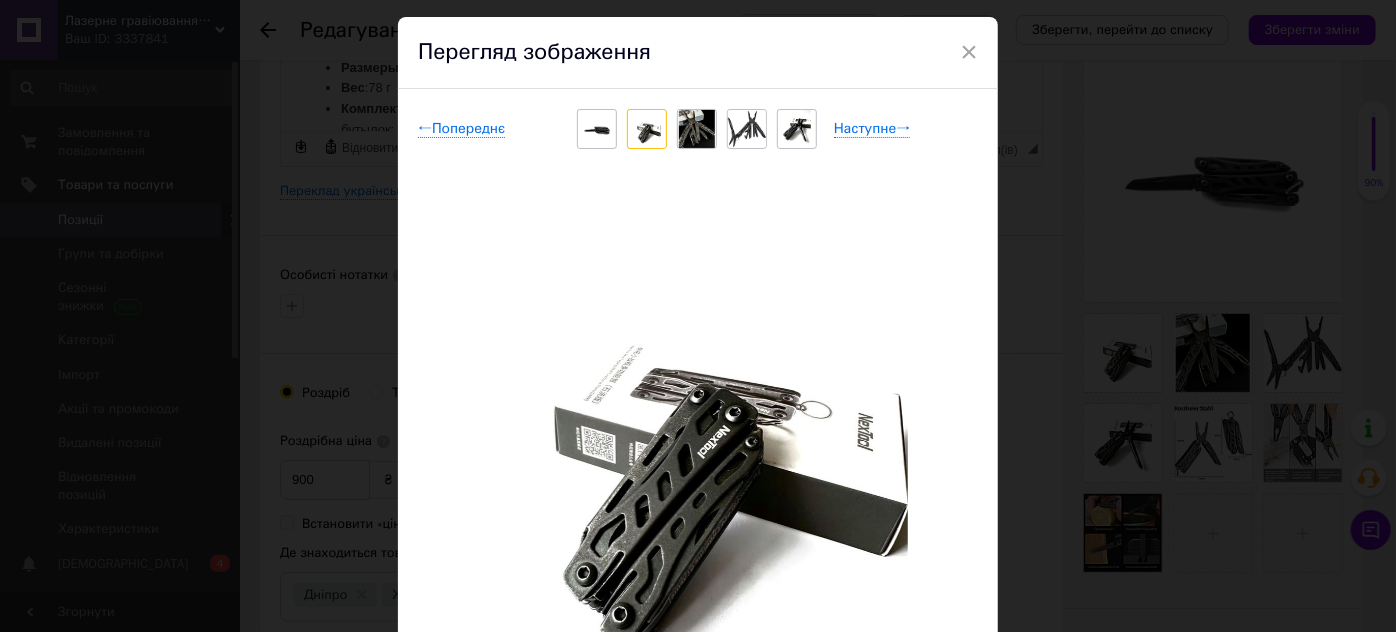 scroll, scrollTop: 0, scrollLeft: 0, axis: both 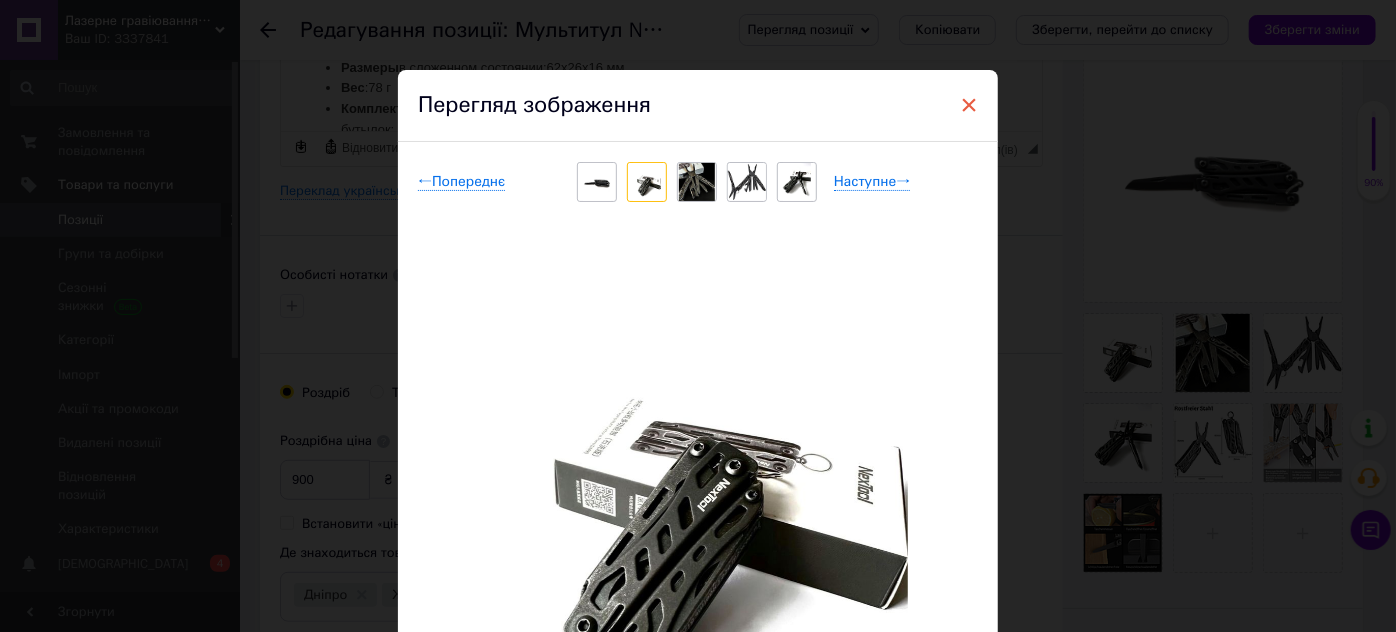 click on "×" at bounding box center (969, 105) 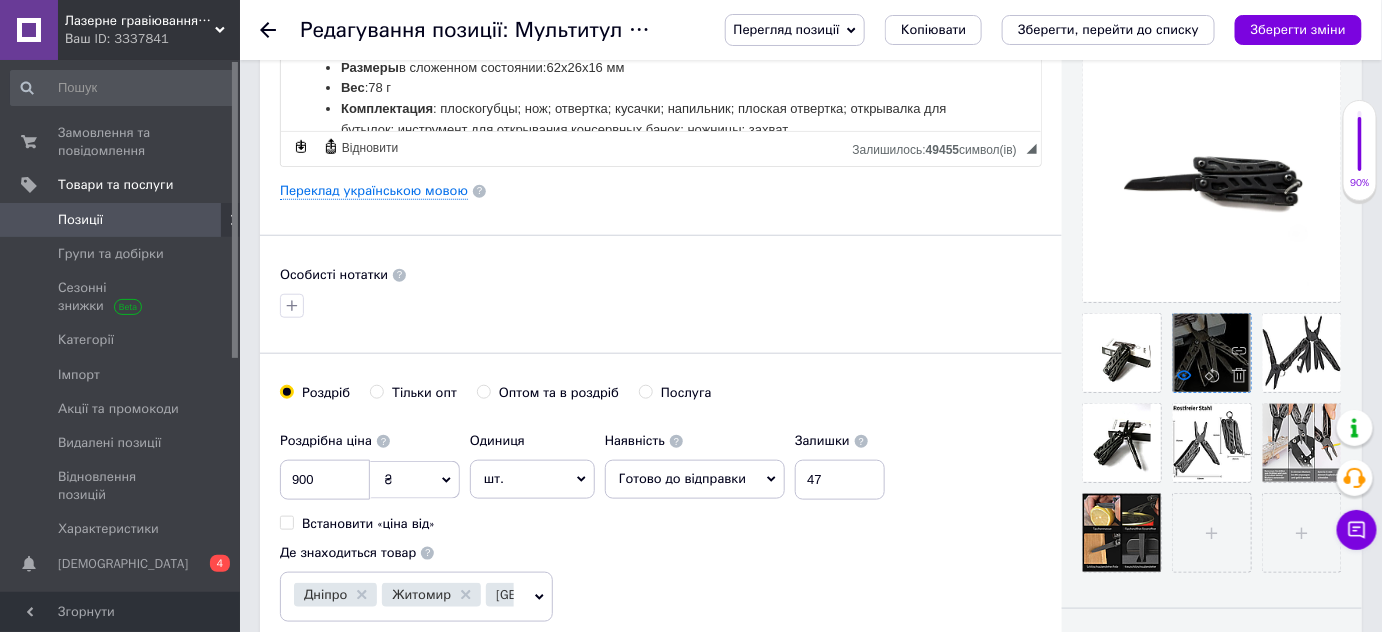 click 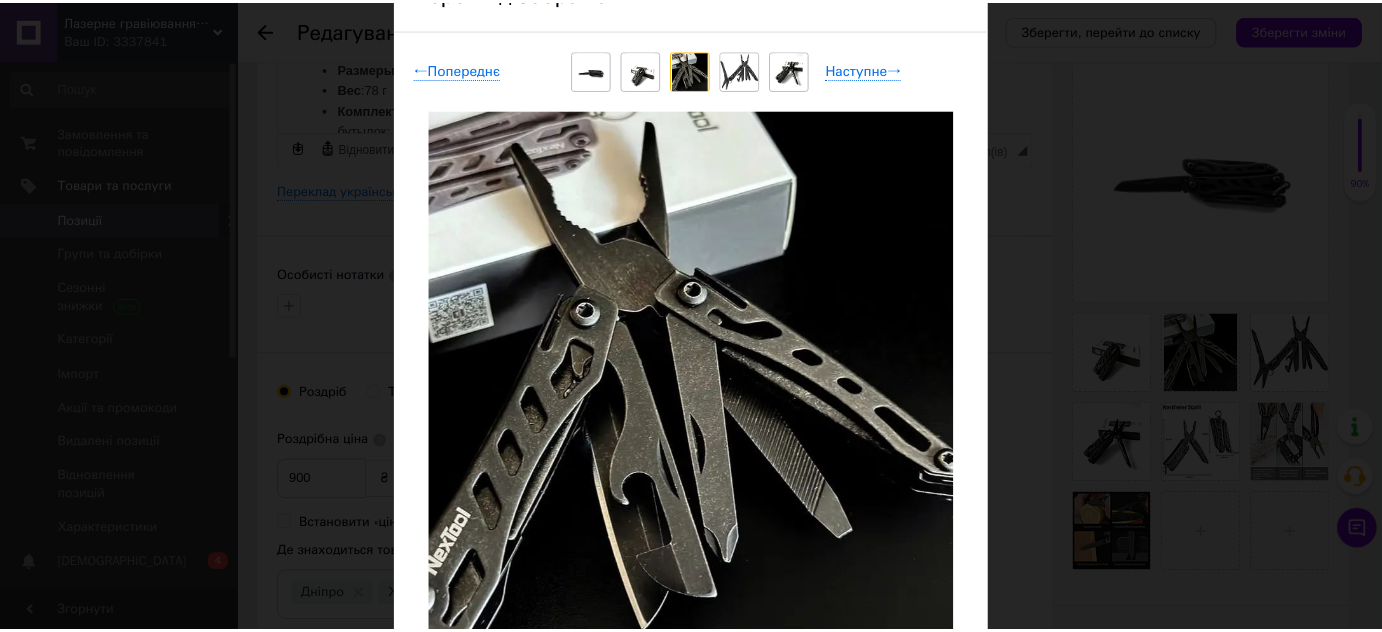 scroll, scrollTop: 0, scrollLeft: 0, axis: both 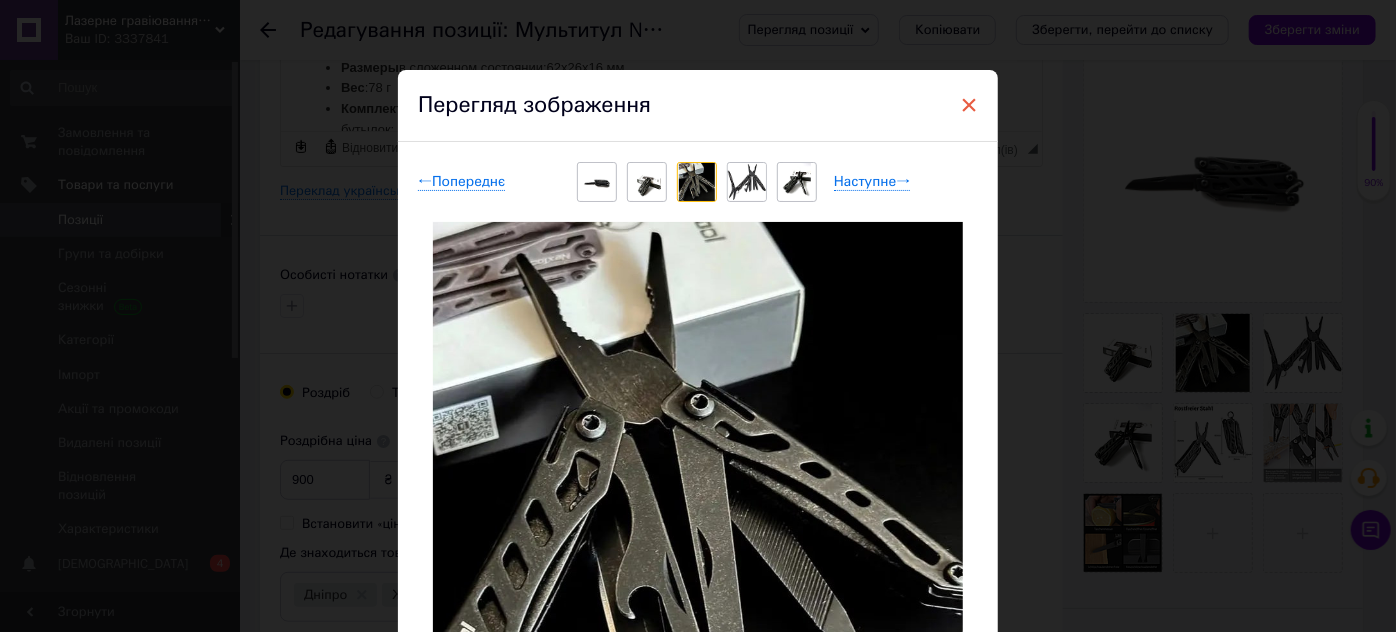 click on "×" at bounding box center (969, 105) 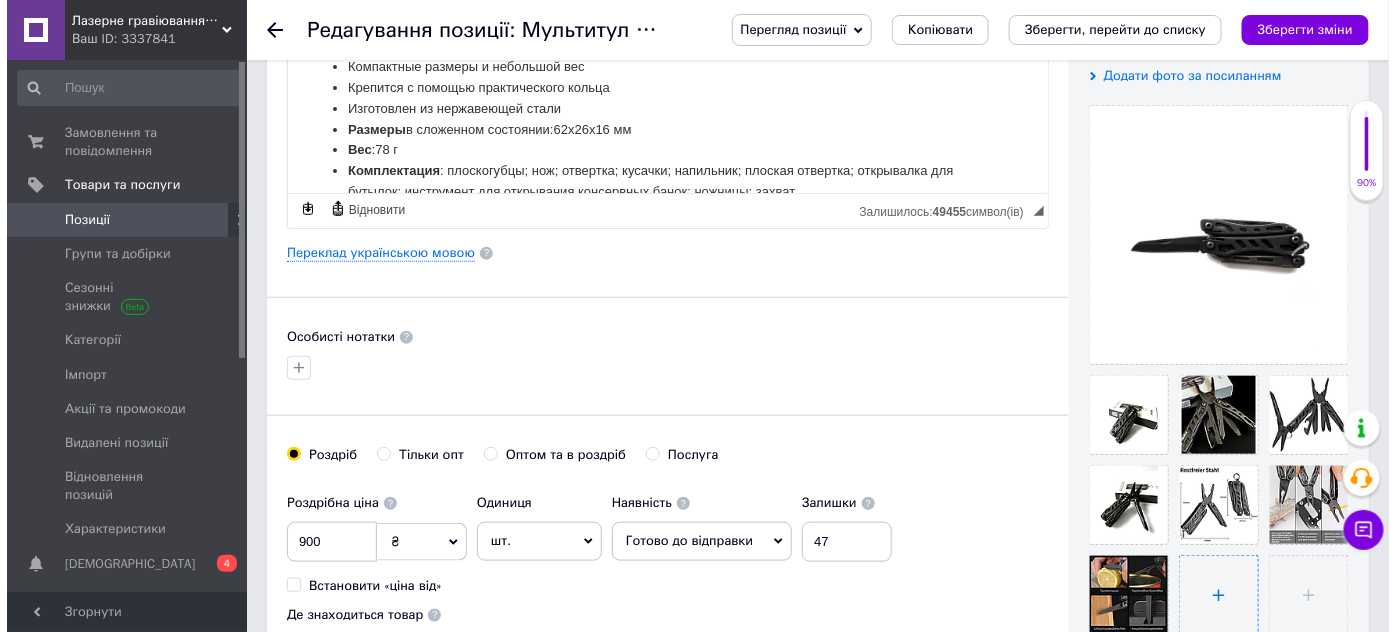 scroll, scrollTop: 545, scrollLeft: 0, axis: vertical 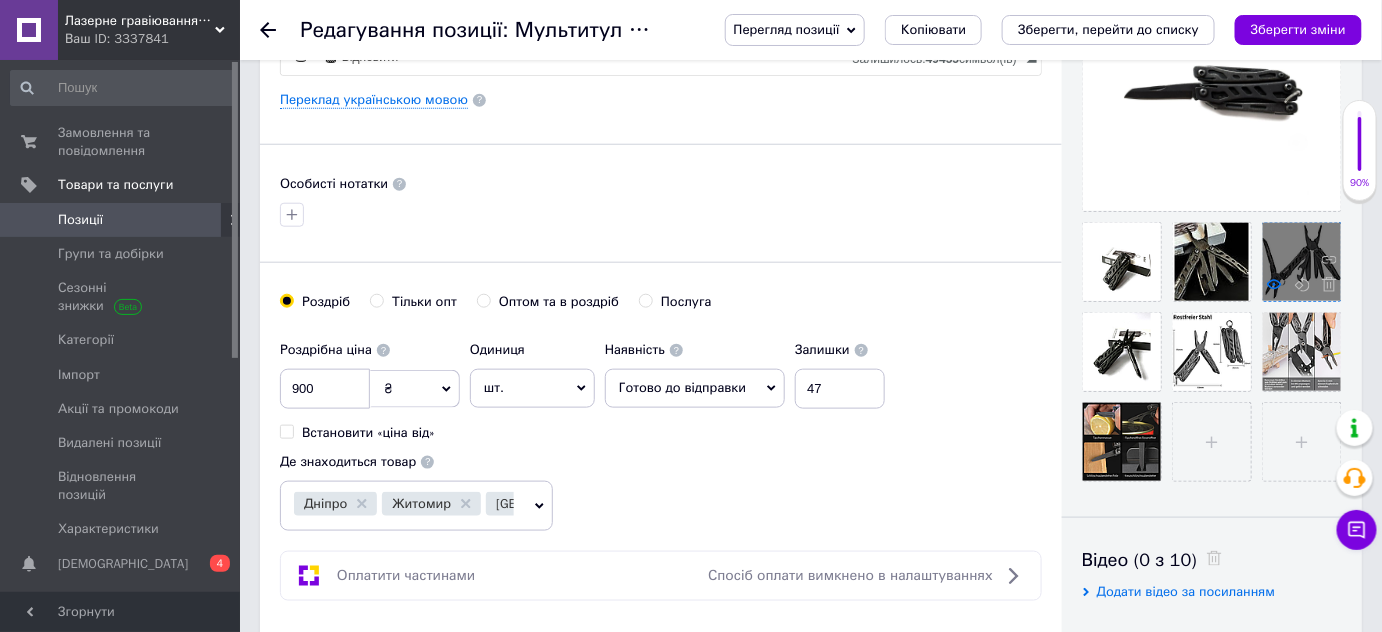 click 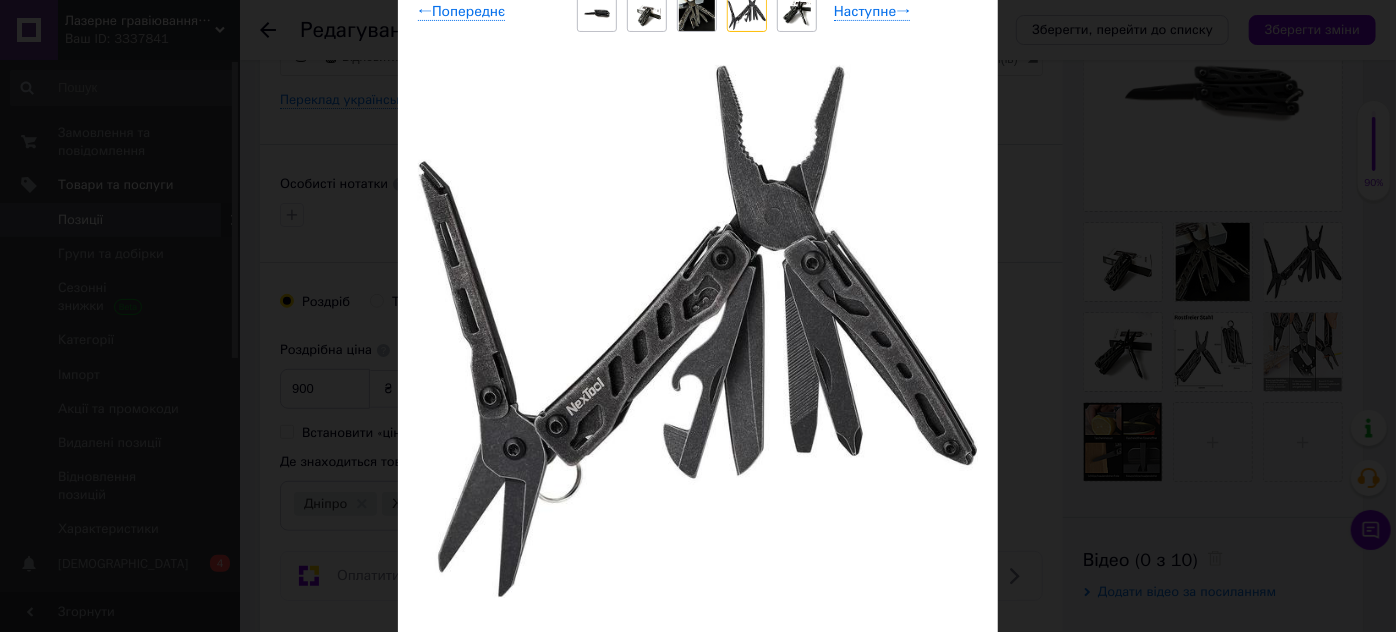 scroll, scrollTop: 181, scrollLeft: 0, axis: vertical 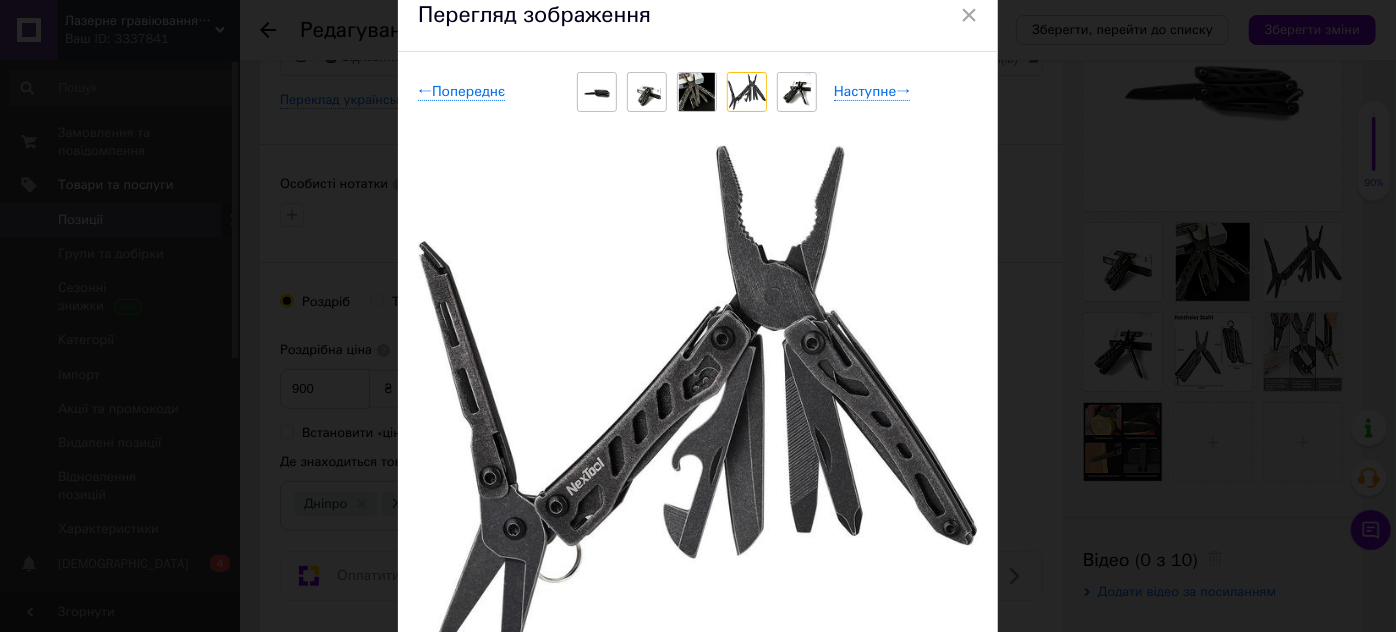 click at bounding box center [797, 92] 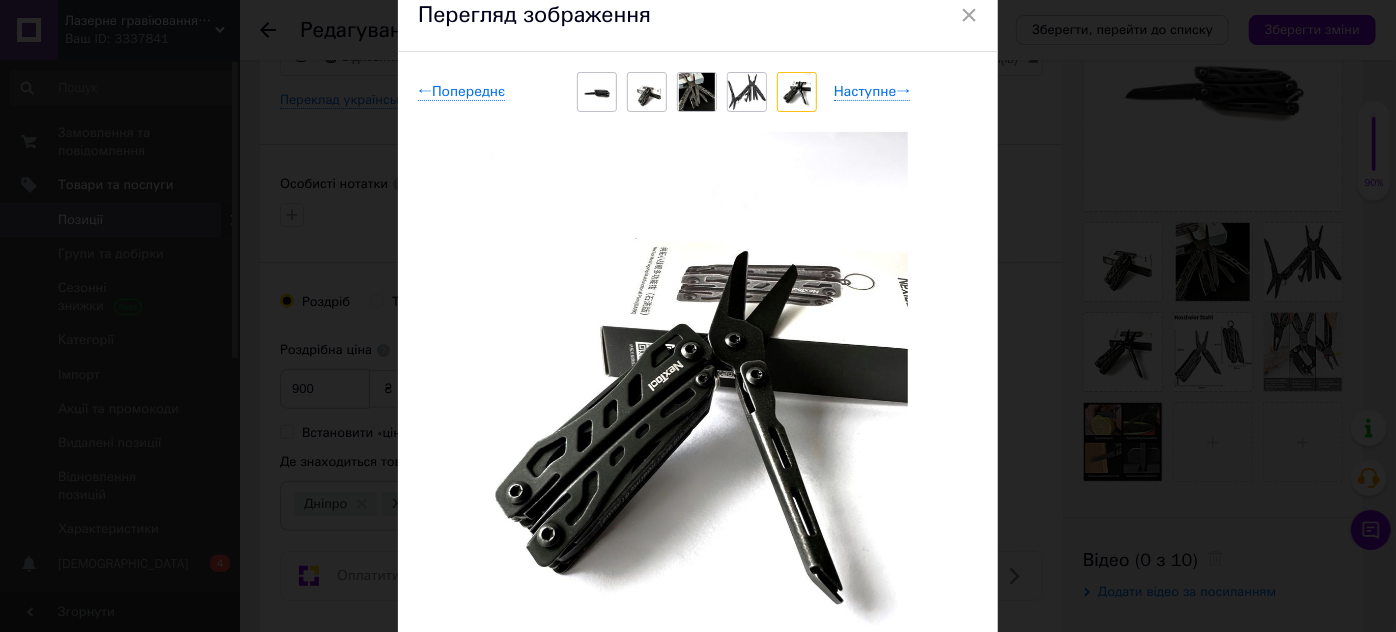 click at bounding box center (597, 92) 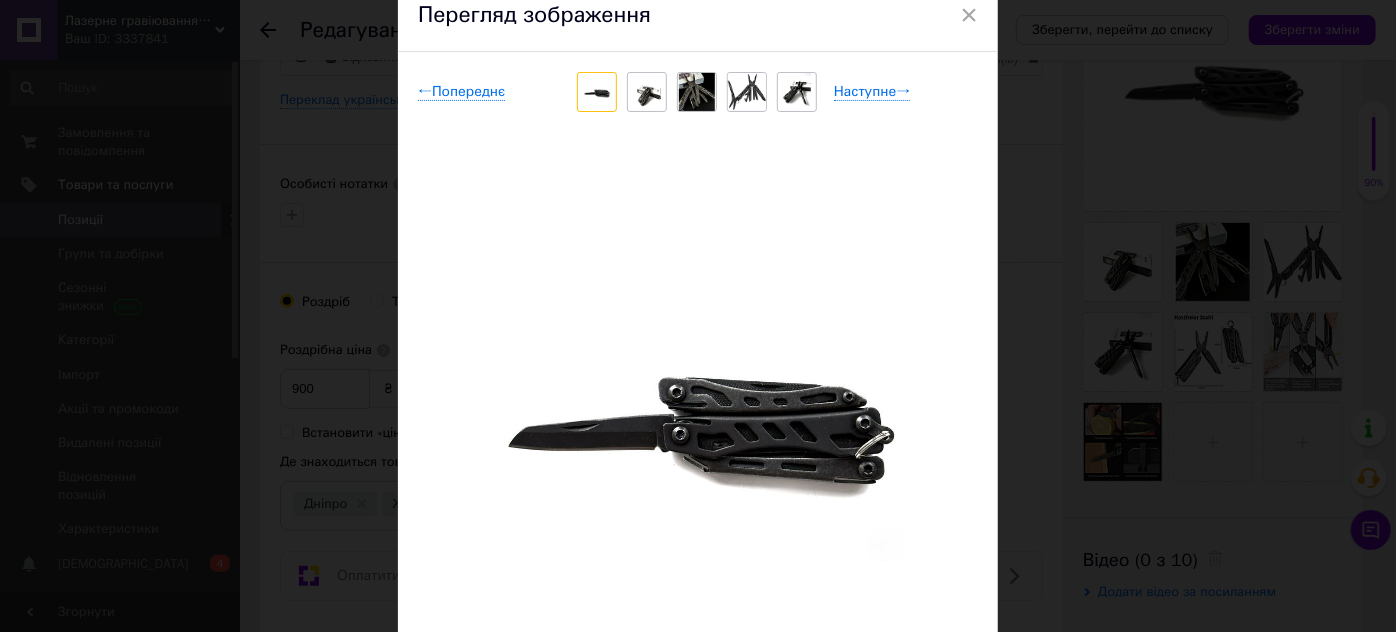 click at bounding box center (647, 92) 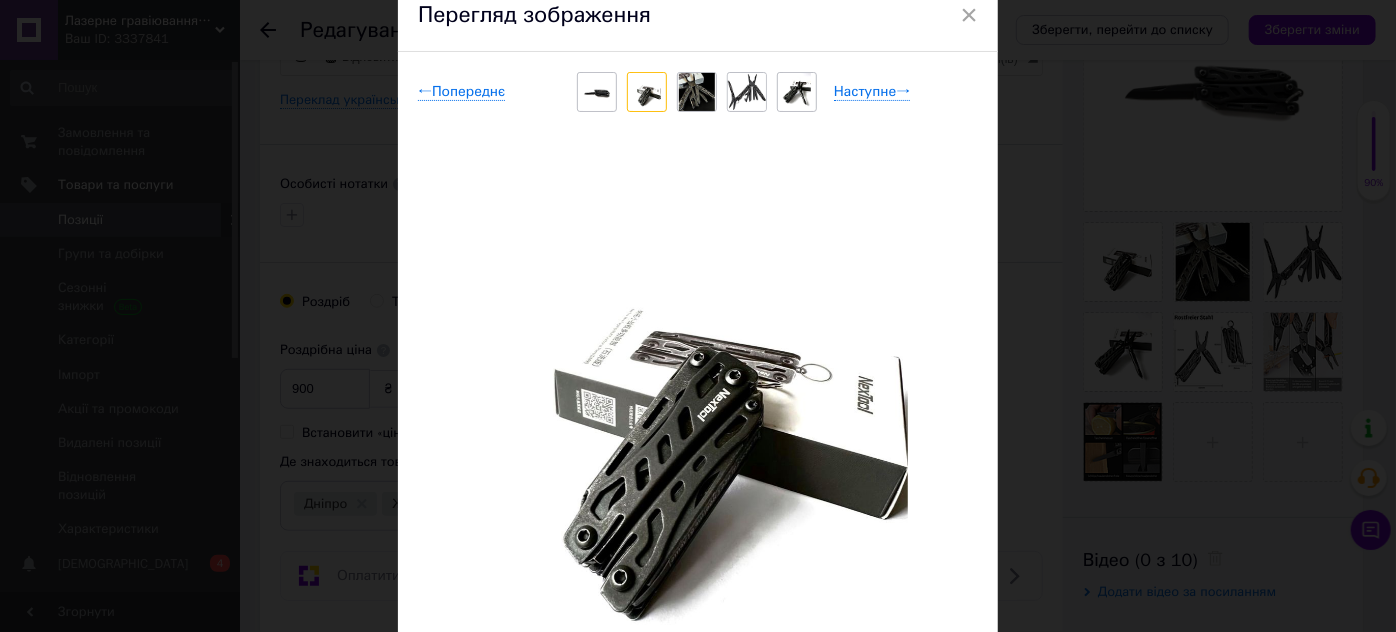 click at bounding box center [697, 92] 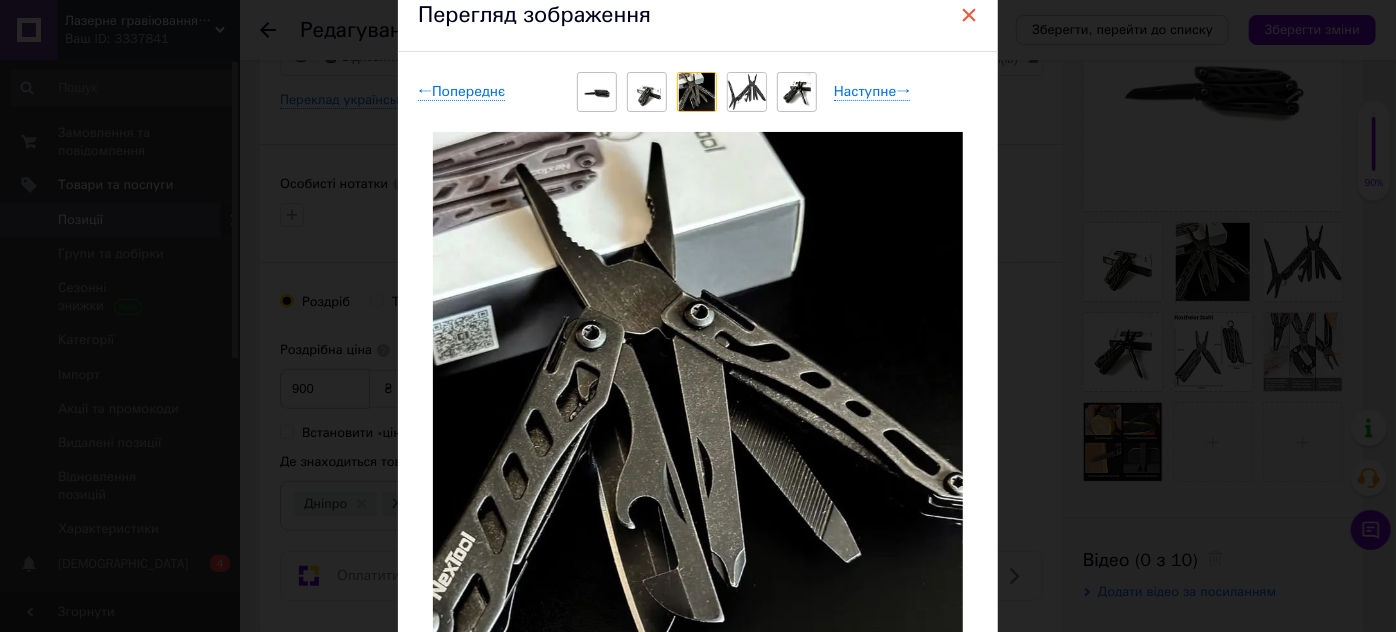 click on "×" at bounding box center [969, 15] 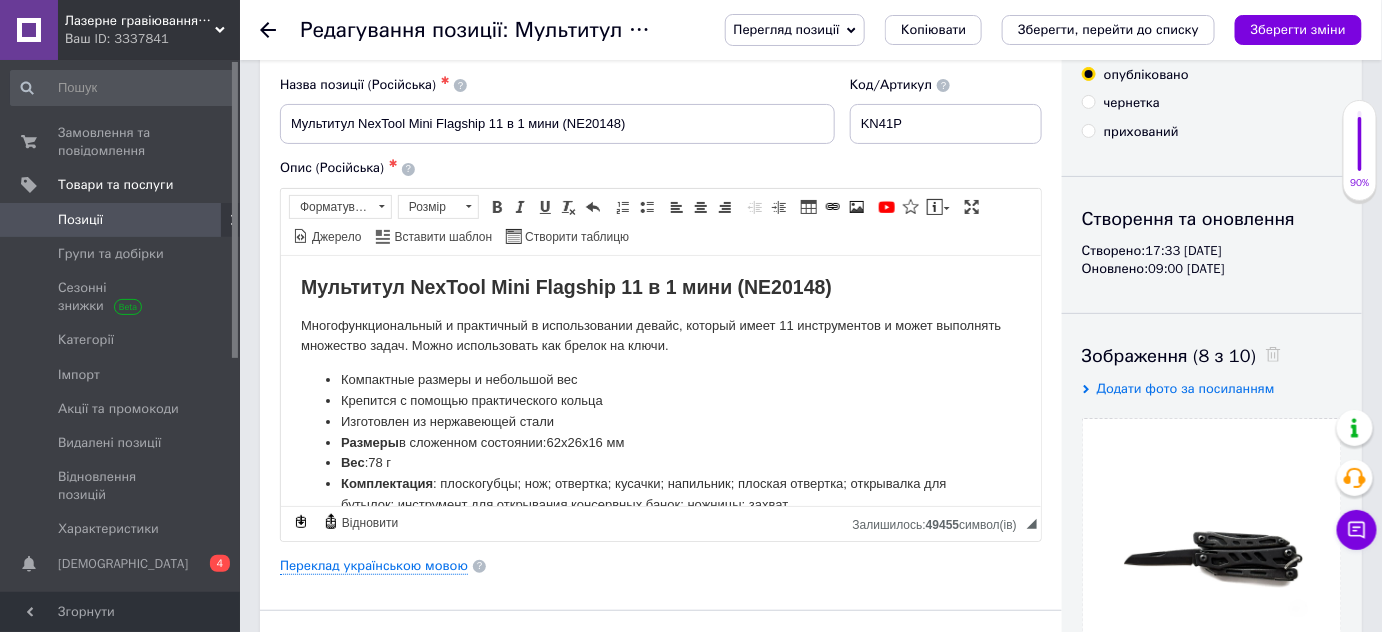 scroll, scrollTop: 0, scrollLeft: 0, axis: both 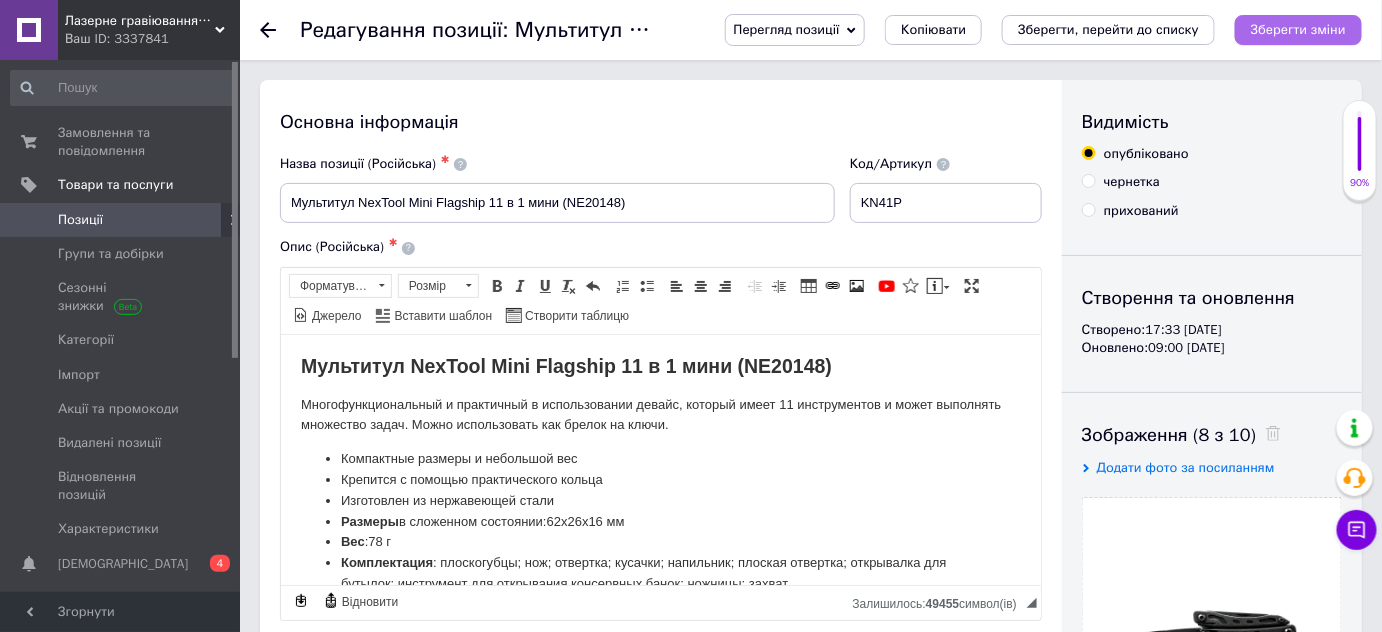click on "Зберегти зміни" at bounding box center [1298, 29] 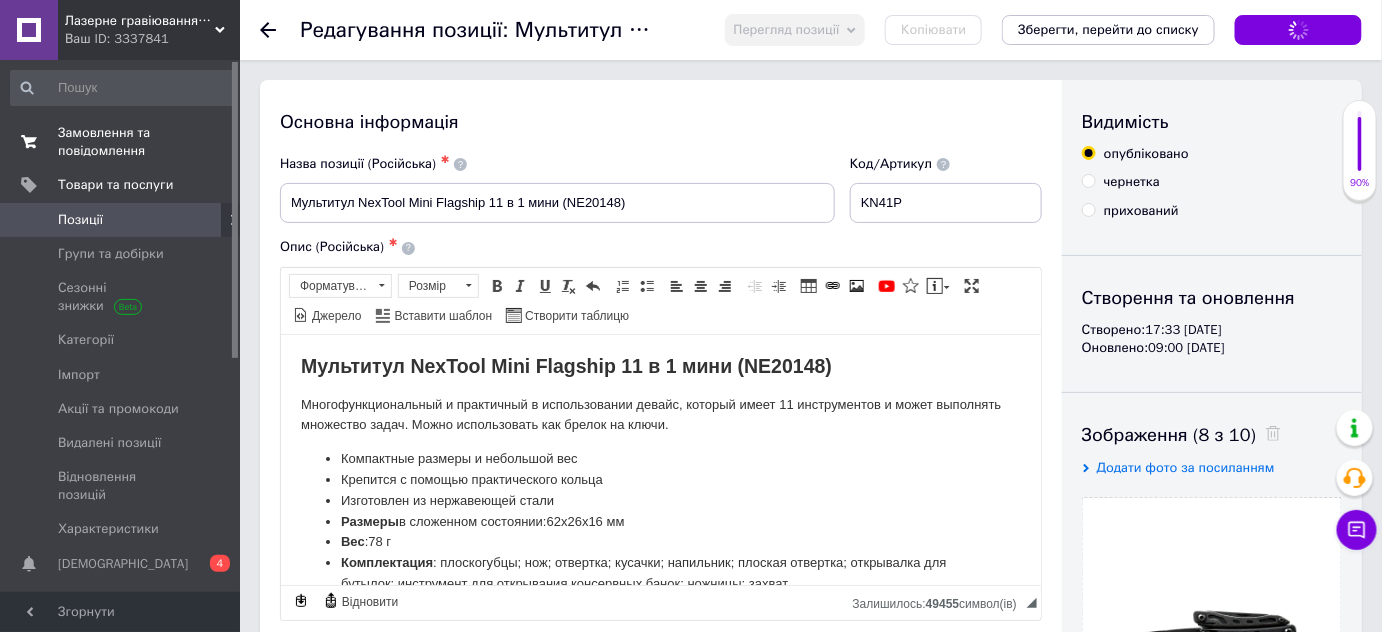 click on "Замовлення та повідомлення" at bounding box center [121, 142] 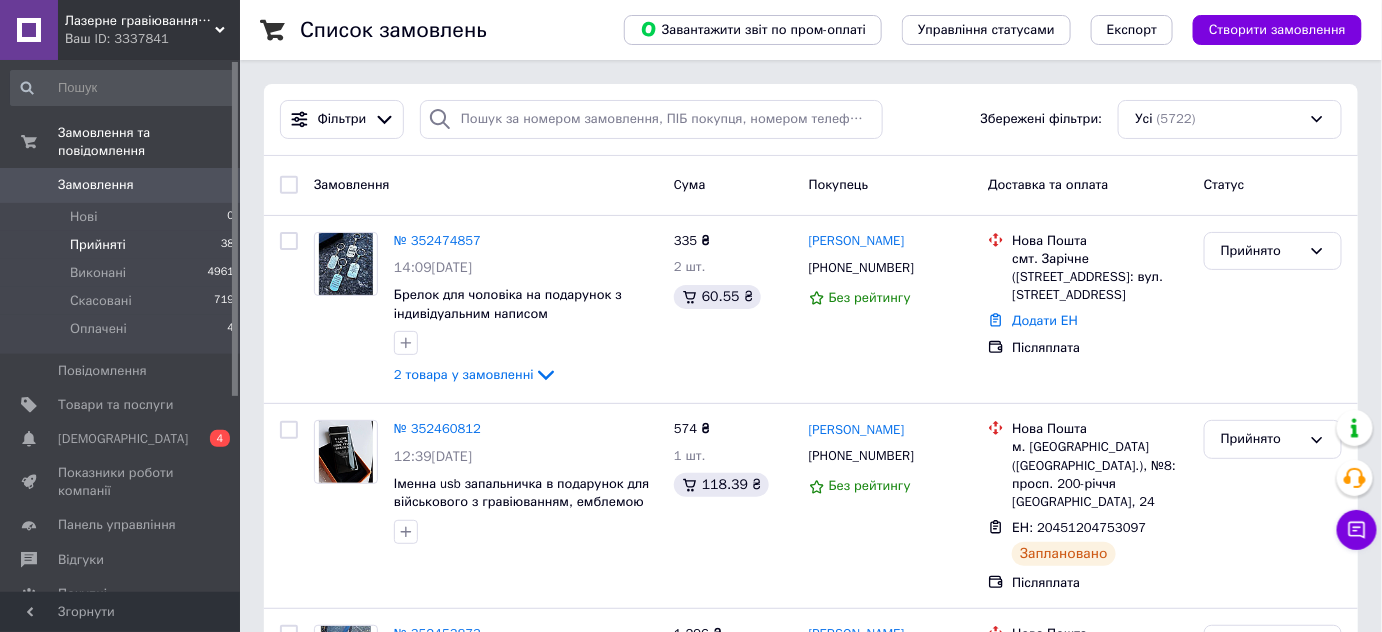 click on "Прийняті" at bounding box center [98, 245] 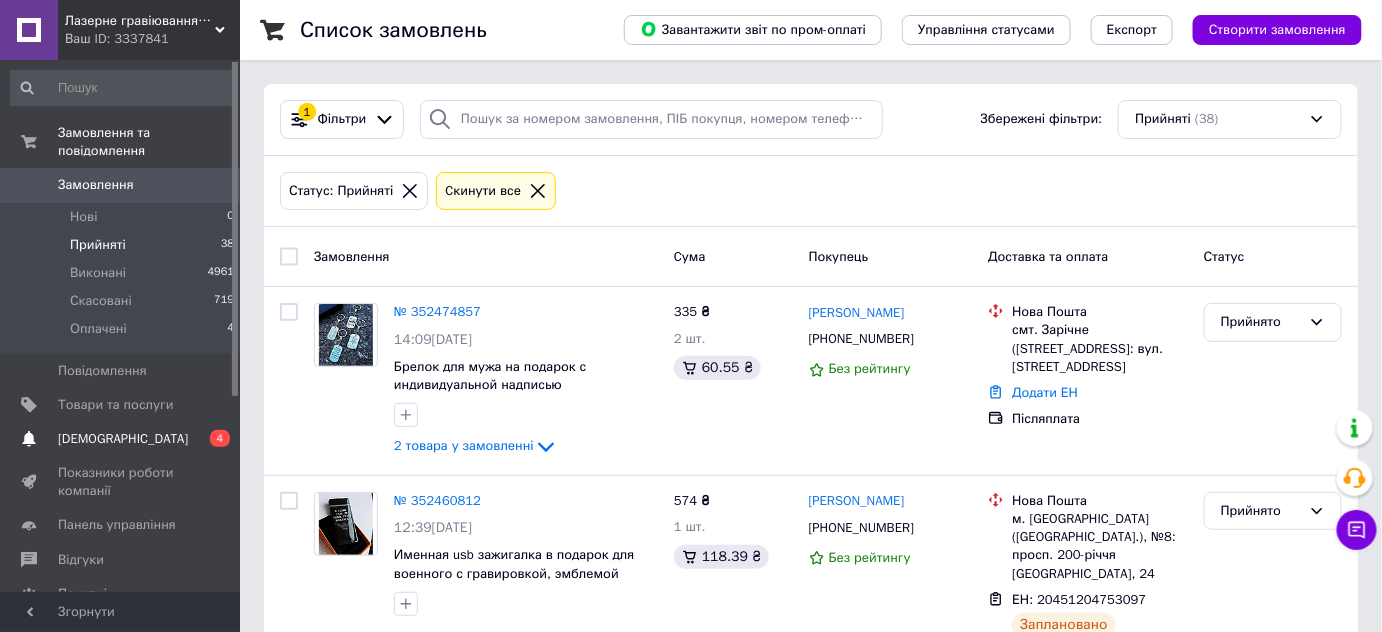 click on "[DEMOGRAPHIC_DATA]" at bounding box center [123, 439] 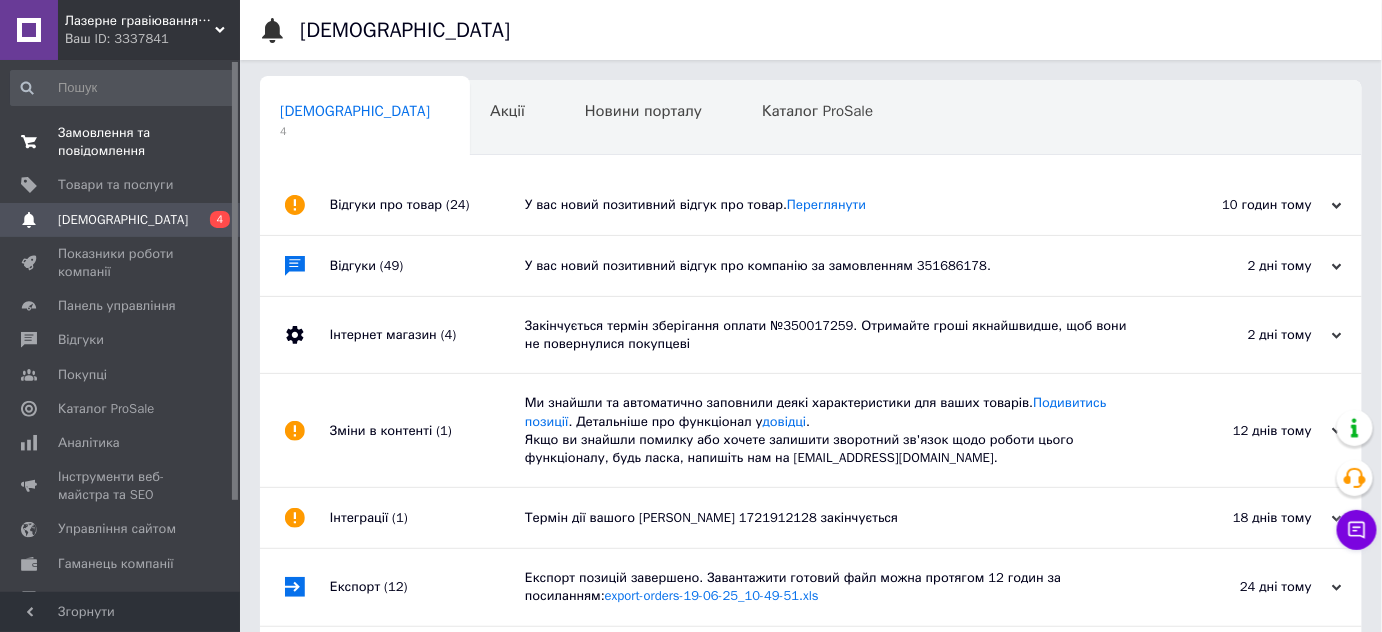 click on "Замовлення та повідомлення" at bounding box center (121, 142) 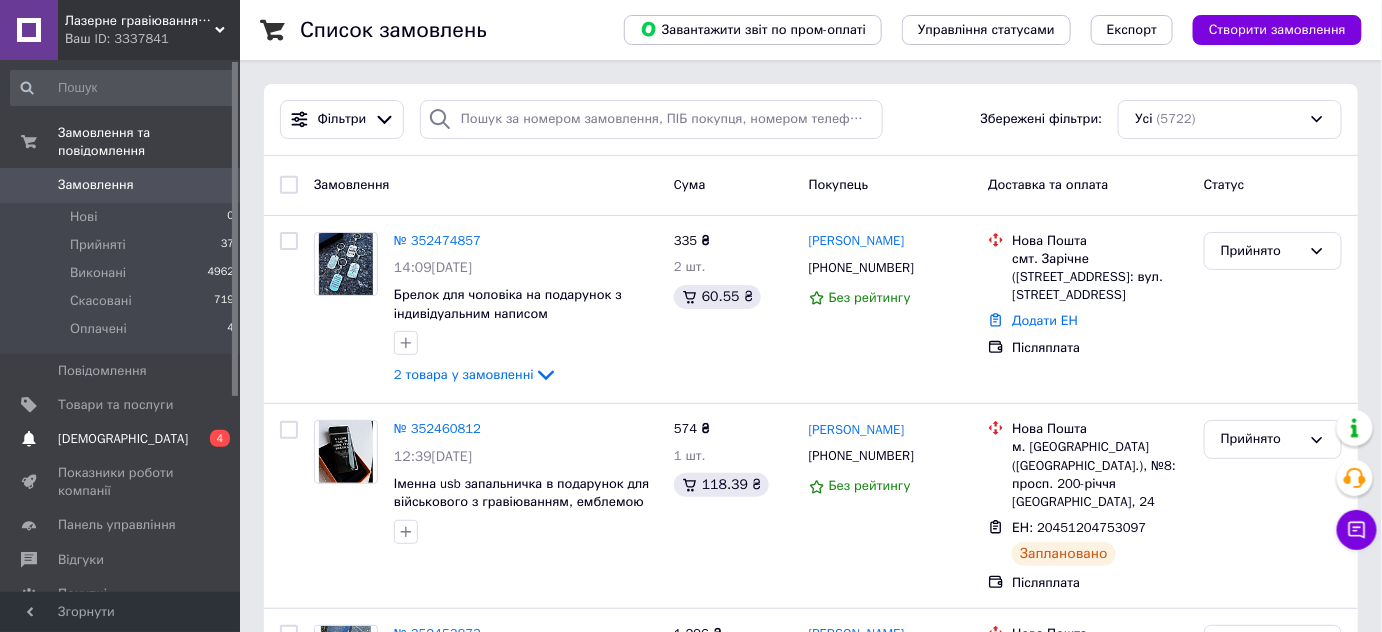 drag, startPoint x: 122, startPoint y: 426, endPoint x: 128, endPoint y: 384, distance: 42.426407 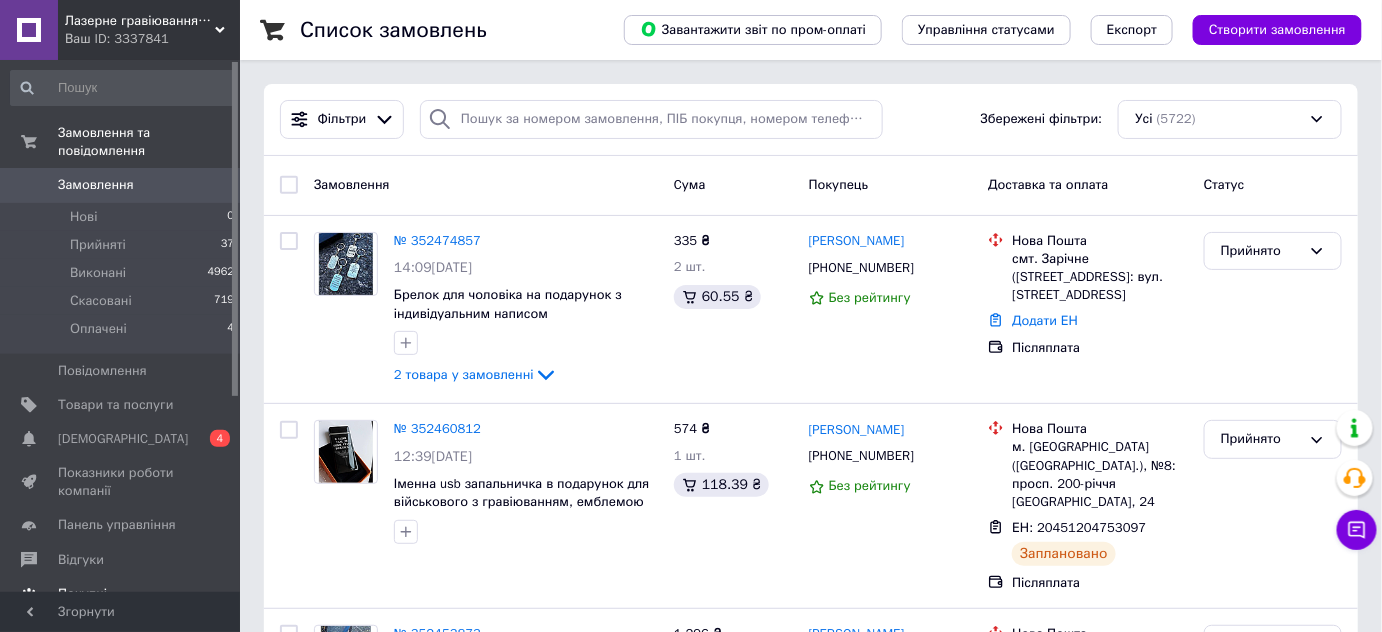 click on "[DEMOGRAPHIC_DATA]" at bounding box center (123, 439) 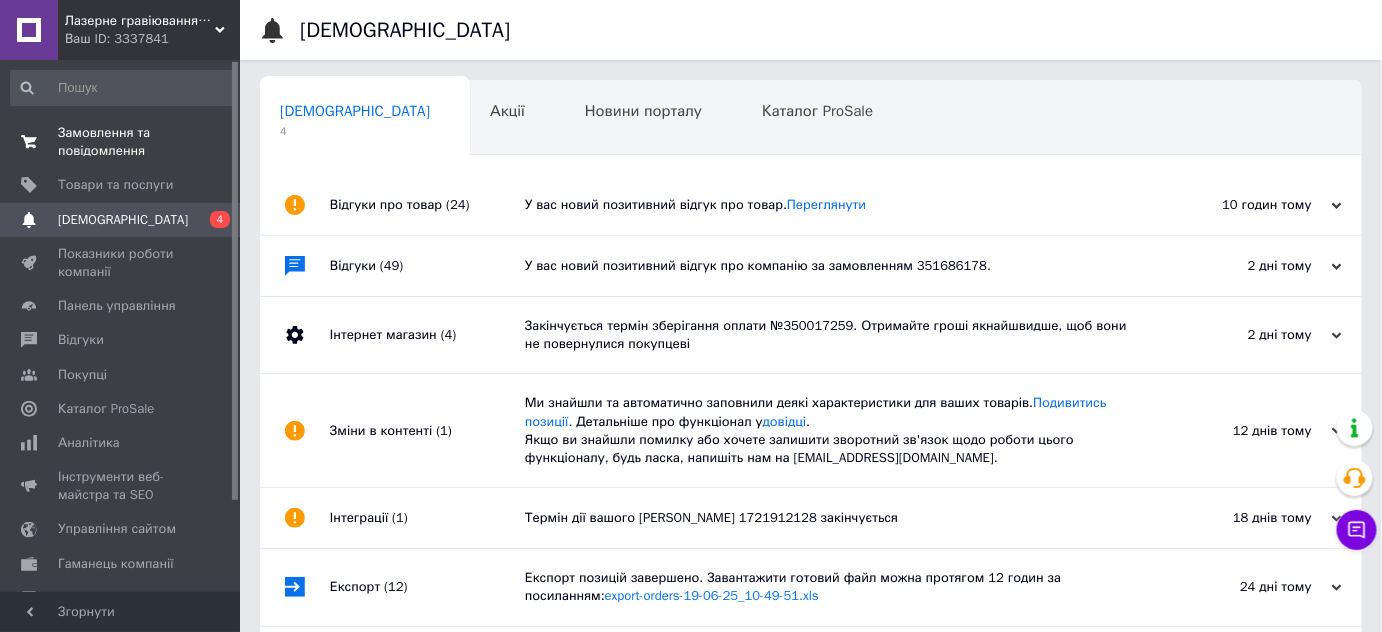click on "Замовлення та повідомлення" at bounding box center [121, 142] 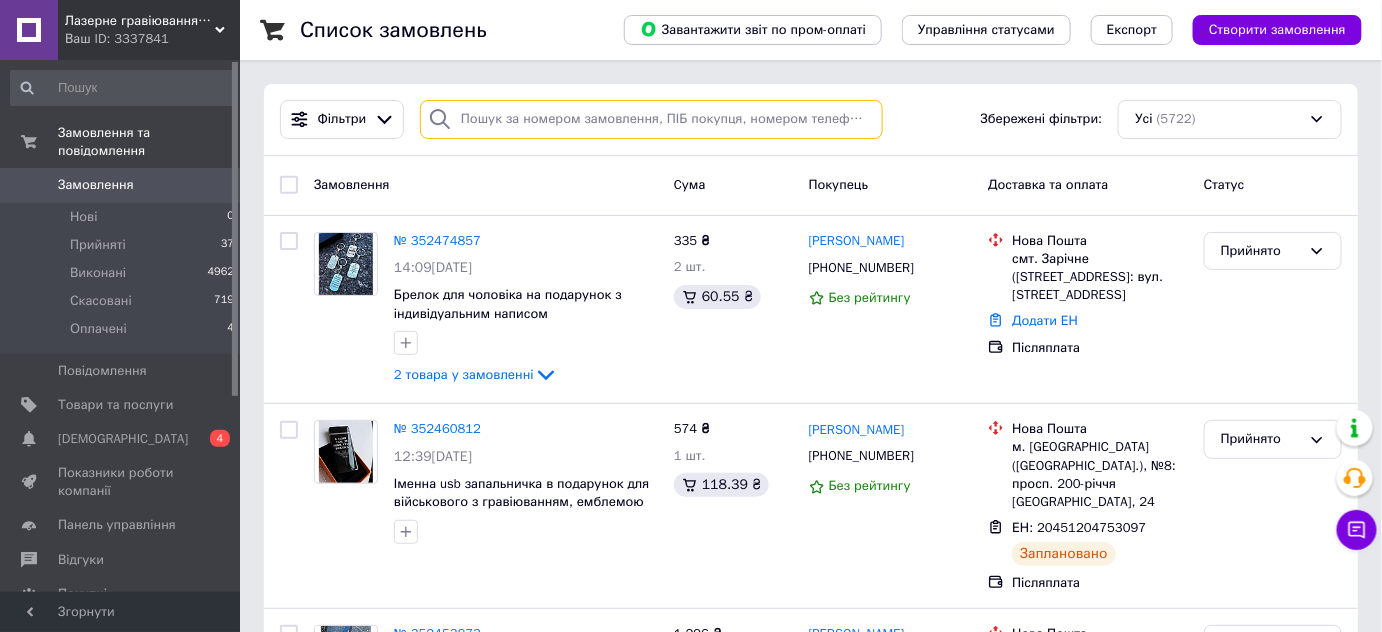 paste on "[PHONE_NUMBER]" 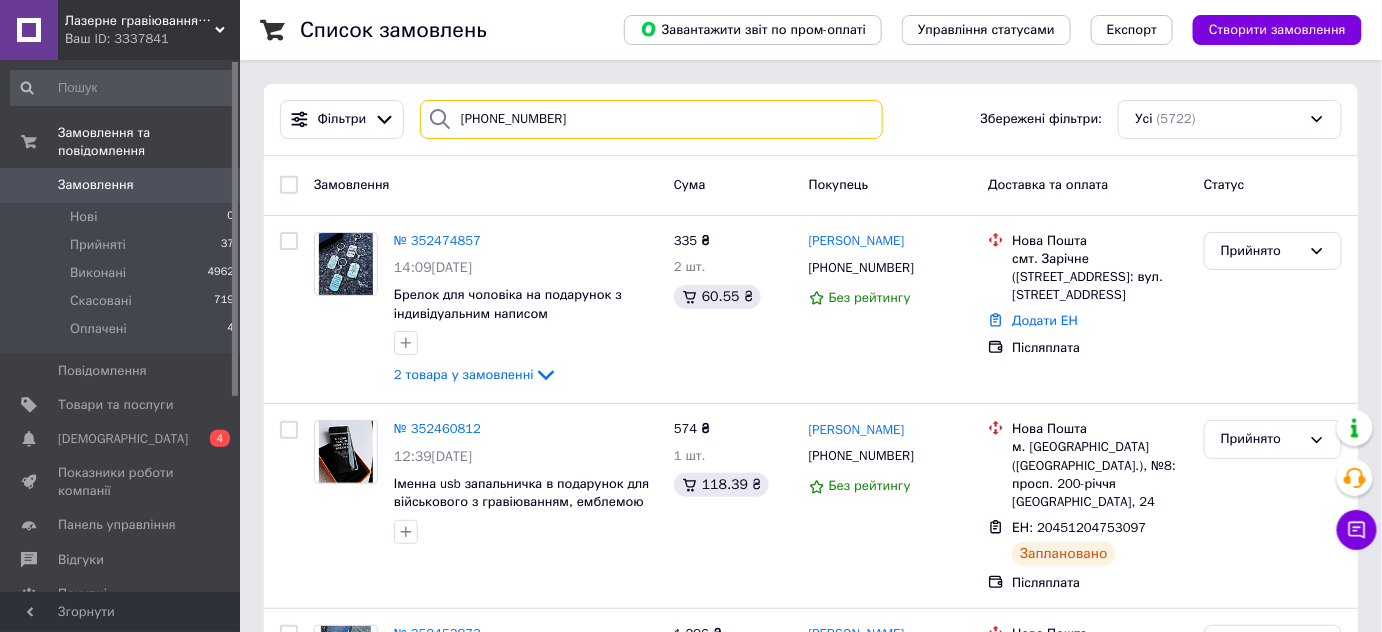 click on "[PHONE_NUMBER]" at bounding box center (651, 119) 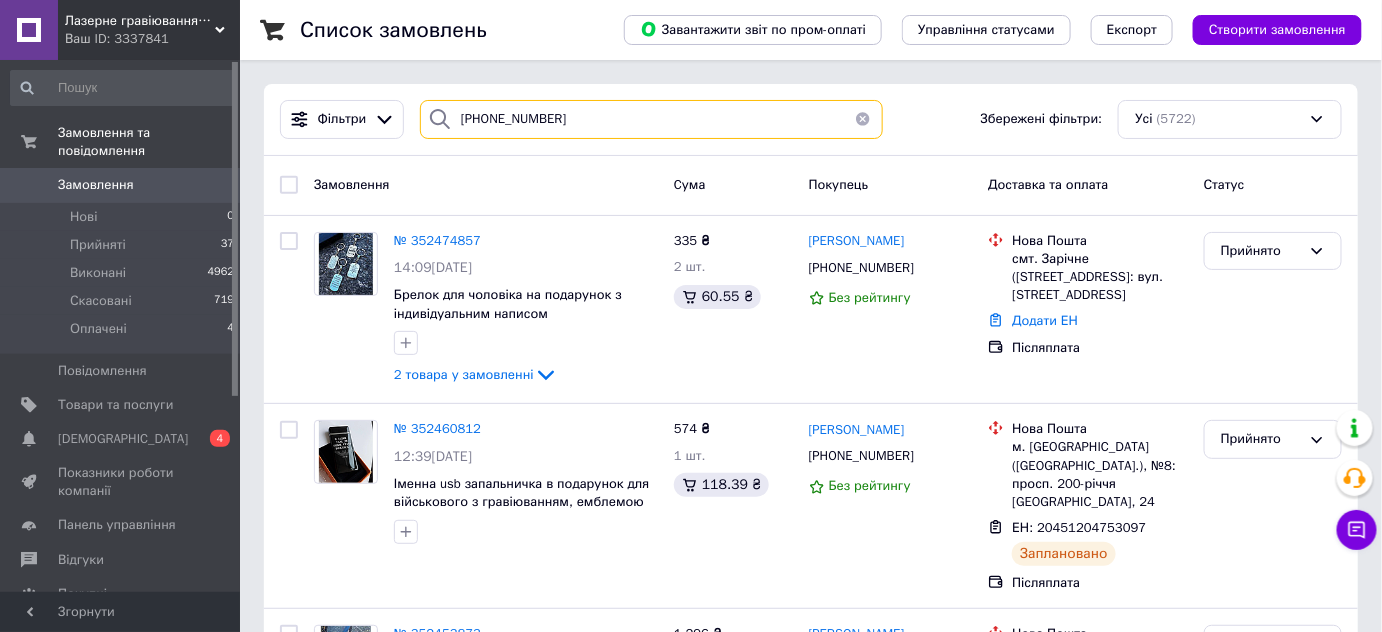 type on "[PHONE_NUMBER]" 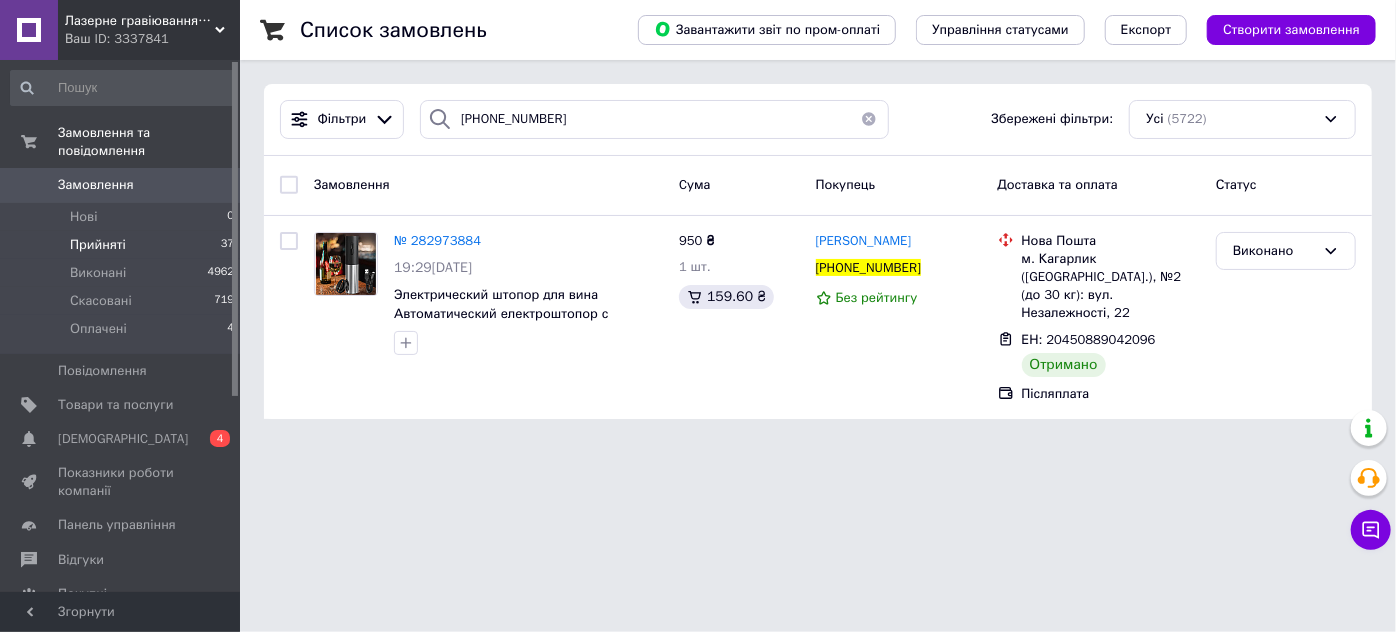 click on "Прийняті" at bounding box center (98, 245) 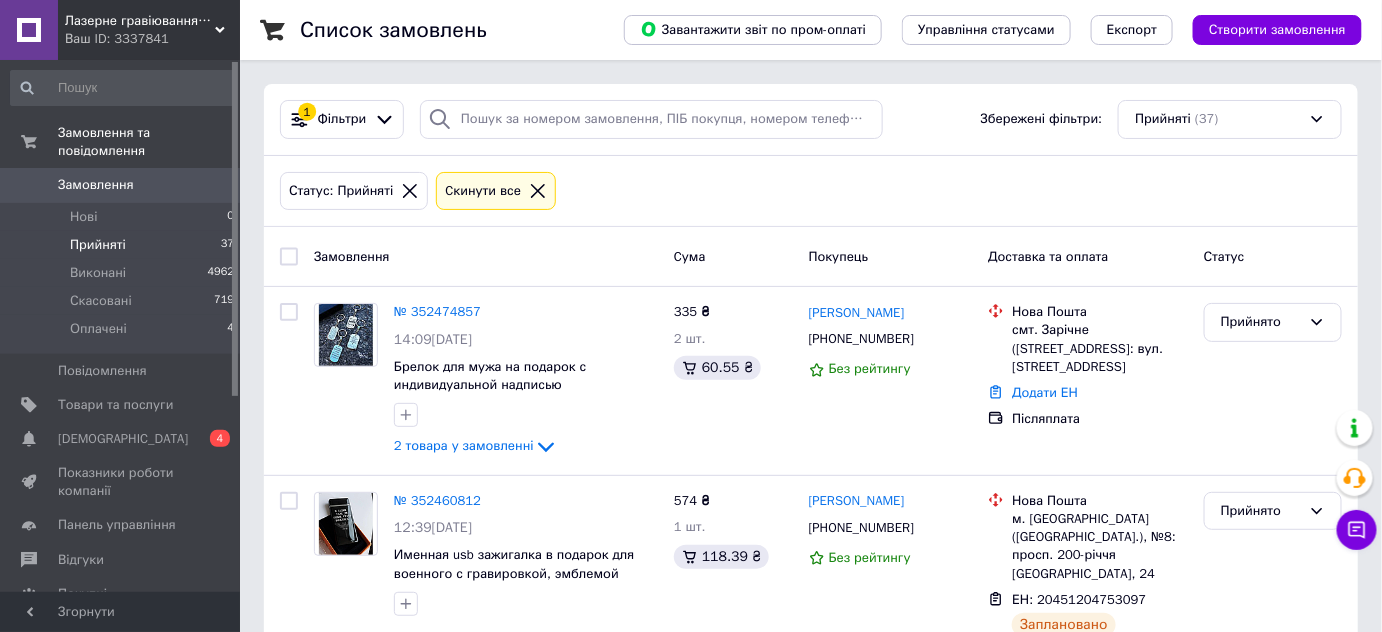 scroll, scrollTop: 1275, scrollLeft: 0, axis: vertical 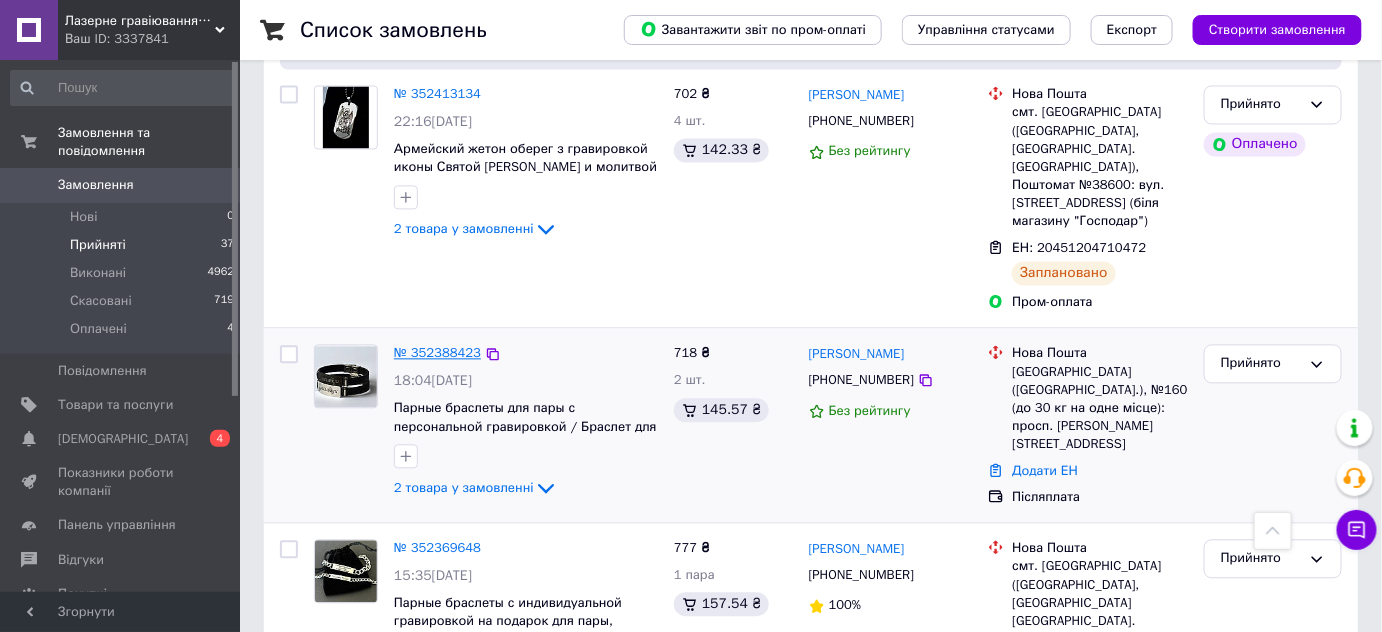 click on "№ 352388423" at bounding box center (437, 352) 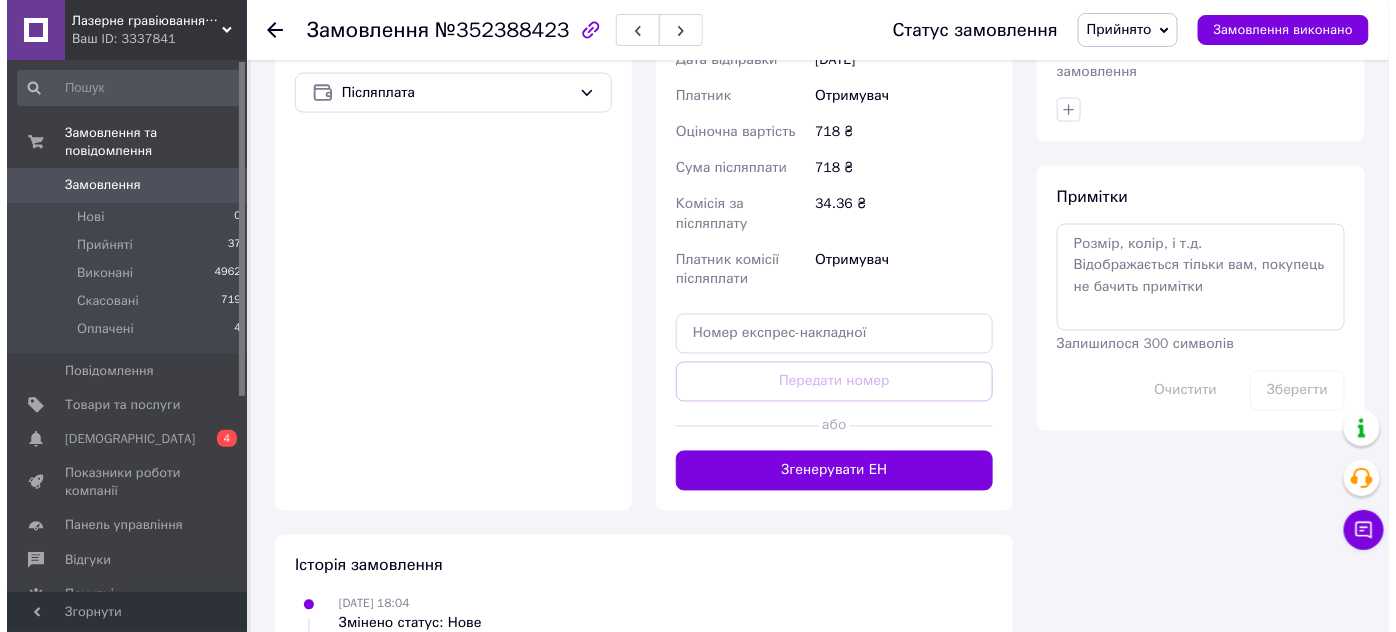 scroll, scrollTop: 545, scrollLeft: 0, axis: vertical 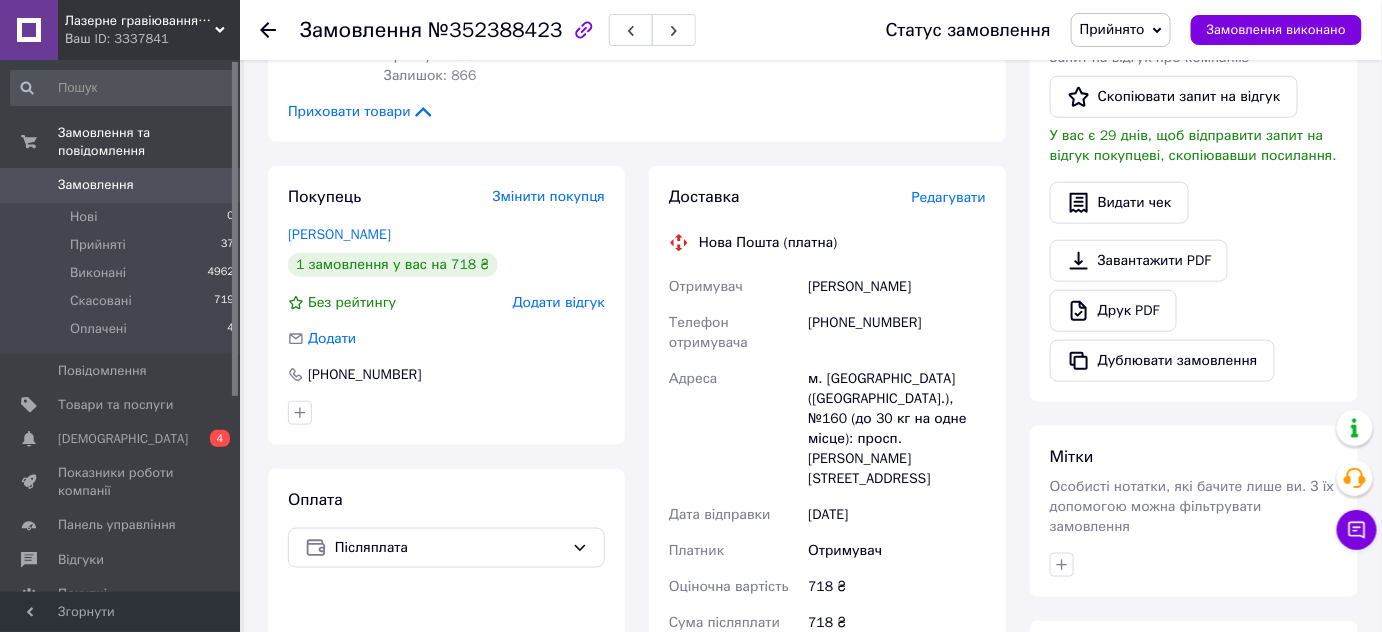 click on "Редагувати" at bounding box center [949, 197] 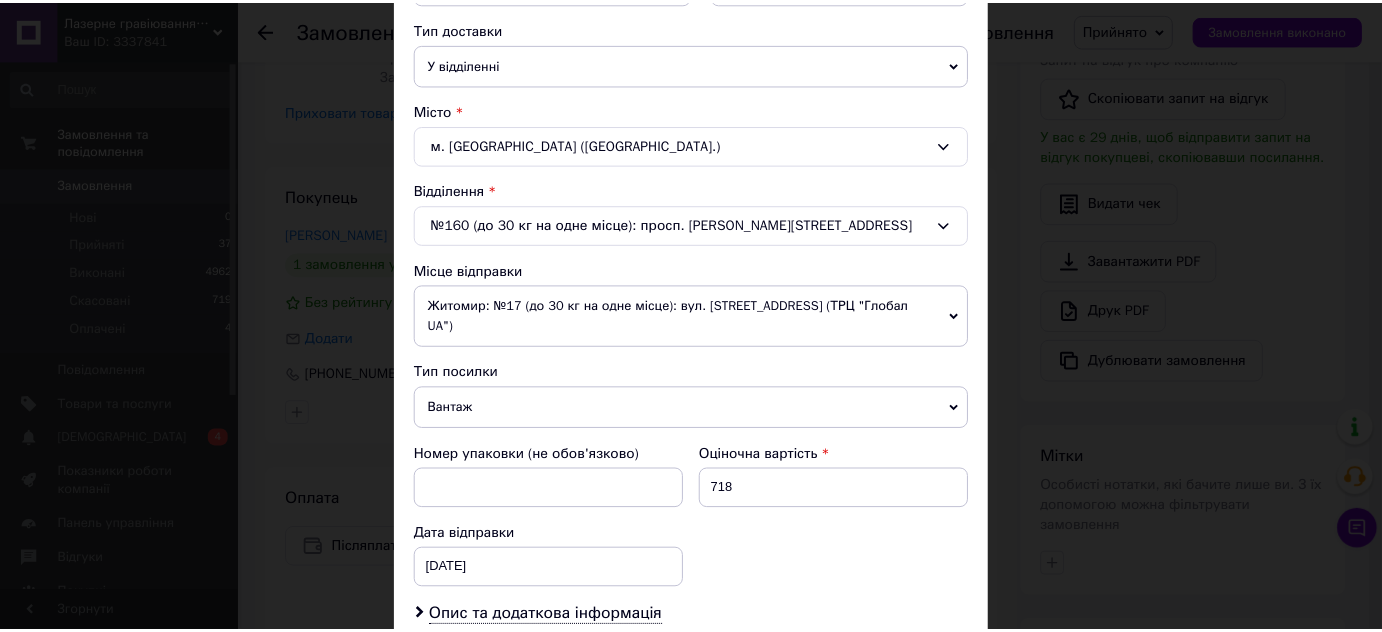 scroll, scrollTop: 885, scrollLeft: 0, axis: vertical 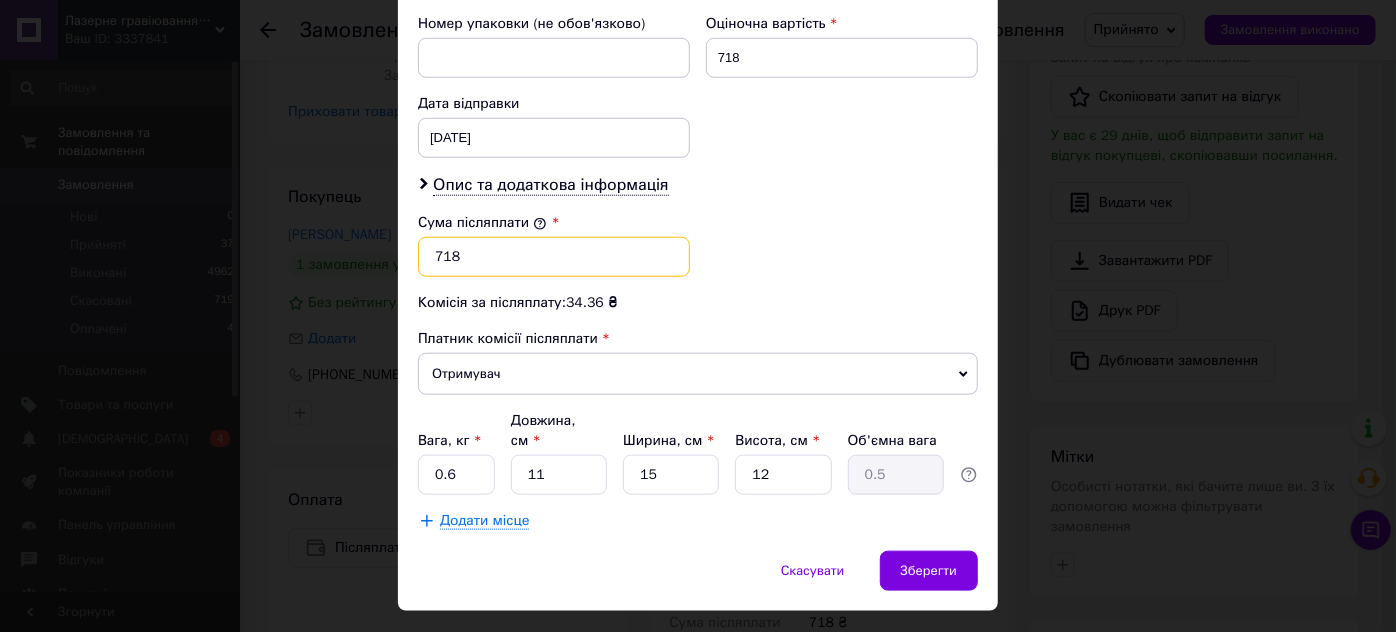 drag, startPoint x: 464, startPoint y: 224, endPoint x: 405, endPoint y: 224, distance: 59 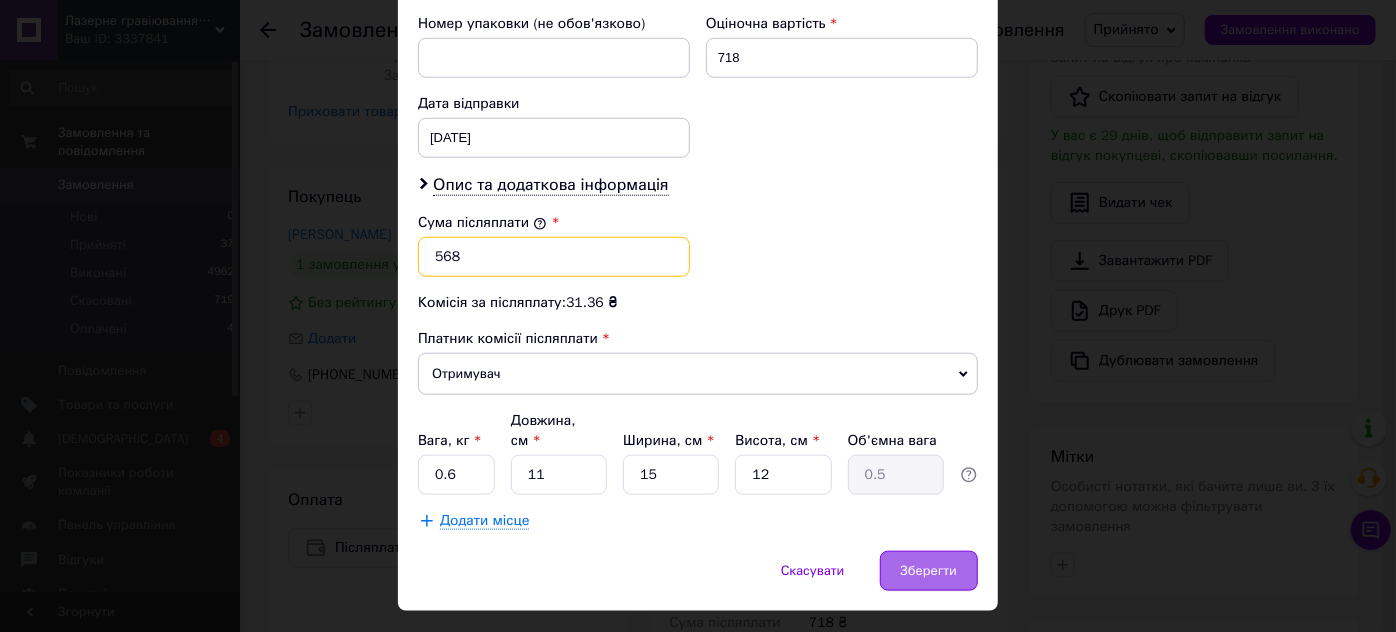 type on "568" 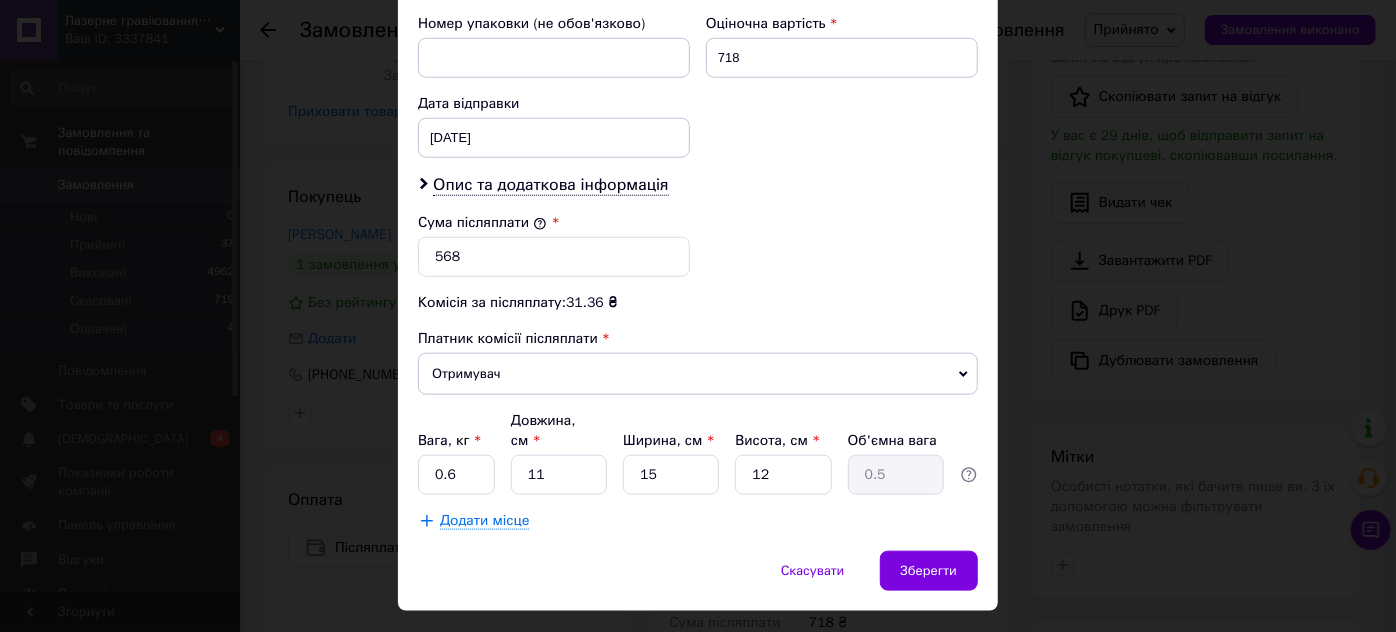 drag, startPoint x: 917, startPoint y: 511, endPoint x: 468, endPoint y: 463, distance: 451.5584 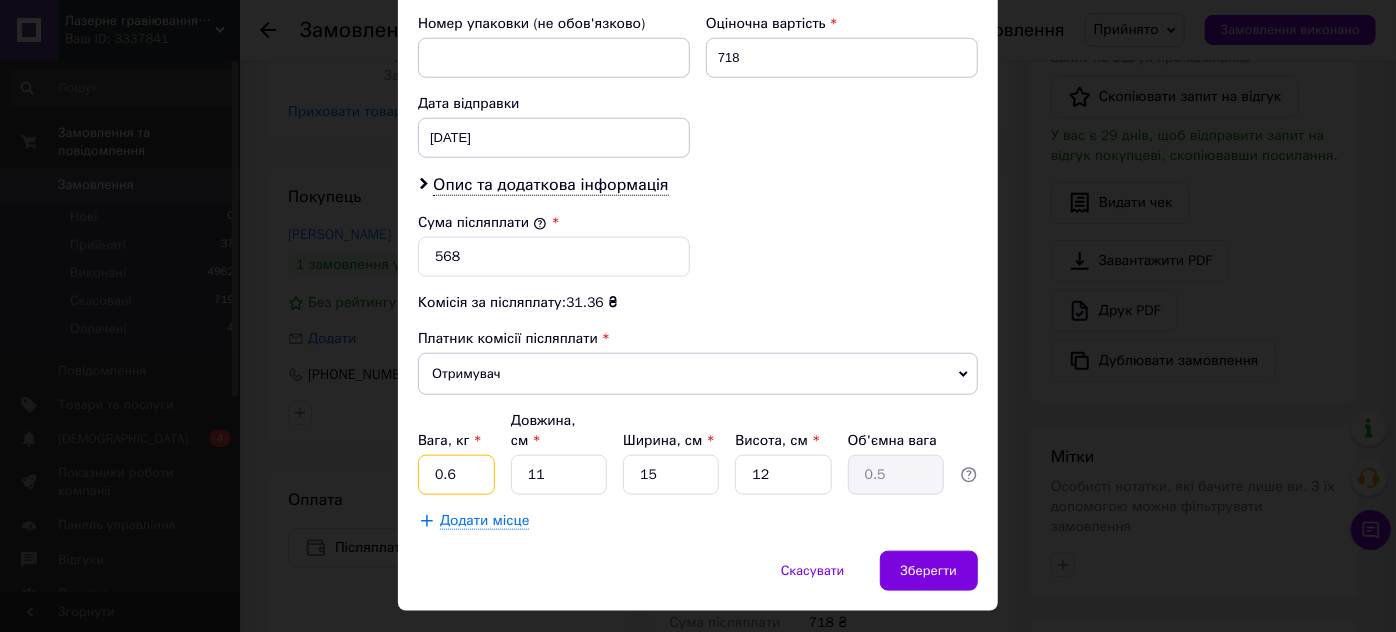click on "0.6" at bounding box center [456, 475] 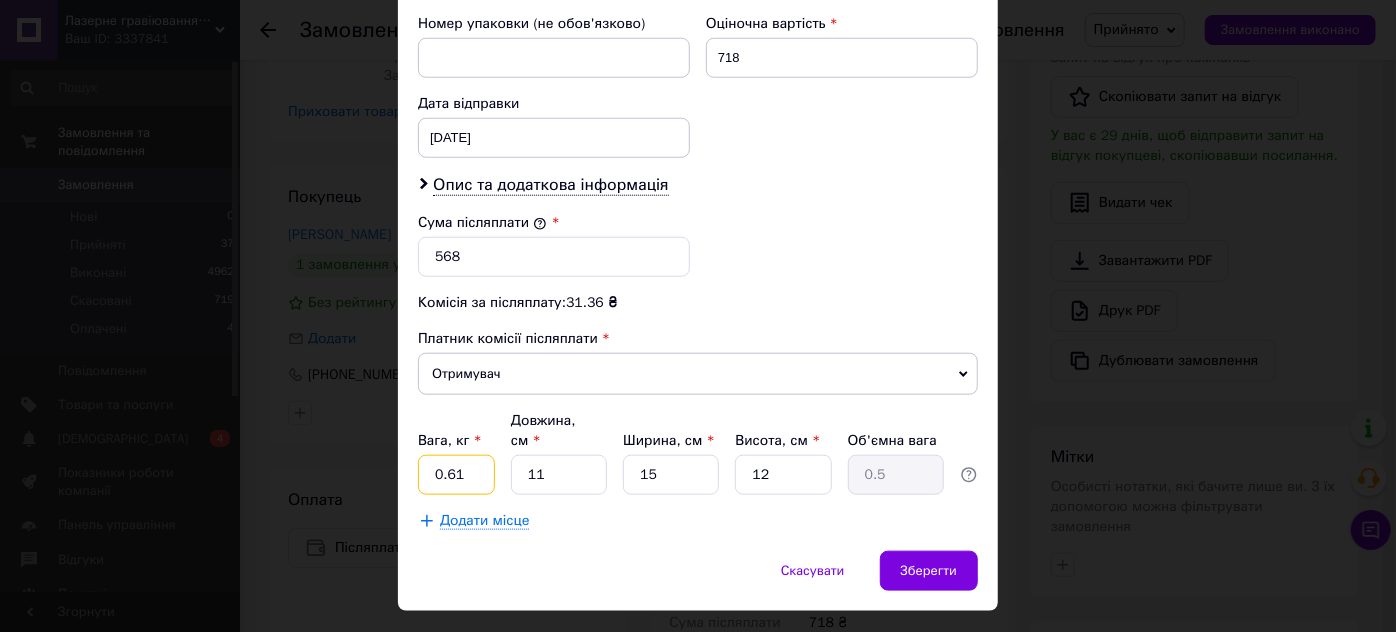 drag, startPoint x: 440, startPoint y: 427, endPoint x: 463, endPoint y: 427, distance: 23 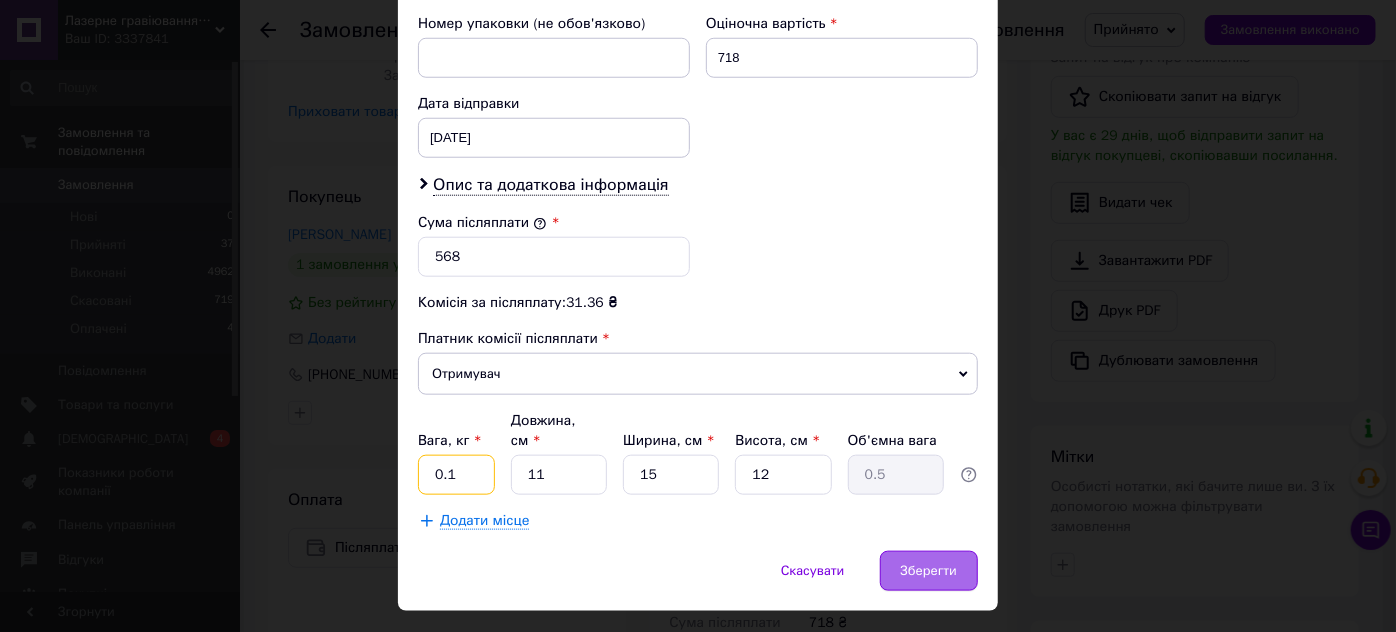 type on "0.1" 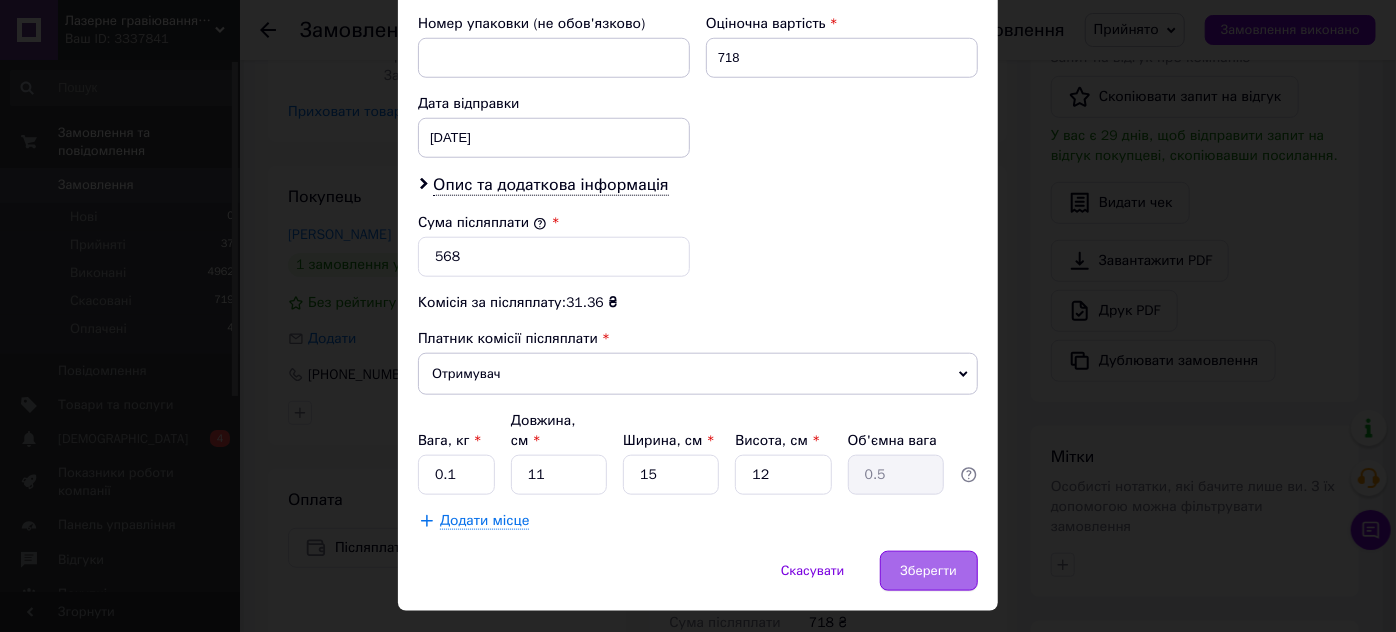 click on "Зберегти" at bounding box center [929, 571] 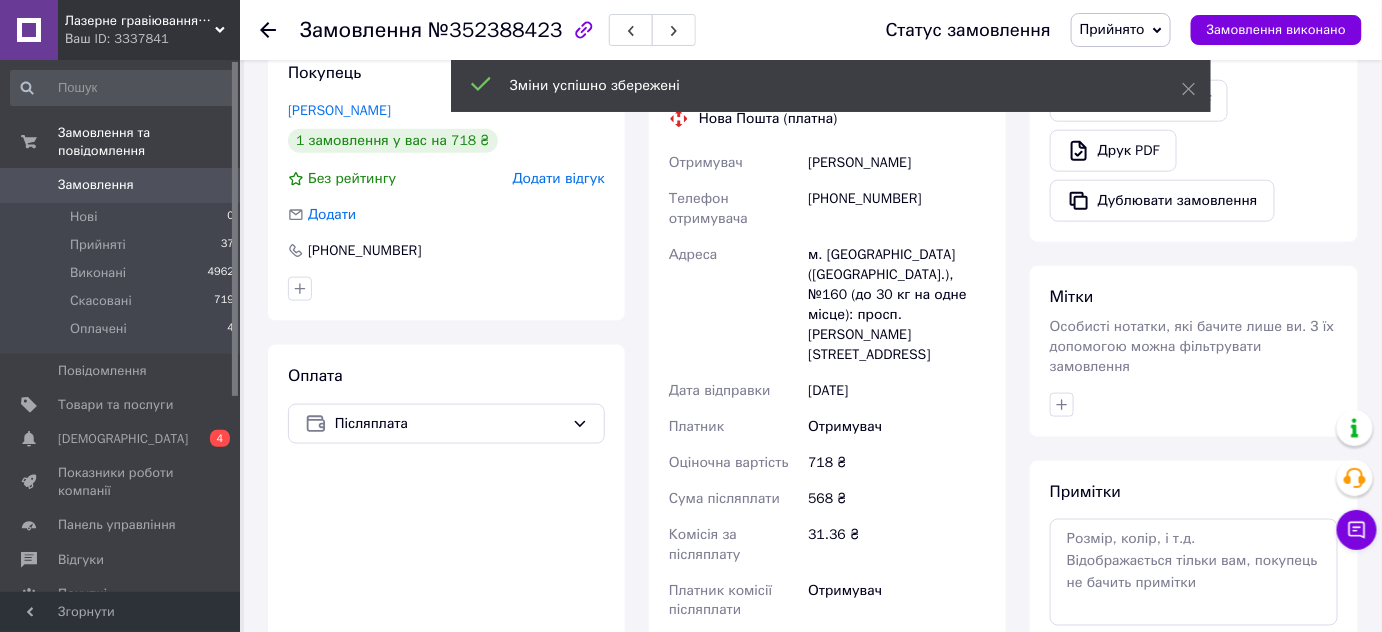 scroll, scrollTop: 818, scrollLeft: 0, axis: vertical 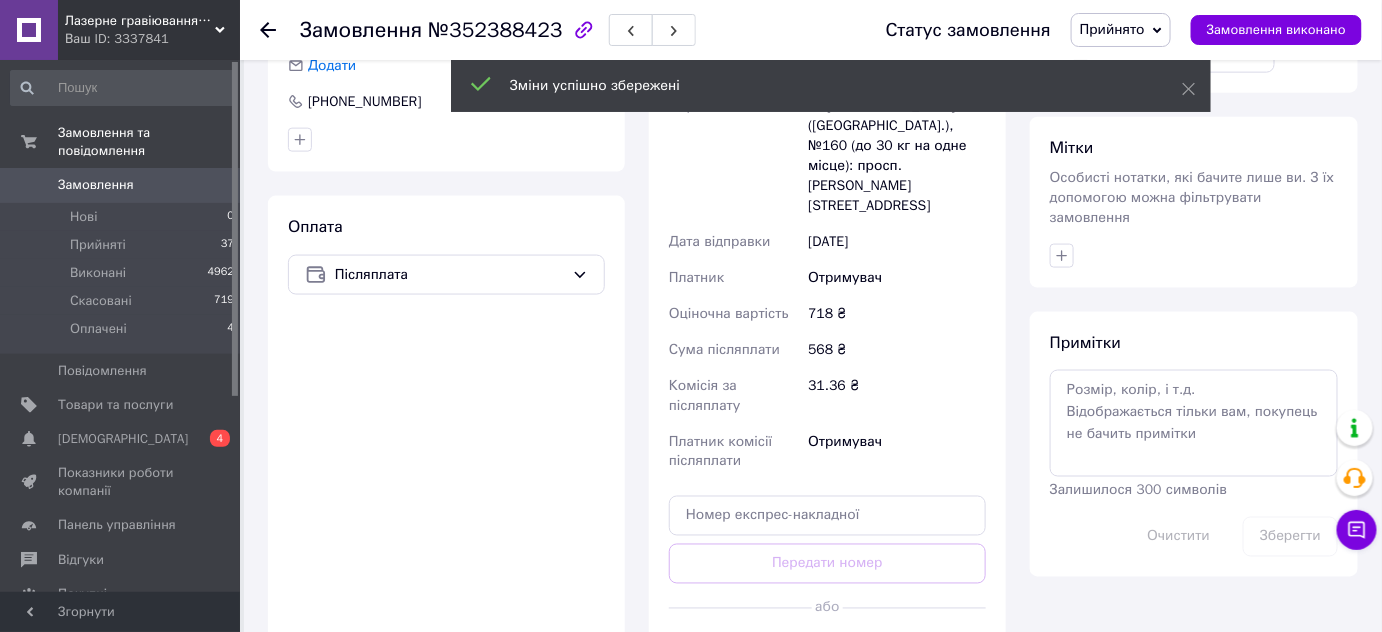 click on "Згенерувати ЕН" at bounding box center (827, 653) 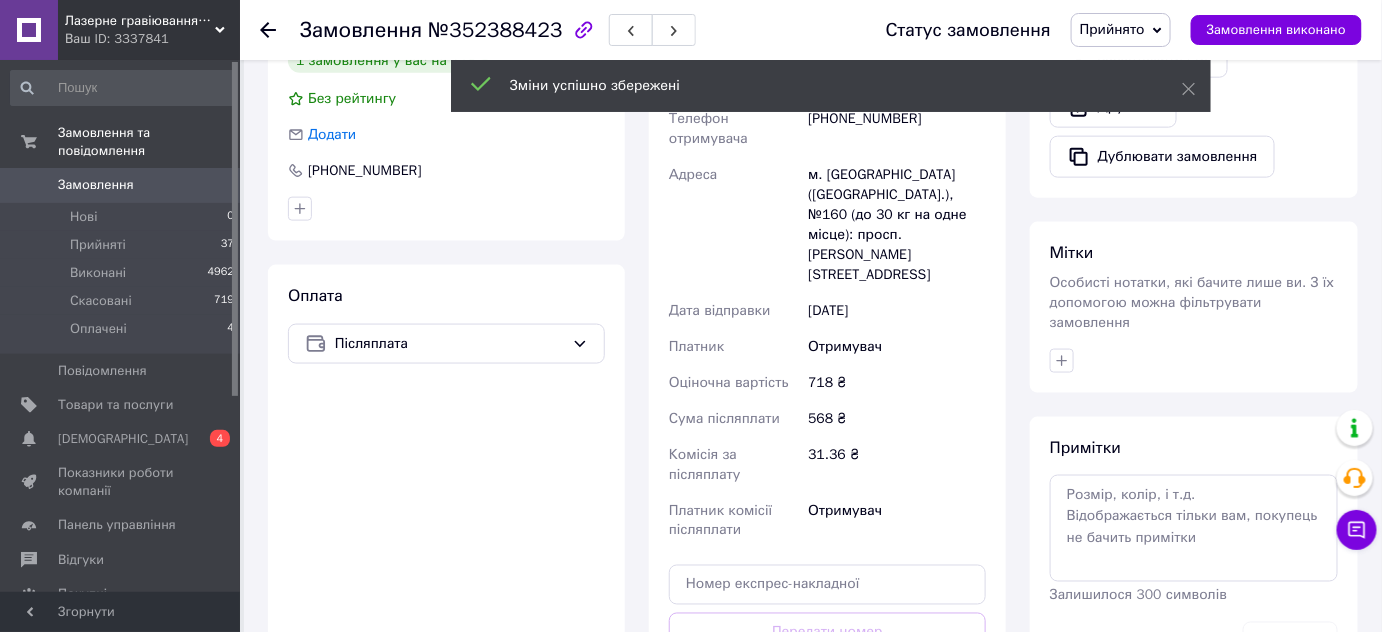 scroll, scrollTop: 636, scrollLeft: 0, axis: vertical 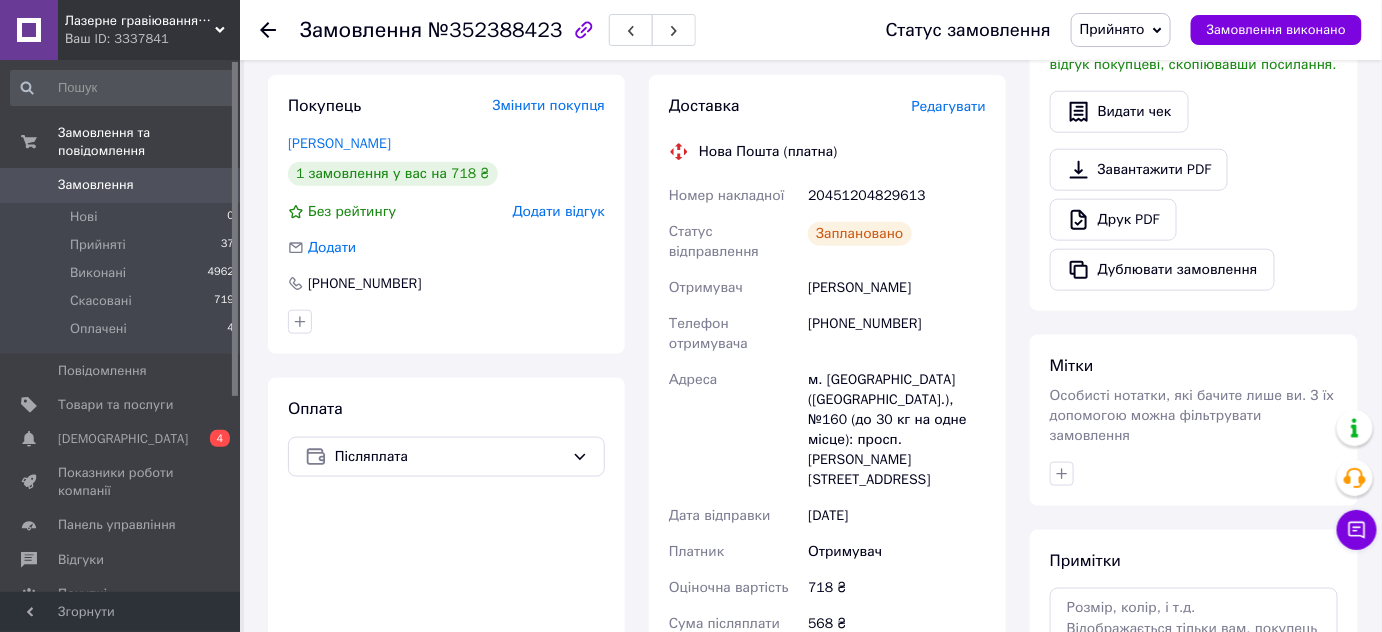 click on "[PERSON_NAME]" at bounding box center (897, 288) 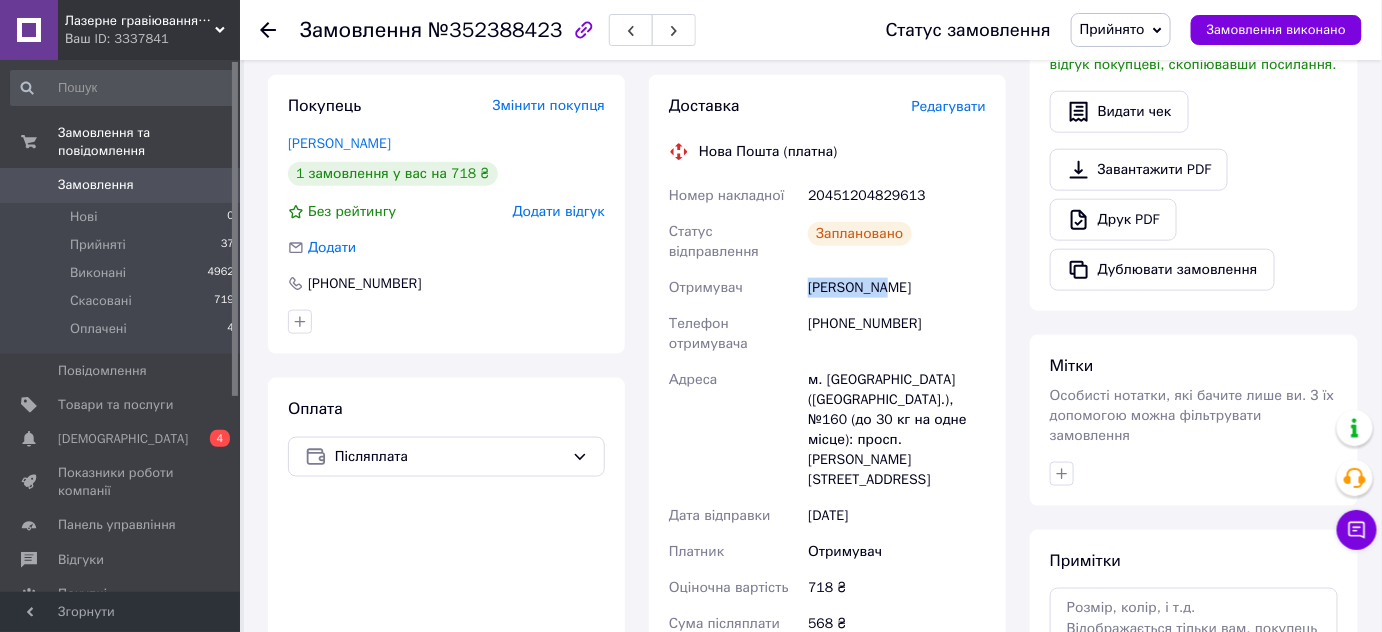 click on "[PERSON_NAME]" at bounding box center [897, 288] 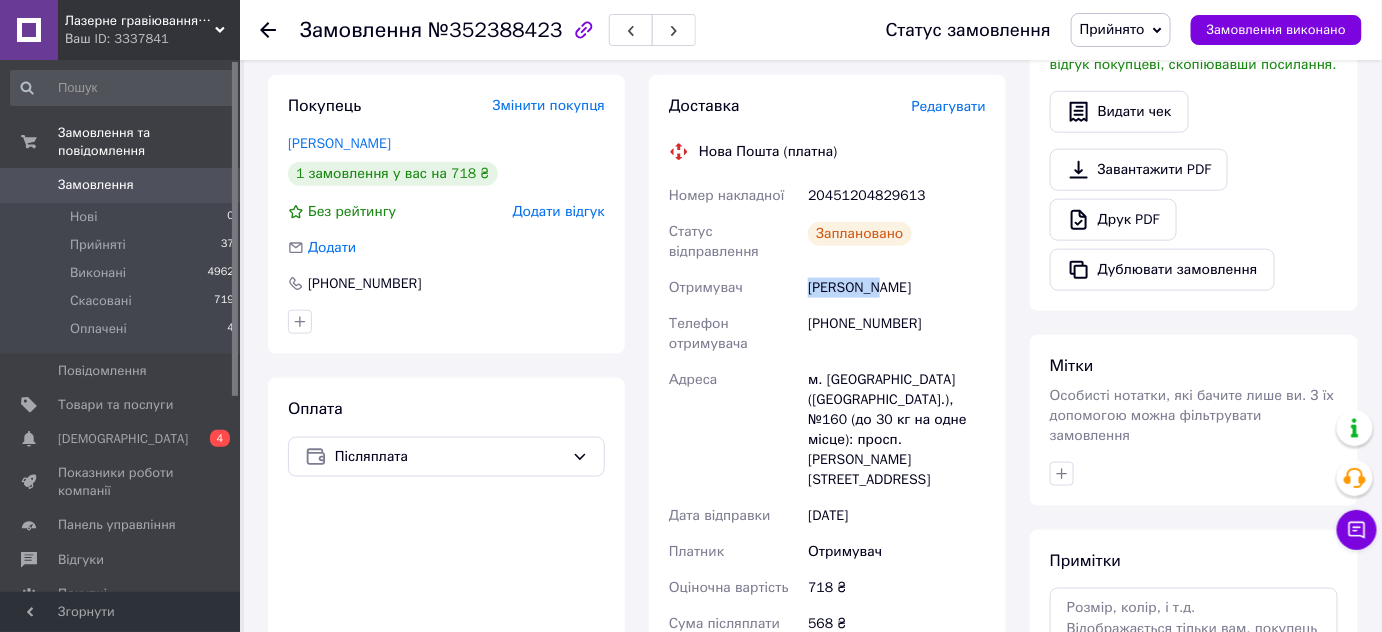 copy on "[PERSON_NAME]" 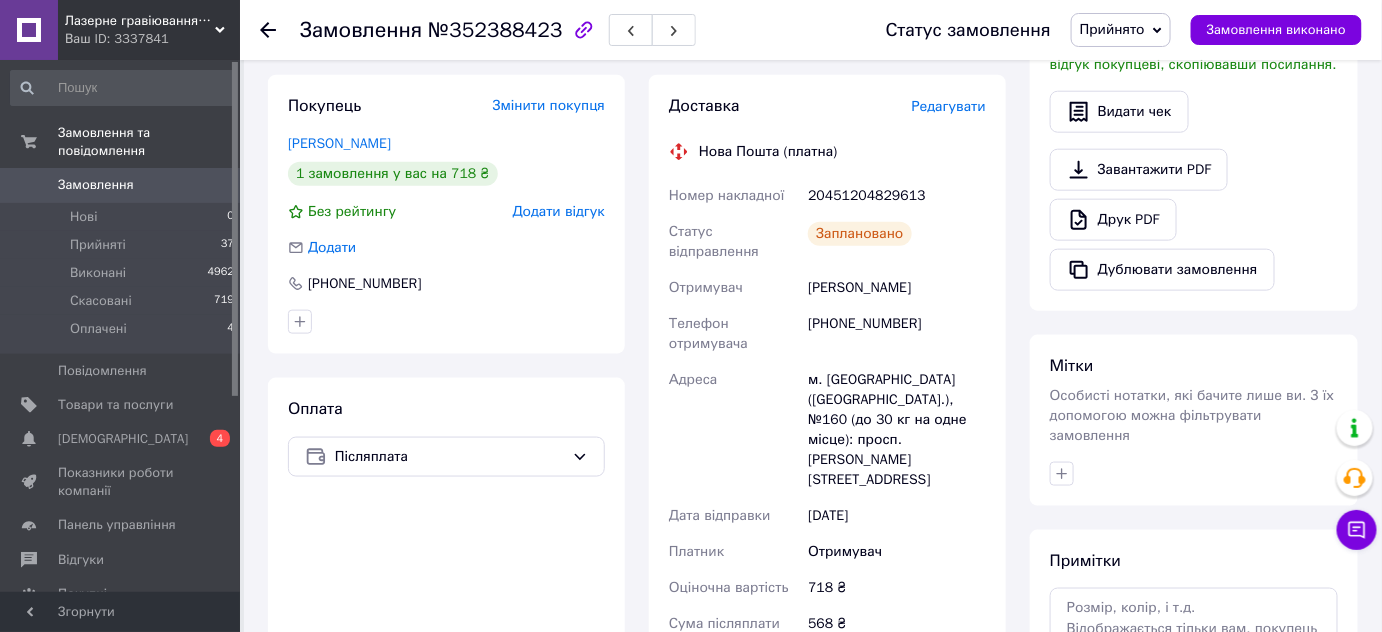 click on "20451204829613" at bounding box center [897, 196] 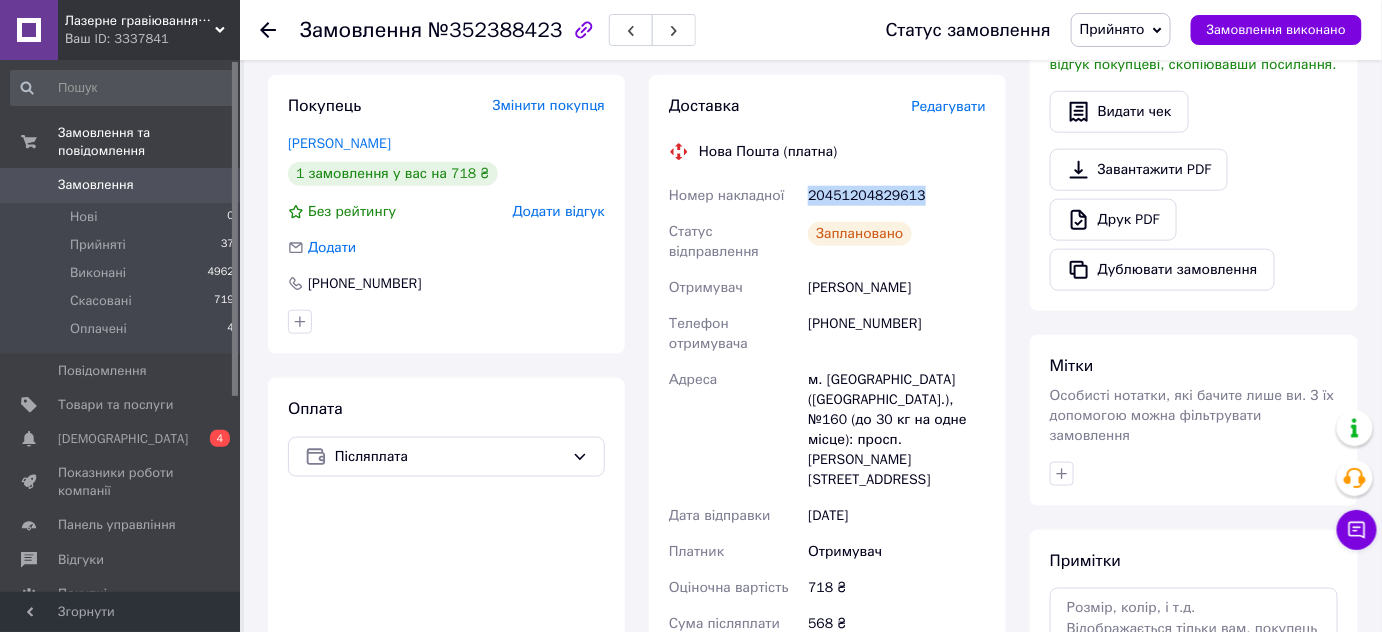 click on "20451204829613" at bounding box center (897, 196) 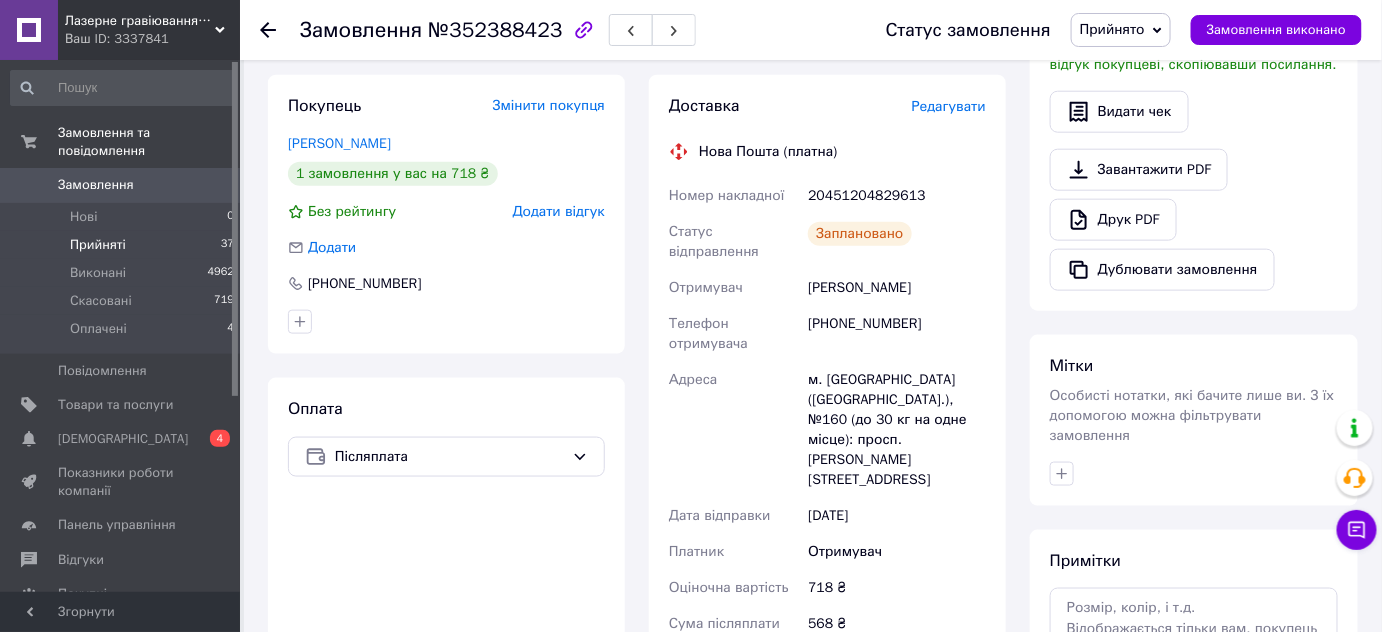 click on "Прийняті" at bounding box center [98, 245] 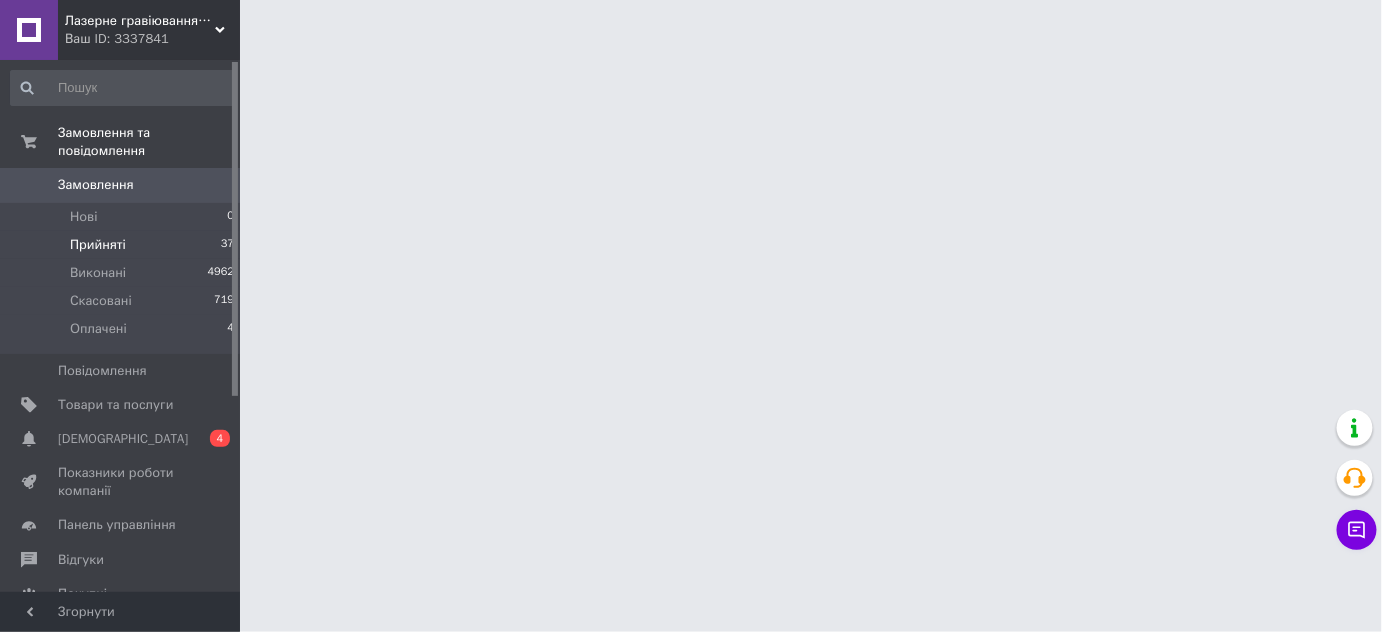 scroll, scrollTop: 0, scrollLeft: 0, axis: both 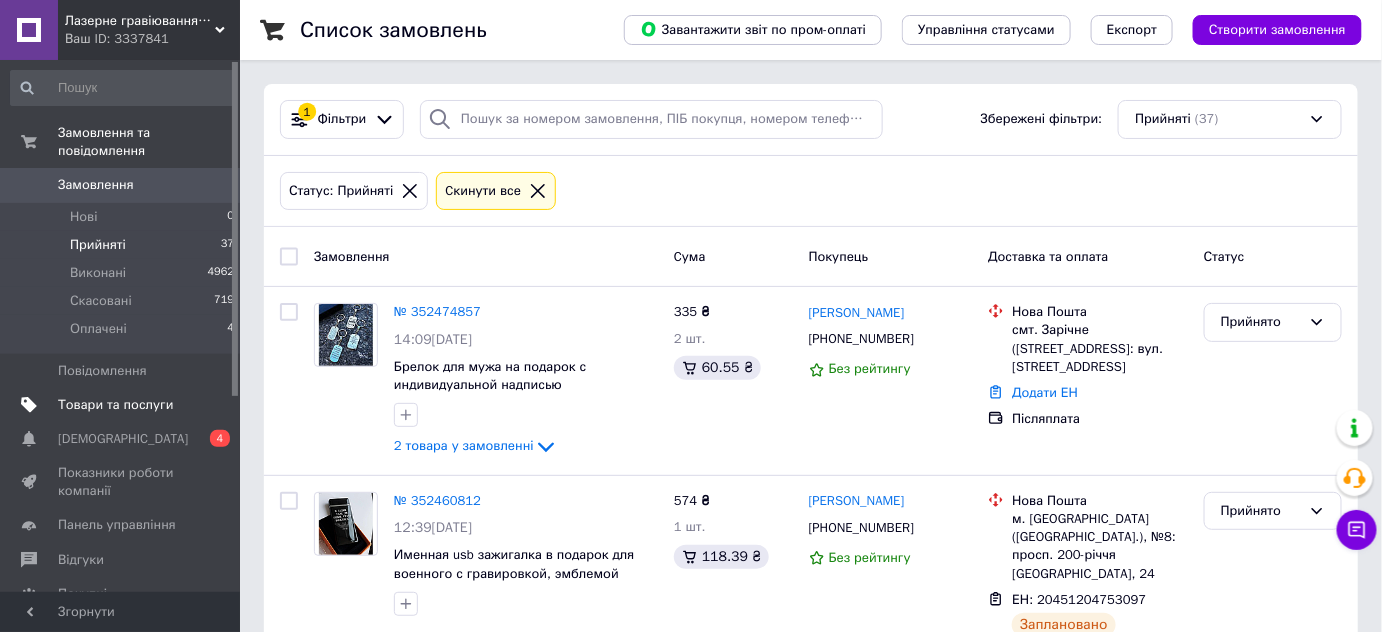 click on "Товари та послуги" at bounding box center [115, 405] 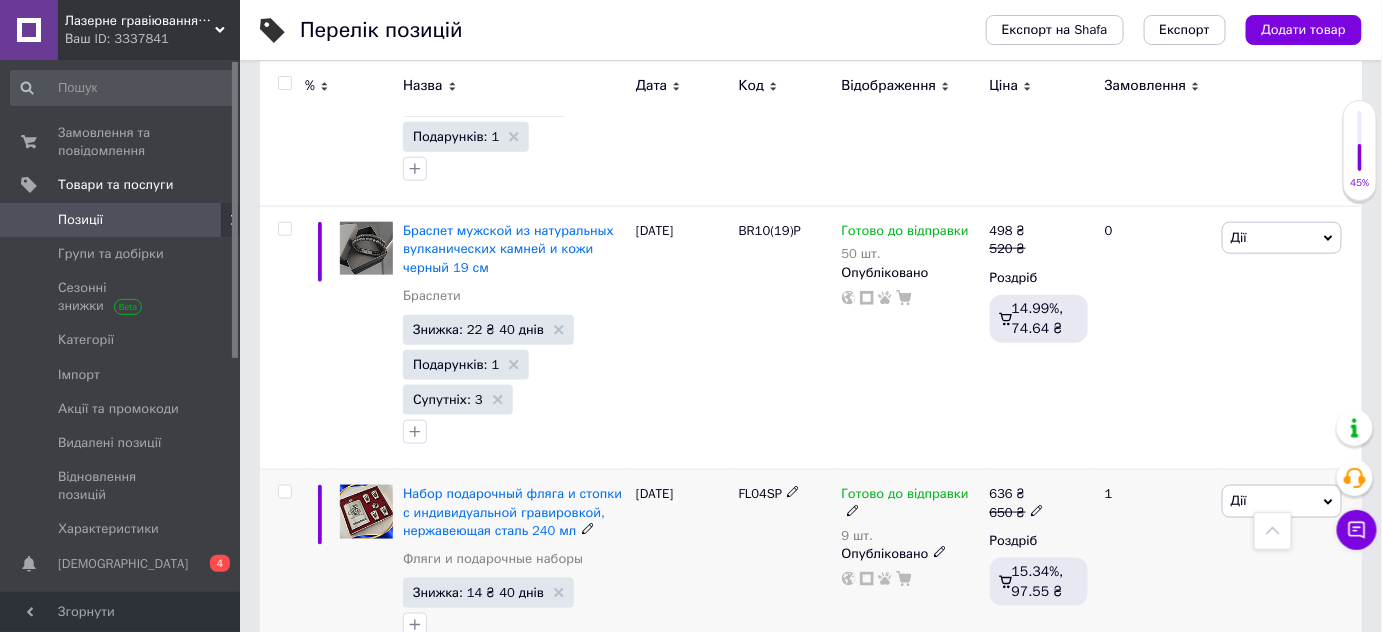 scroll, scrollTop: 636, scrollLeft: 0, axis: vertical 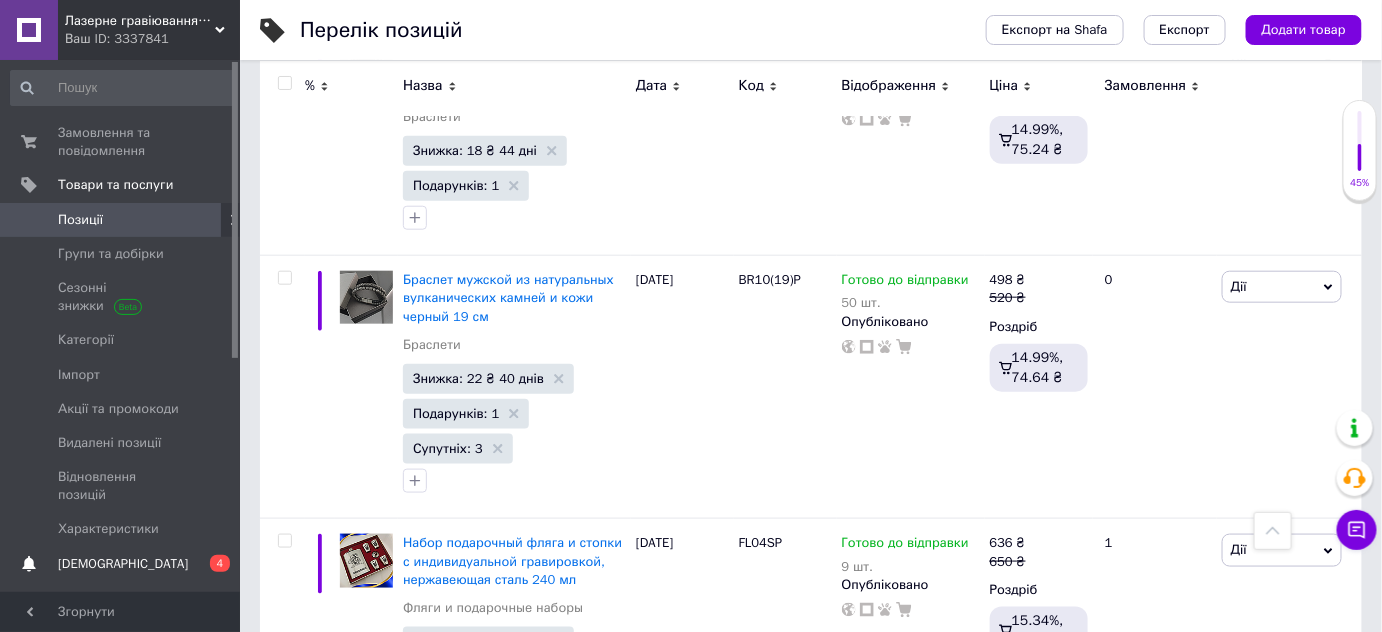 click on "[DEMOGRAPHIC_DATA]" at bounding box center (123, 564) 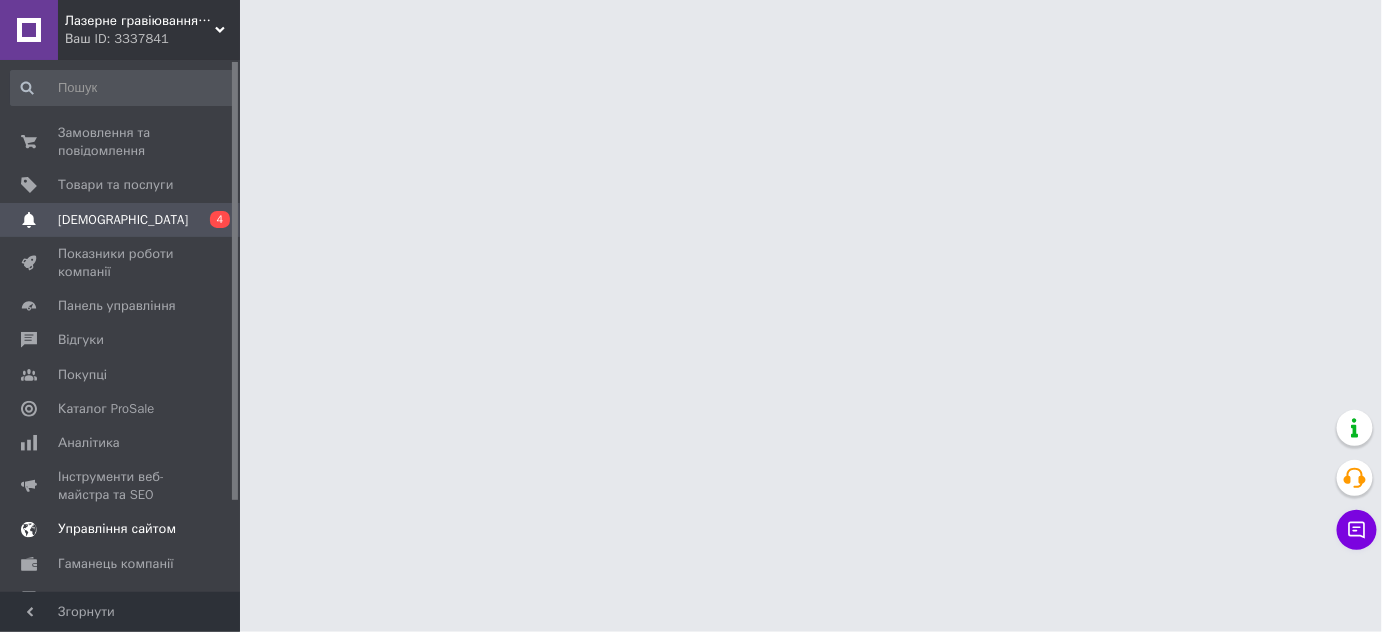scroll, scrollTop: 0, scrollLeft: 0, axis: both 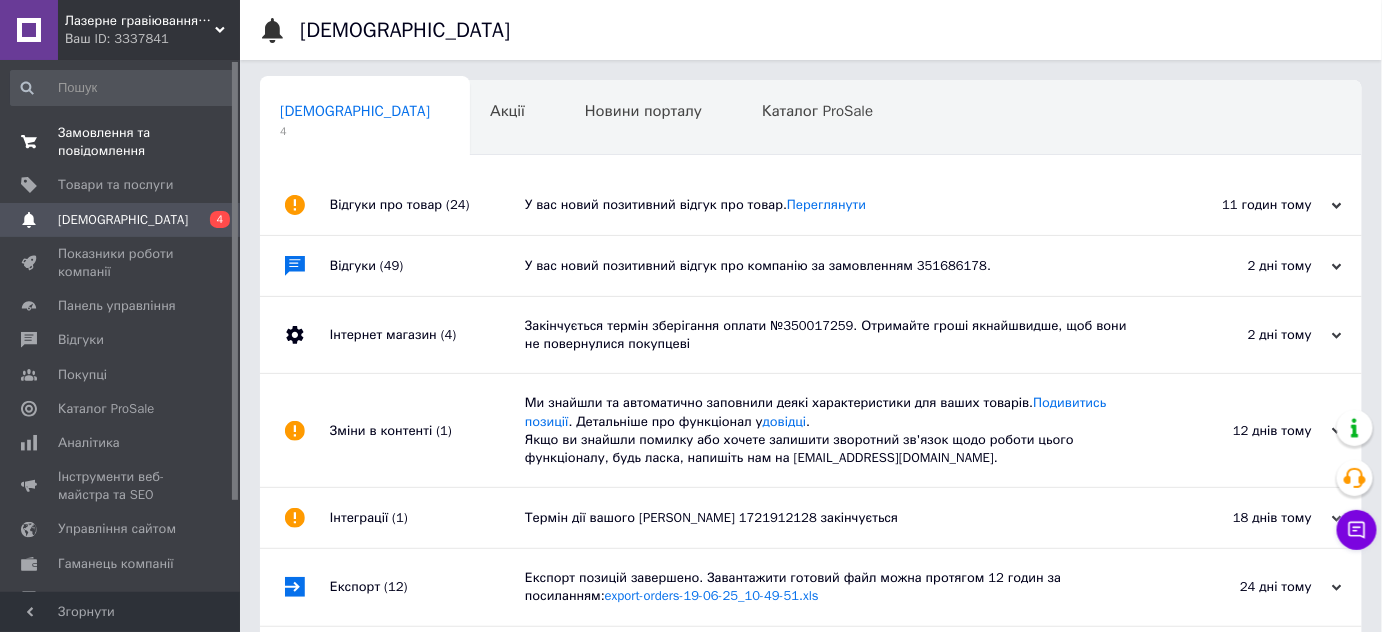 click on "Замовлення та повідомлення" at bounding box center [121, 142] 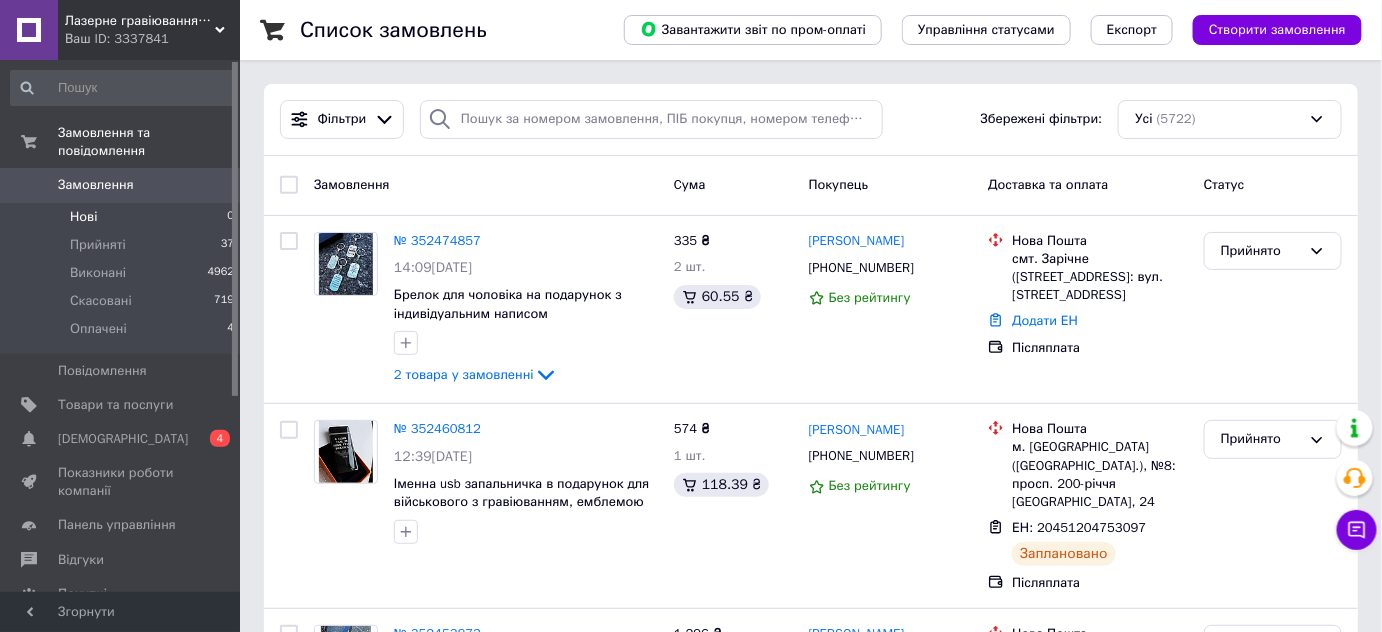 click on "Нові" at bounding box center [83, 217] 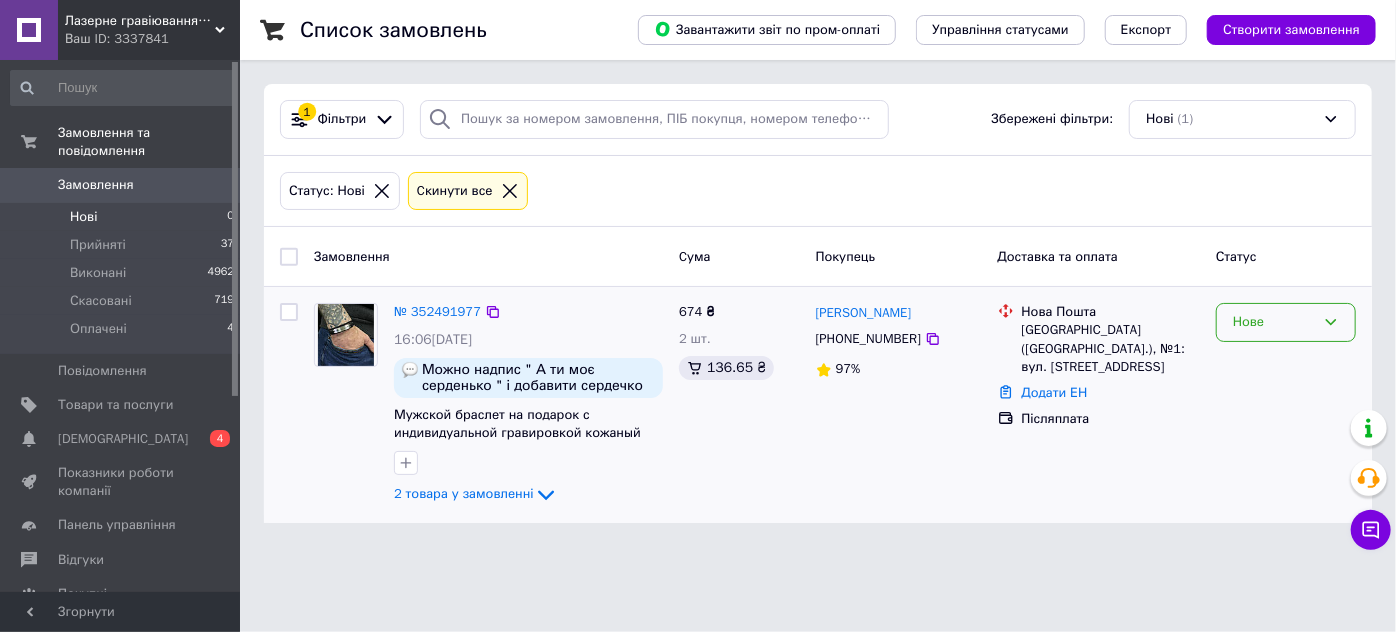 click on "Нове" at bounding box center [1274, 322] 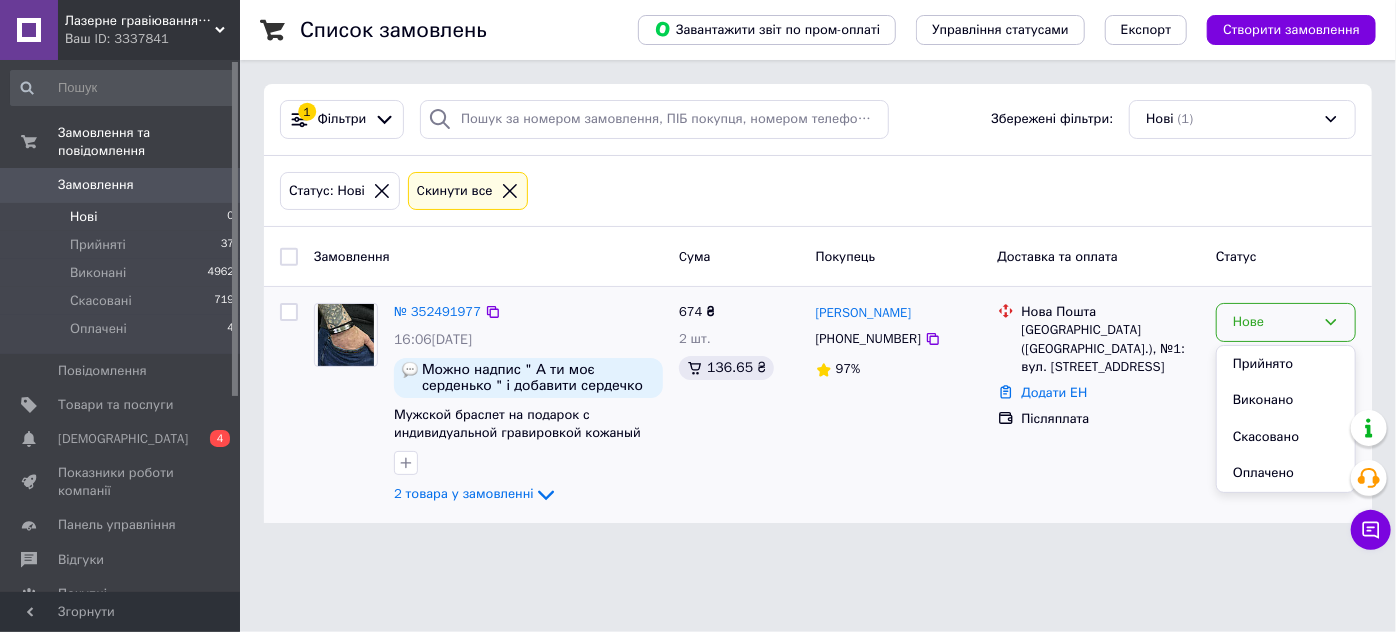 drag, startPoint x: 1281, startPoint y: 360, endPoint x: 979, endPoint y: 418, distance: 307.5191 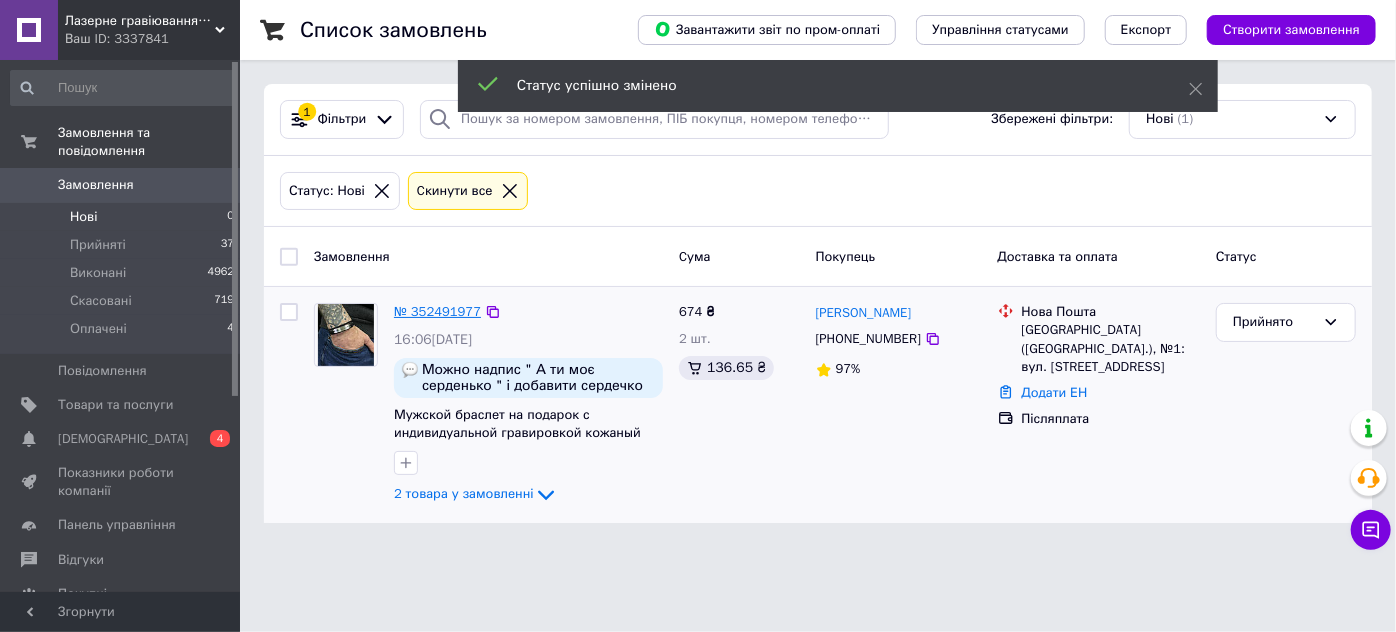 click on "№ 352491977" at bounding box center (437, 311) 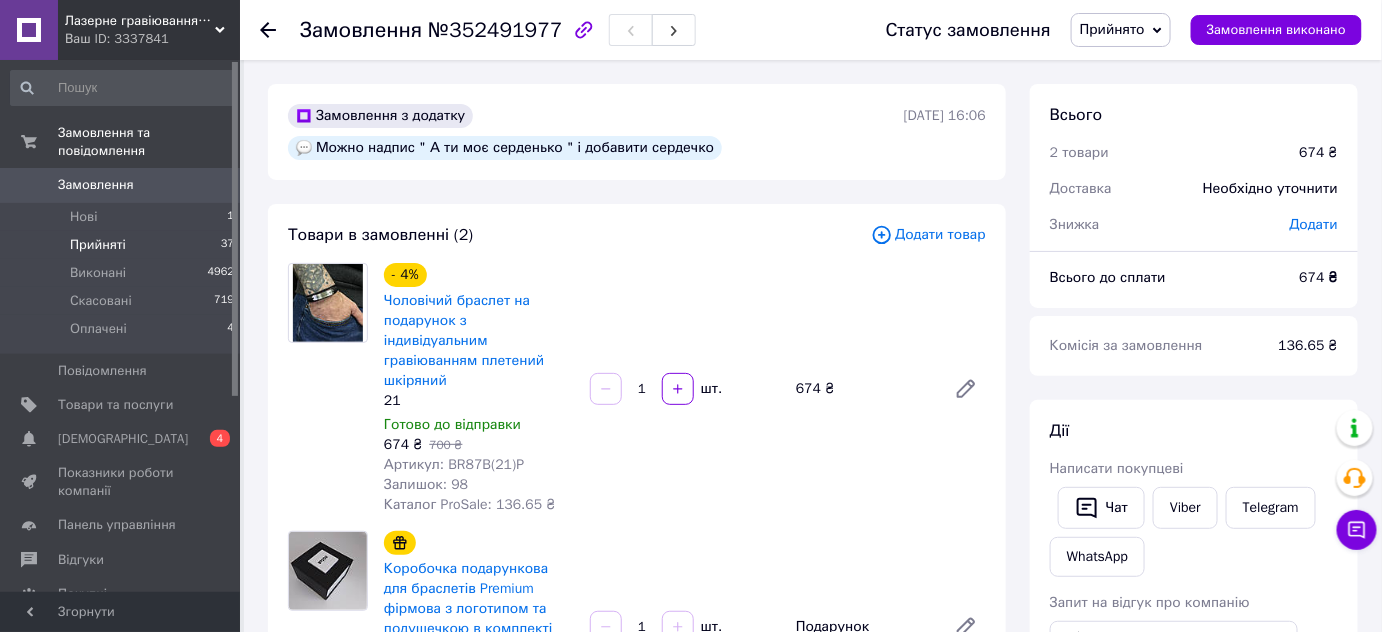 click on "Прийняті" at bounding box center (98, 245) 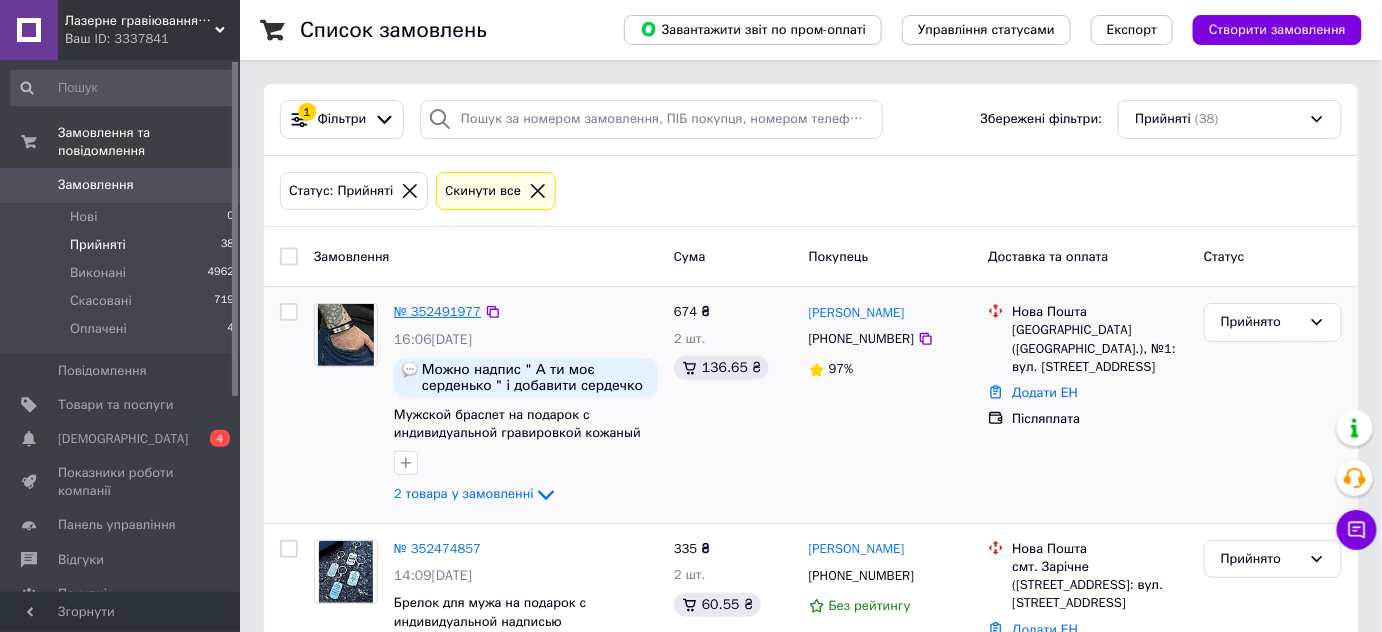 click on "№ 352491977" at bounding box center (437, 311) 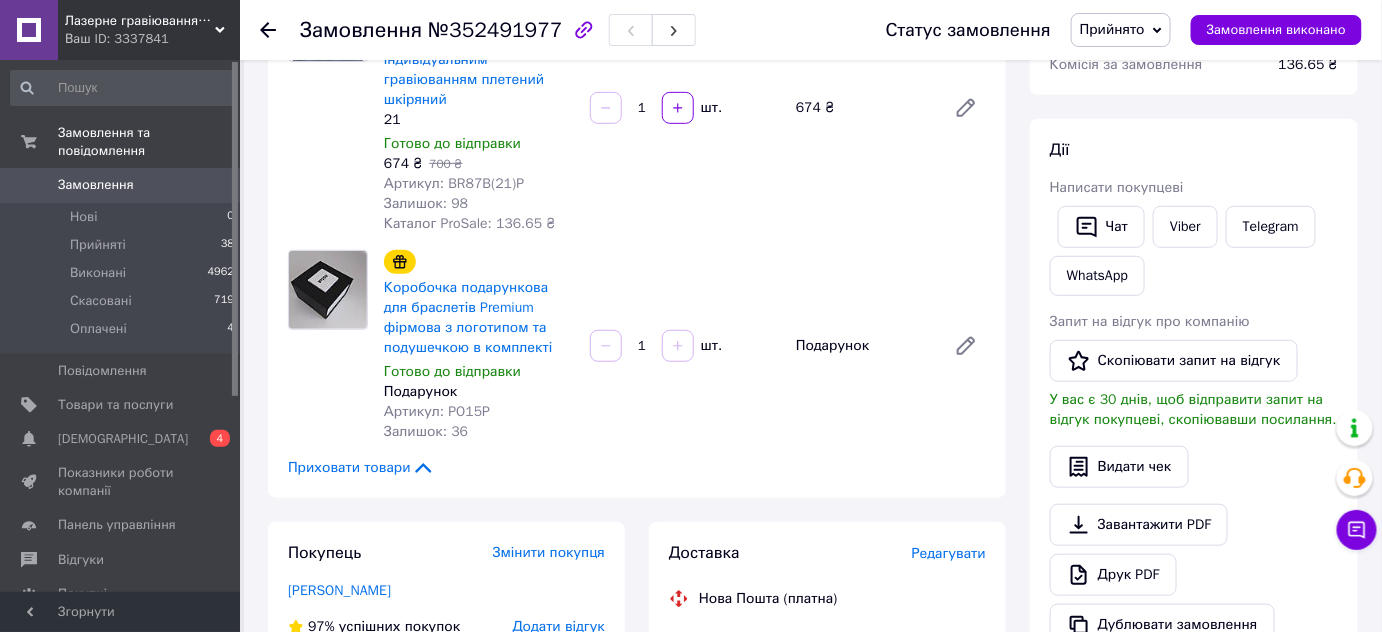 scroll, scrollTop: 363, scrollLeft: 0, axis: vertical 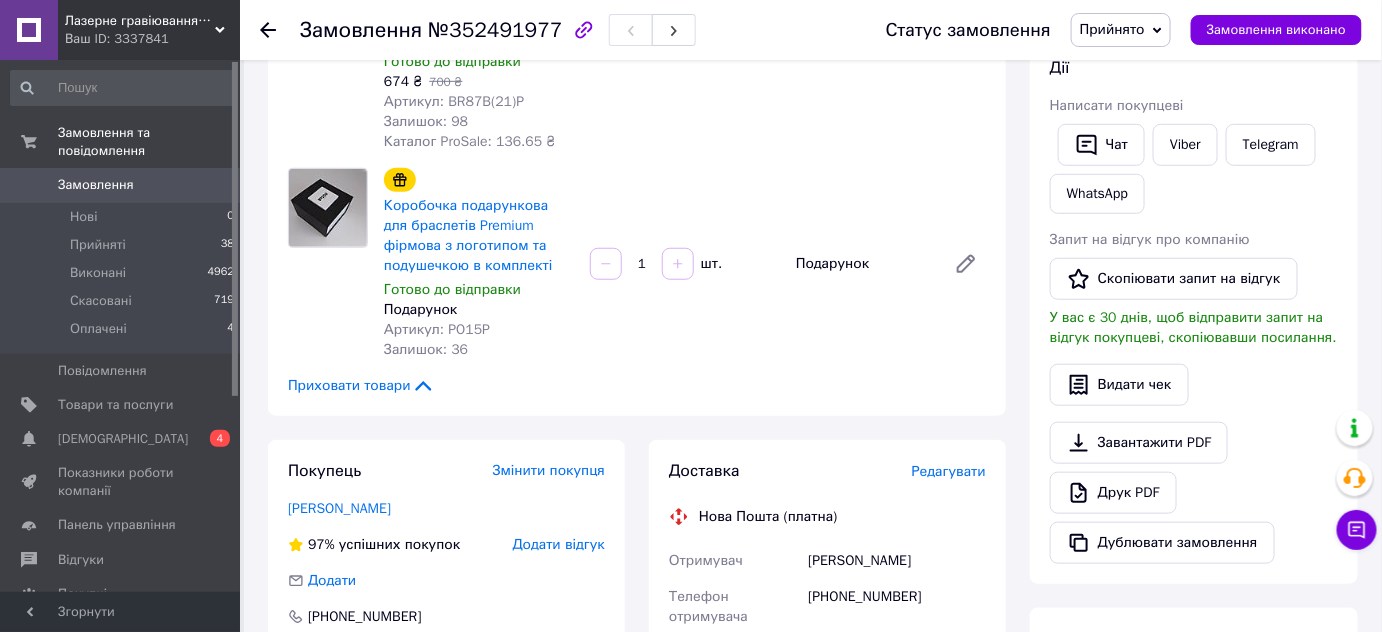 click on "[PHONE_NUMBER]" at bounding box center [897, 607] 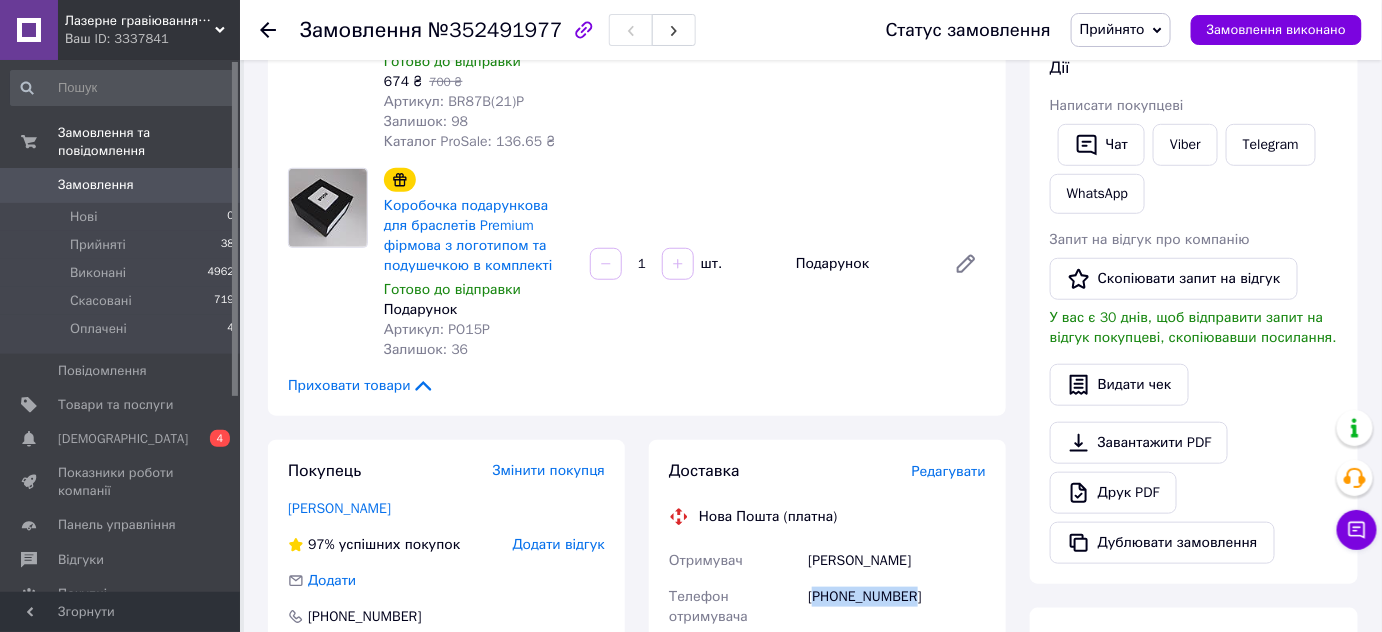 click on "[PHONE_NUMBER]" at bounding box center (897, 607) 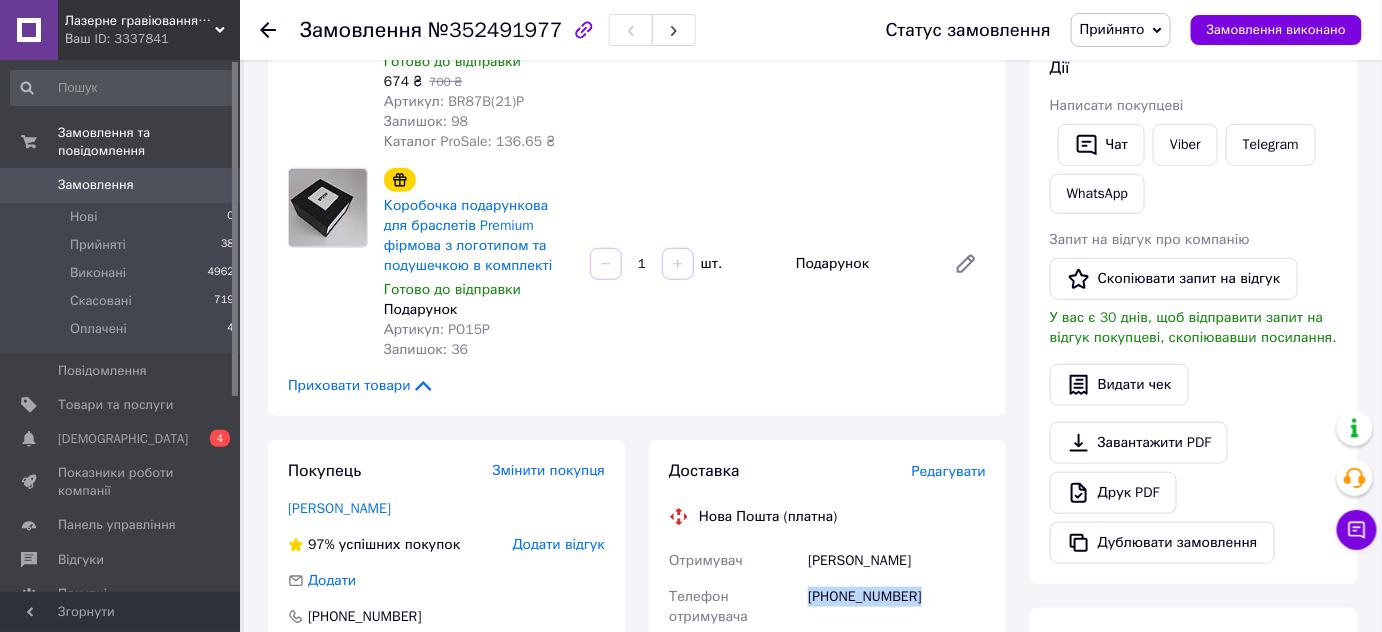 click on "[PHONE_NUMBER]" at bounding box center [897, 607] 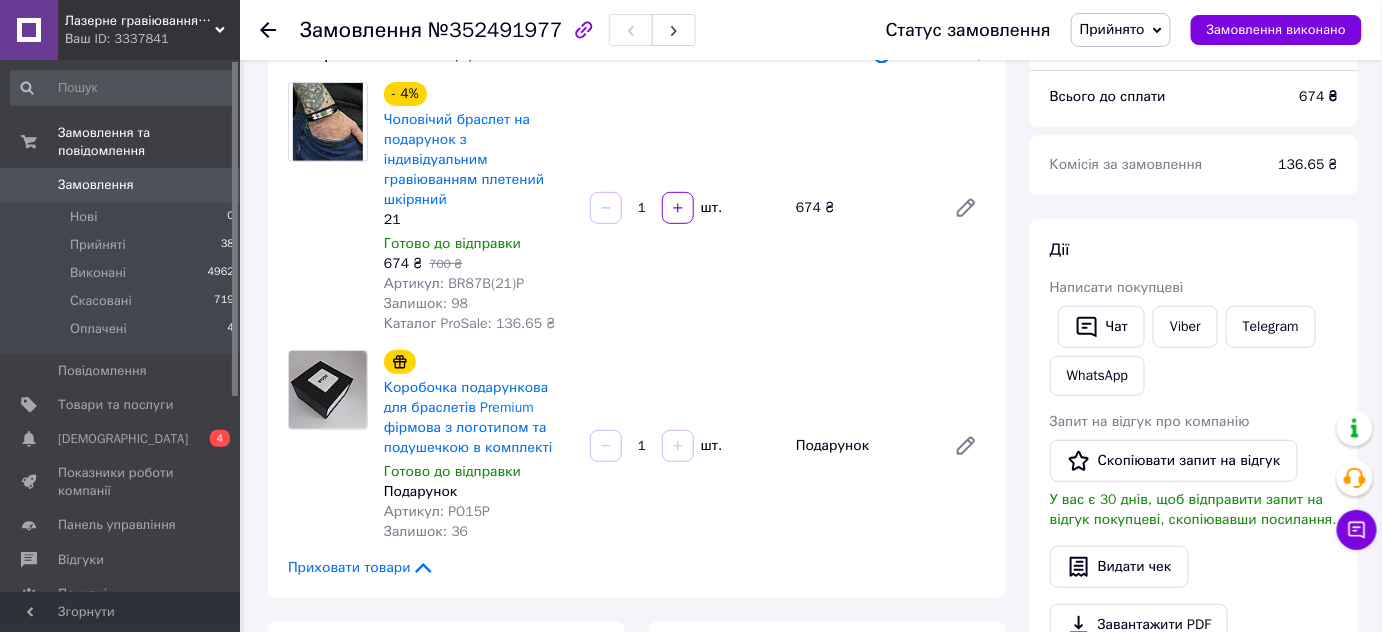 scroll, scrollTop: 0, scrollLeft: 0, axis: both 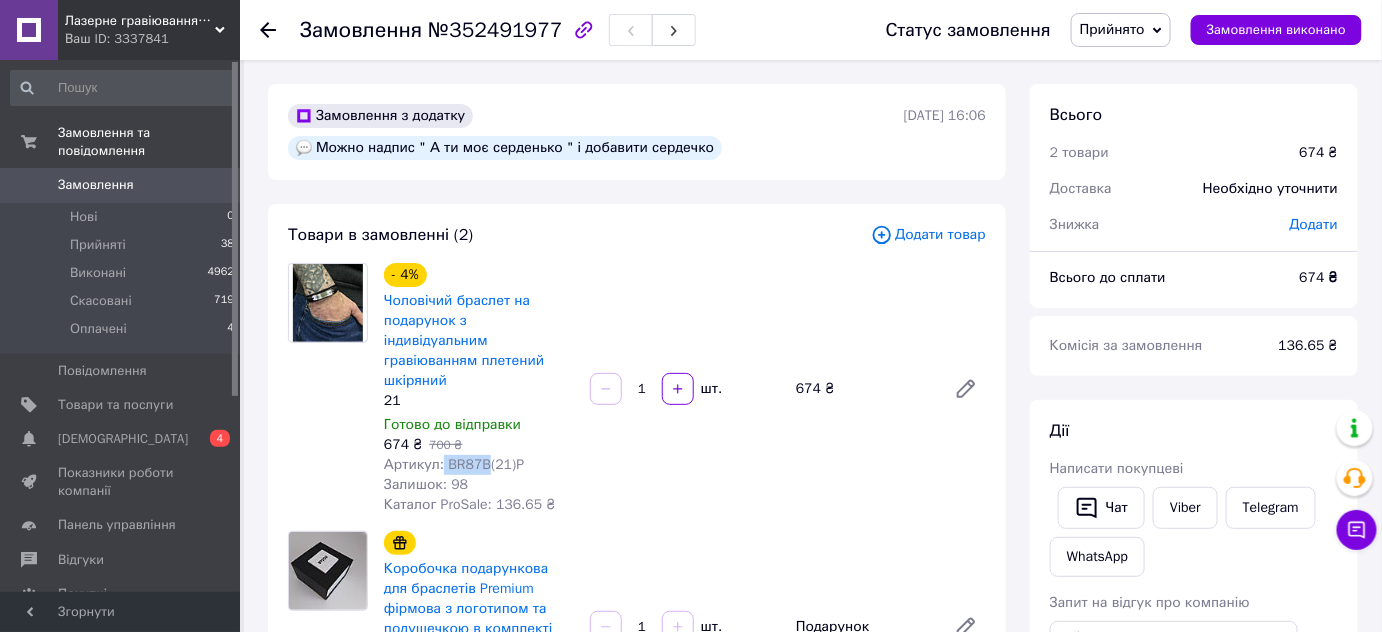 drag, startPoint x: 440, startPoint y: 444, endPoint x: 479, endPoint y: 444, distance: 39 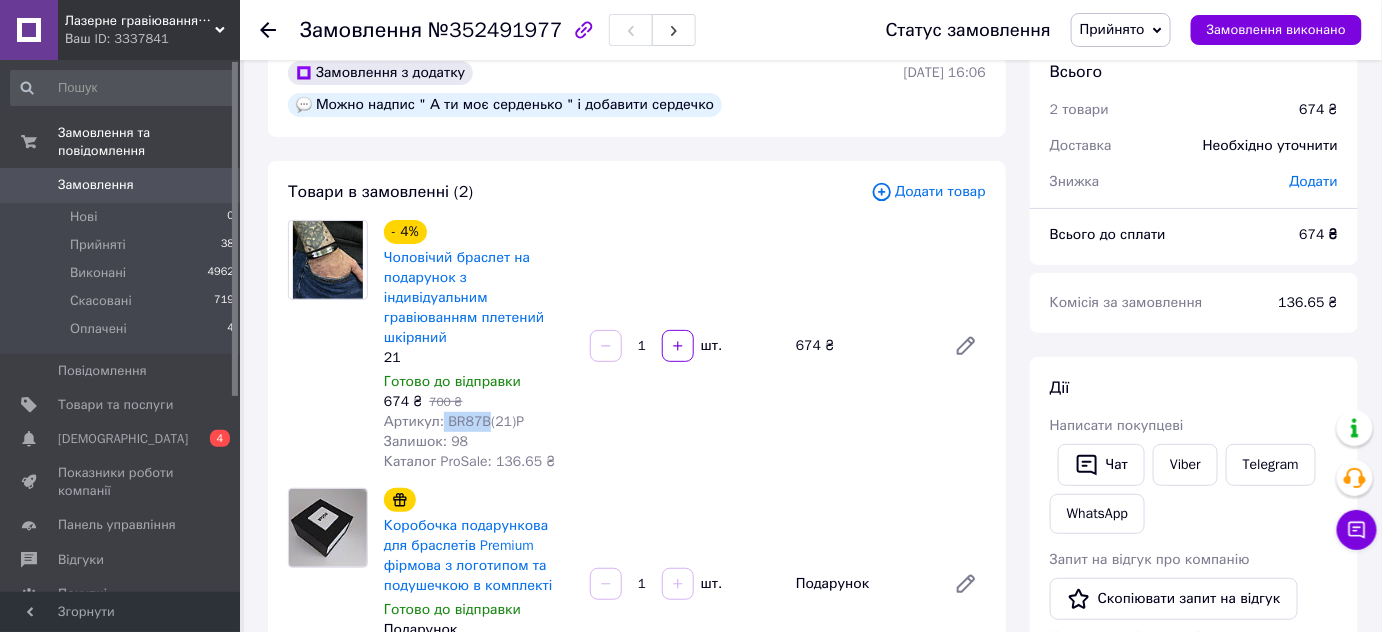 scroll, scrollTop: 0, scrollLeft: 0, axis: both 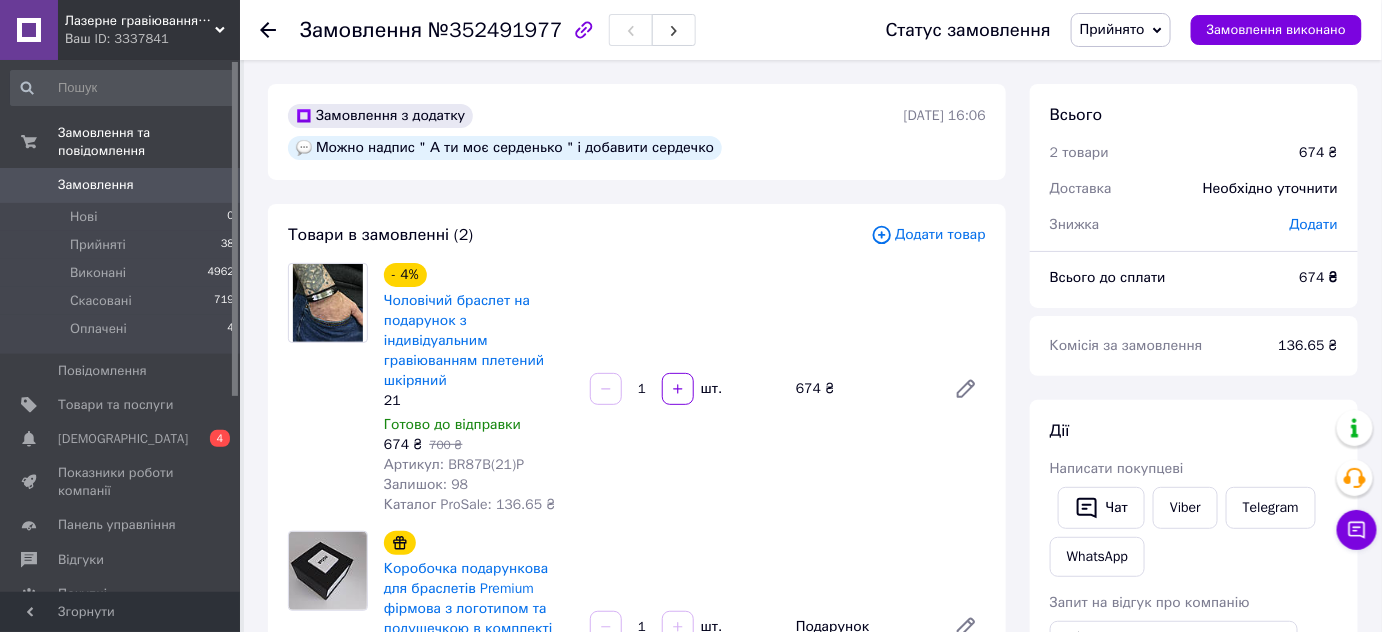 click 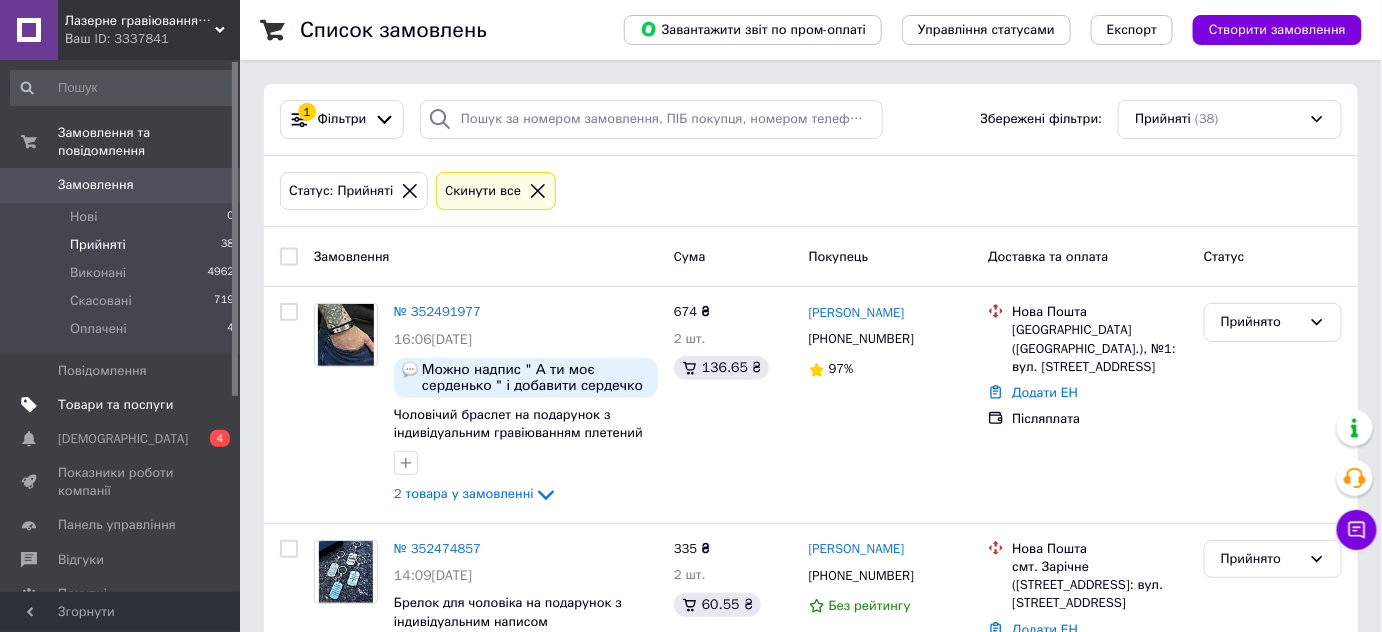 click on "Товари та послуги" at bounding box center [115, 405] 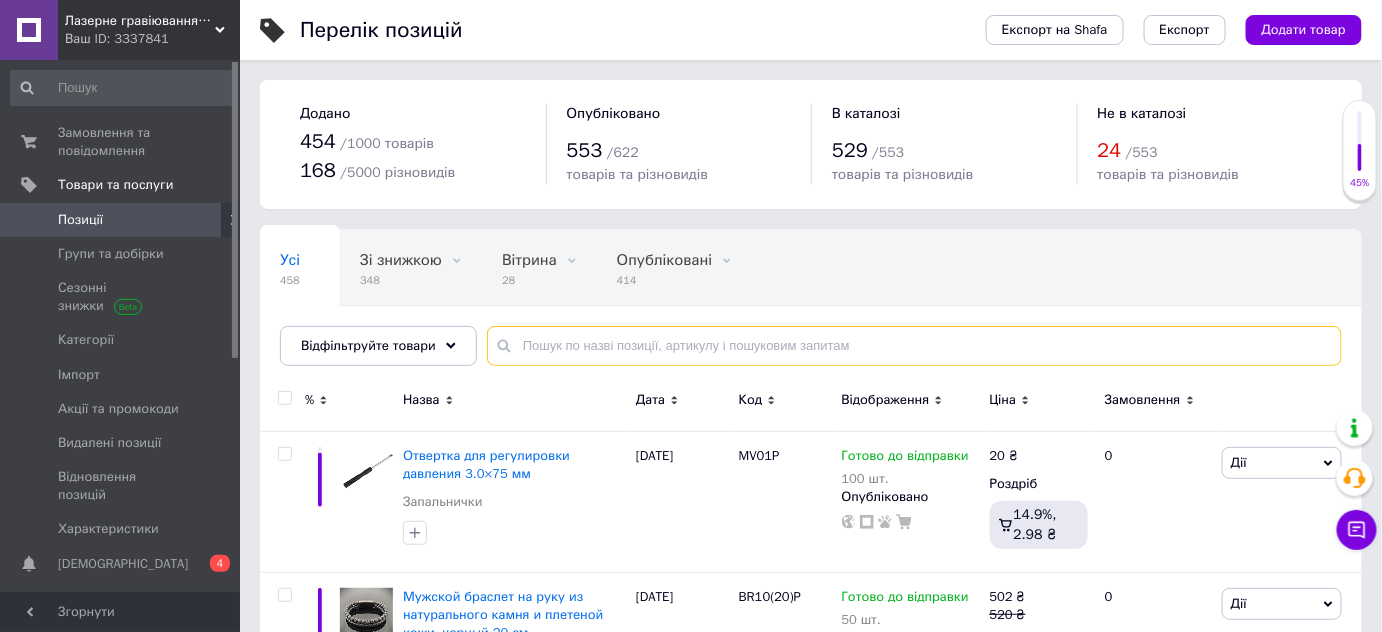 click at bounding box center (914, 346) 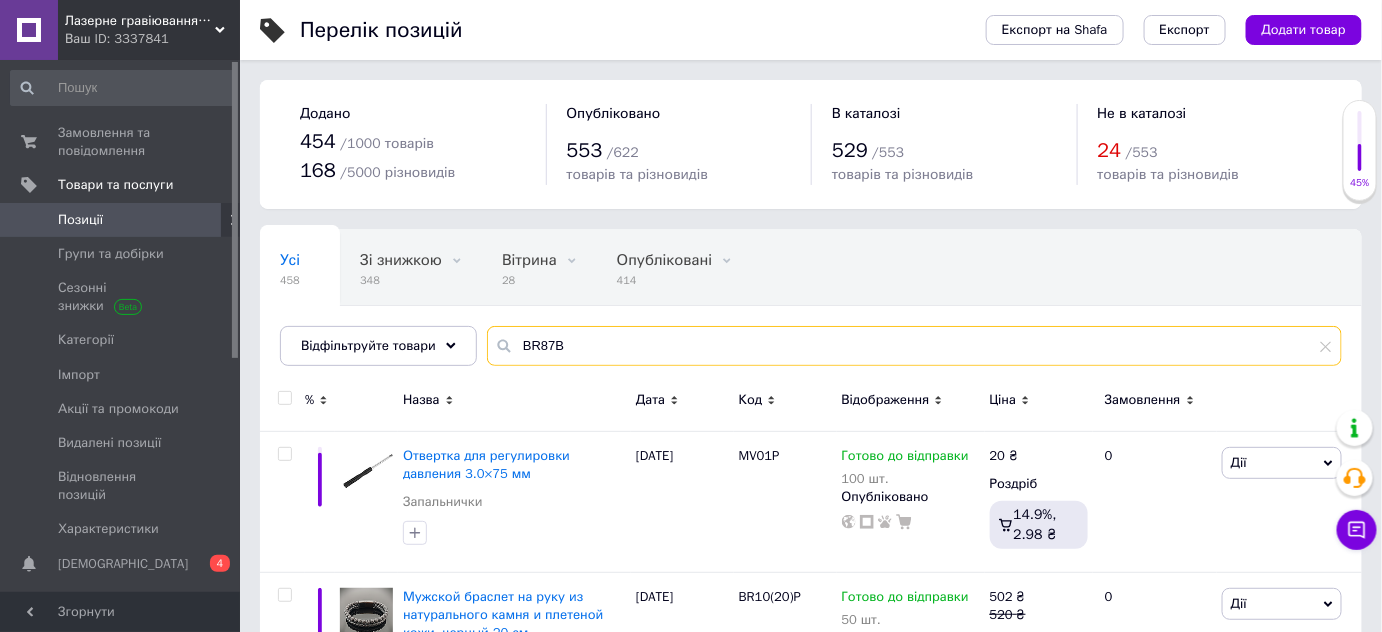type on "BR87B" 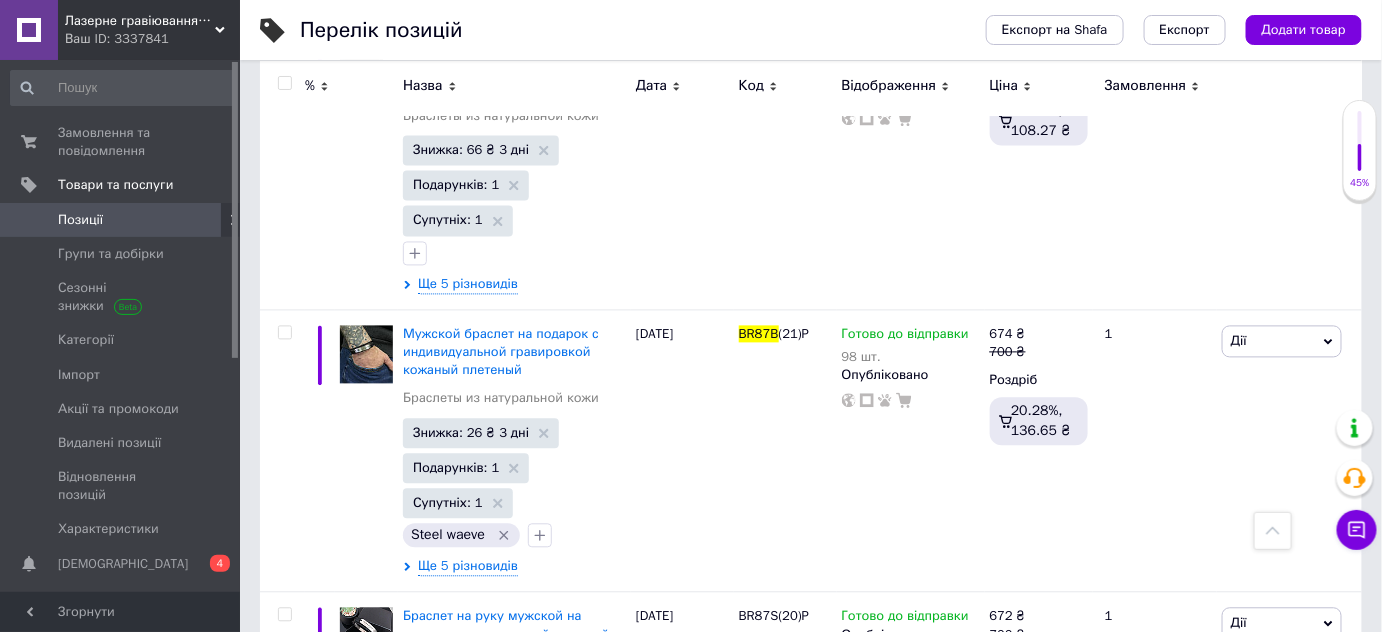scroll, scrollTop: 1272, scrollLeft: 0, axis: vertical 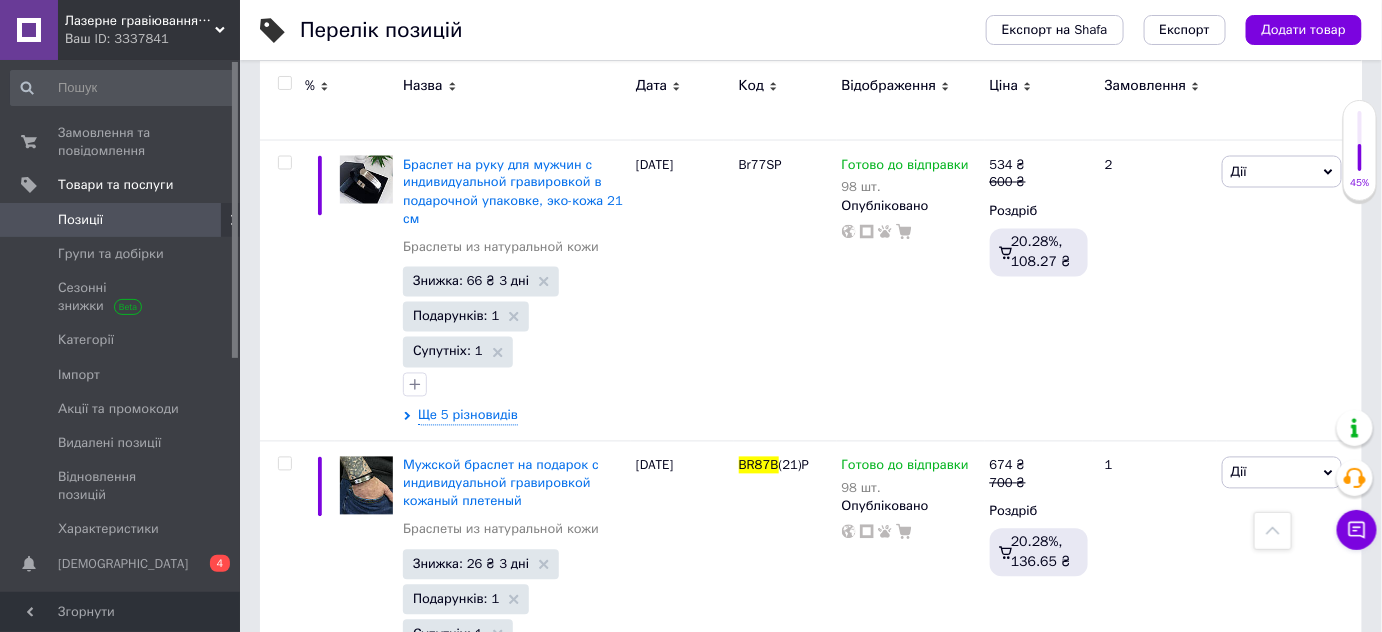 click on "Позиції" at bounding box center (121, 220) 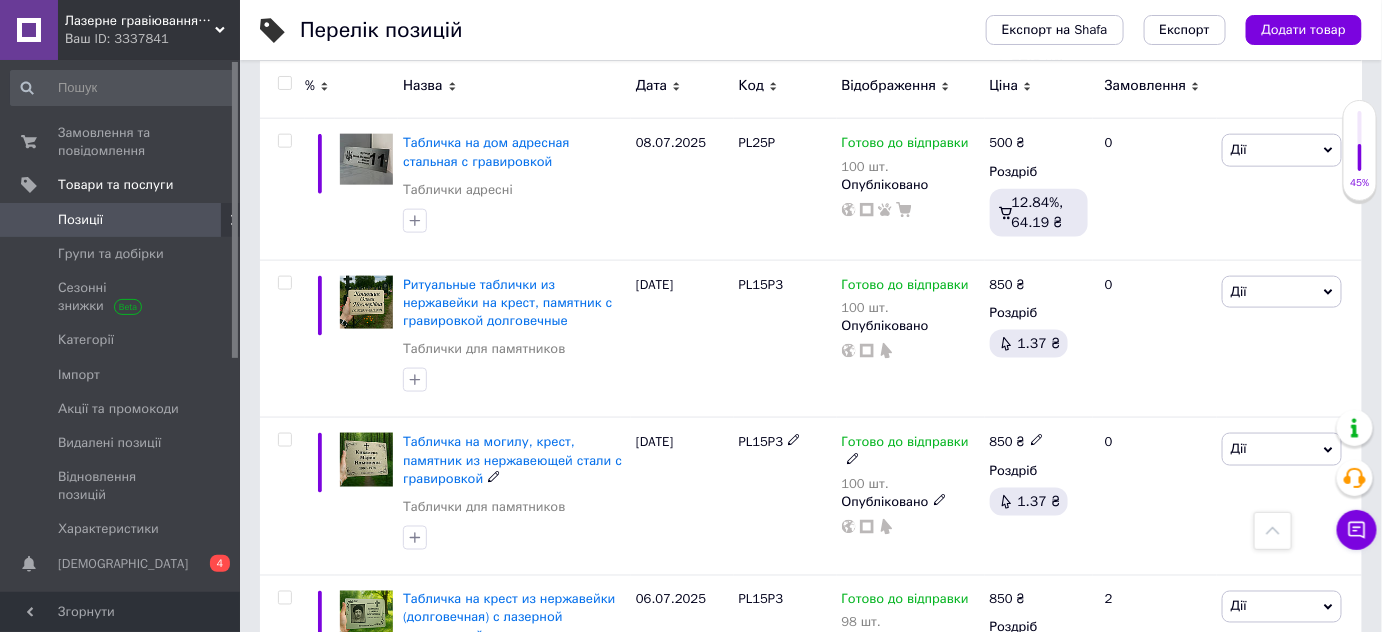 scroll, scrollTop: 3618, scrollLeft: 0, axis: vertical 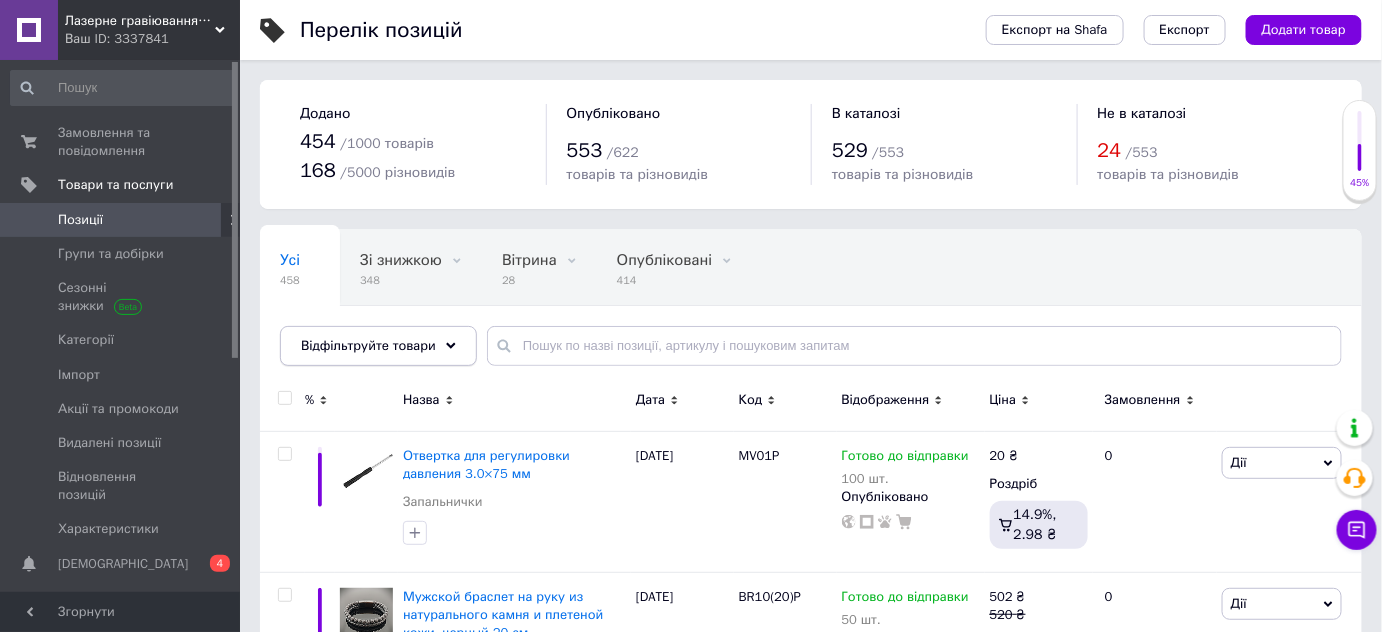 click on "Відфільтруйте товари" at bounding box center (378, 346) 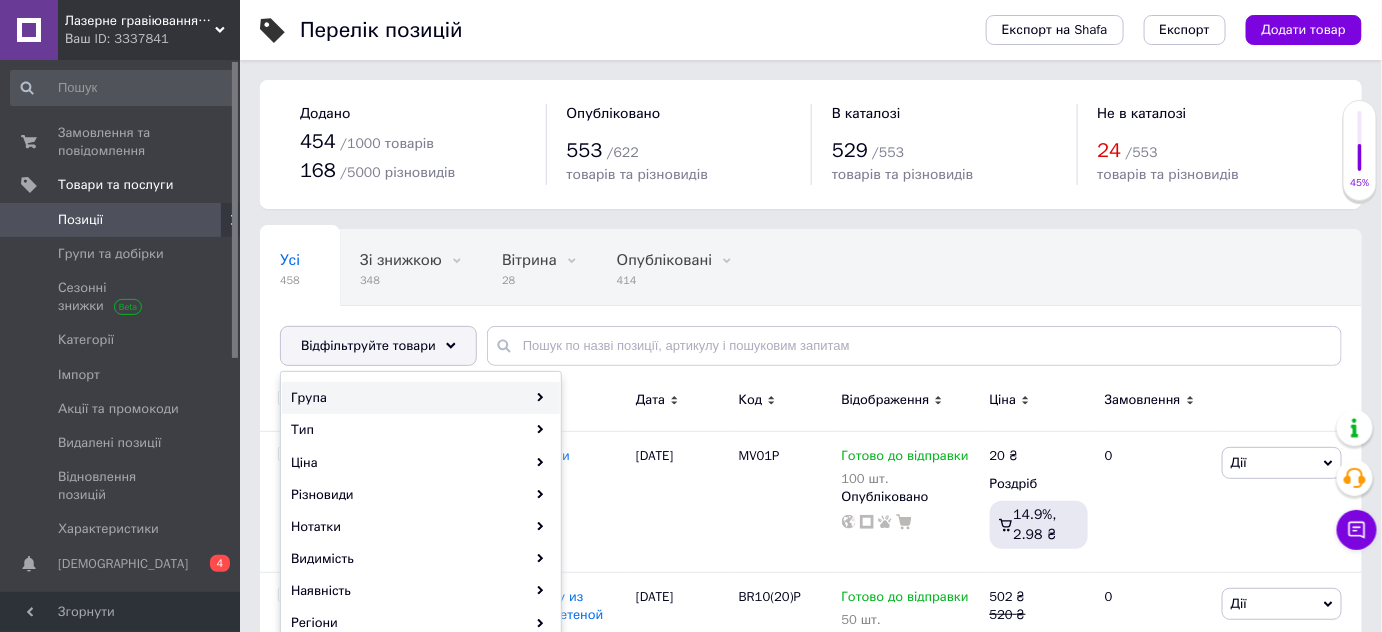 click on "Група" at bounding box center (421, 398) 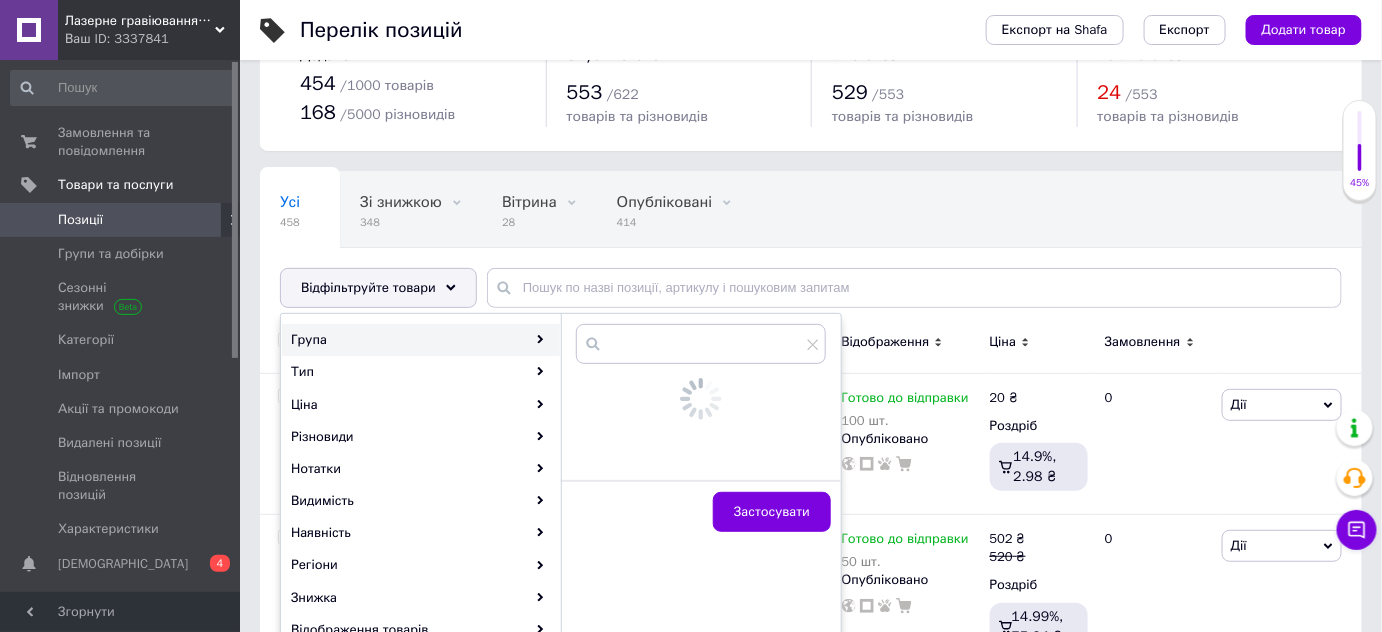 scroll, scrollTop: 90, scrollLeft: 0, axis: vertical 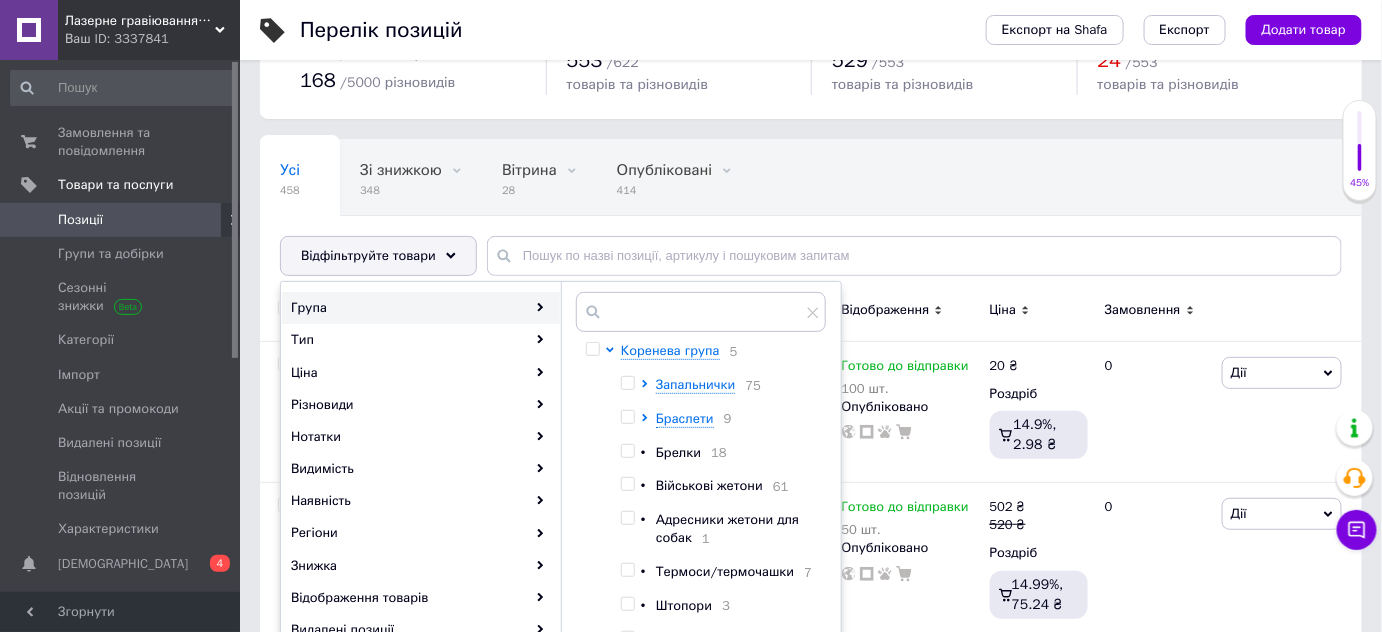 click at bounding box center (627, 417) 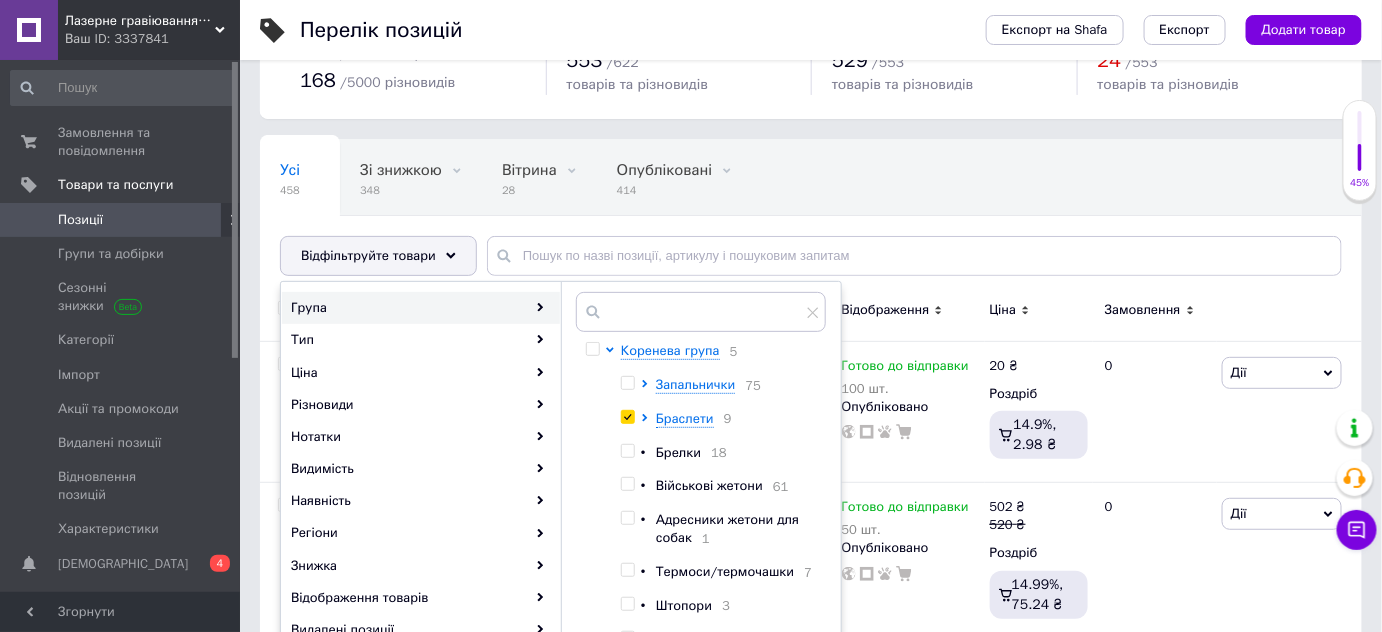 checkbox on "true" 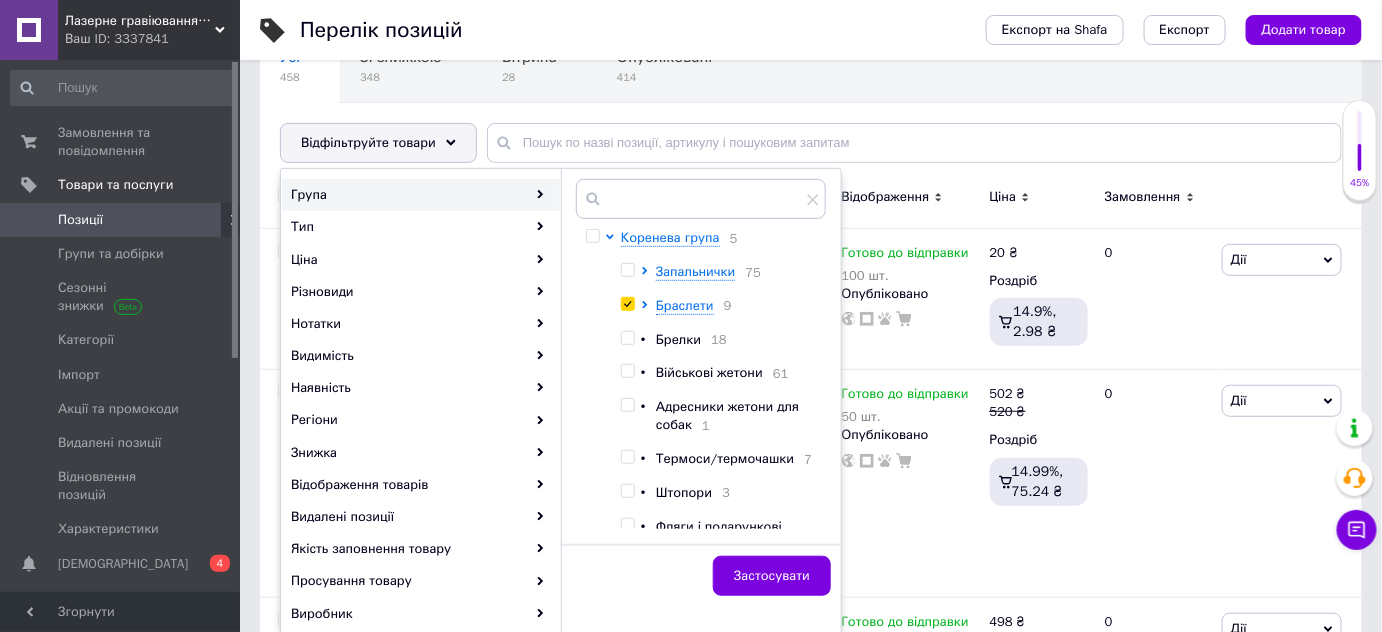 scroll, scrollTop: 363, scrollLeft: 0, axis: vertical 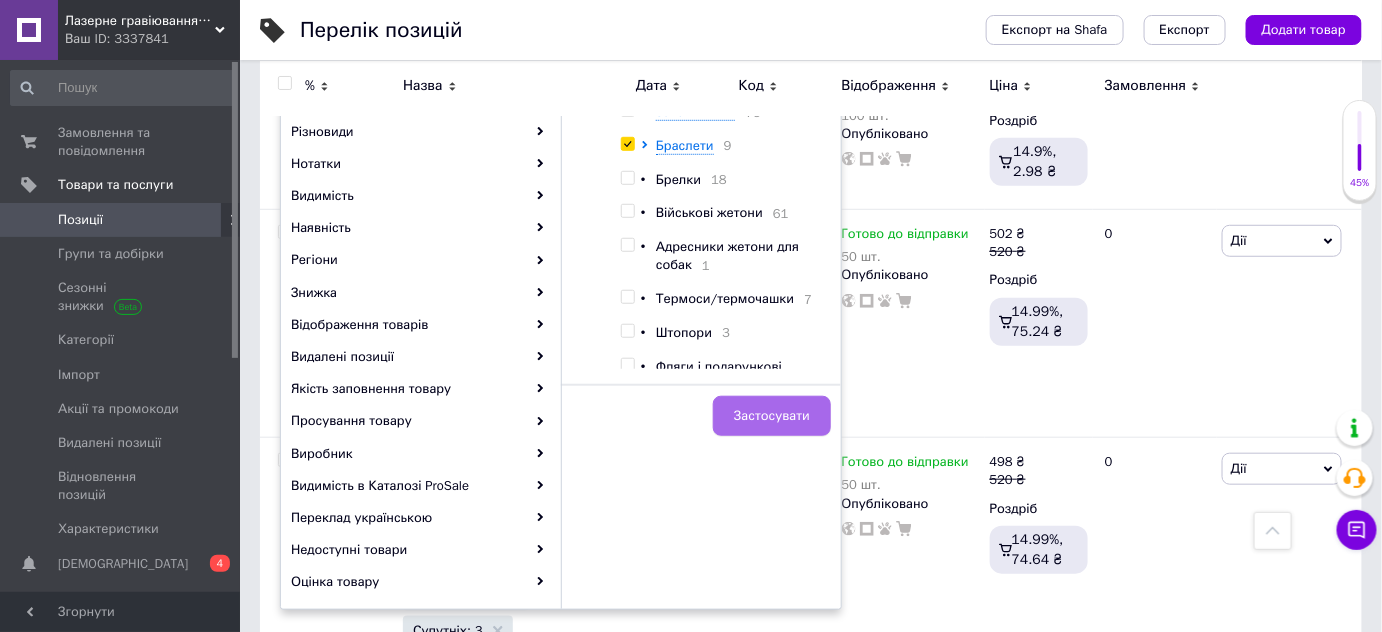 click on "Застосувати" at bounding box center (772, 416) 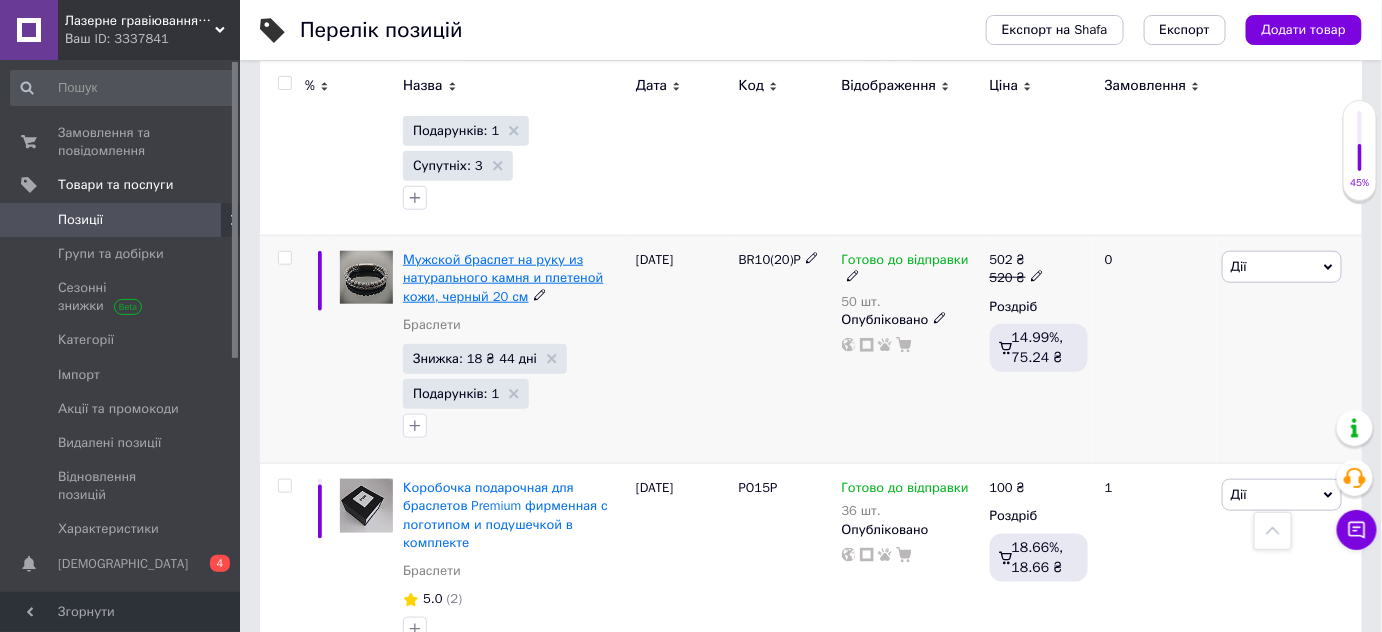 scroll, scrollTop: 1000, scrollLeft: 0, axis: vertical 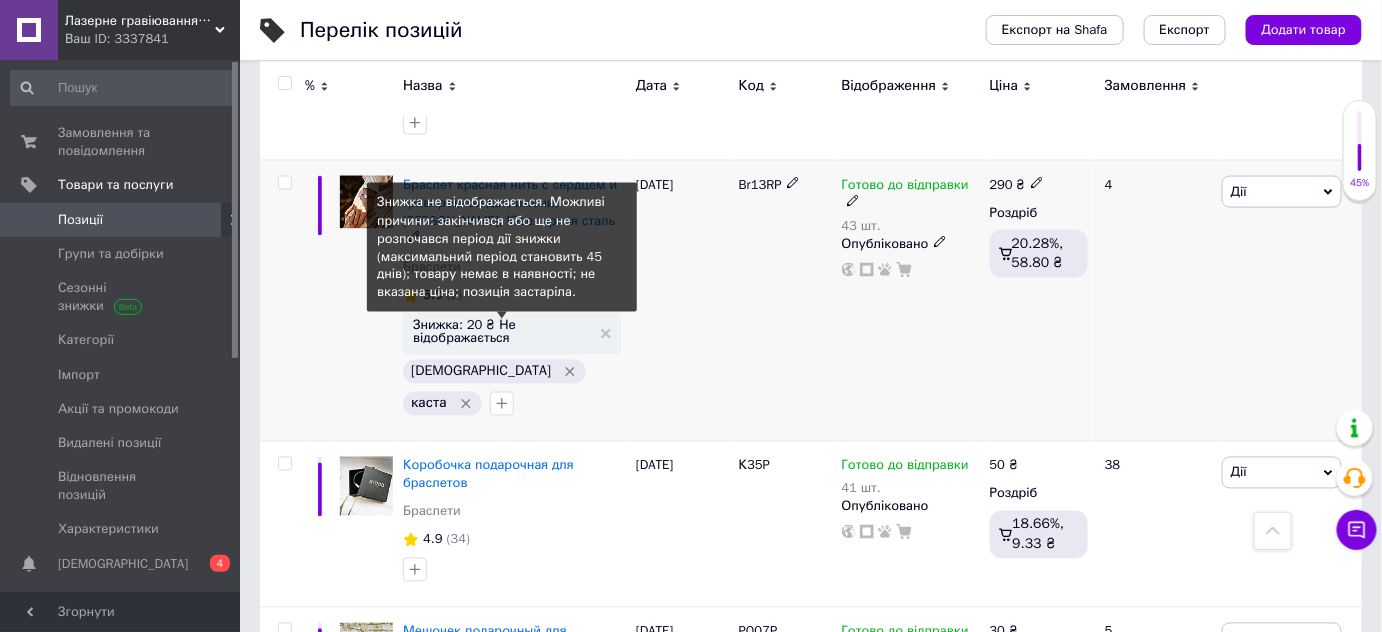 click on "Знижка: 20 ₴ Не відображається" at bounding box center [502, 332] 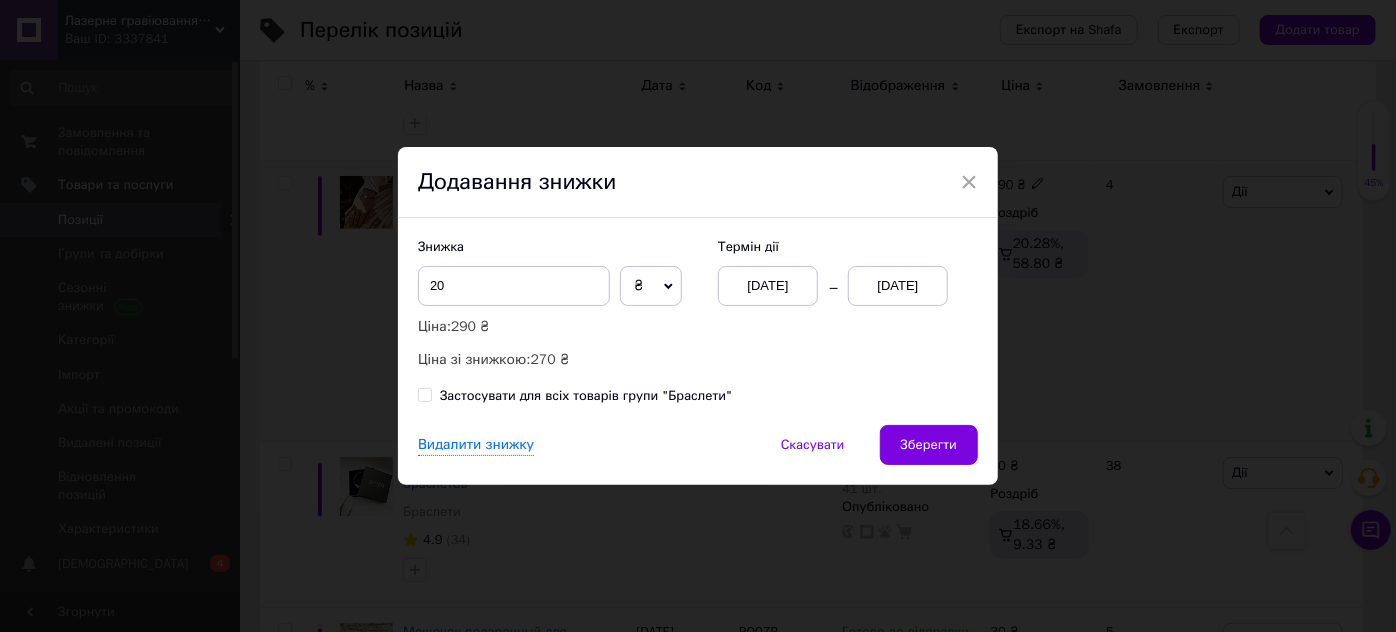 click on "[DATE]" at bounding box center [898, 286] 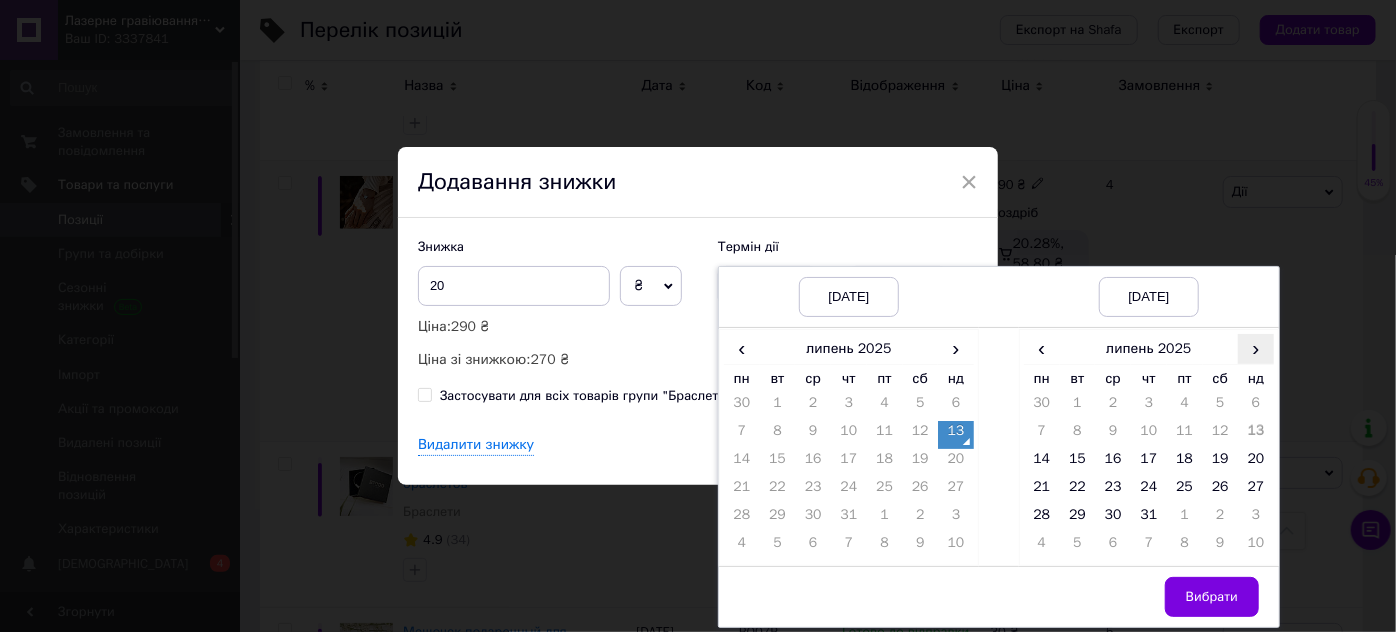click on "›" at bounding box center [1256, 348] 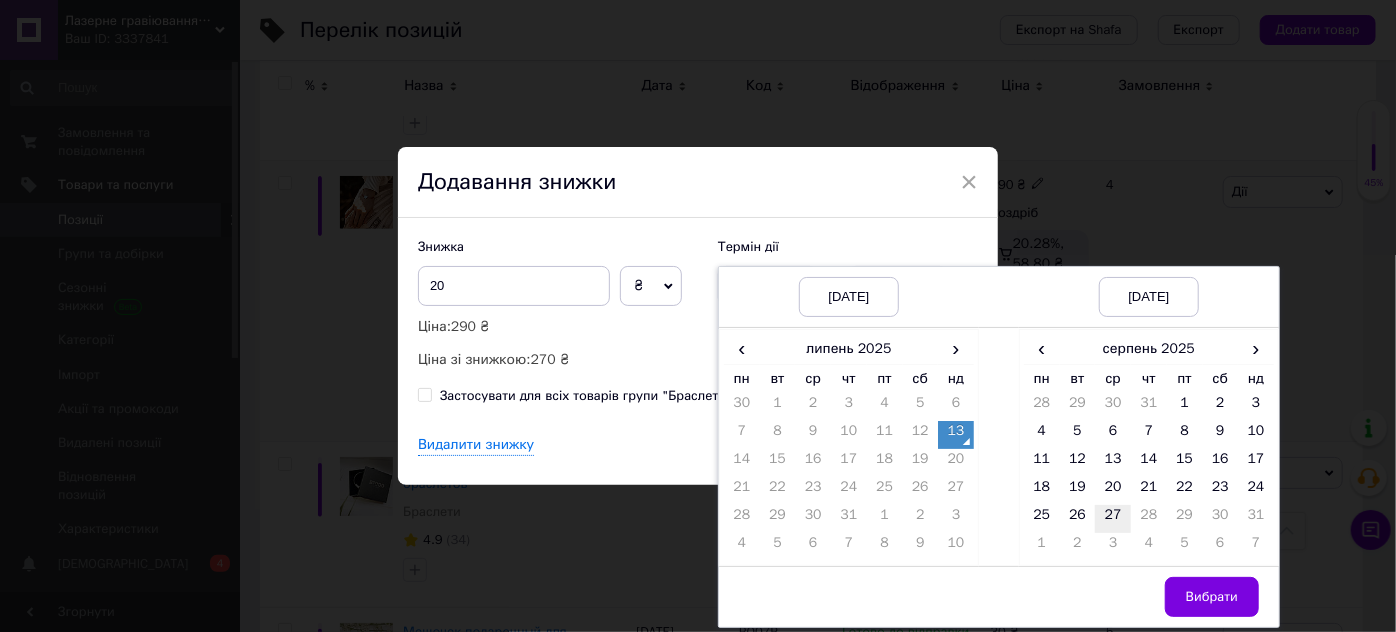 click on "27" at bounding box center [1113, 519] 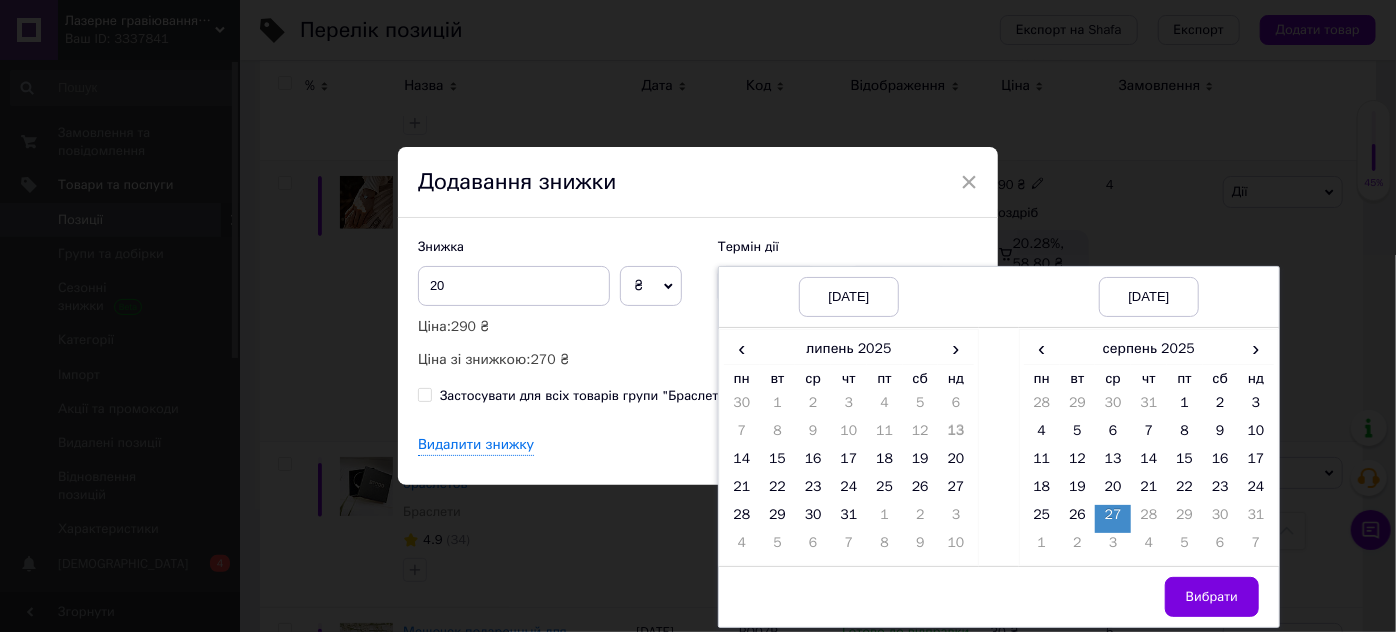 click on "Вибрати" at bounding box center [1212, 597] 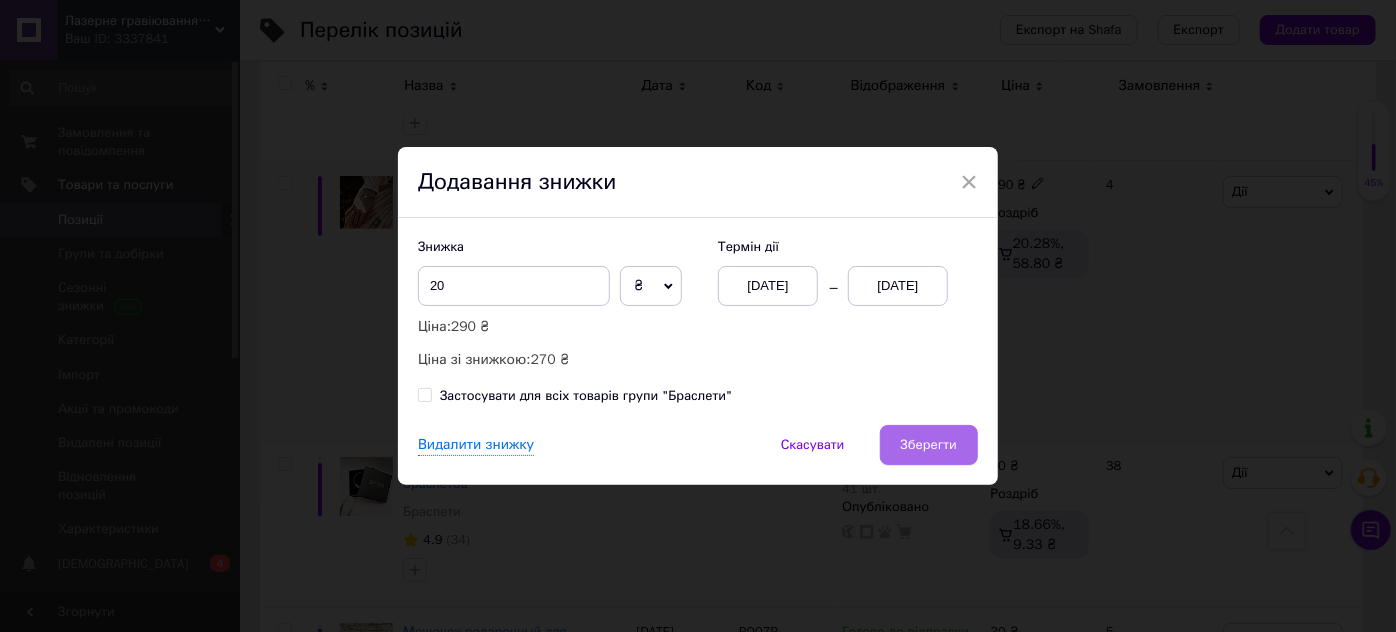 click on "Зберегти" at bounding box center (929, 445) 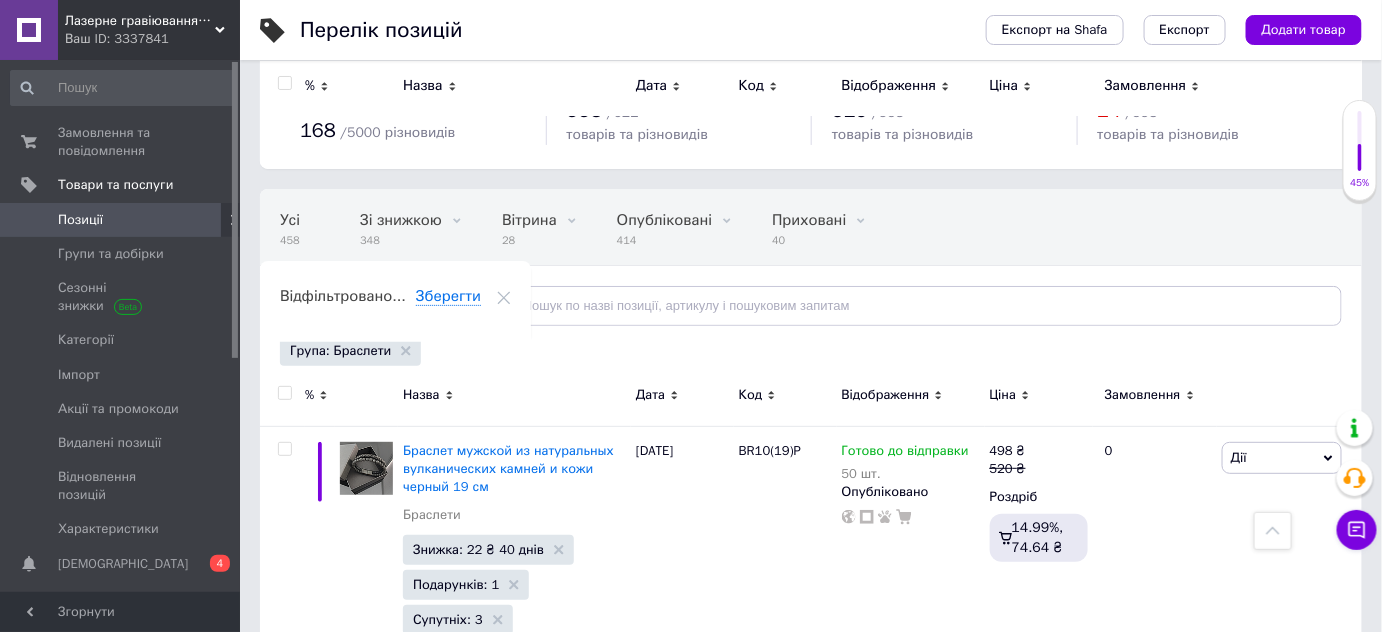 scroll, scrollTop: 0, scrollLeft: 0, axis: both 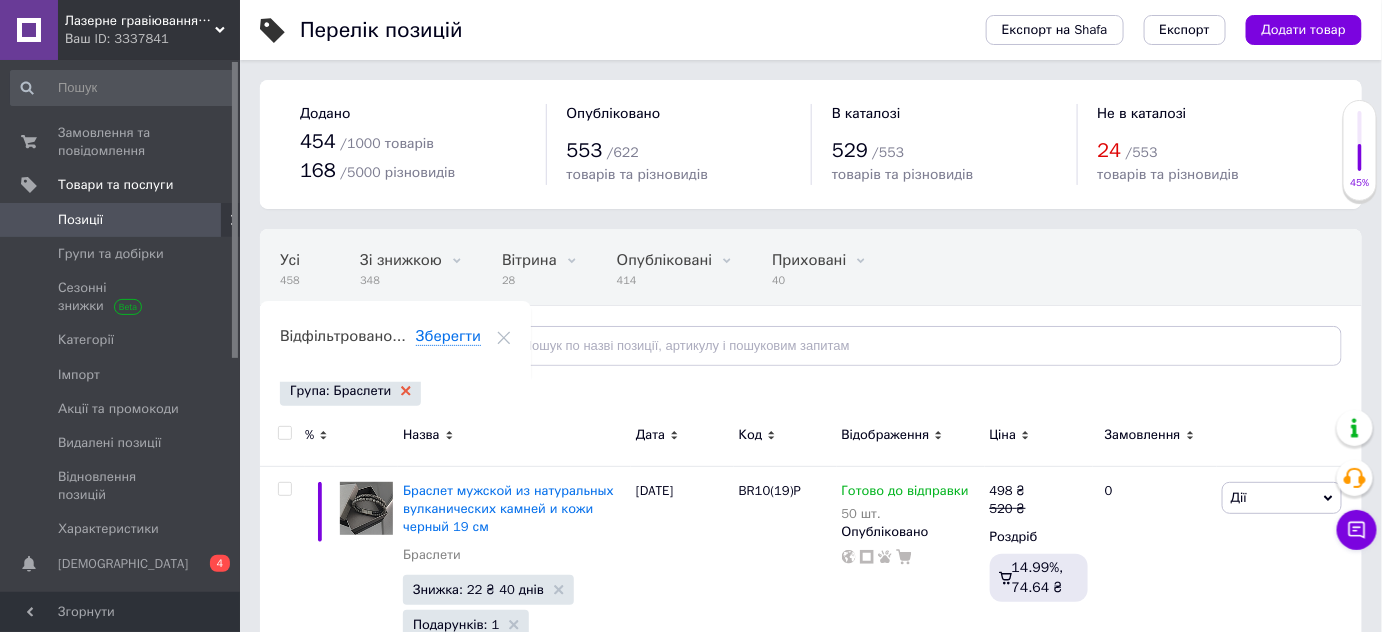 click 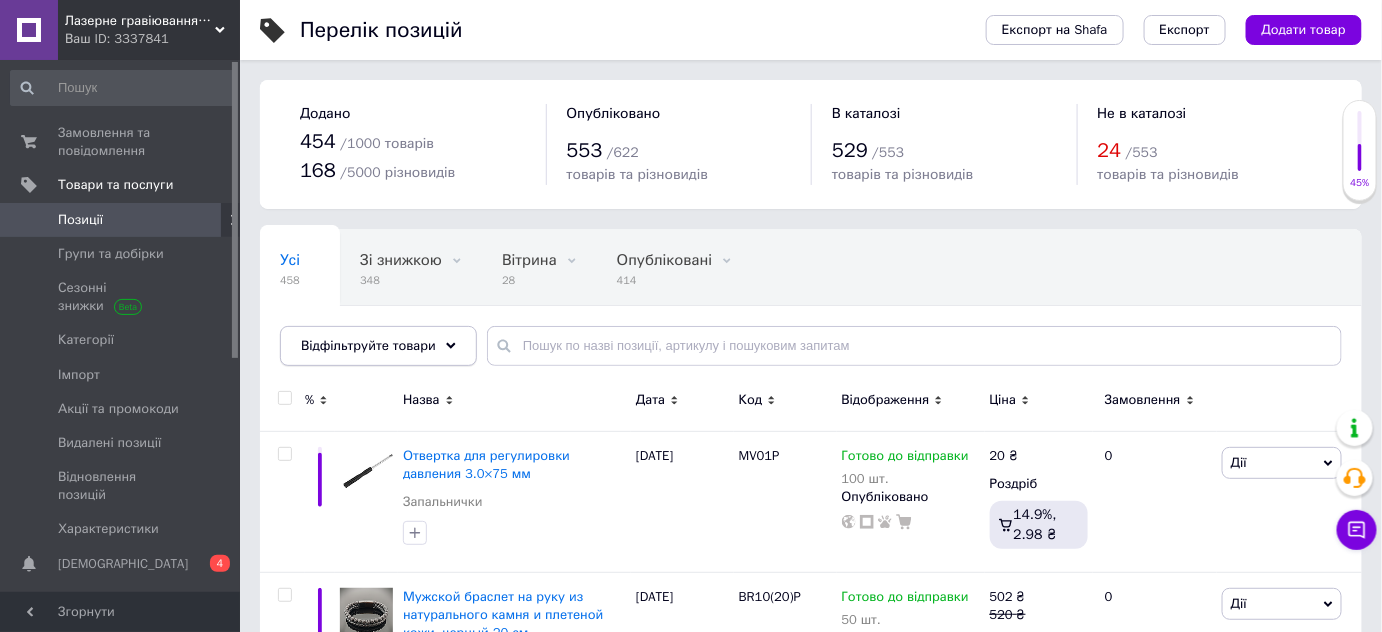 click on "Відфільтруйте товари" at bounding box center [368, 345] 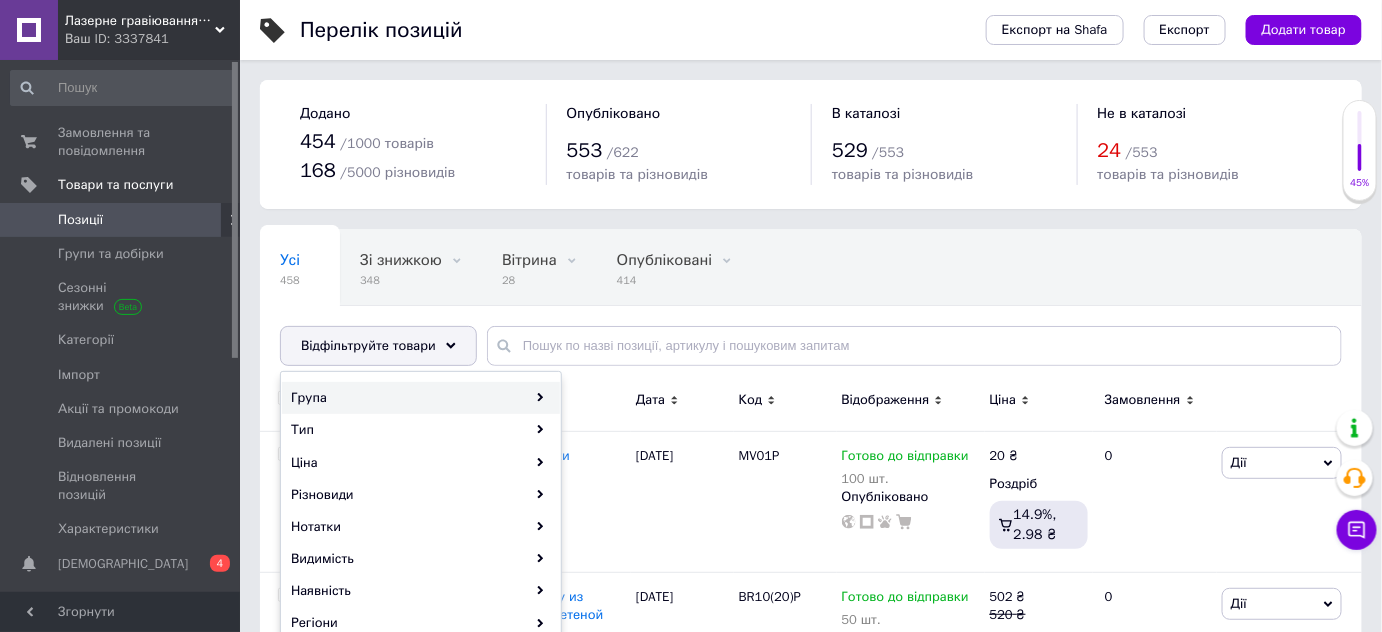 click on "Група" at bounding box center [421, 398] 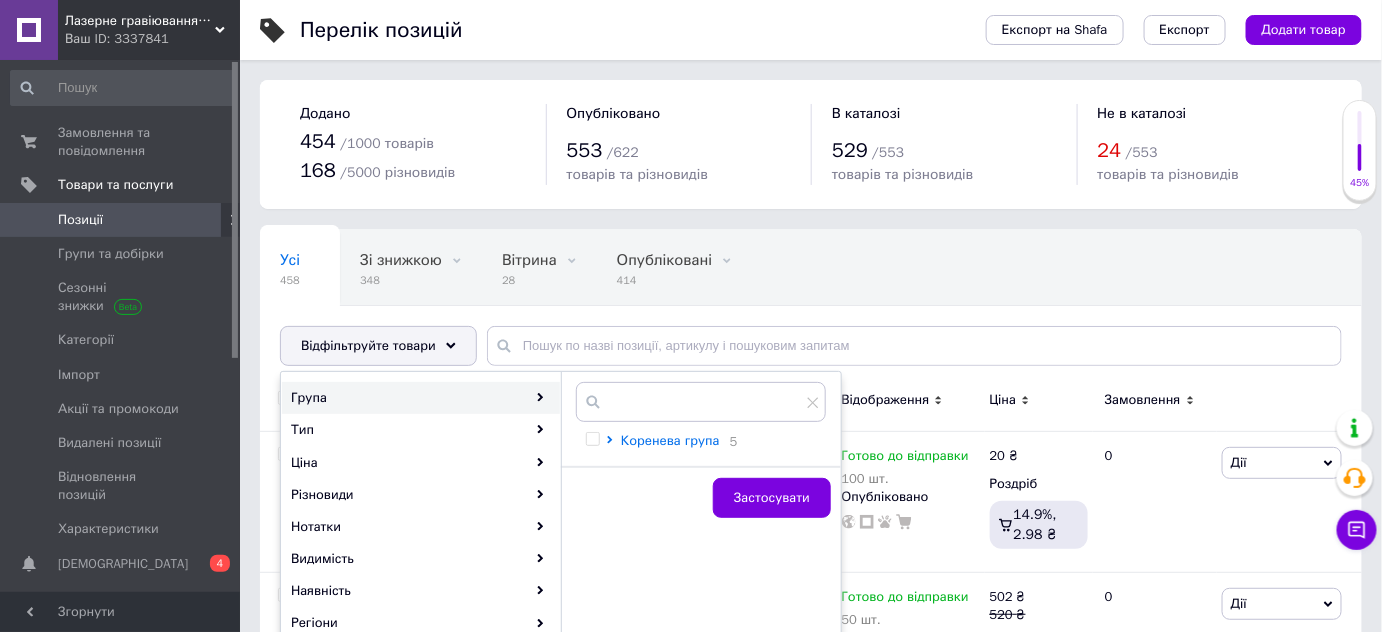 click on "Коренева група" at bounding box center (670, 440) 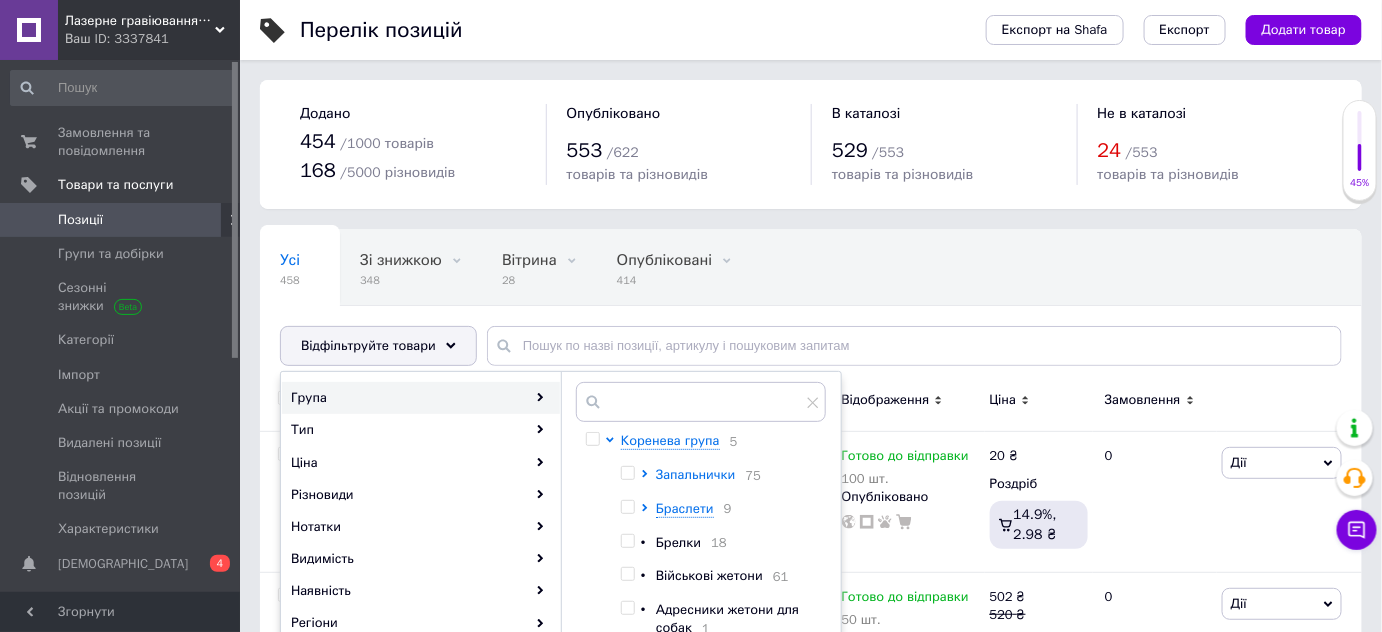 scroll, scrollTop: 0, scrollLeft: 0, axis: both 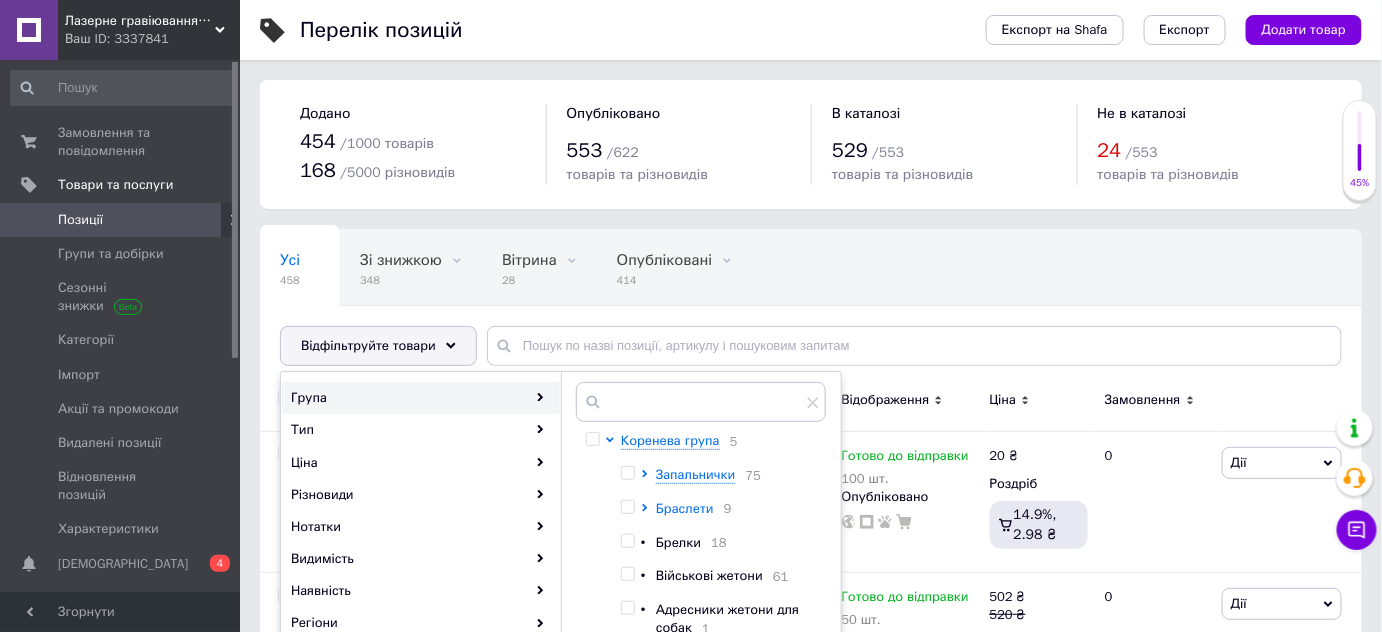 click 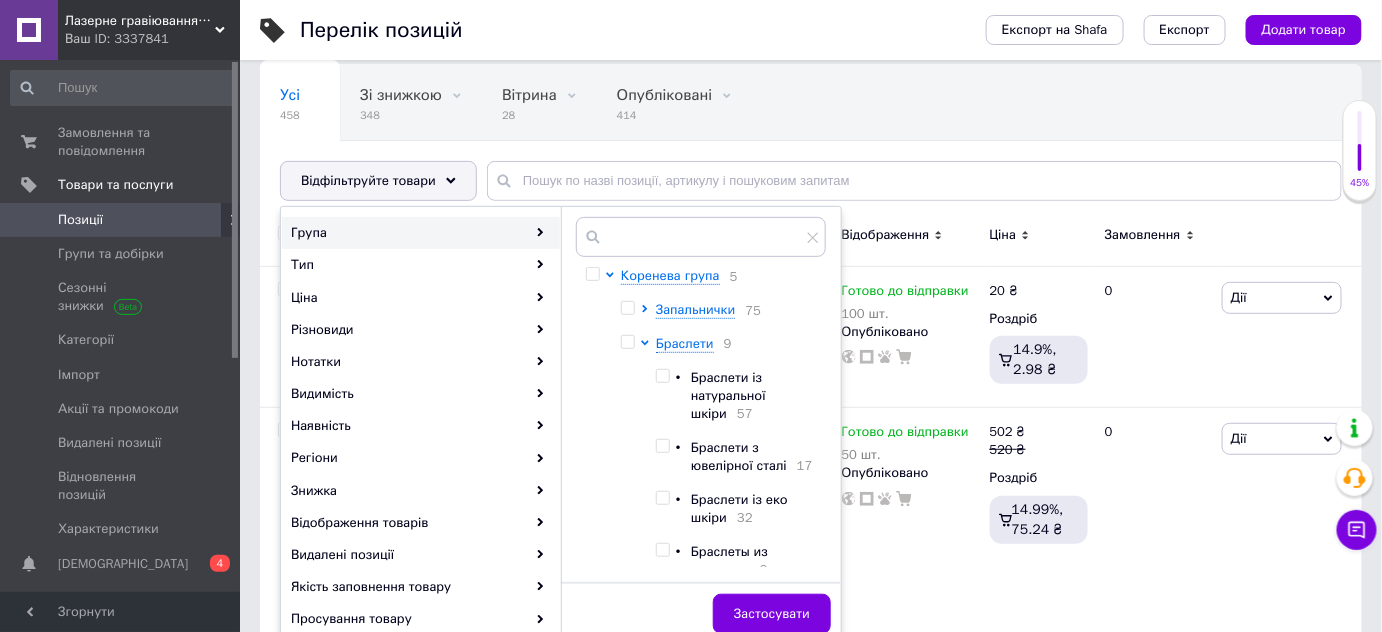 scroll, scrollTop: 181, scrollLeft: 0, axis: vertical 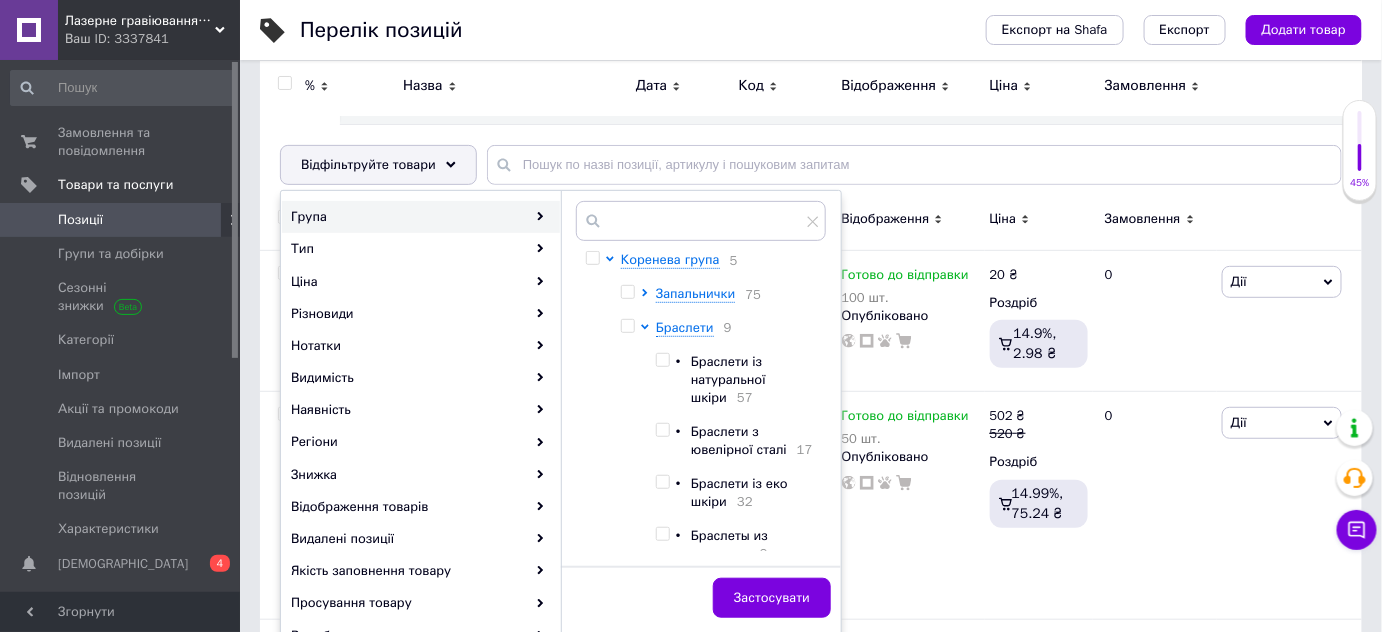 click at bounding box center [662, 430] 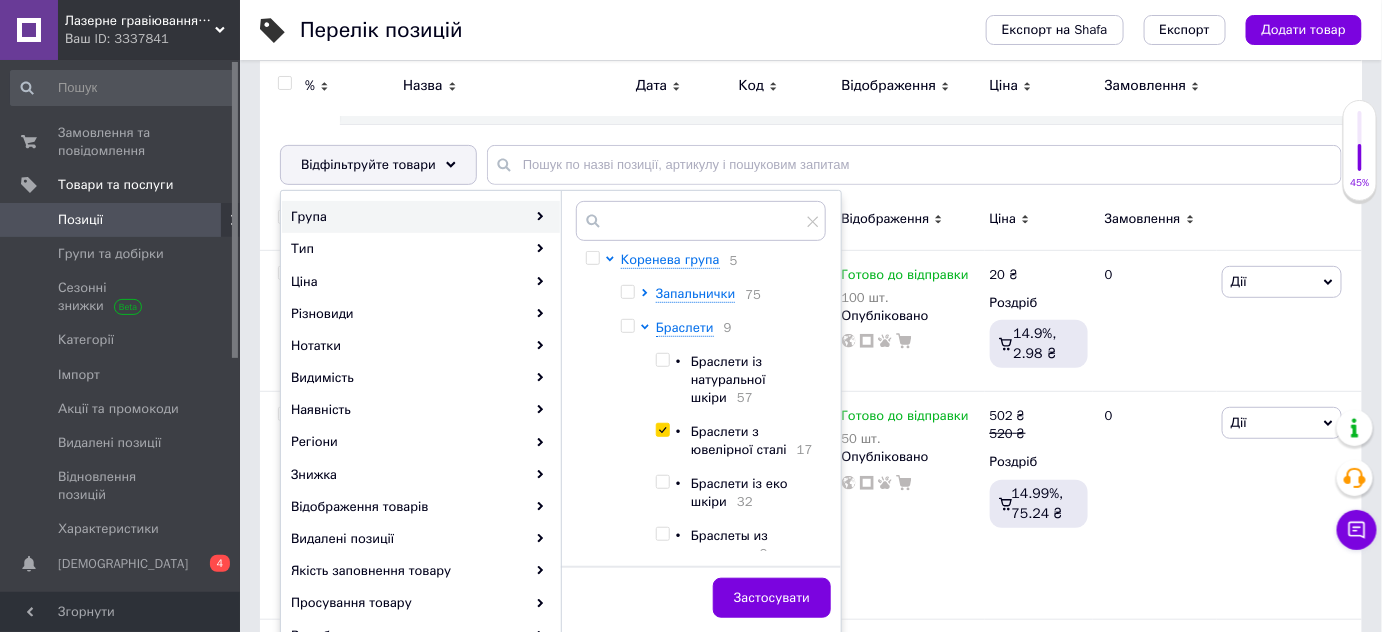 checkbox on "true" 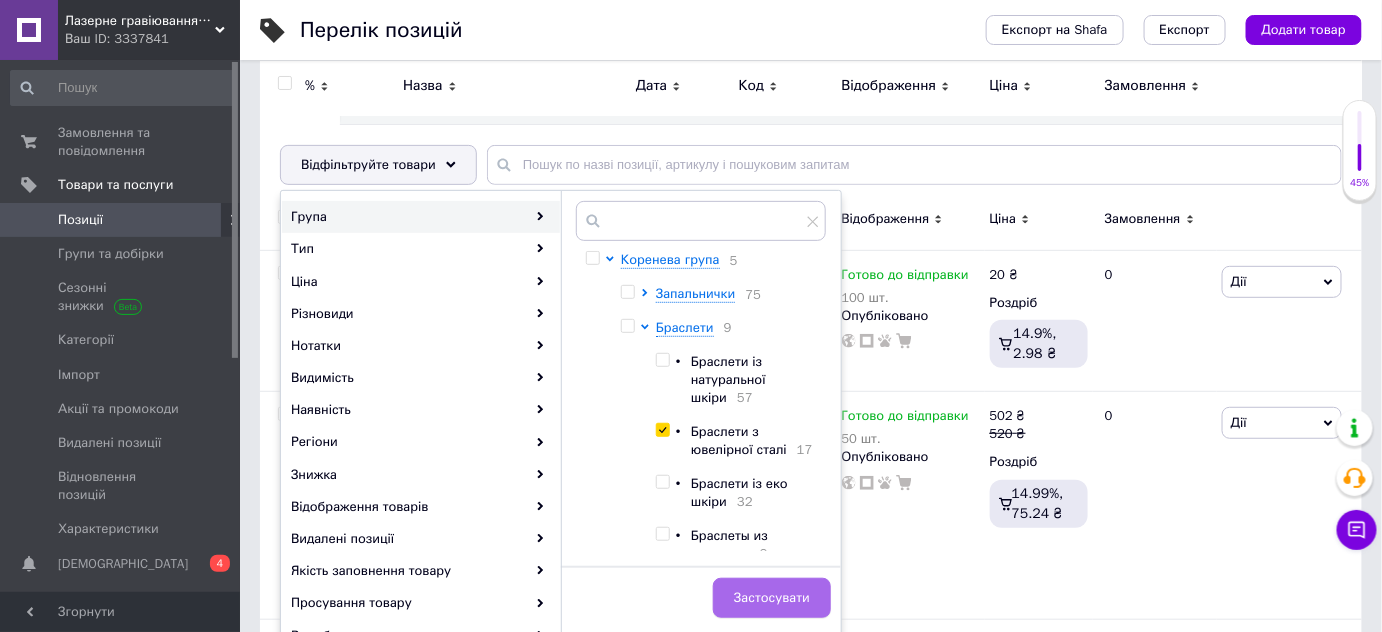 click on "Застосувати" at bounding box center (772, 598) 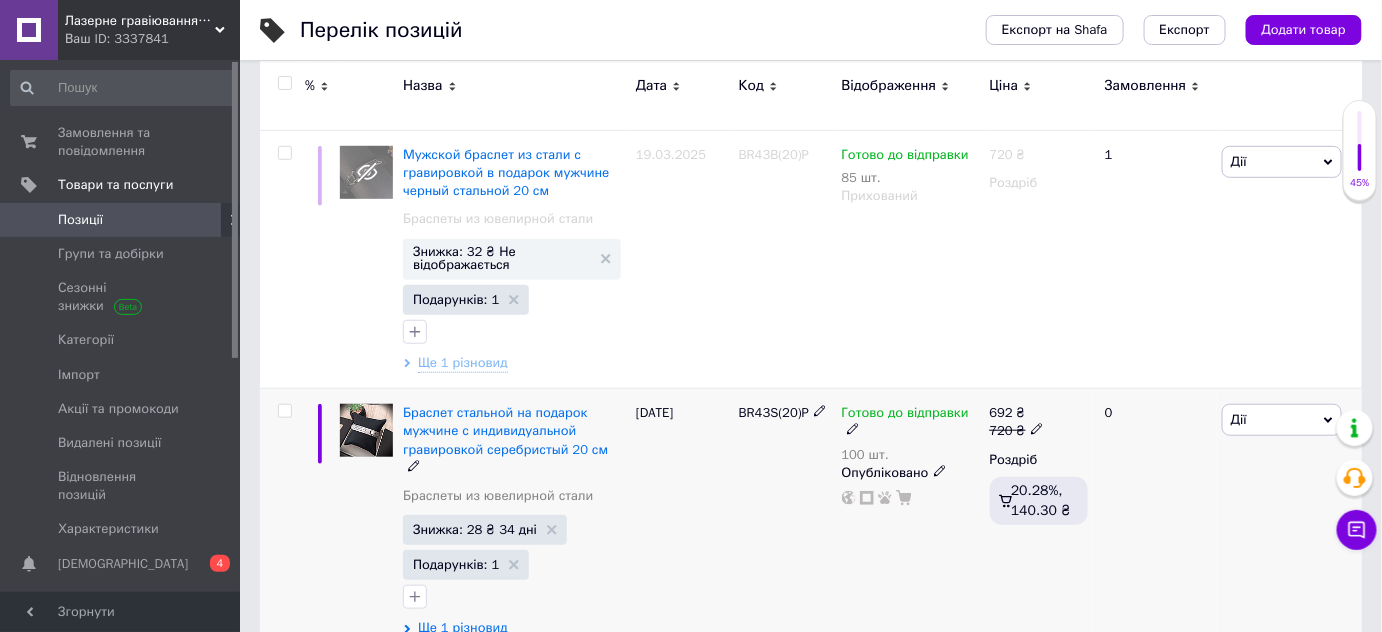 scroll, scrollTop: 363, scrollLeft: 0, axis: vertical 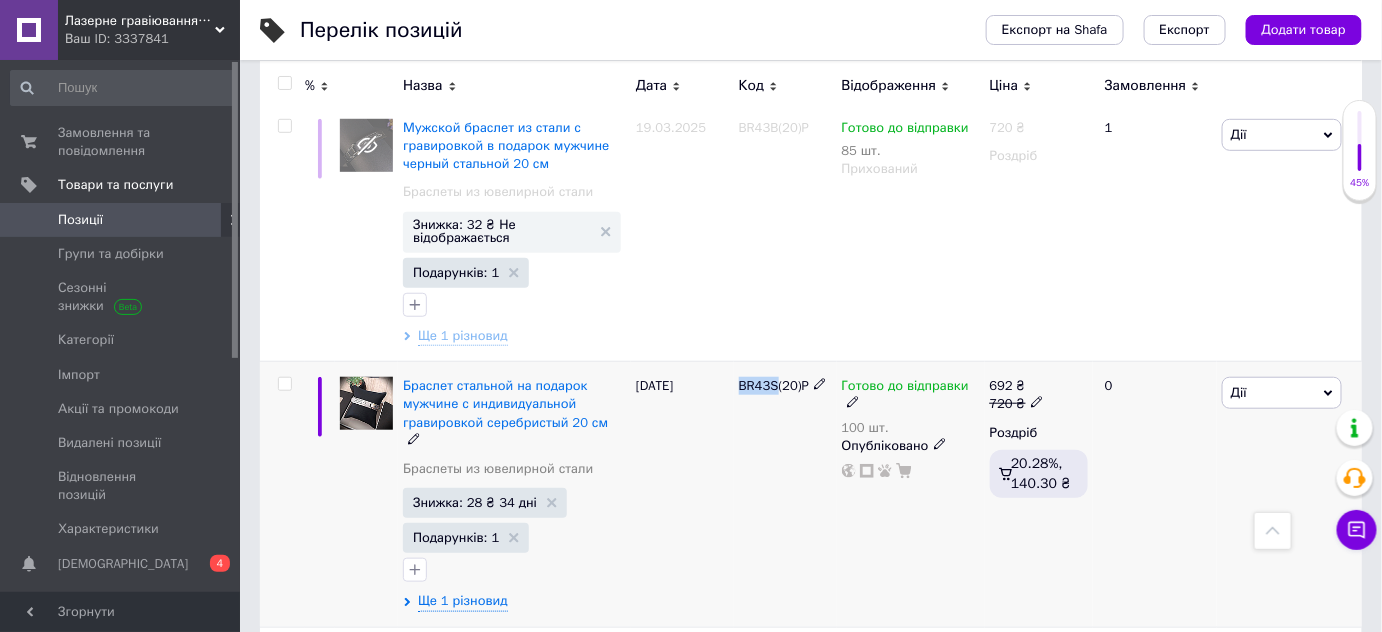 drag, startPoint x: 738, startPoint y: 385, endPoint x: 776, endPoint y: 385, distance: 38 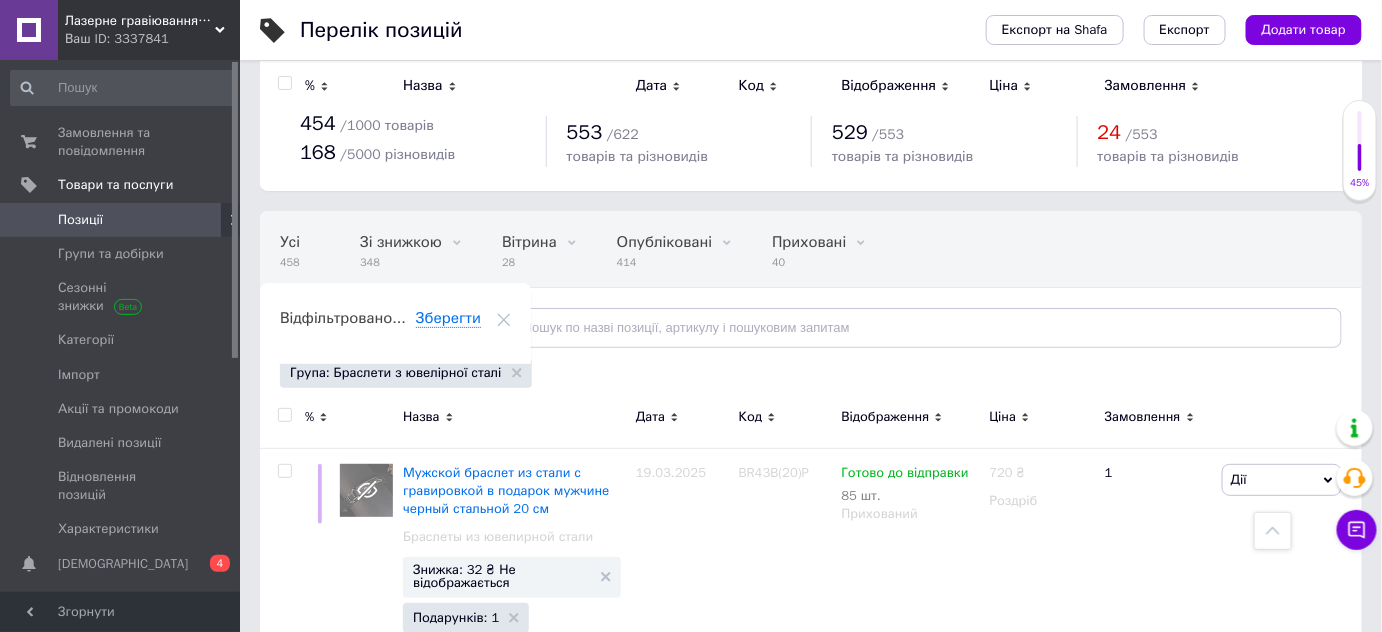 scroll, scrollTop: 0, scrollLeft: 0, axis: both 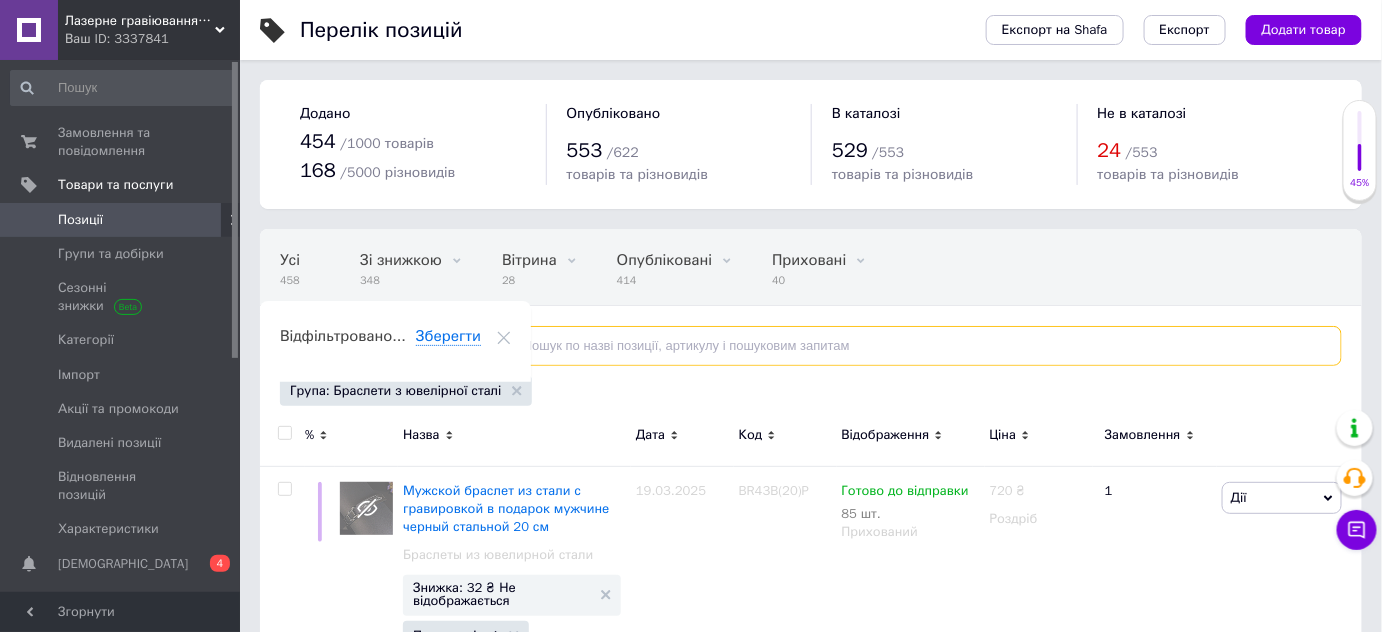 click at bounding box center (914, 346) 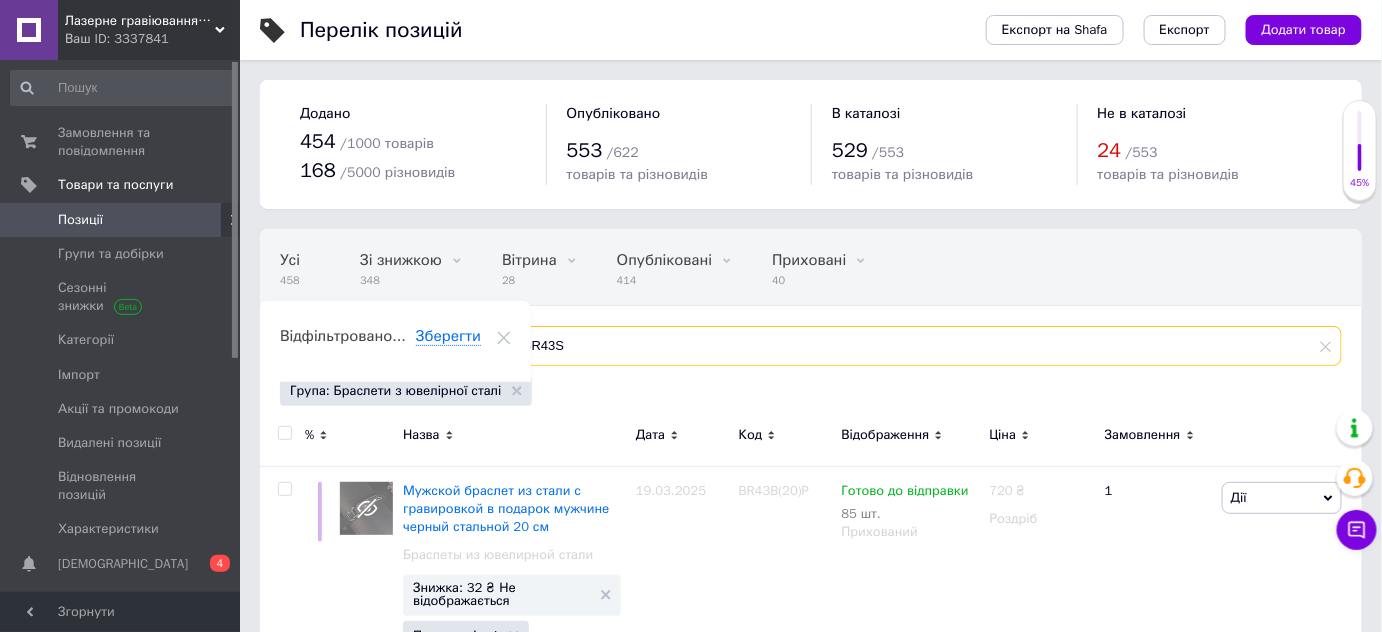 type on "BR43S" 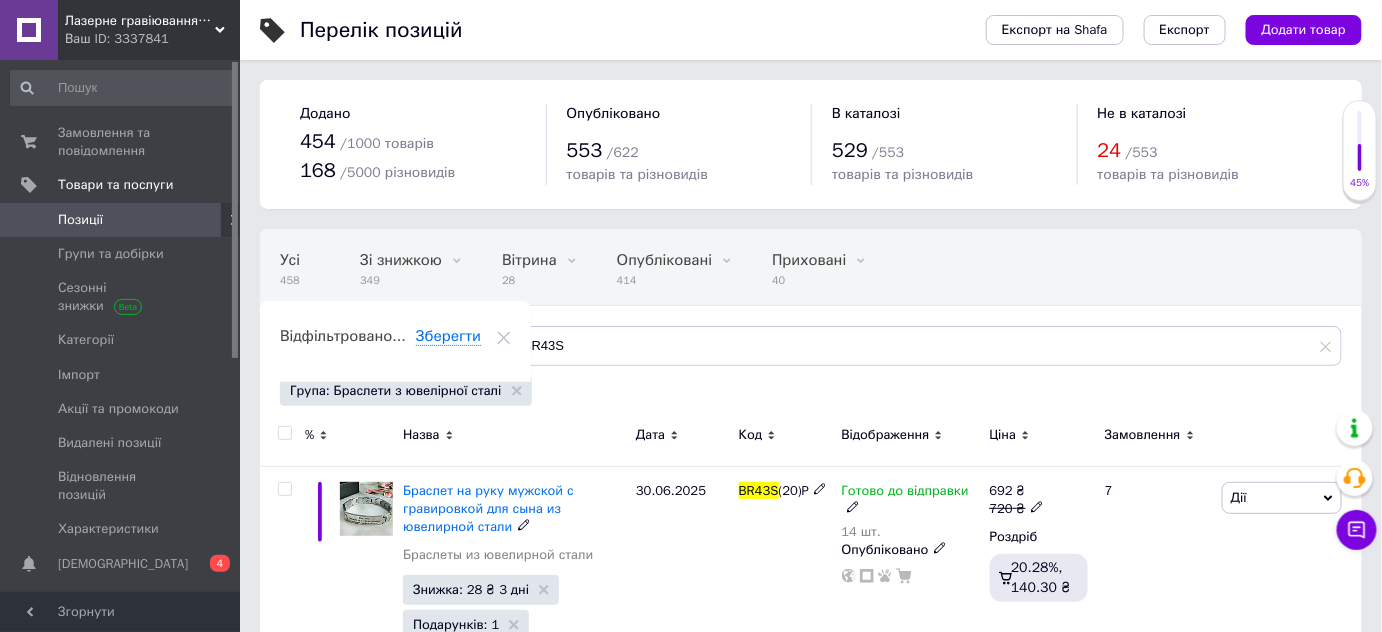 click on "Браслет на руку мужской с гравировкой для сына из ювелирной стали" at bounding box center (488, 508) 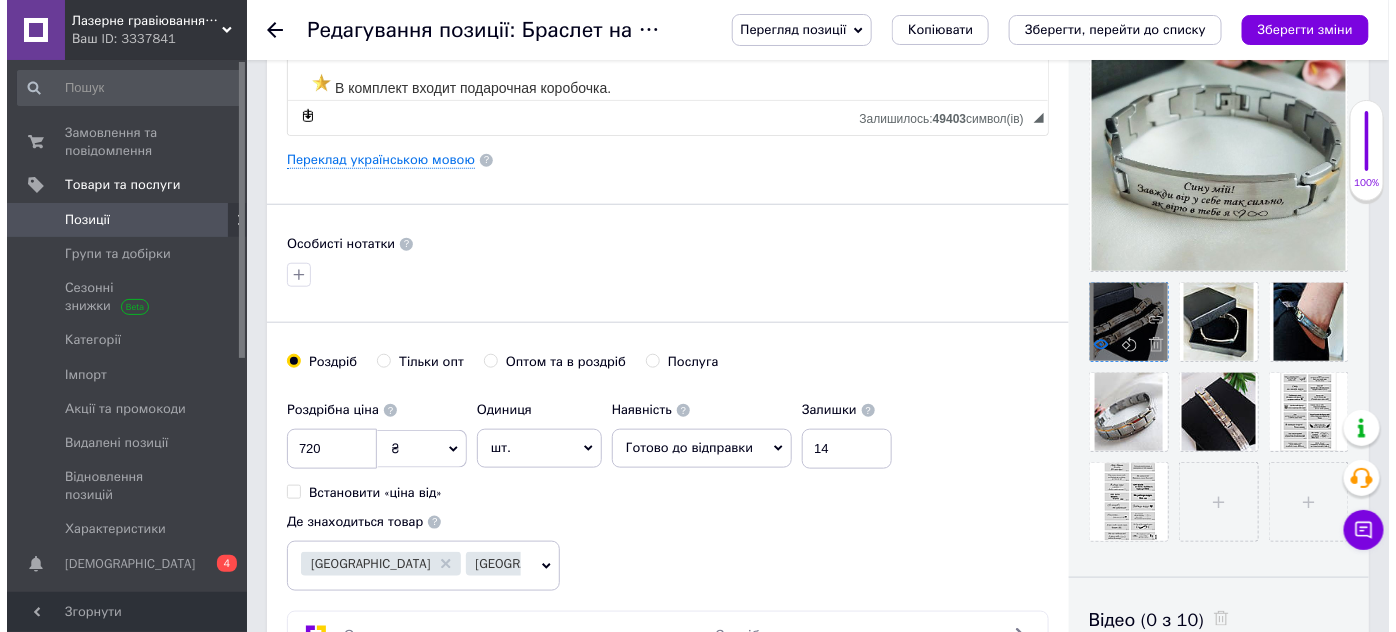 scroll, scrollTop: 454, scrollLeft: 0, axis: vertical 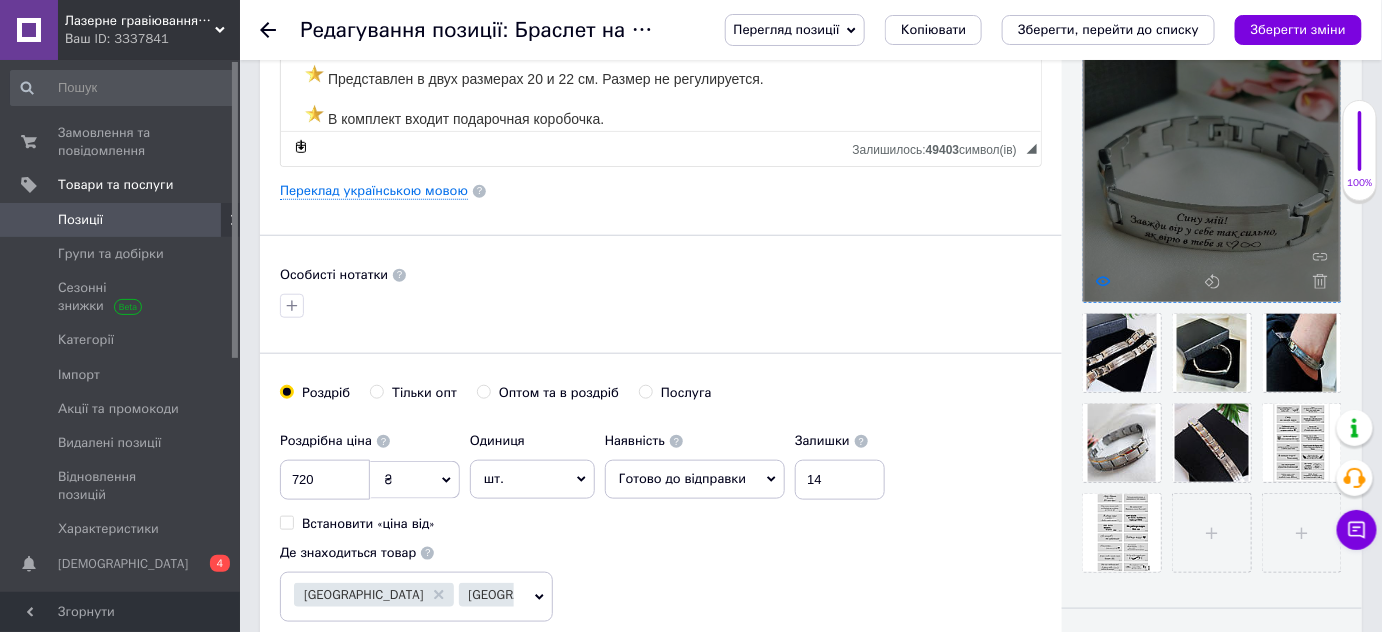 click 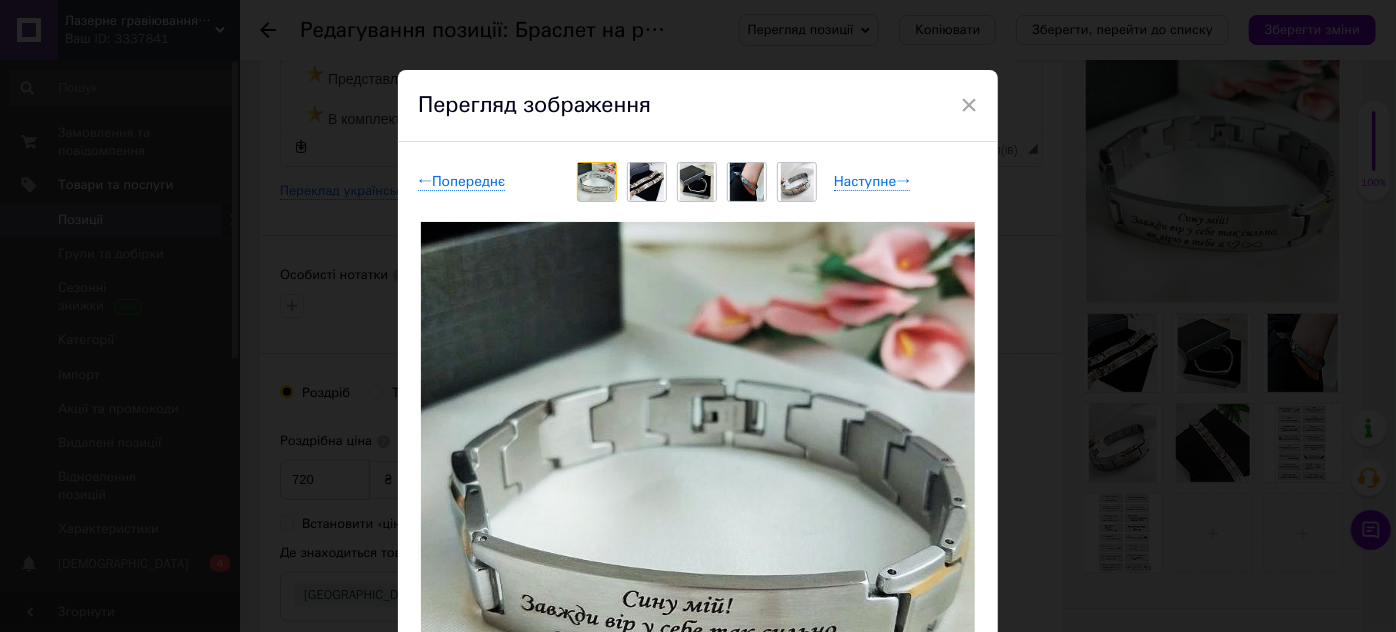 scroll, scrollTop: 272, scrollLeft: 0, axis: vertical 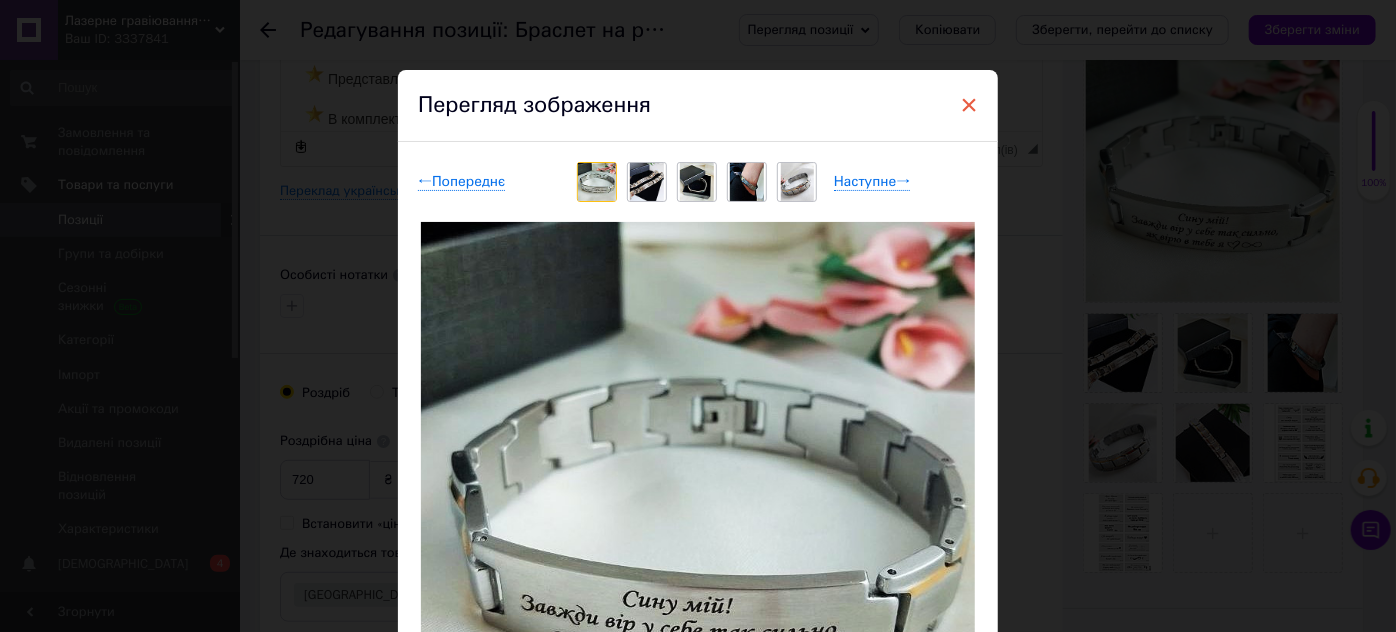 click on "×" at bounding box center (969, 105) 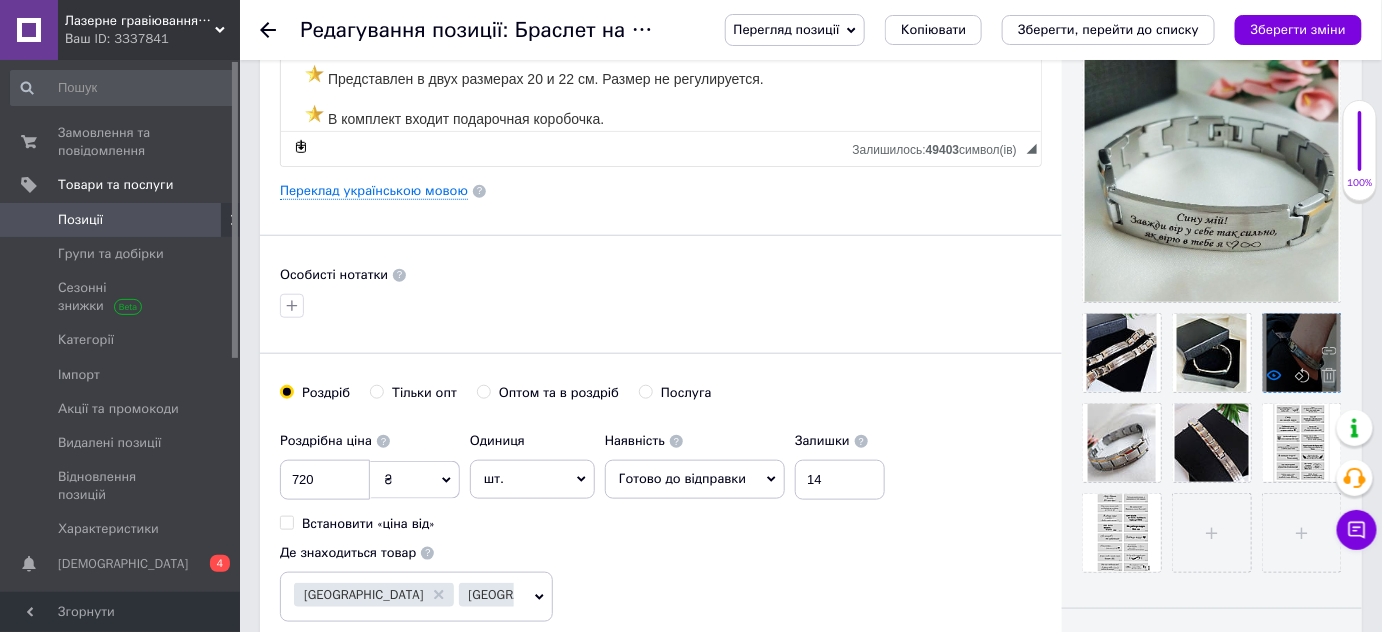 click 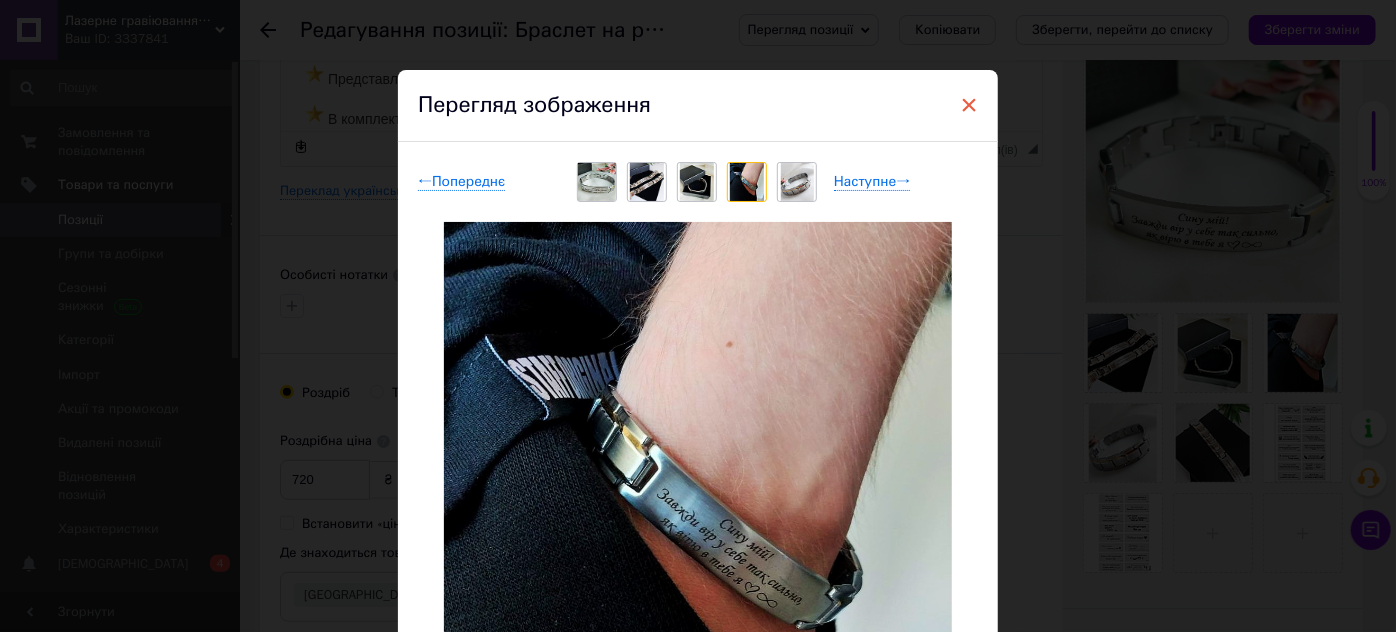 drag, startPoint x: 951, startPoint y: 99, endPoint x: 961, endPoint y: 101, distance: 10.198039 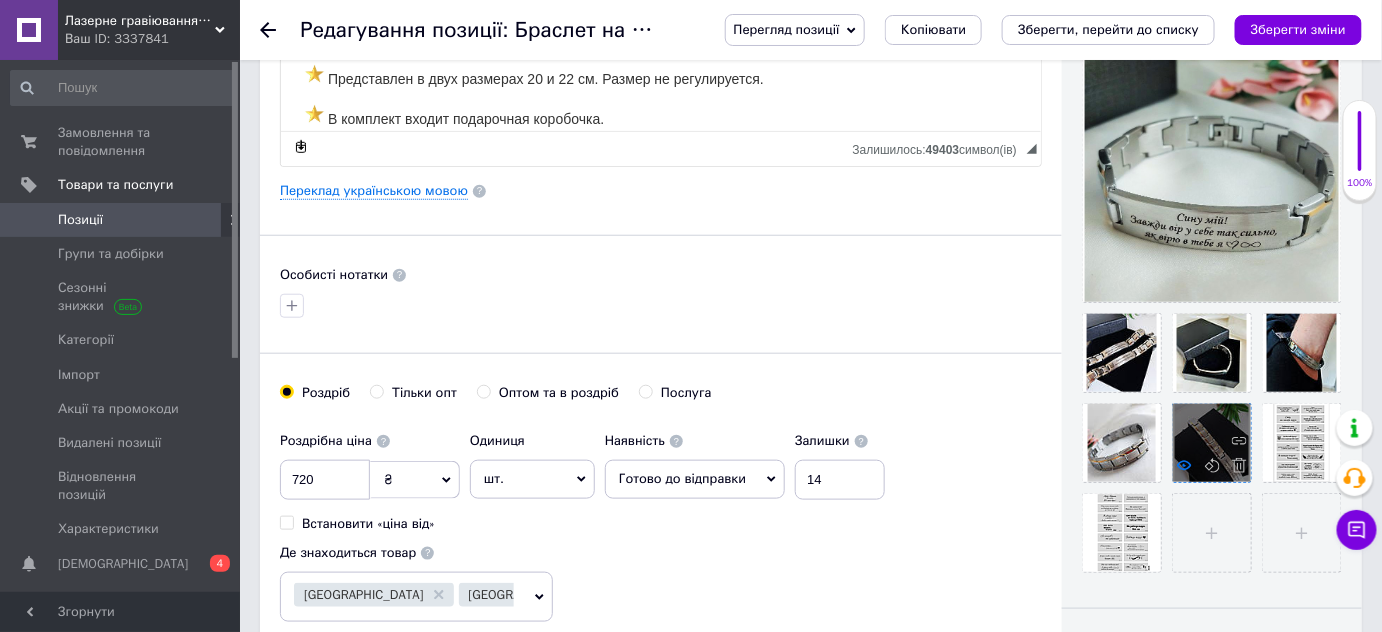 click 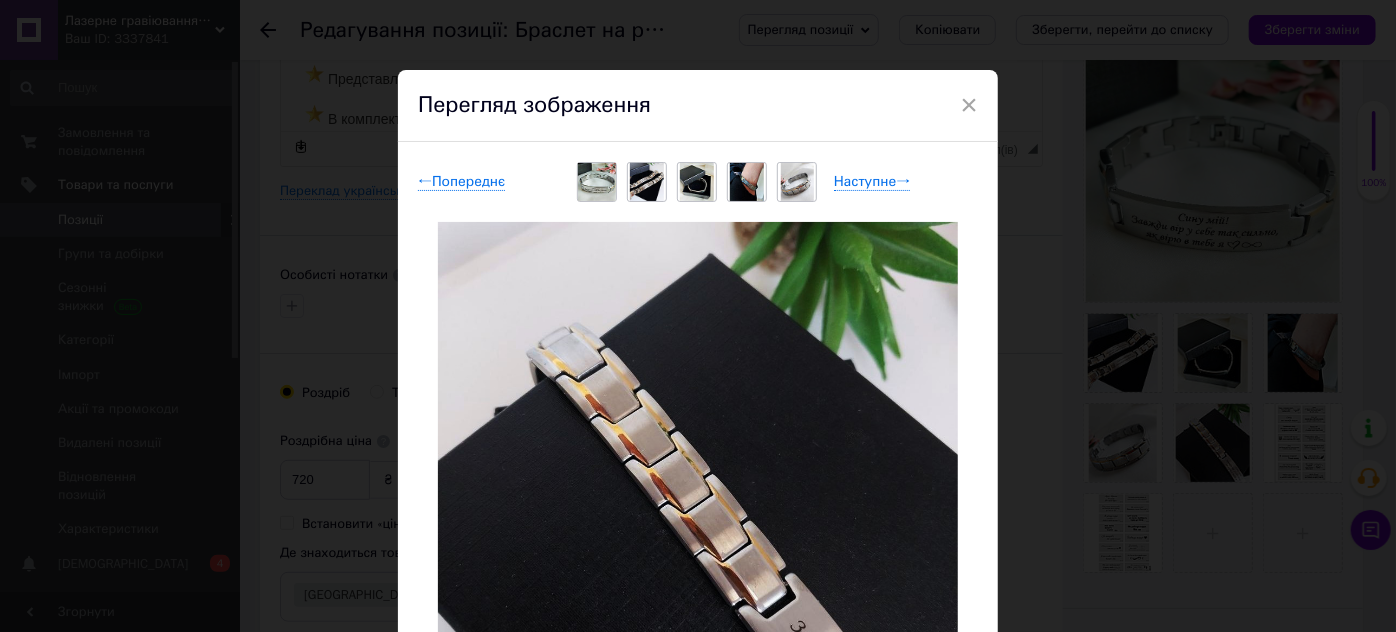 drag, startPoint x: 964, startPoint y: 105, endPoint x: 894, endPoint y: 527, distance: 427.7663 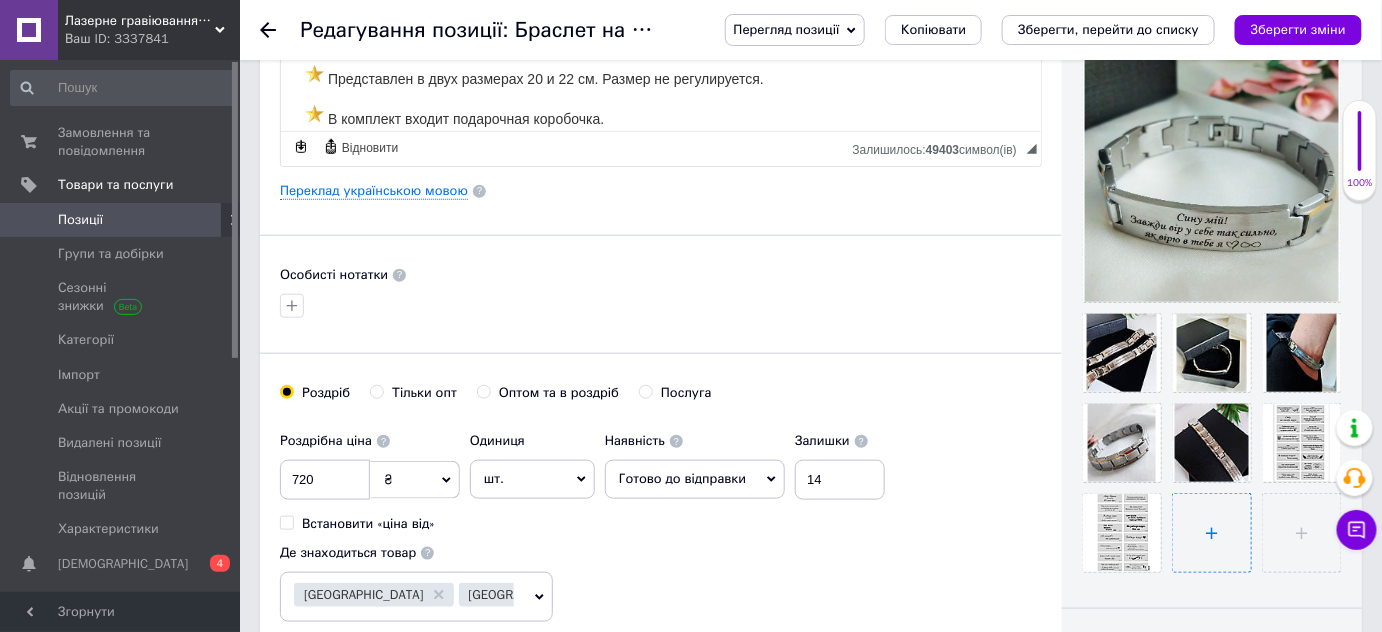 drag, startPoint x: 995, startPoint y: 548, endPoint x: 1191, endPoint y: 541, distance: 196.12495 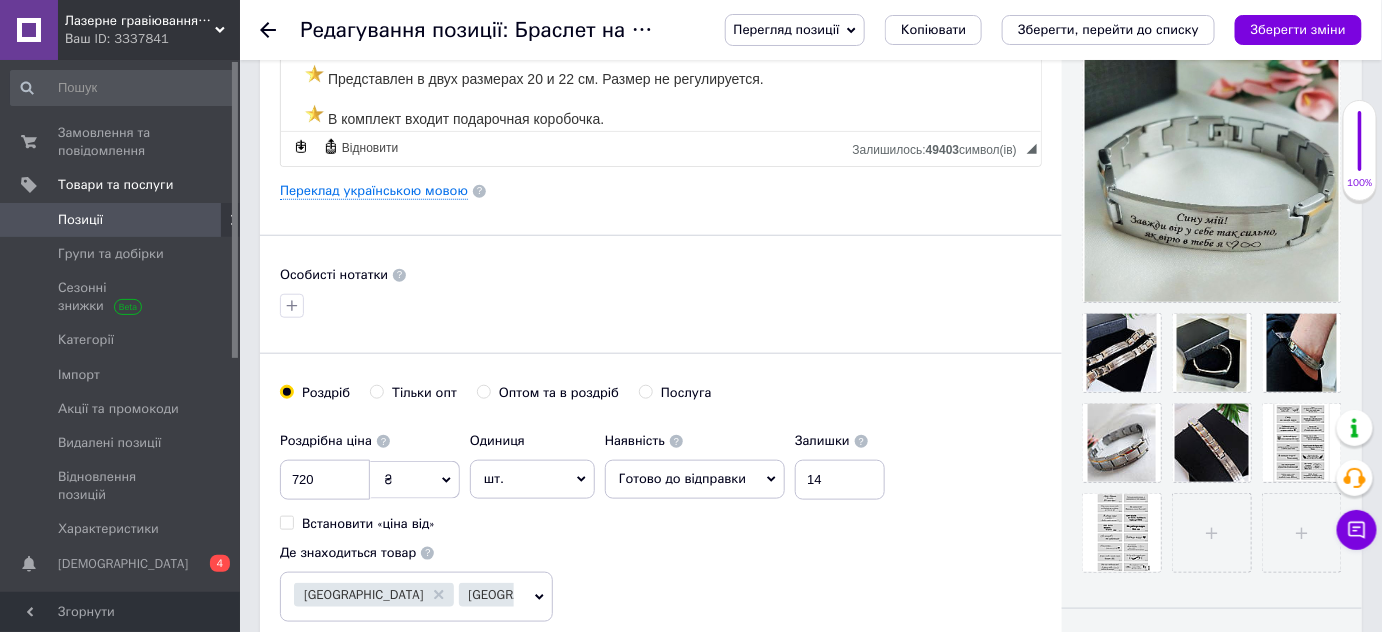 click on "Позиції" at bounding box center [80, 220] 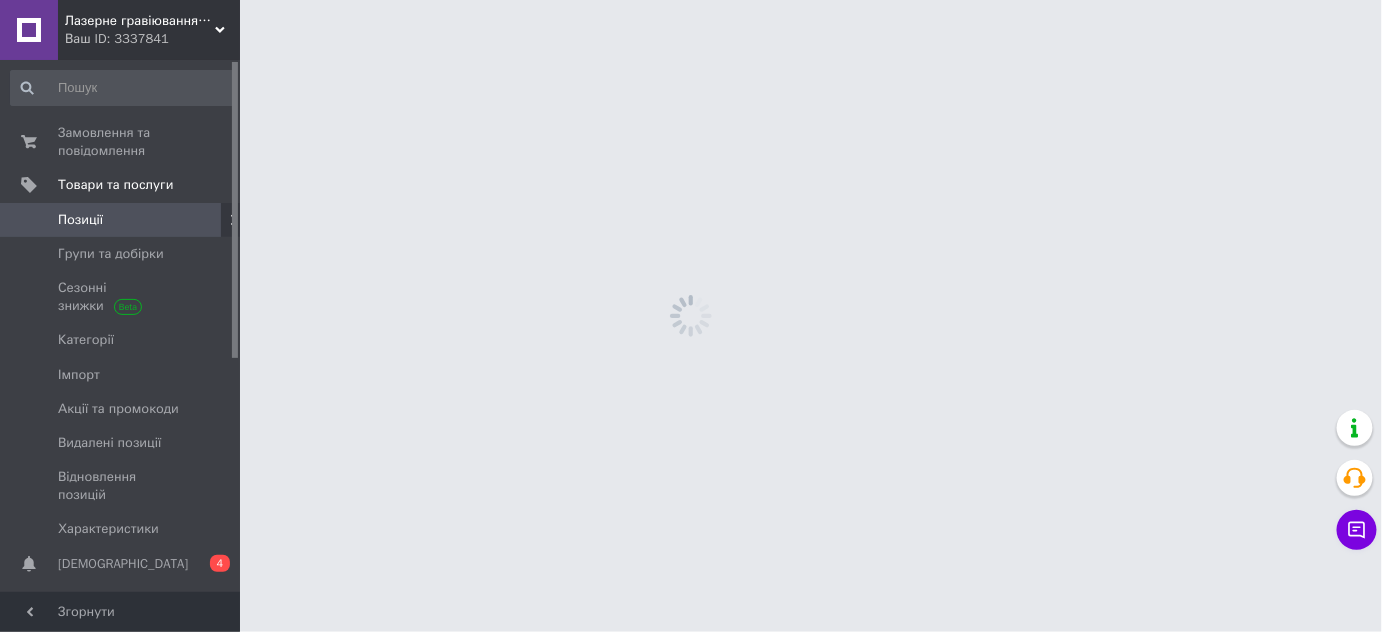 scroll, scrollTop: 0, scrollLeft: 0, axis: both 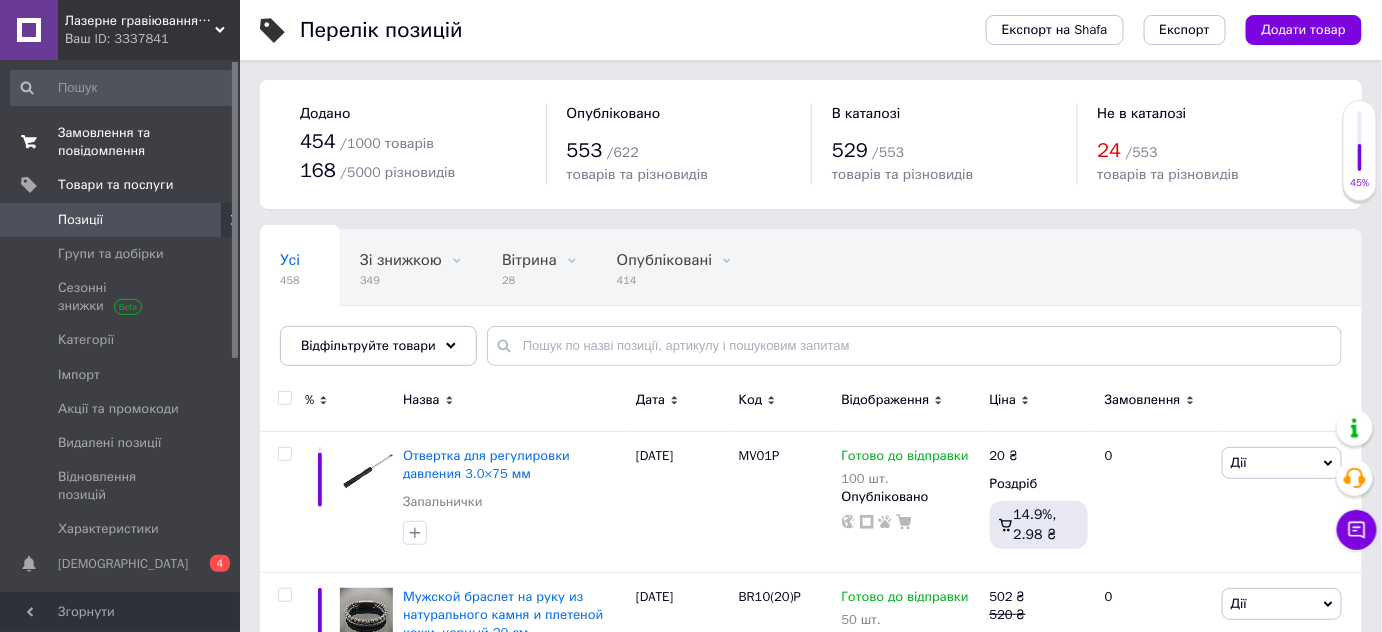 click on "Замовлення та повідомлення" at bounding box center [121, 142] 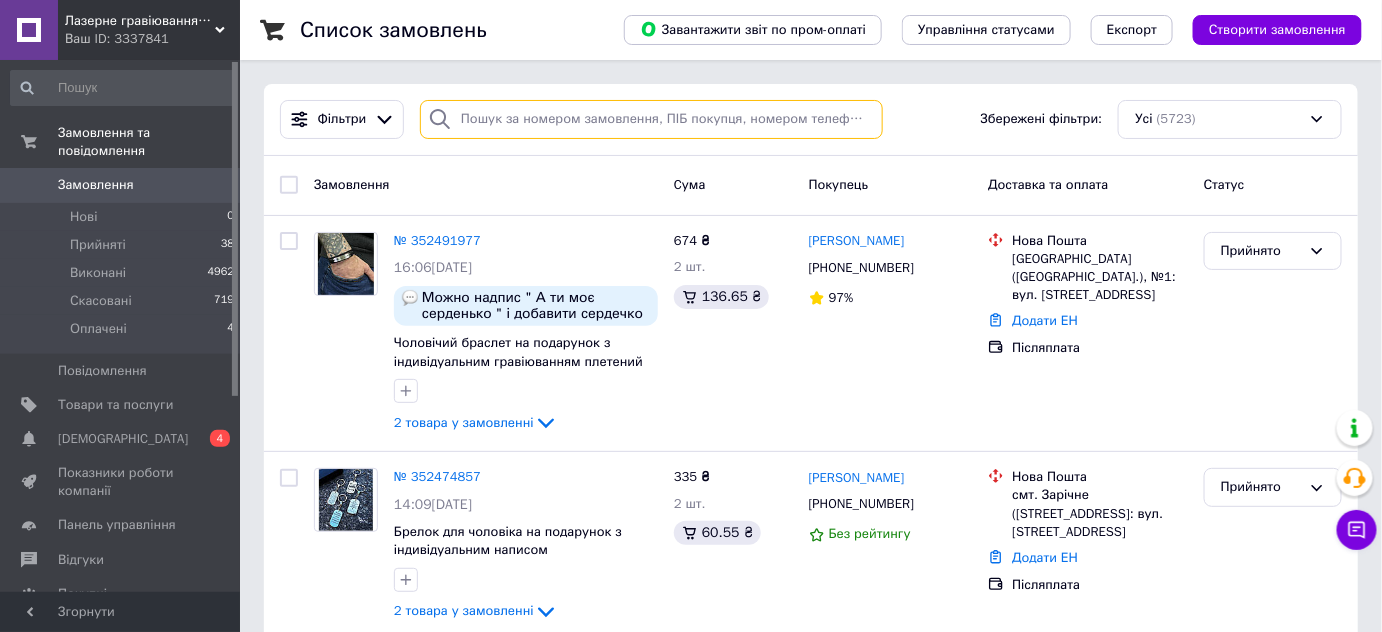 click at bounding box center [651, 119] 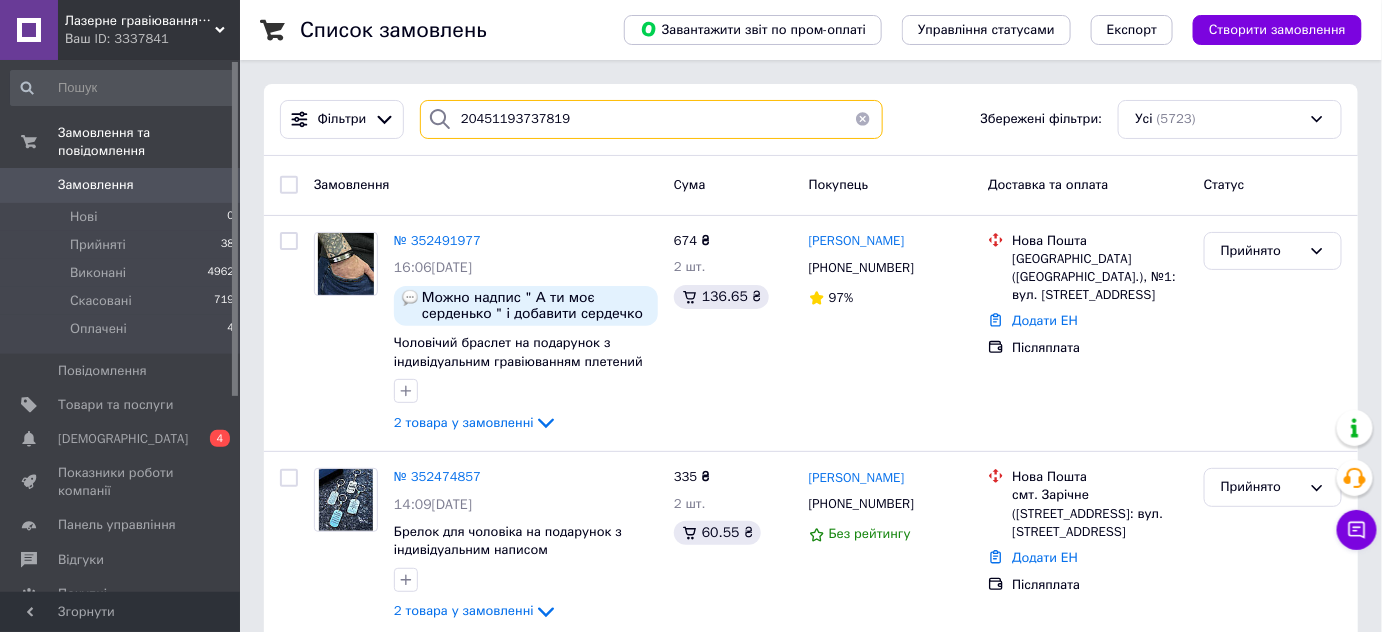 type on "20451193737819" 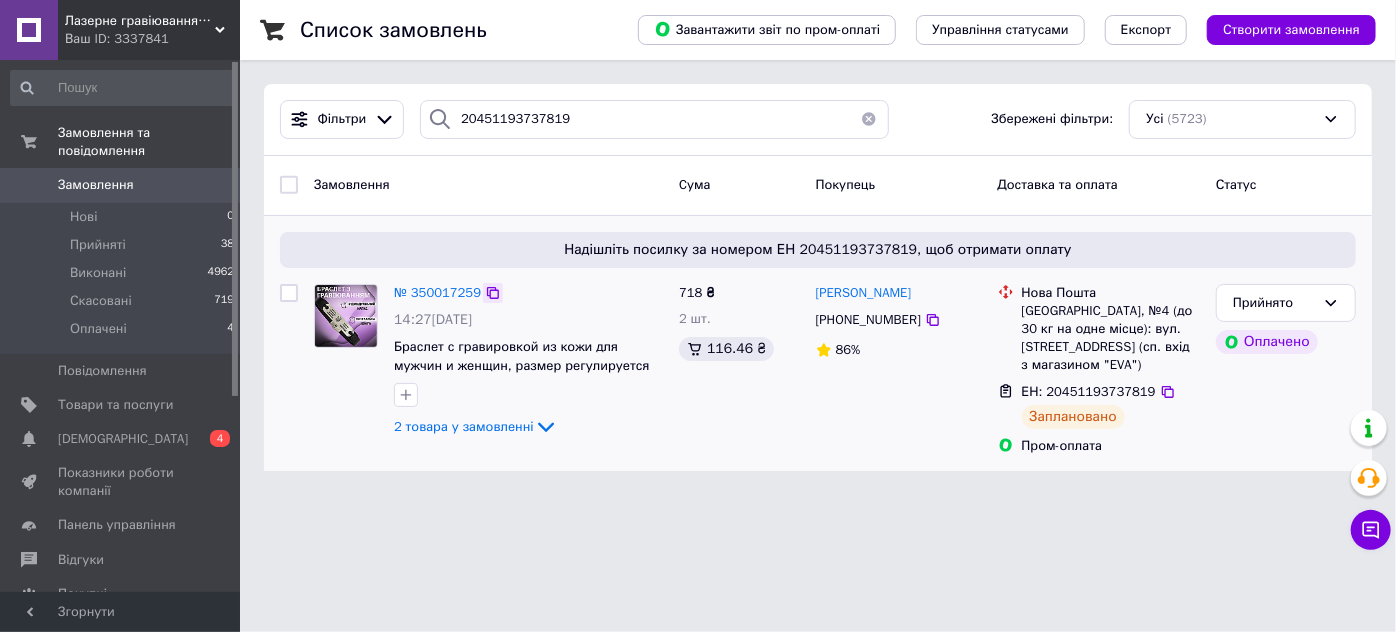 click 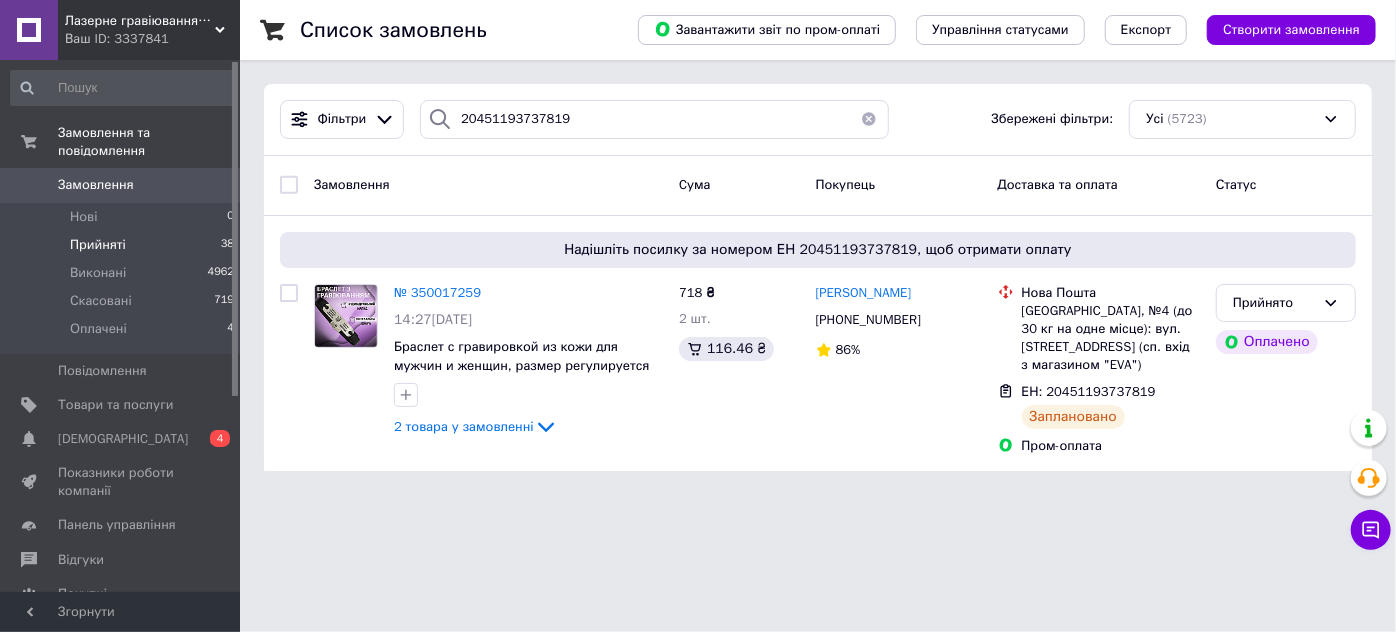 click on "Прийняті" at bounding box center [98, 245] 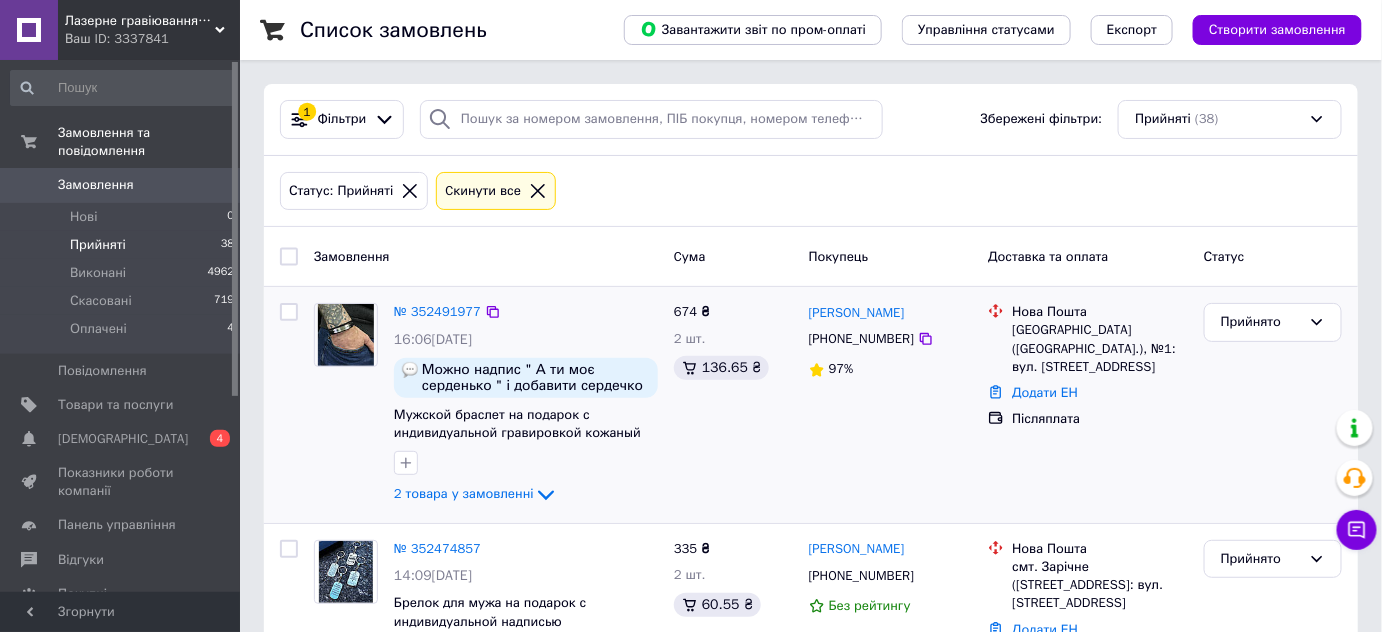 click on "№ 352491977" at bounding box center [437, 311] 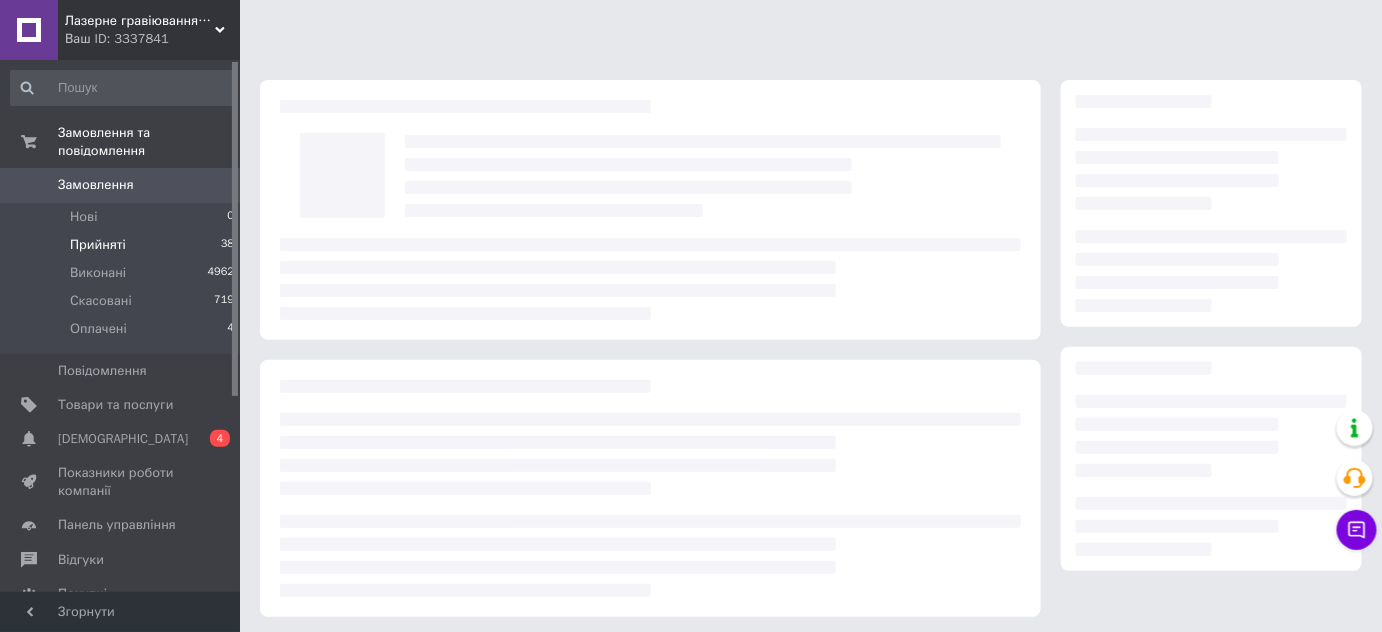 click at bounding box center [650, 279] 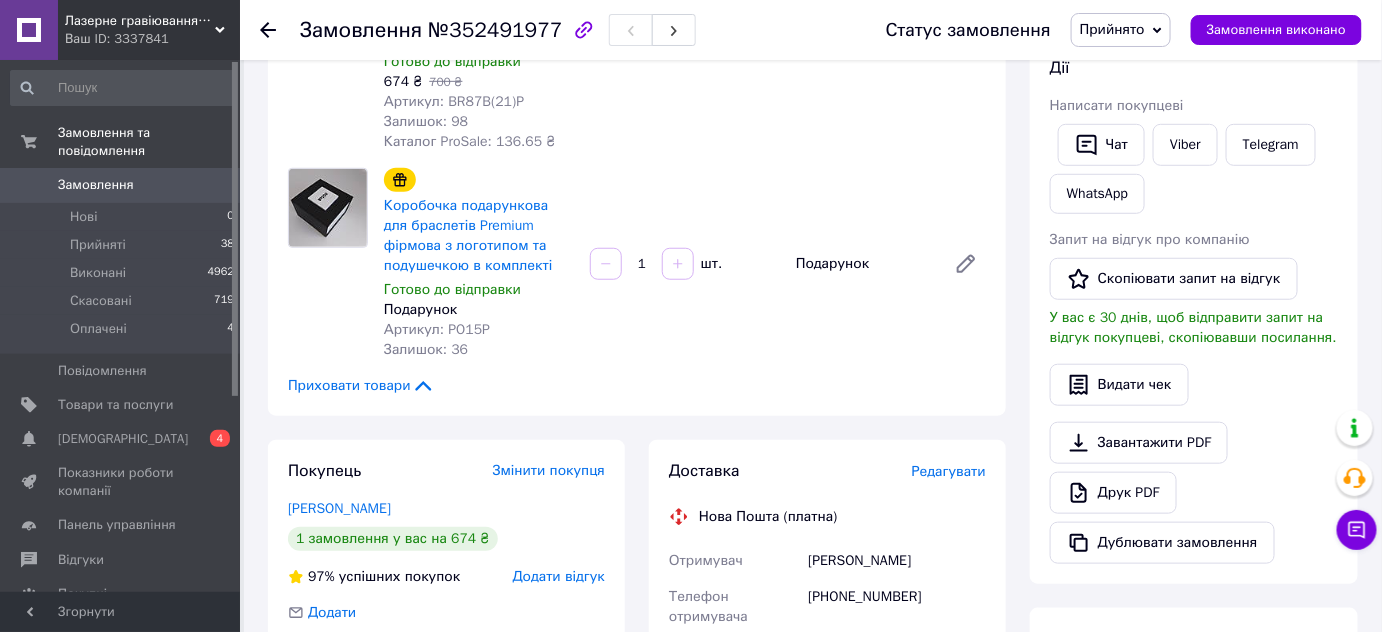 scroll, scrollTop: 0, scrollLeft: 0, axis: both 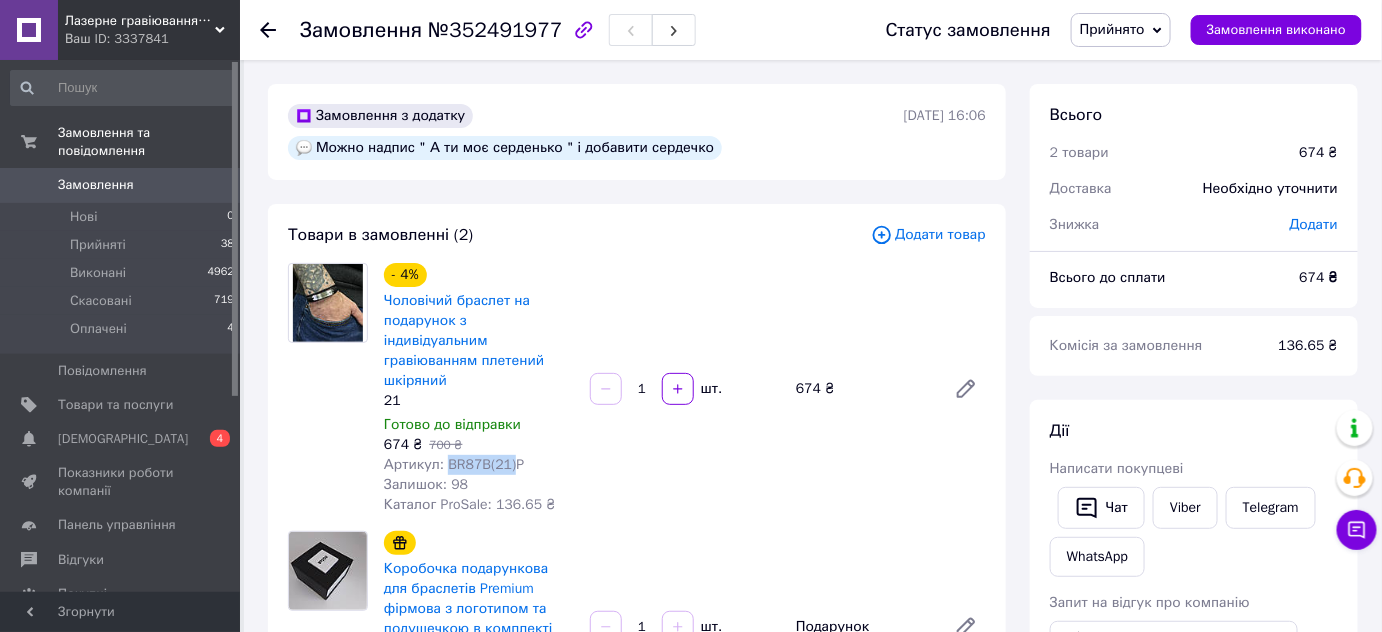 drag, startPoint x: 454, startPoint y: 447, endPoint x: 506, endPoint y: 447, distance: 52 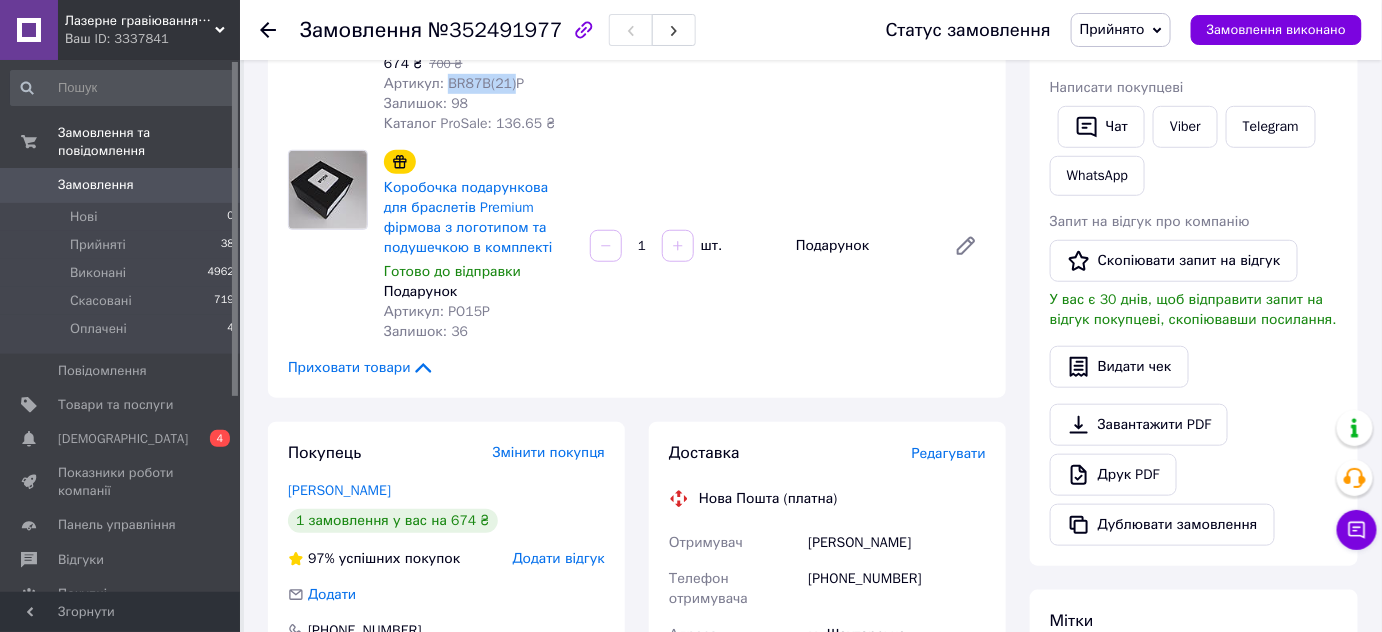 scroll, scrollTop: 545, scrollLeft: 0, axis: vertical 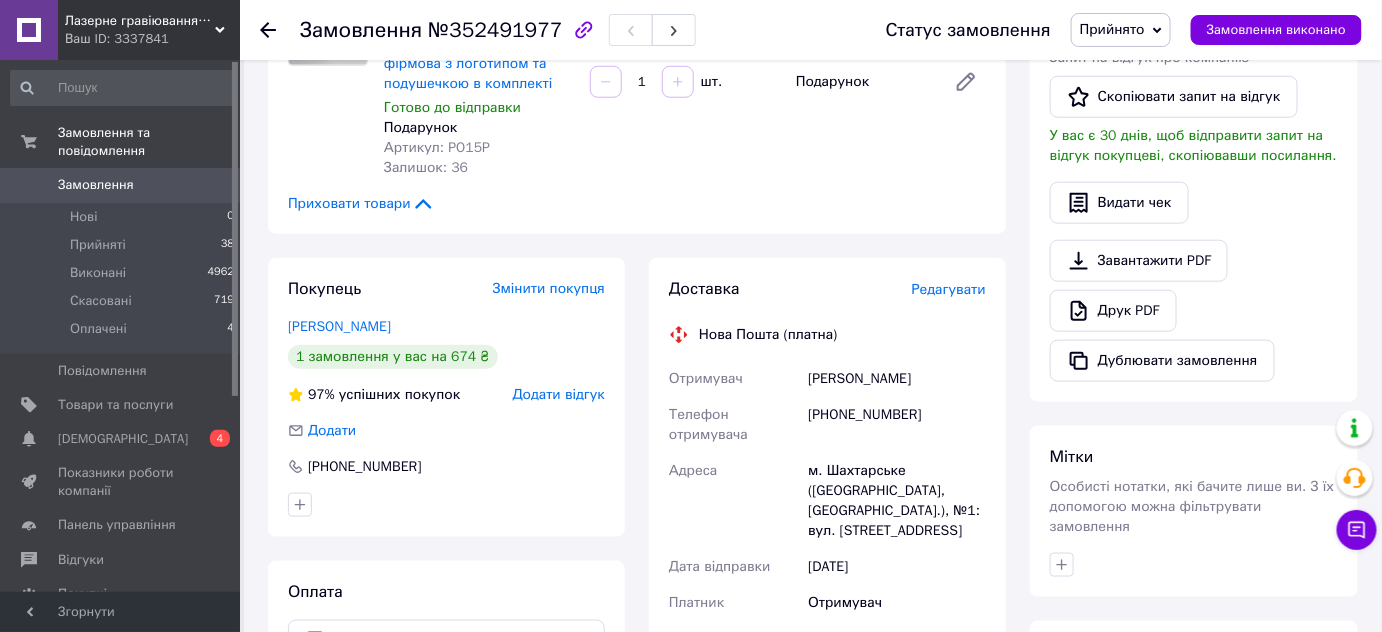 click on "[PERSON_NAME]" at bounding box center (897, 379) 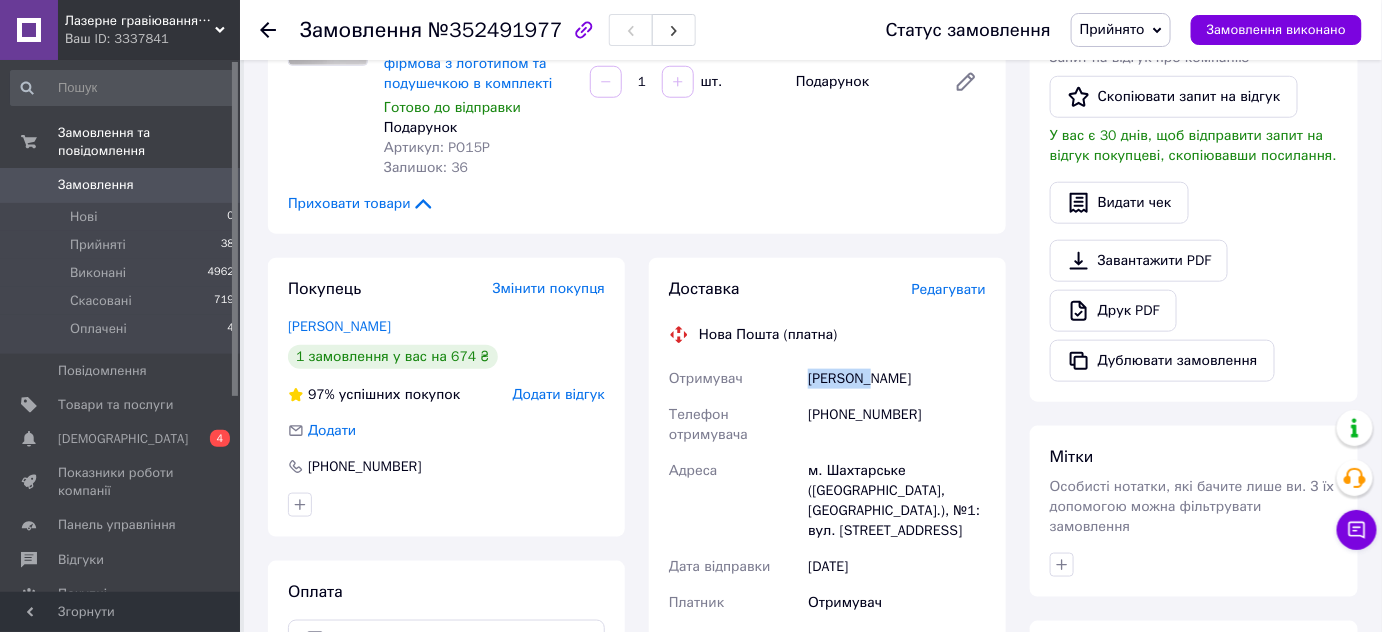 click on "[PERSON_NAME]" at bounding box center (897, 379) 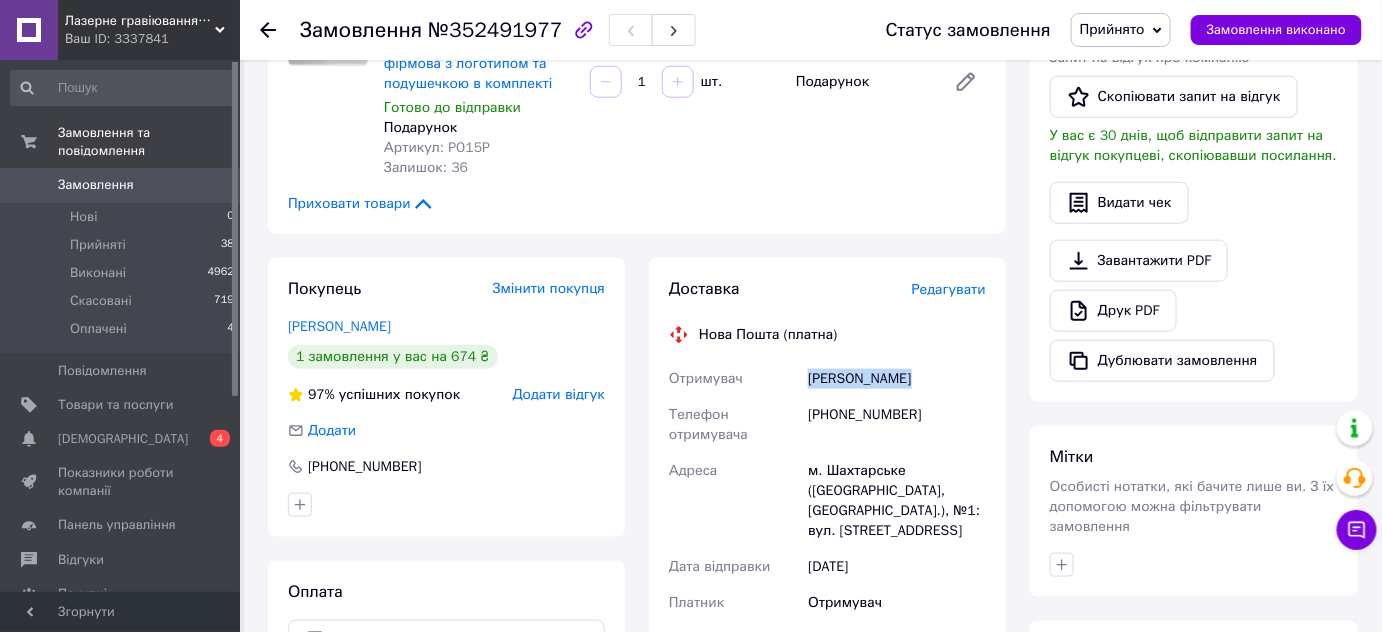 click on "[PERSON_NAME]" at bounding box center (897, 379) 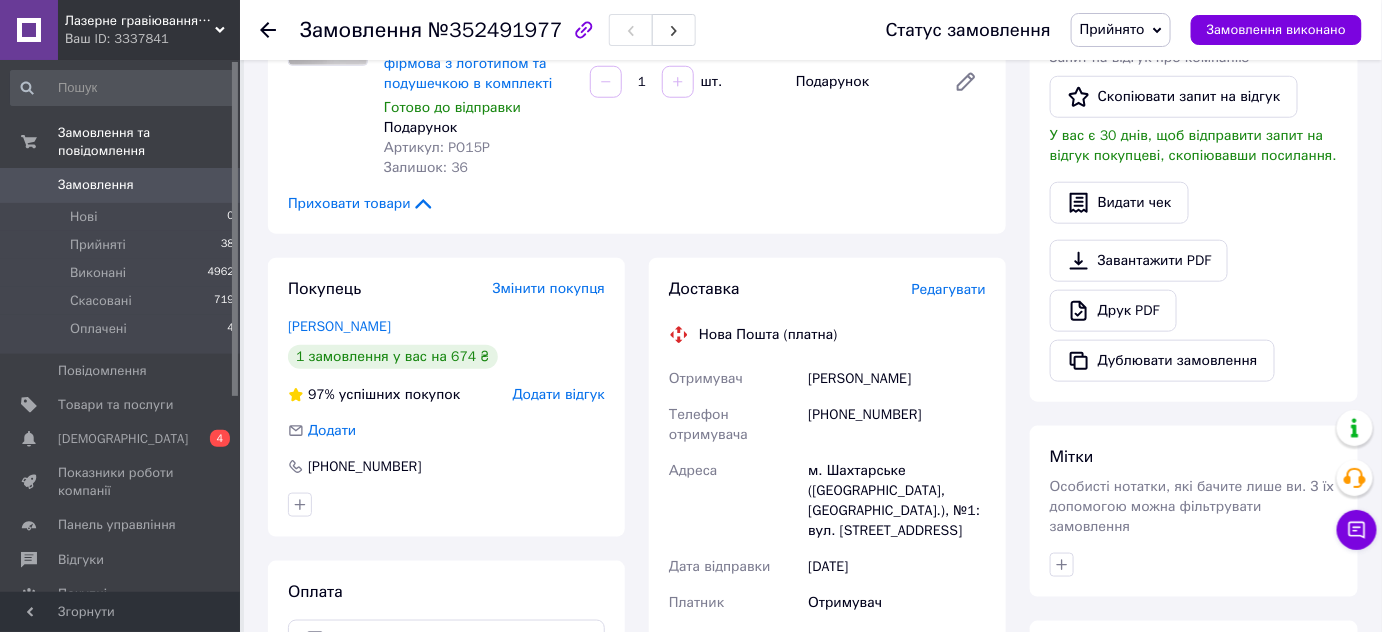 click on "[PHONE_NUMBER]" at bounding box center (897, 425) 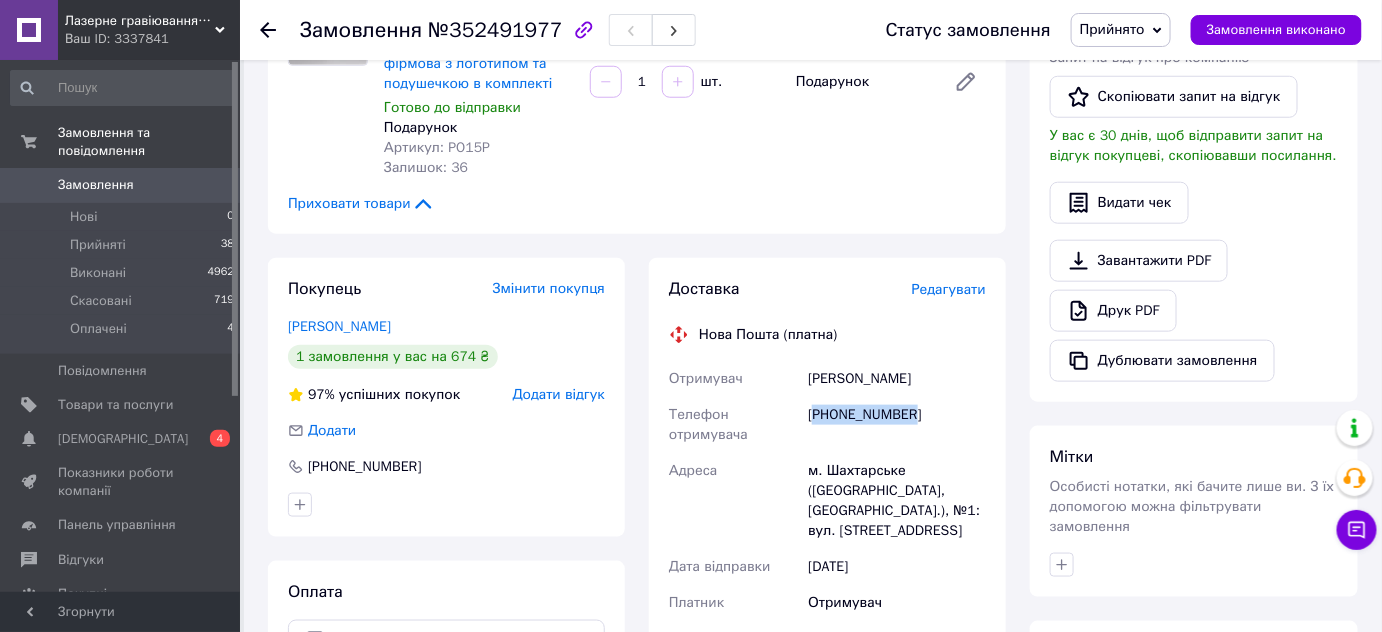 click on "[PHONE_NUMBER]" at bounding box center [897, 425] 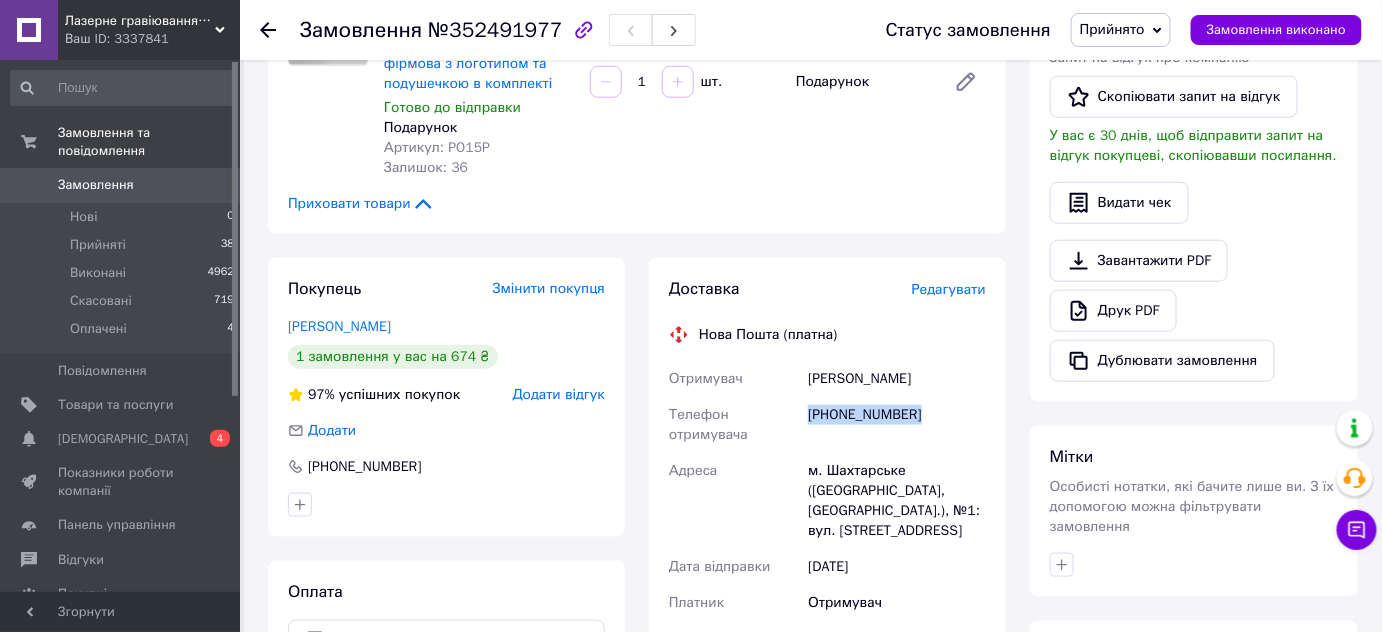 click on "[PHONE_NUMBER]" at bounding box center [897, 425] 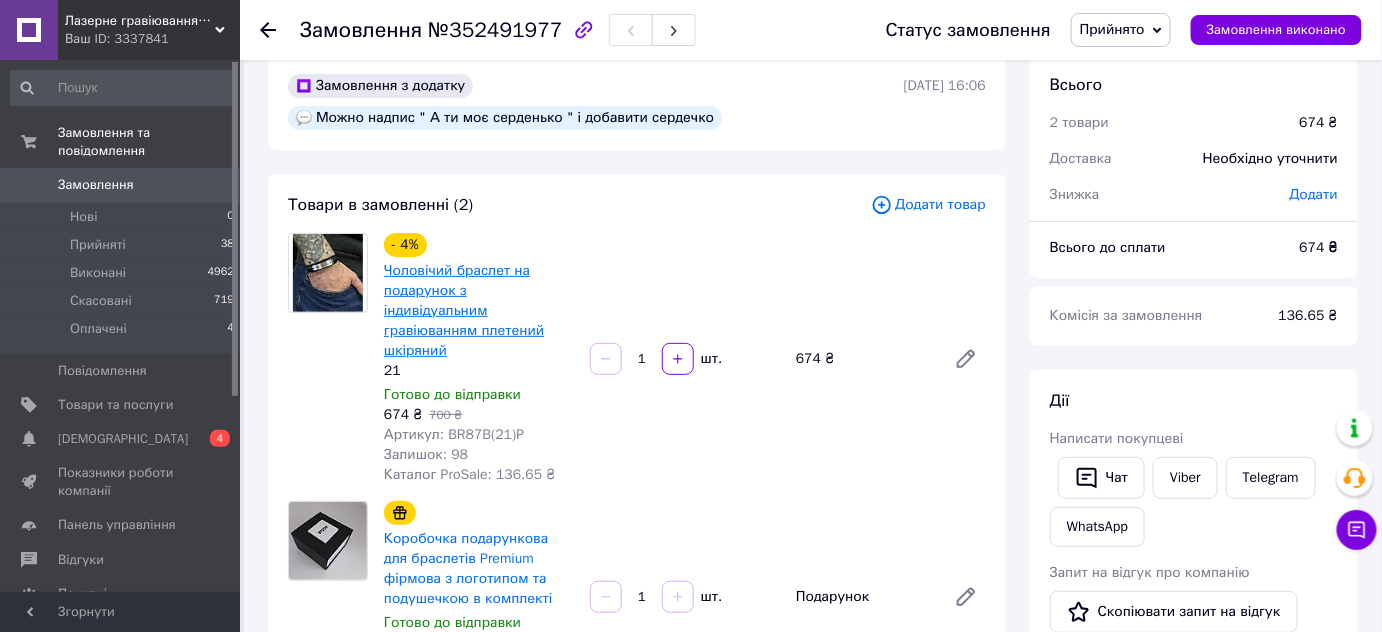 scroll, scrollTop: 0, scrollLeft: 0, axis: both 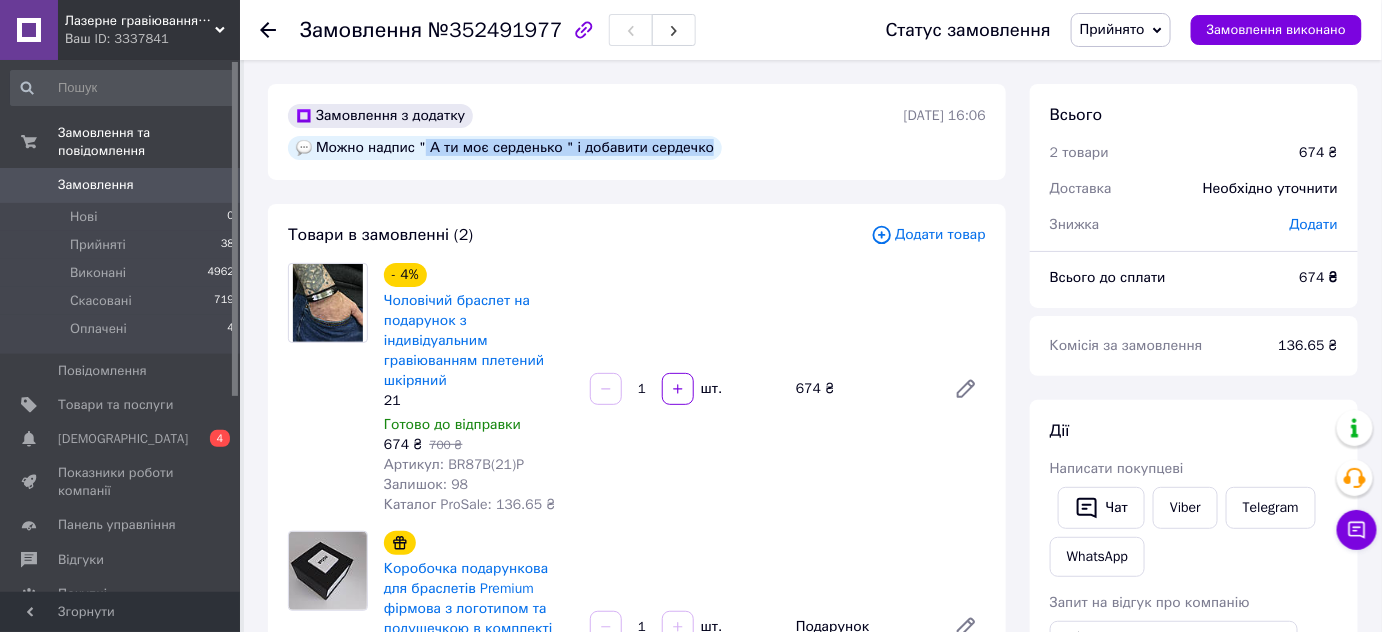 drag, startPoint x: 422, startPoint y: 145, endPoint x: 708, endPoint y: 152, distance: 286.08566 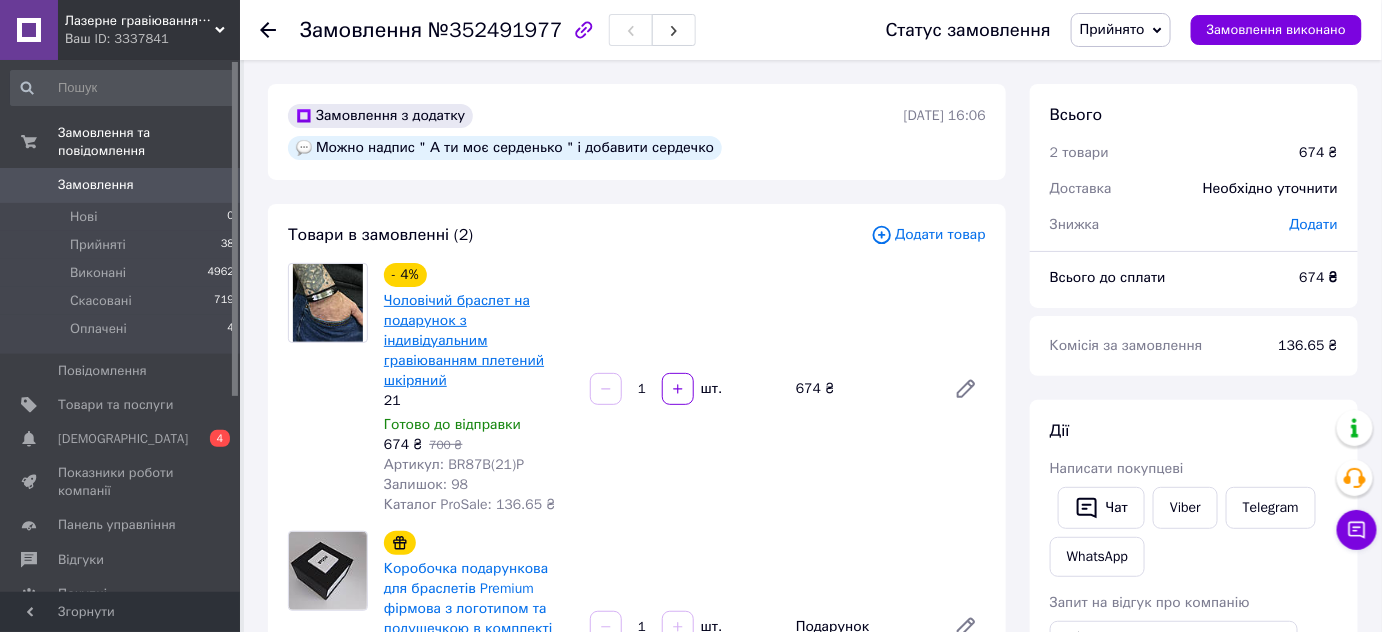 click on "Чоловічий браслет на подарунок з індивідуальним гравіюванням плетений шкіряний" at bounding box center [479, 341] 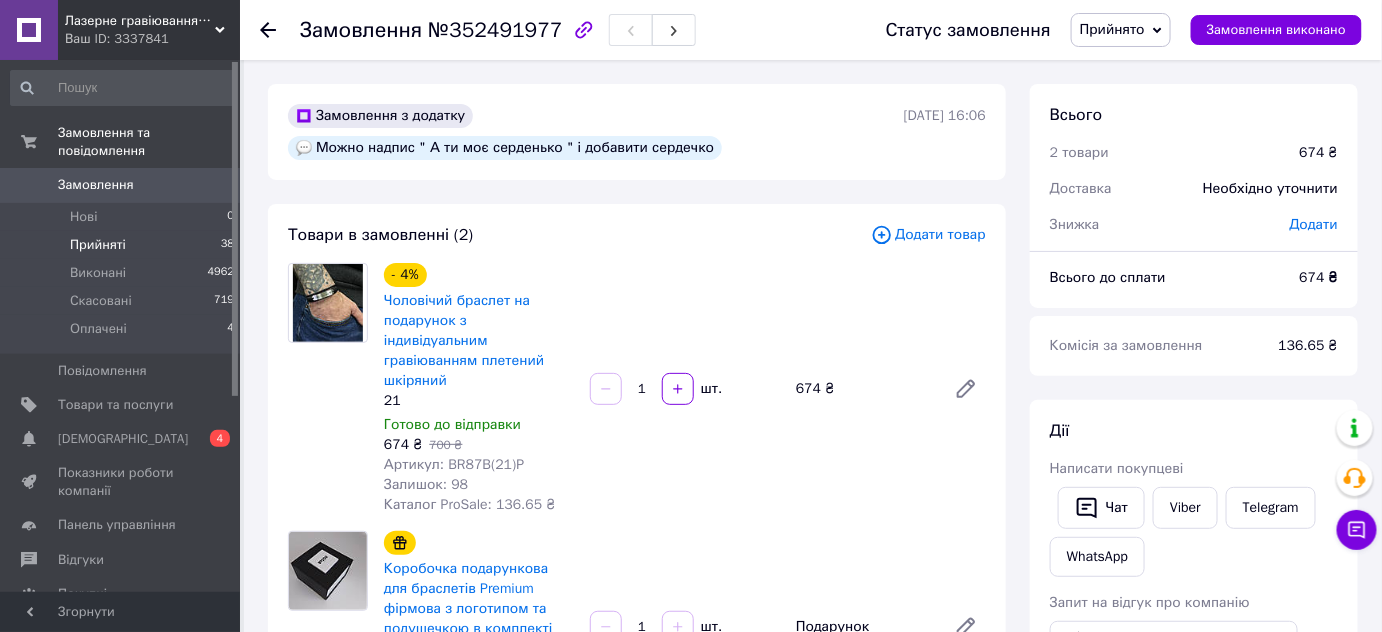 click on "Прийняті" at bounding box center (98, 245) 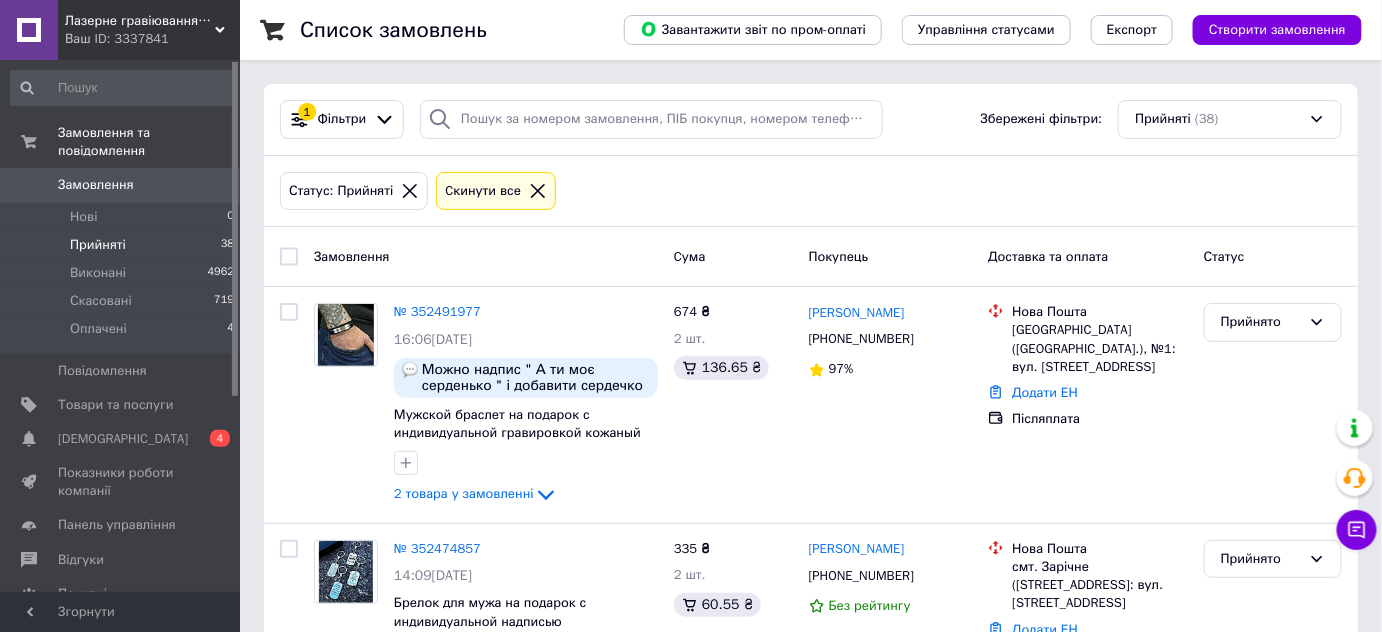 click on "Прийняті" at bounding box center (98, 245) 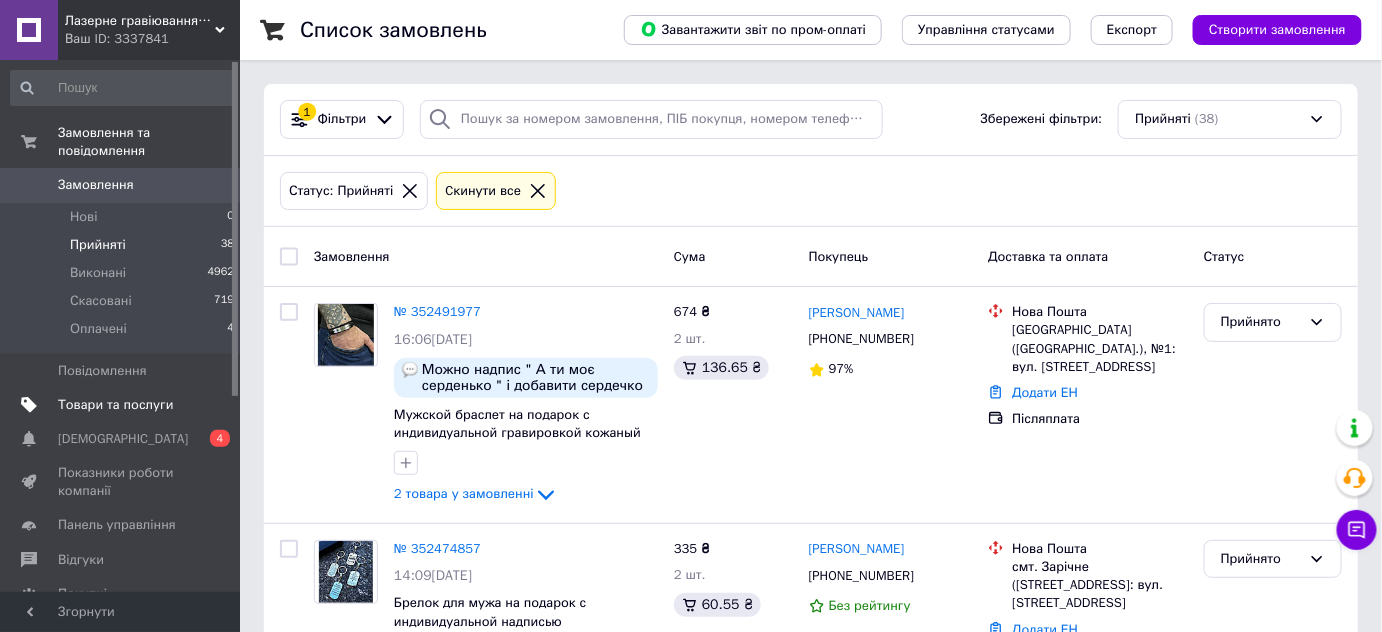 click on "Товари та послуги" at bounding box center (123, 405) 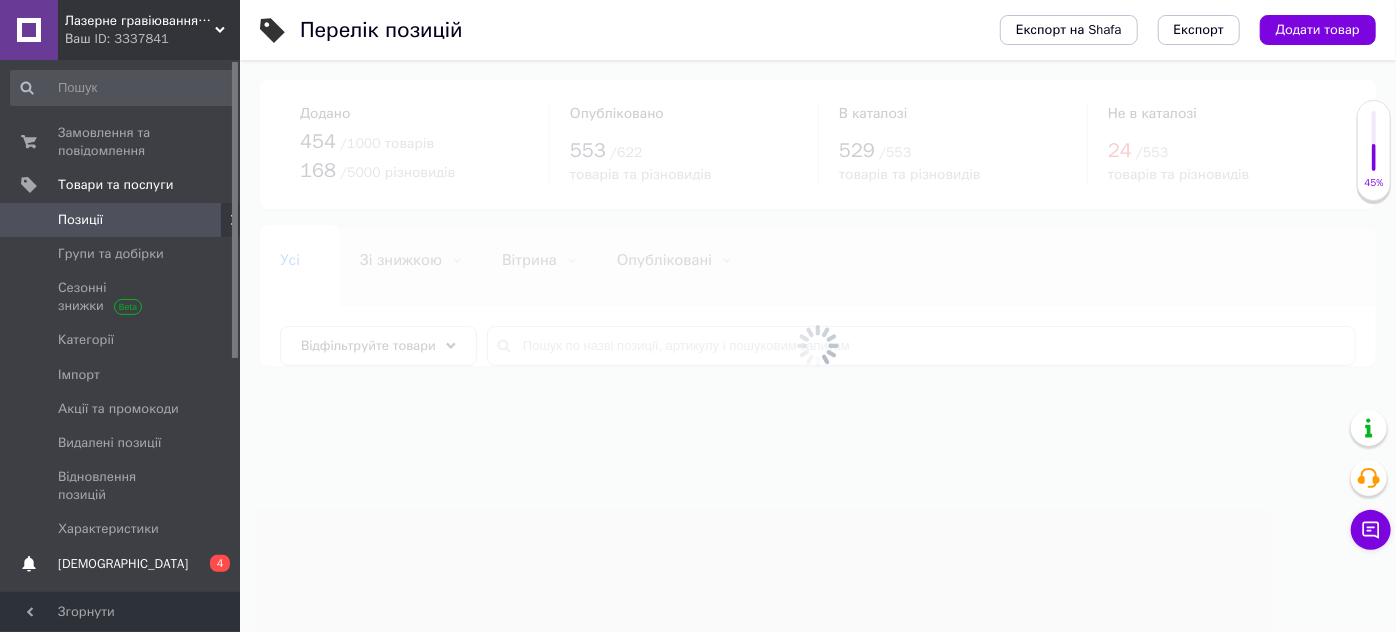 click on "[DEMOGRAPHIC_DATA]" at bounding box center (123, 564) 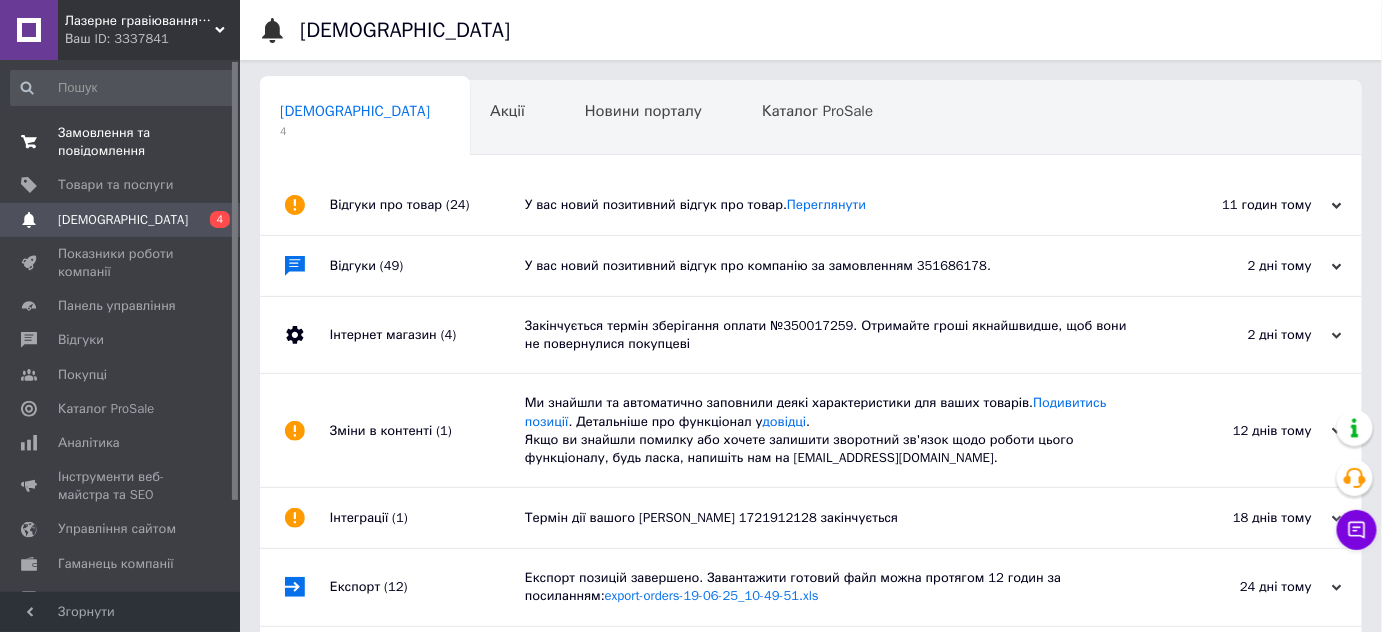 click on "Замовлення та повідомлення" at bounding box center [121, 142] 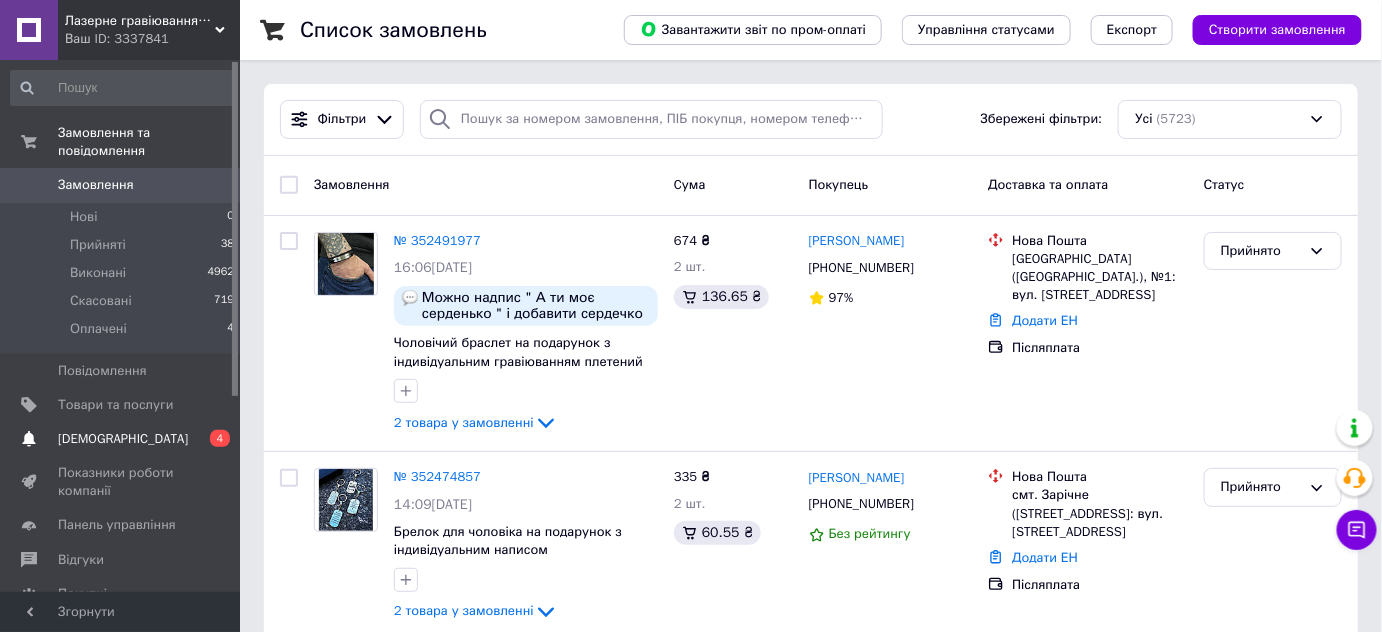 click on "[DEMOGRAPHIC_DATA]" at bounding box center [123, 439] 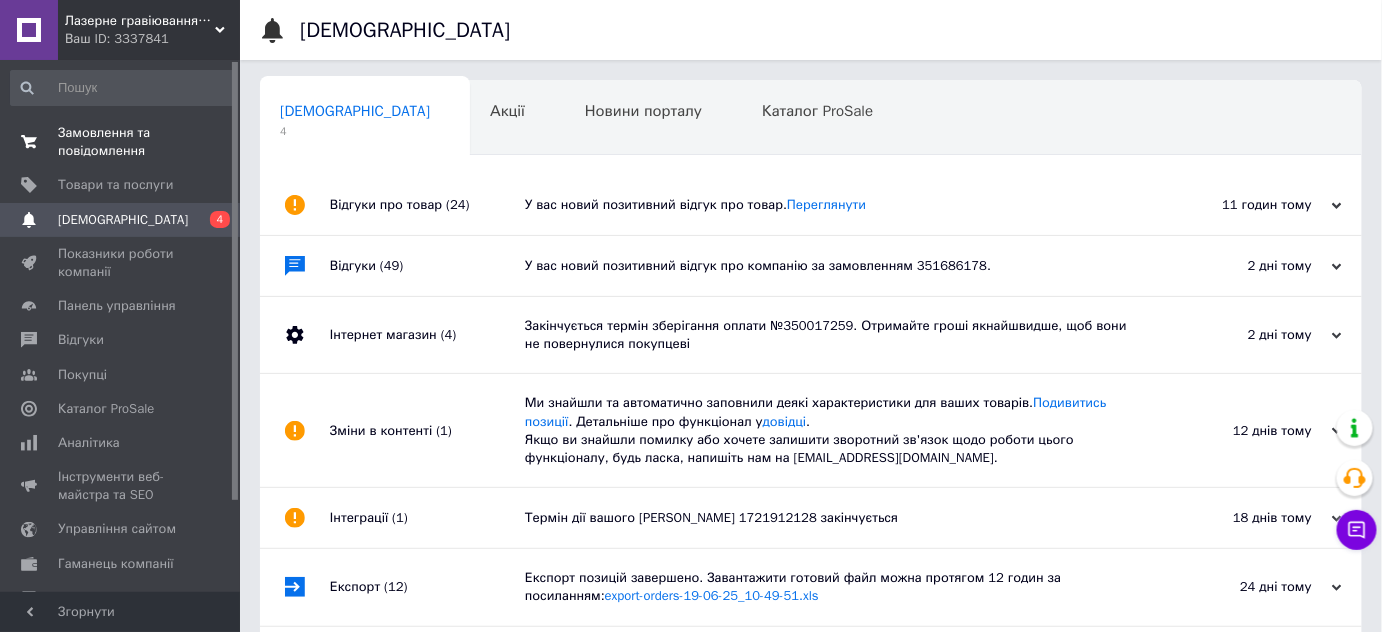 click on "Замовлення та повідомлення" at bounding box center (121, 142) 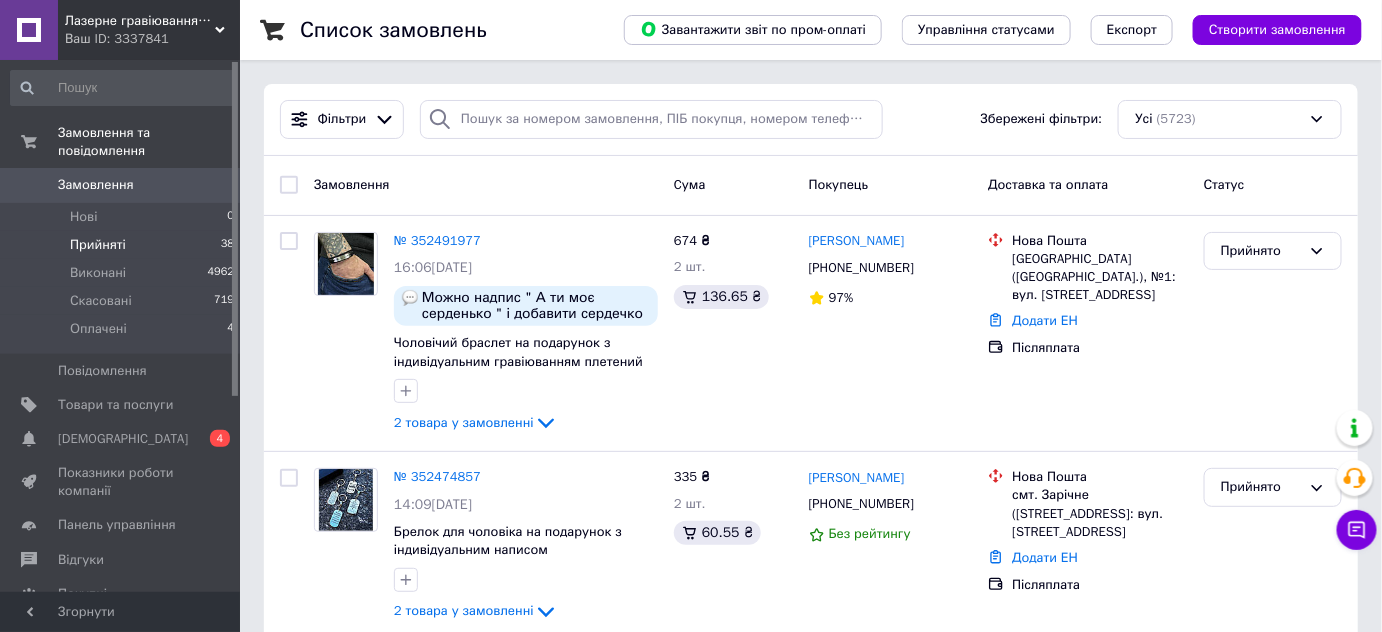 click on "Прийняті" at bounding box center [98, 245] 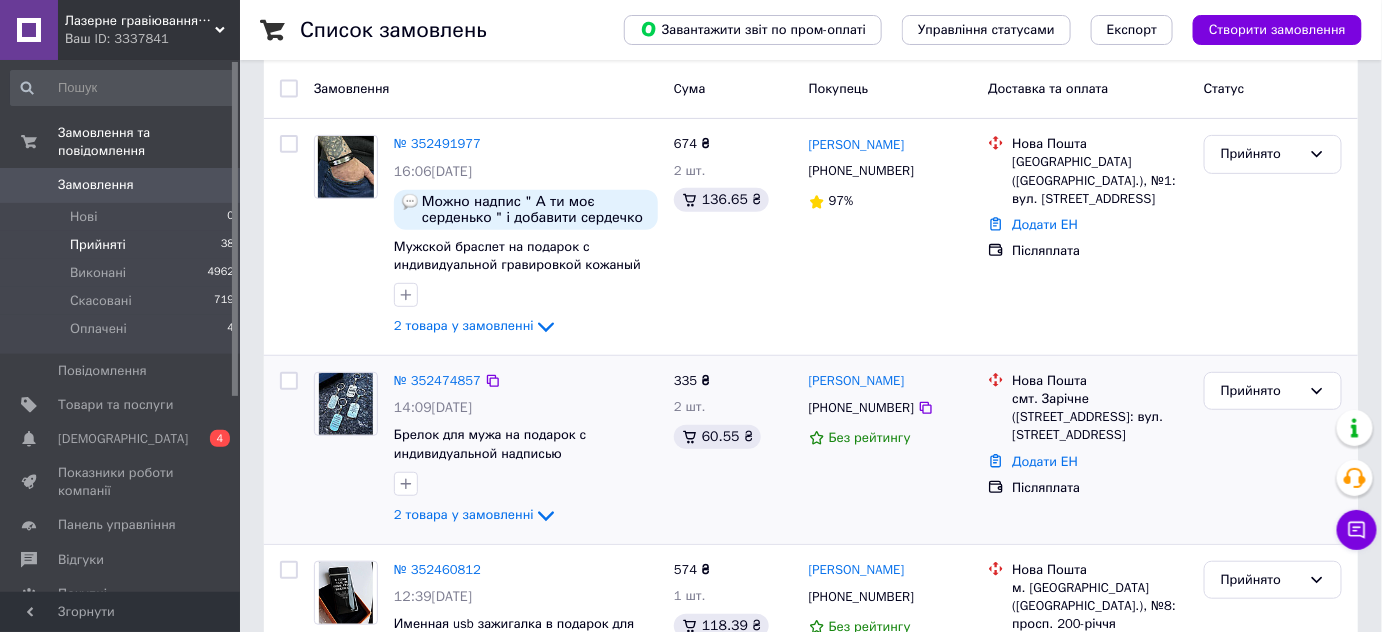 scroll, scrollTop: 181, scrollLeft: 0, axis: vertical 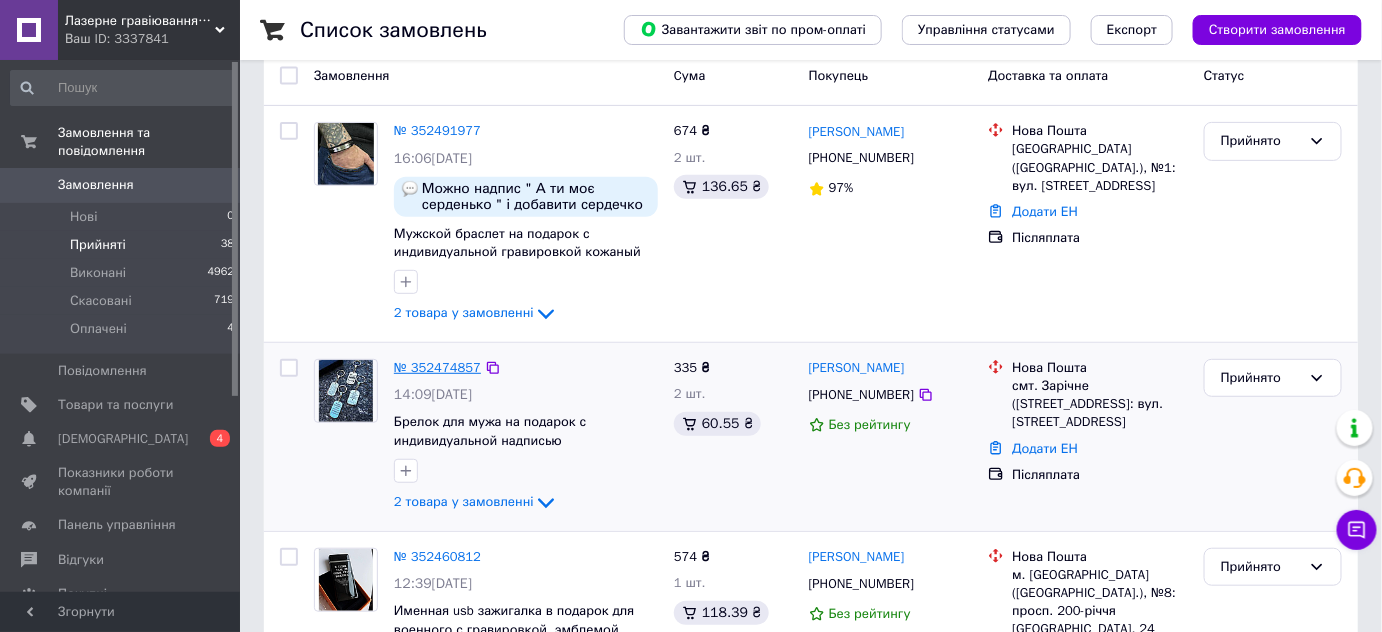 click on "№ 352474857" at bounding box center [437, 367] 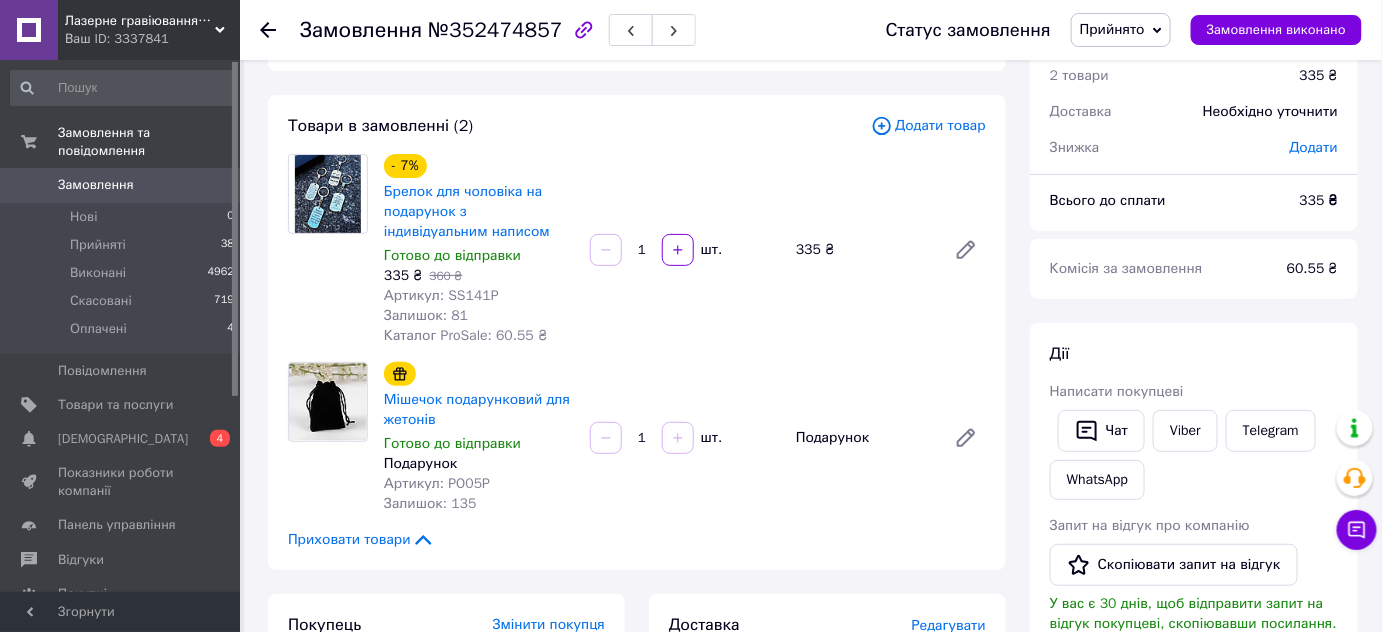 scroll, scrollTop: 57, scrollLeft: 0, axis: vertical 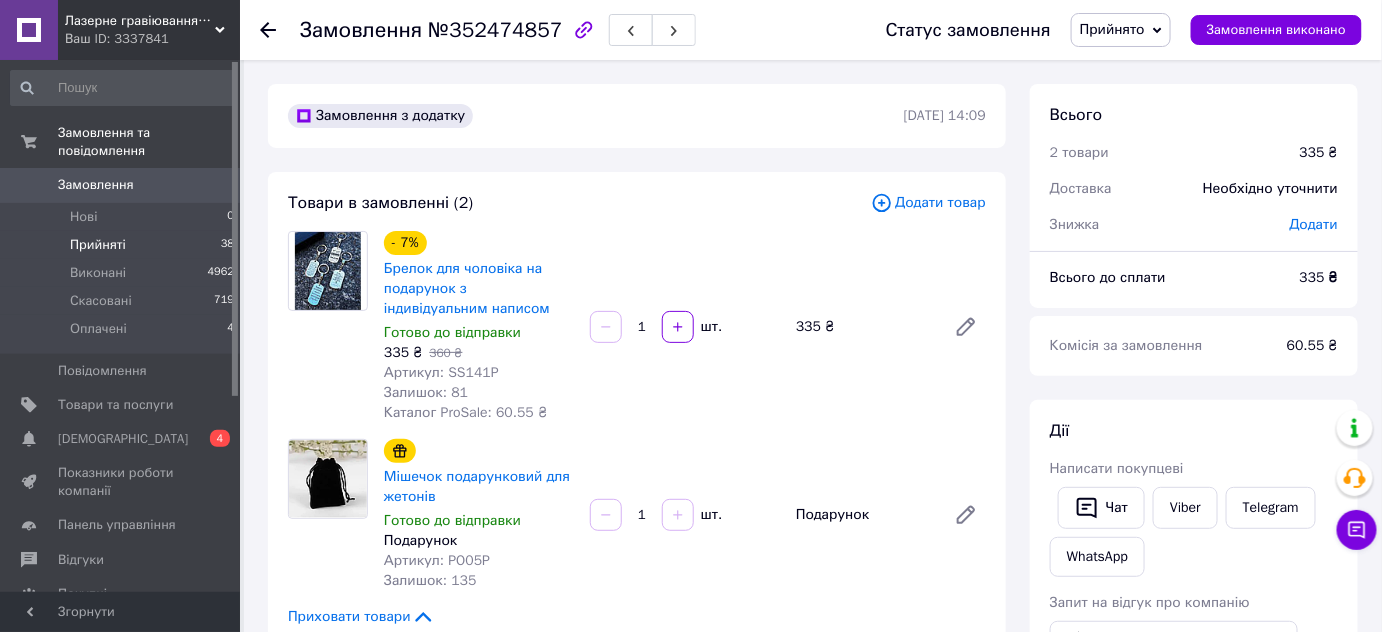 click on "Прийняті" at bounding box center [98, 245] 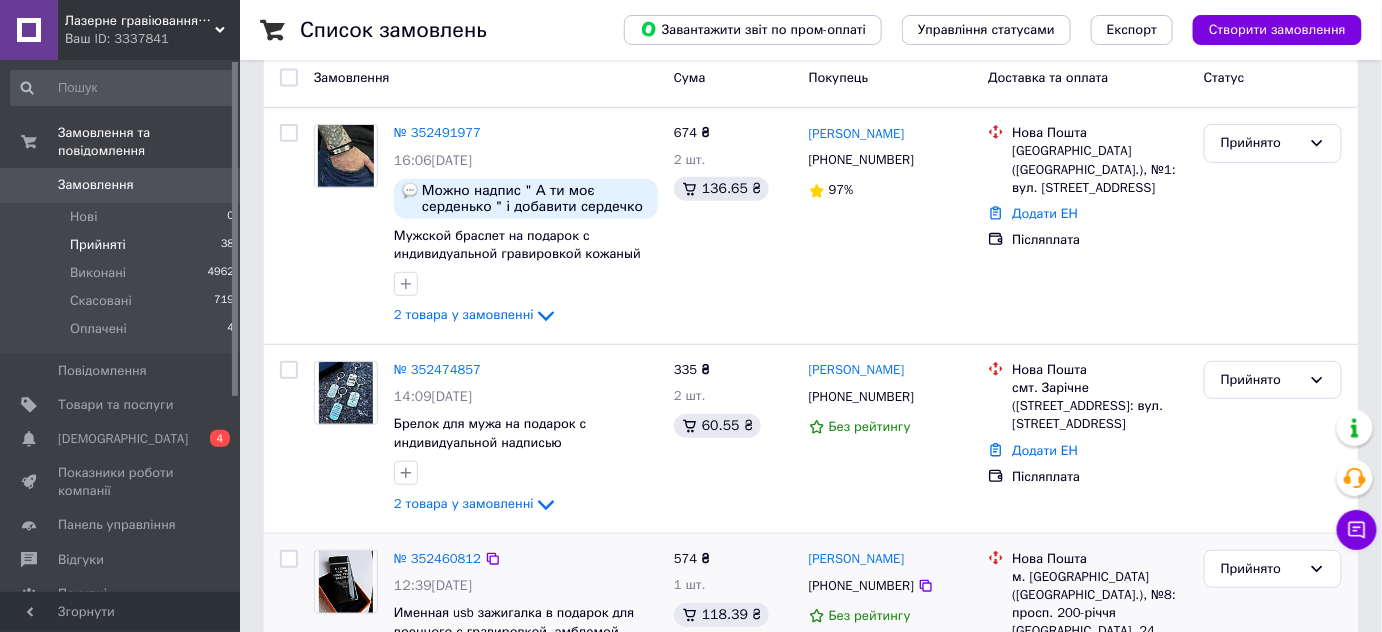scroll, scrollTop: 181, scrollLeft: 0, axis: vertical 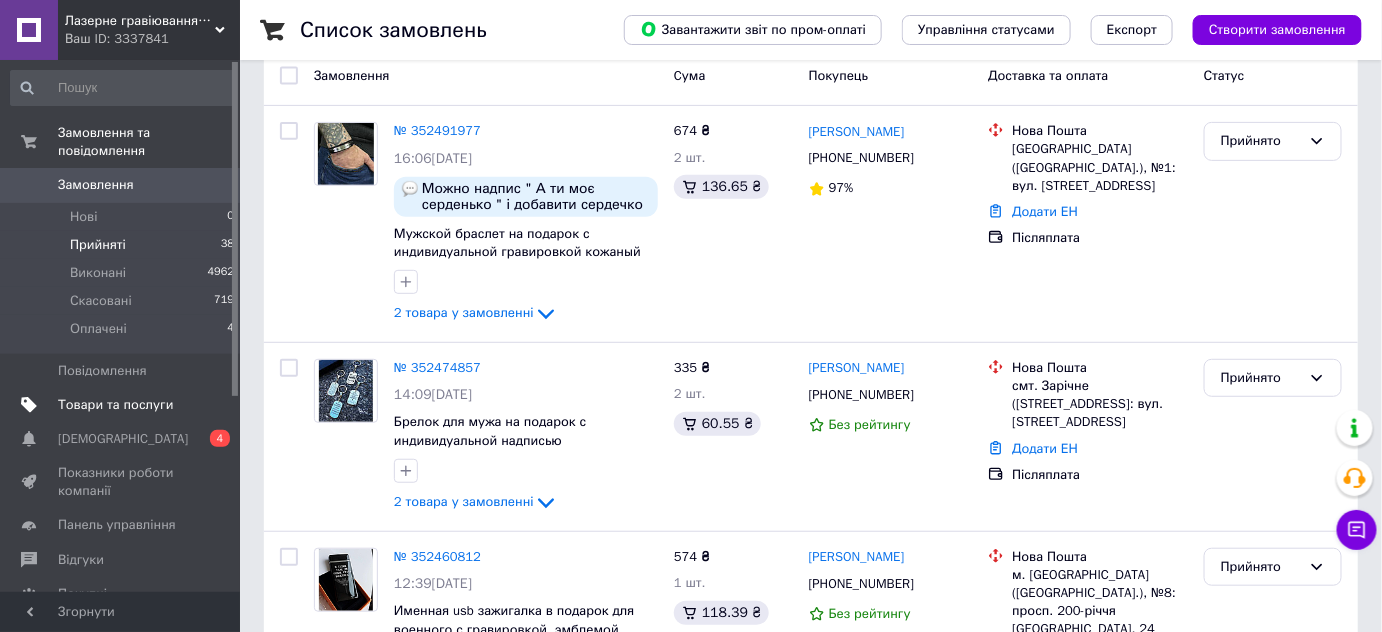 click on "Товари та послуги" at bounding box center (115, 405) 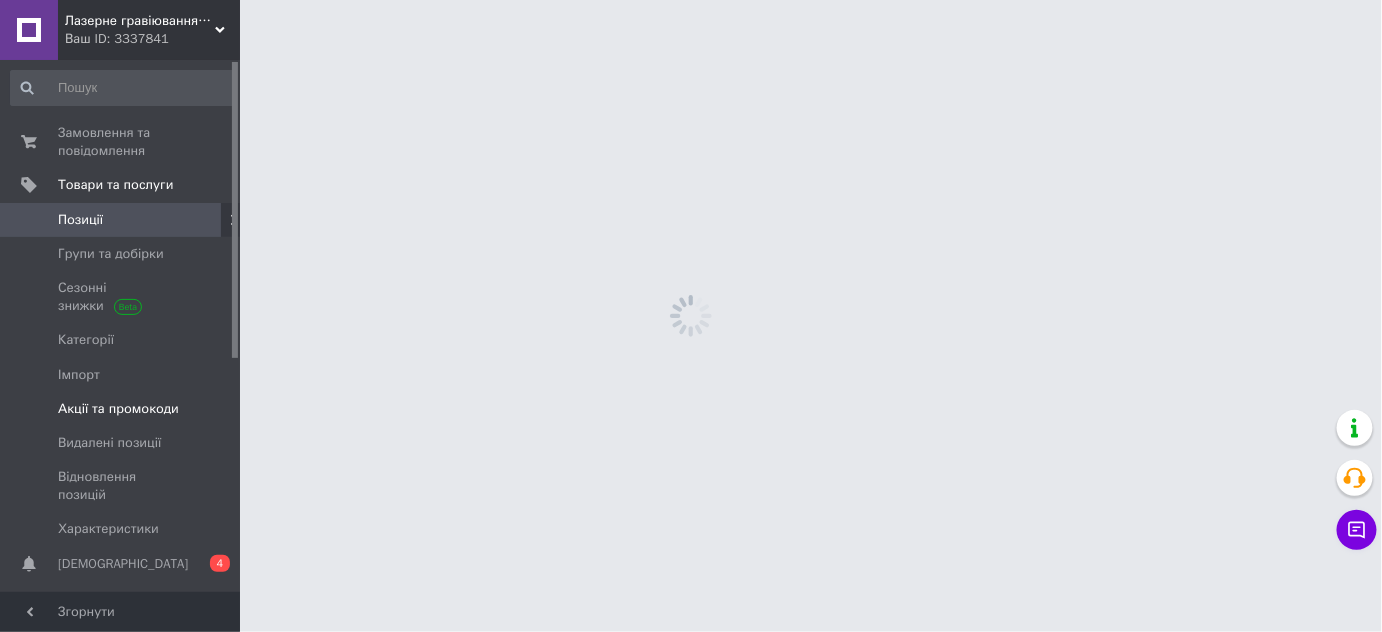 scroll, scrollTop: 0, scrollLeft: 0, axis: both 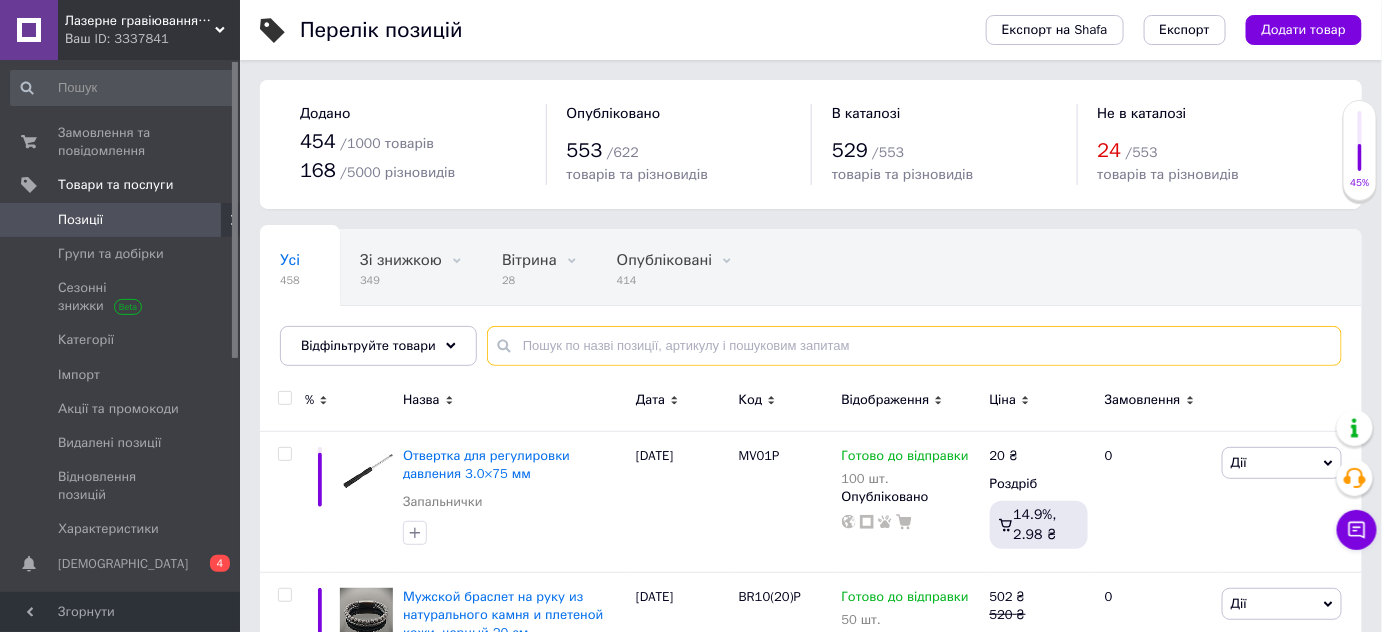 click at bounding box center (914, 346) 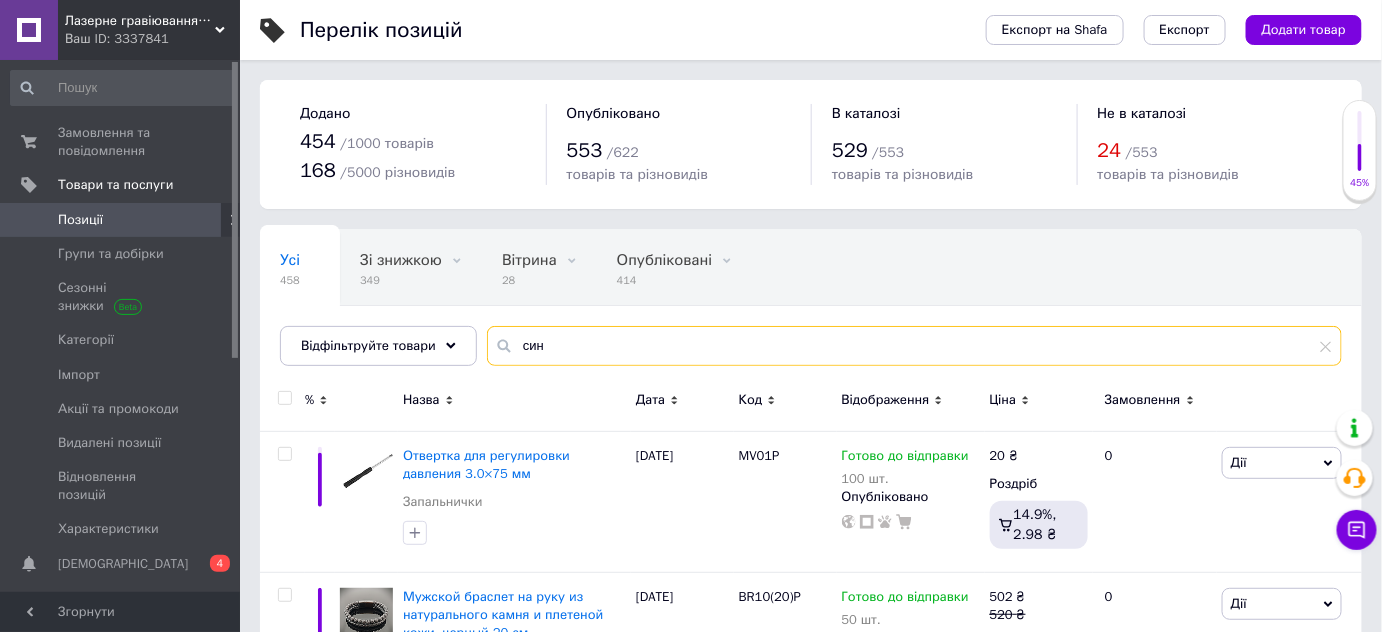 type on "син" 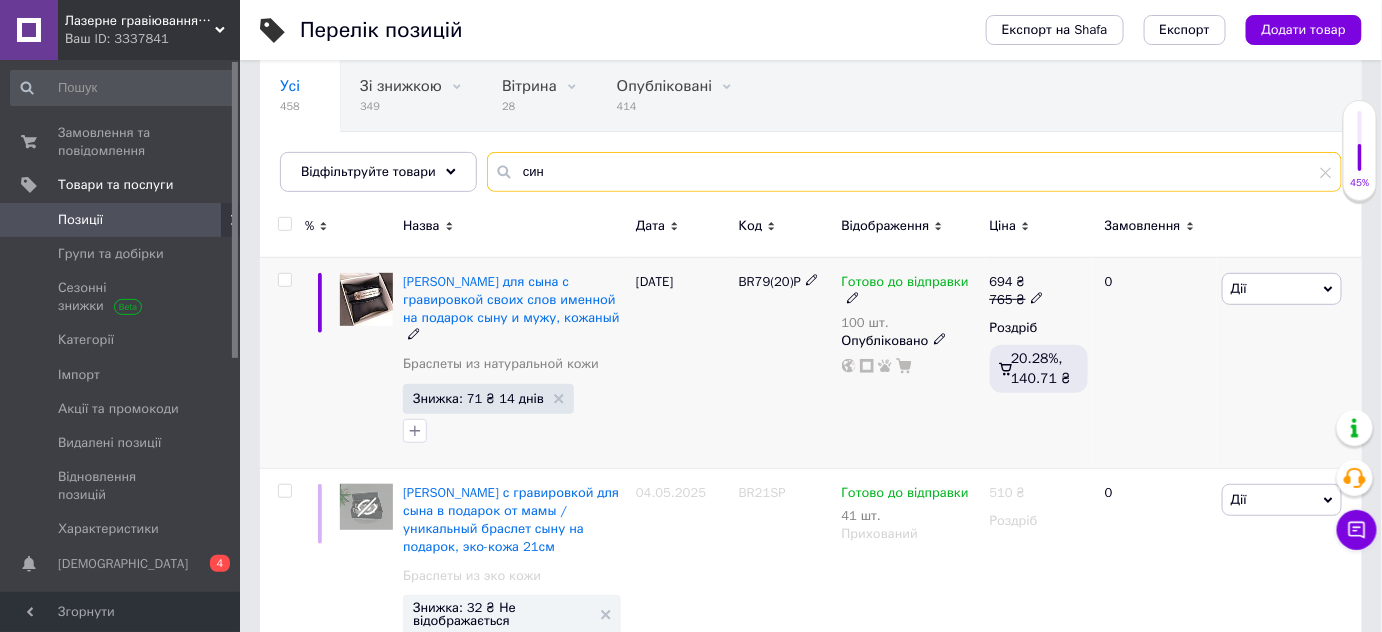 scroll, scrollTop: 545, scrollLeft: 0, axis: vertical 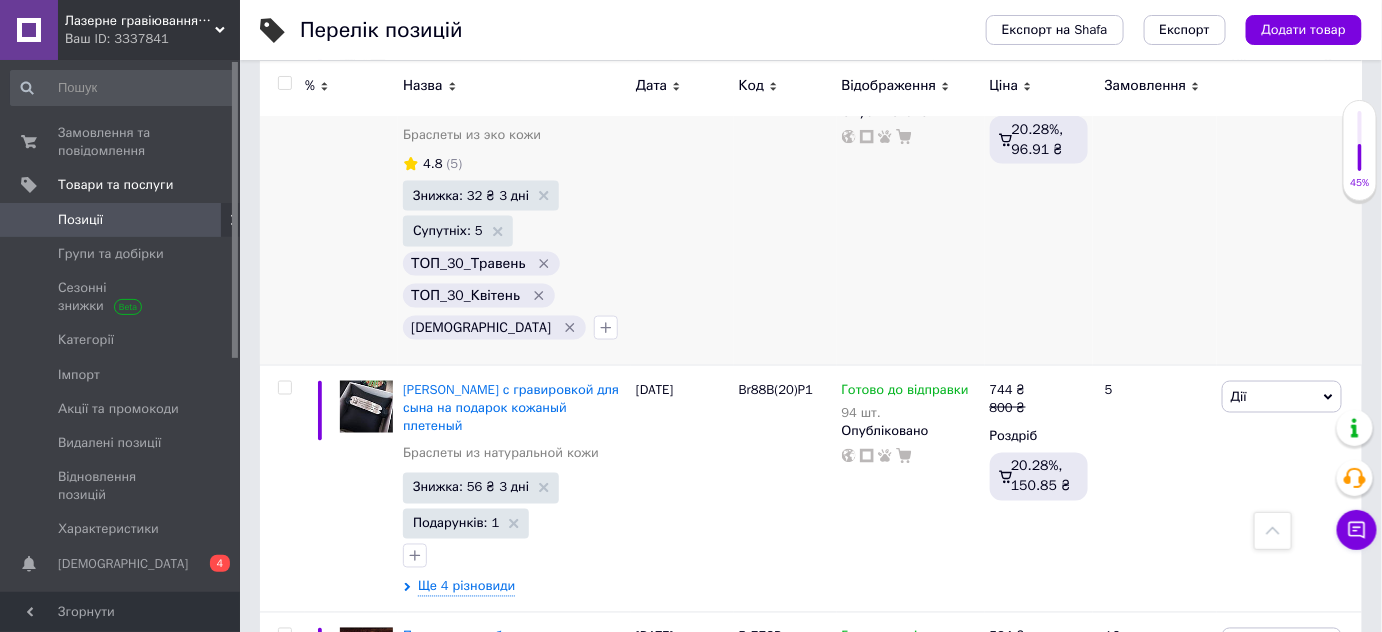 click on "[DATE]" at bounding box center [682, 196] 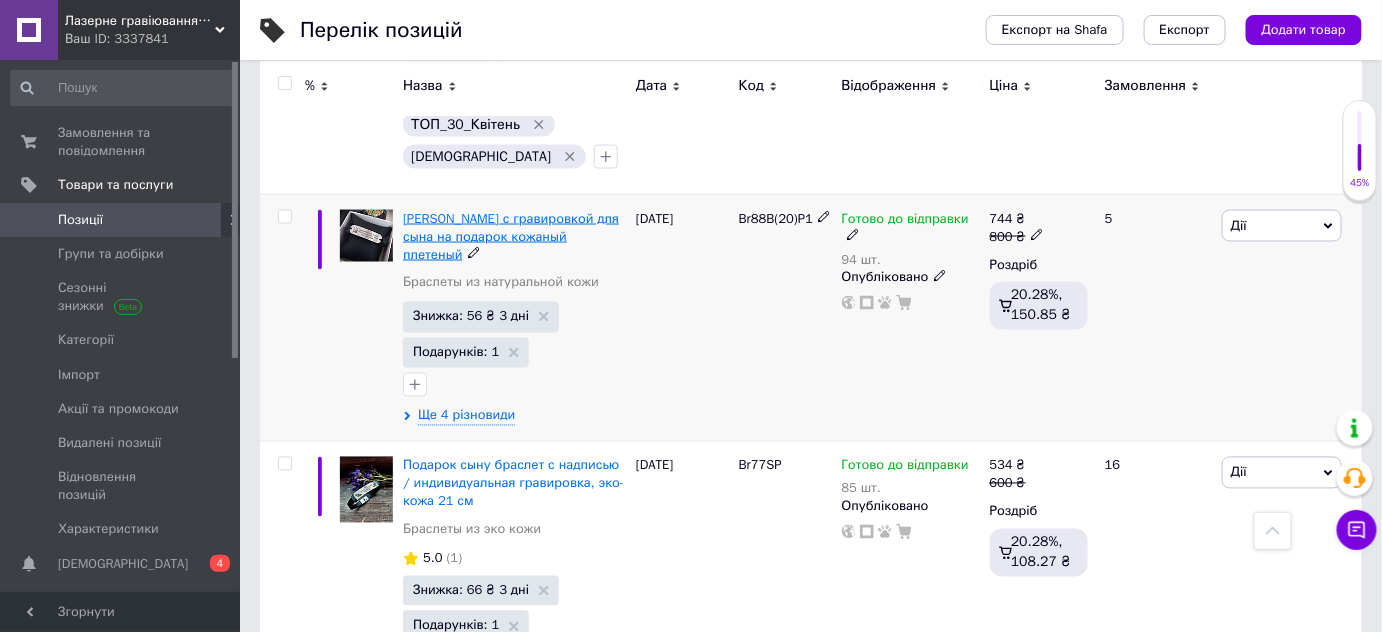 scroll, scrollTop: 1181, scrollLeft: 0, axis: vertical 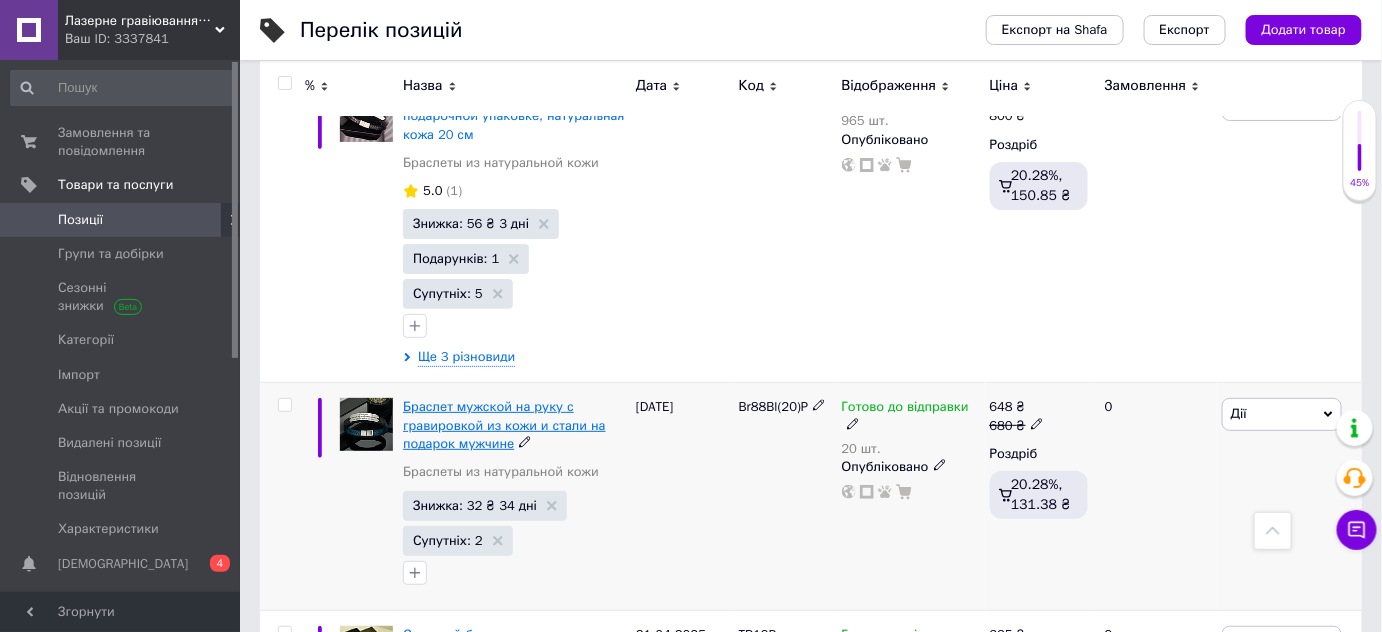 click on "Браслет мужской на руку с гравировкой из кожи и стали на подарок мужчине" at bounding box center [504, 424] 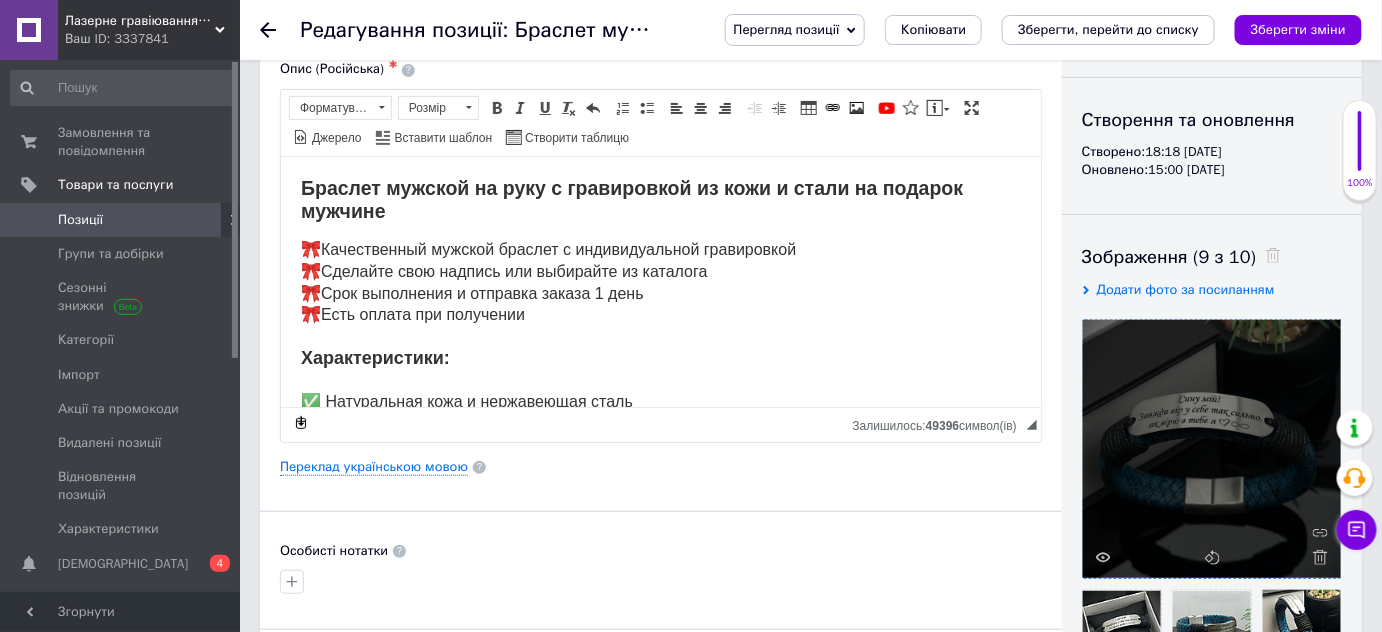 scroll, scrollTop: 181, scrollLeft: 0, axis: vertical 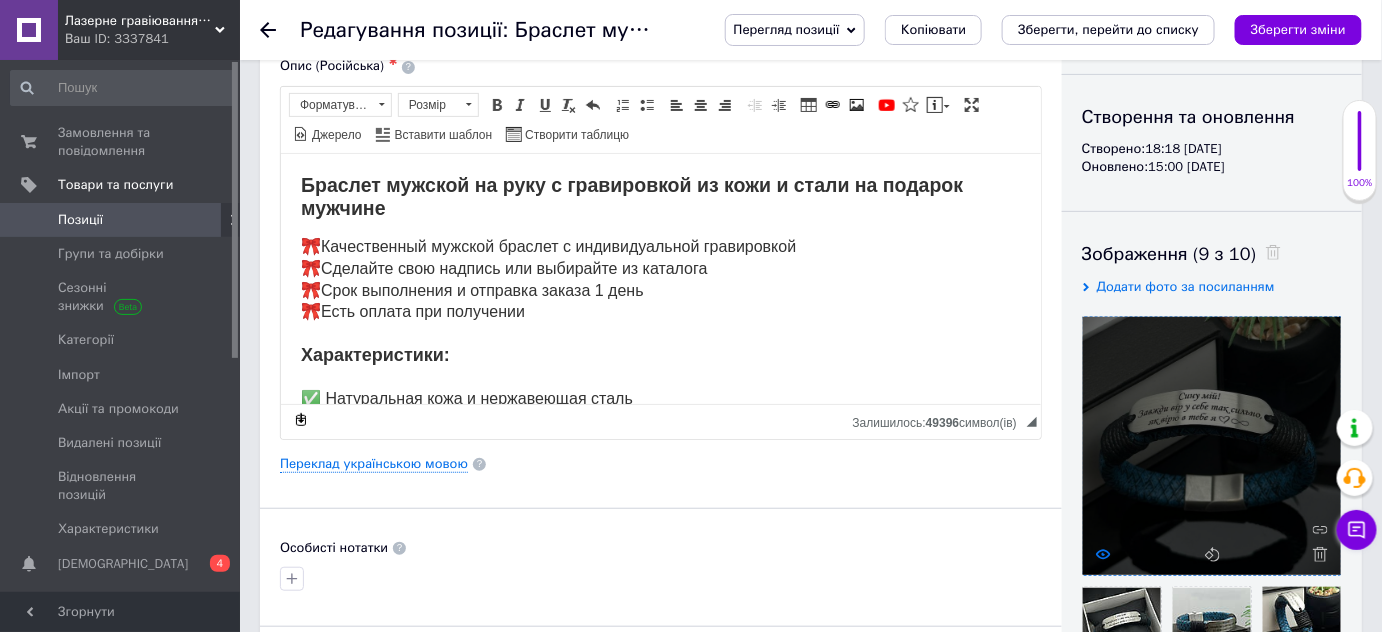 click 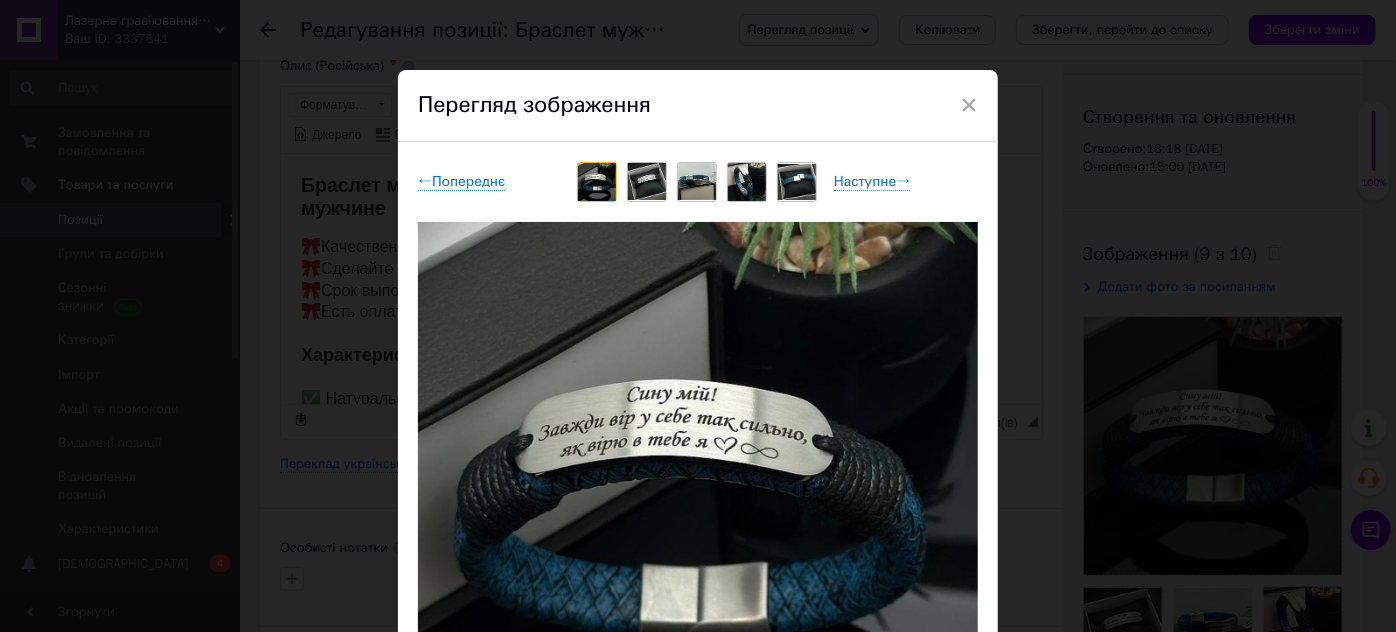 drag, startPoint x: 968, startPoint y: 100, endPoint x: 961, endPoint y: 116, distance: 17.464249 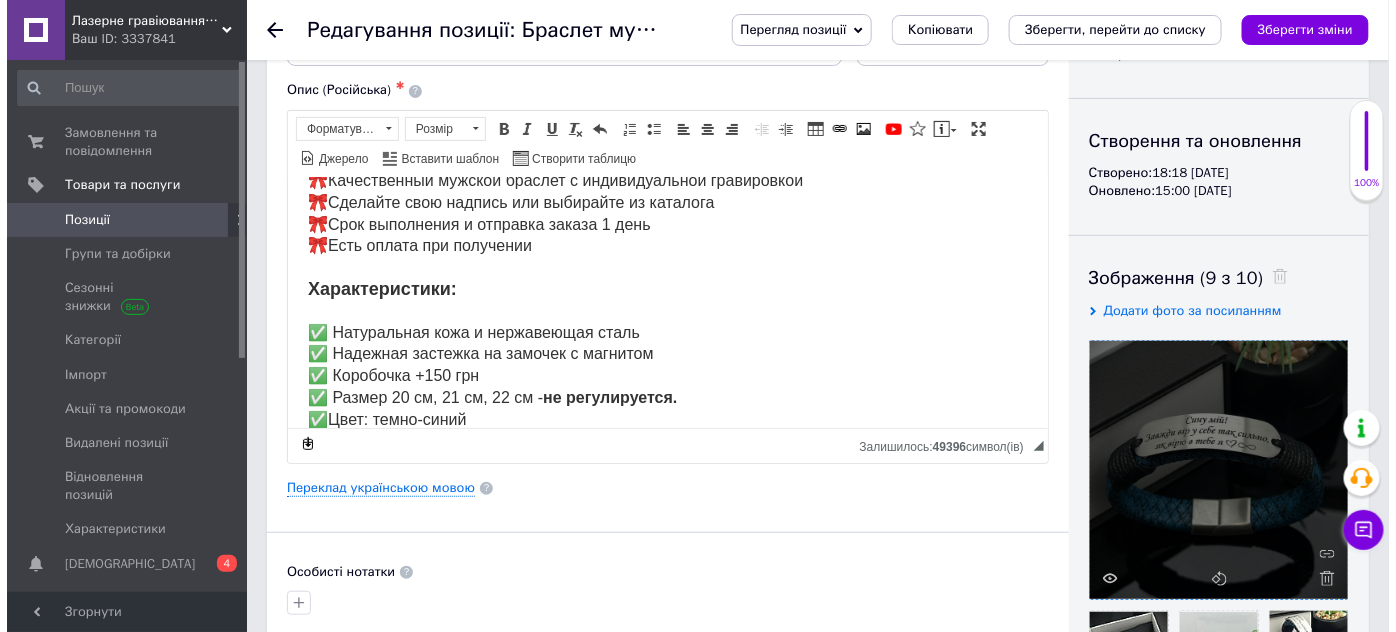 scroll, scrollTop: 272, scrollLeft: 0, axis: vertical 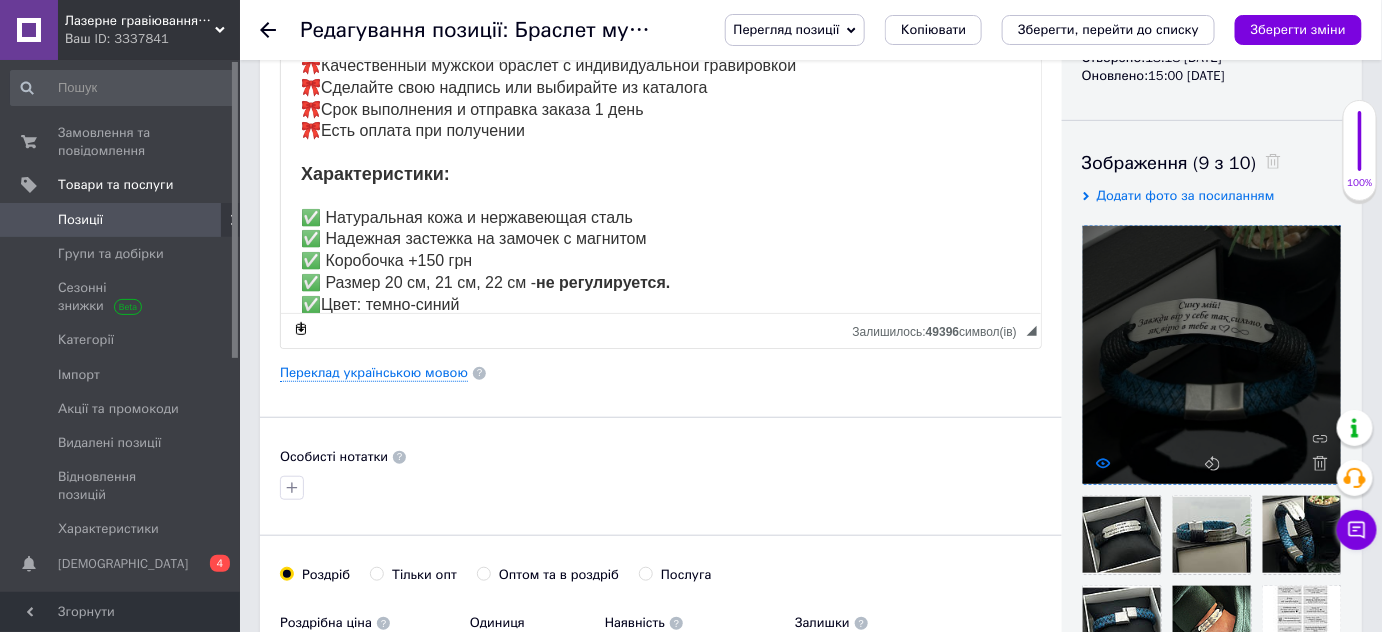click 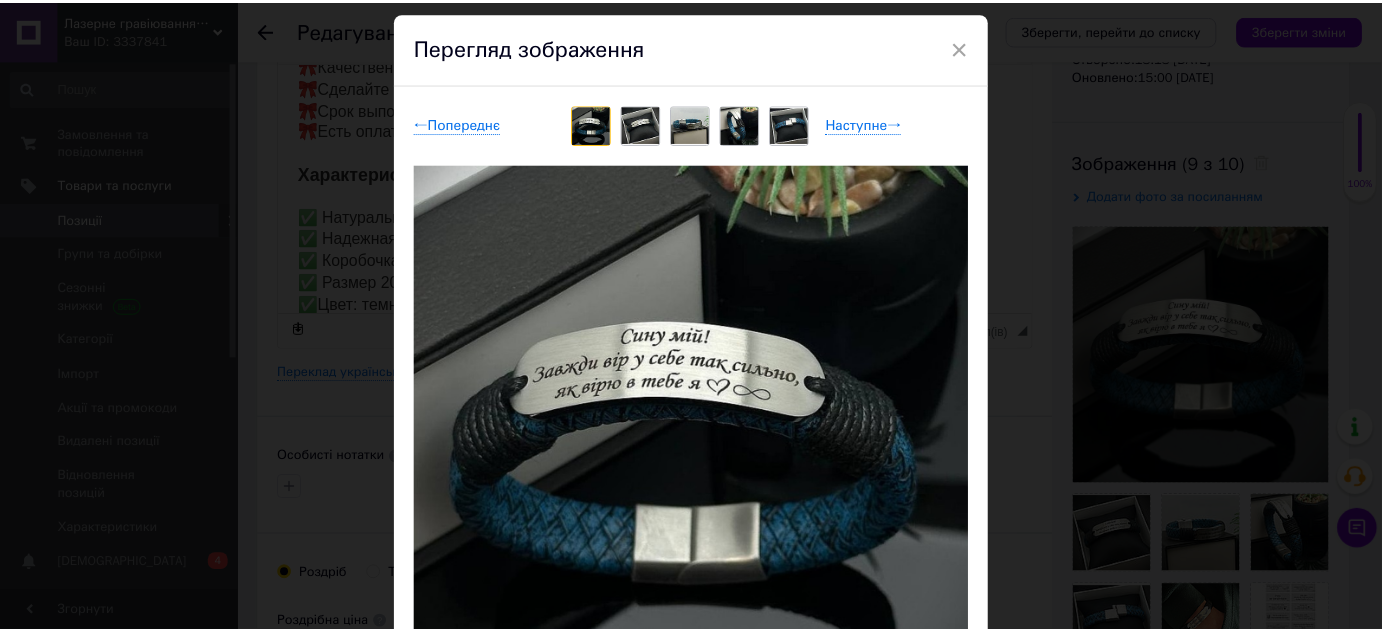 scroll, scrollTop: 90, scrollLeft: 0, axis: vertical 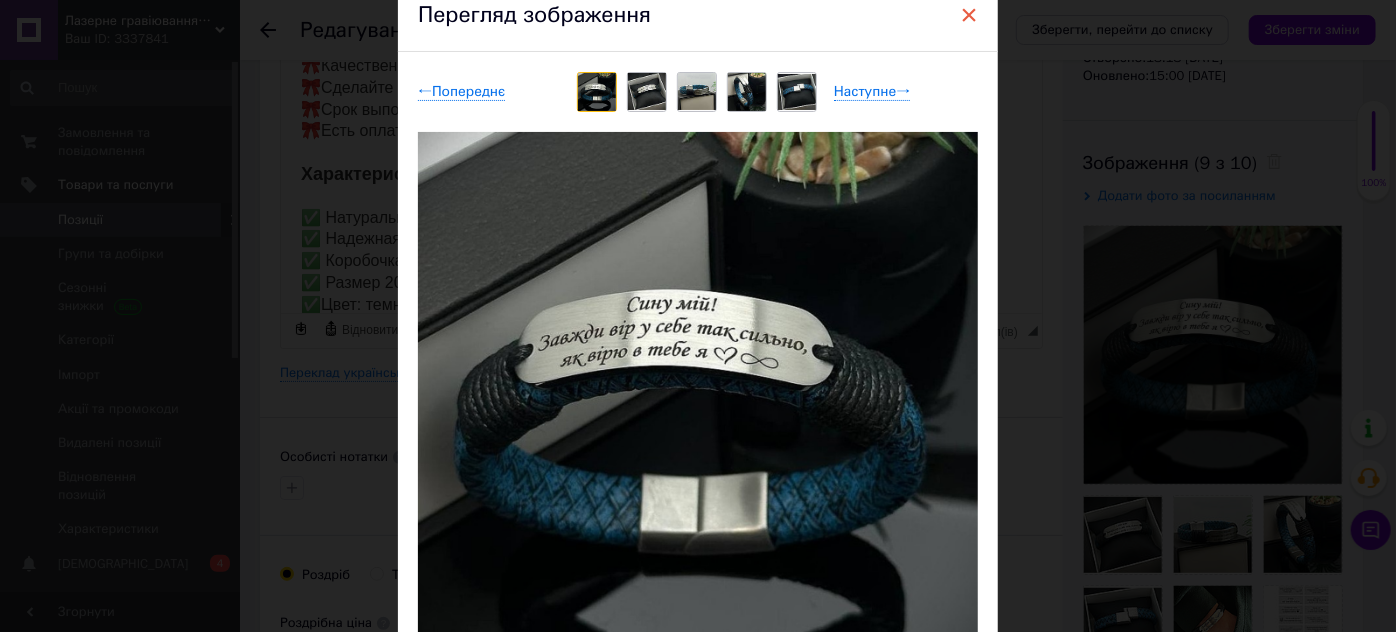 click on "×" at bounding box center (969, 15) 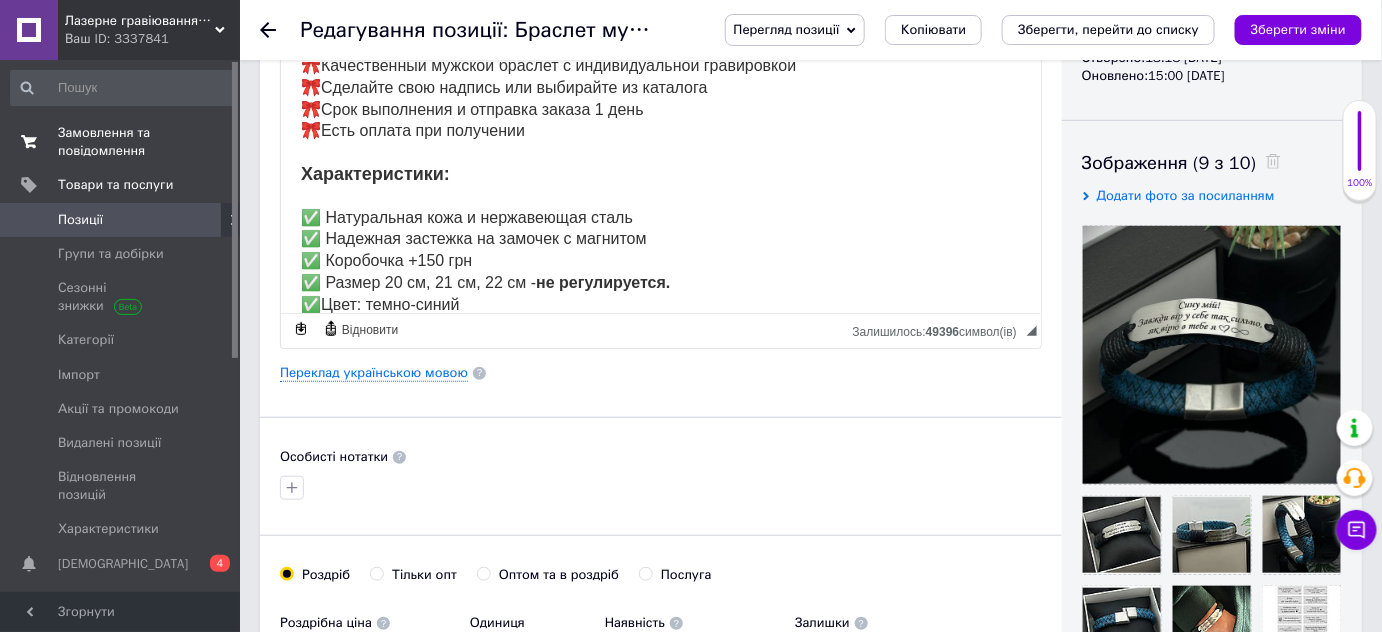 click on "Замовлення та повідомлення" at bounding box center (121, 142) 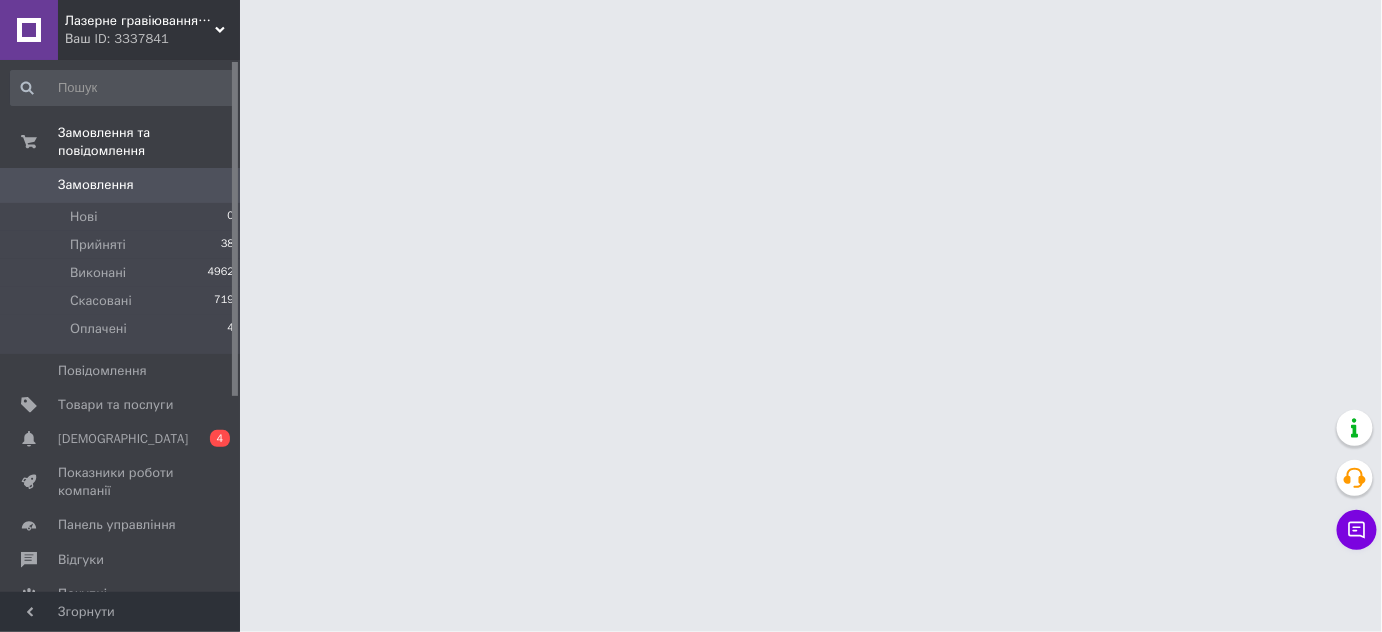 scroll, scrollTop: 0, scrollLeft: 0, axis: both 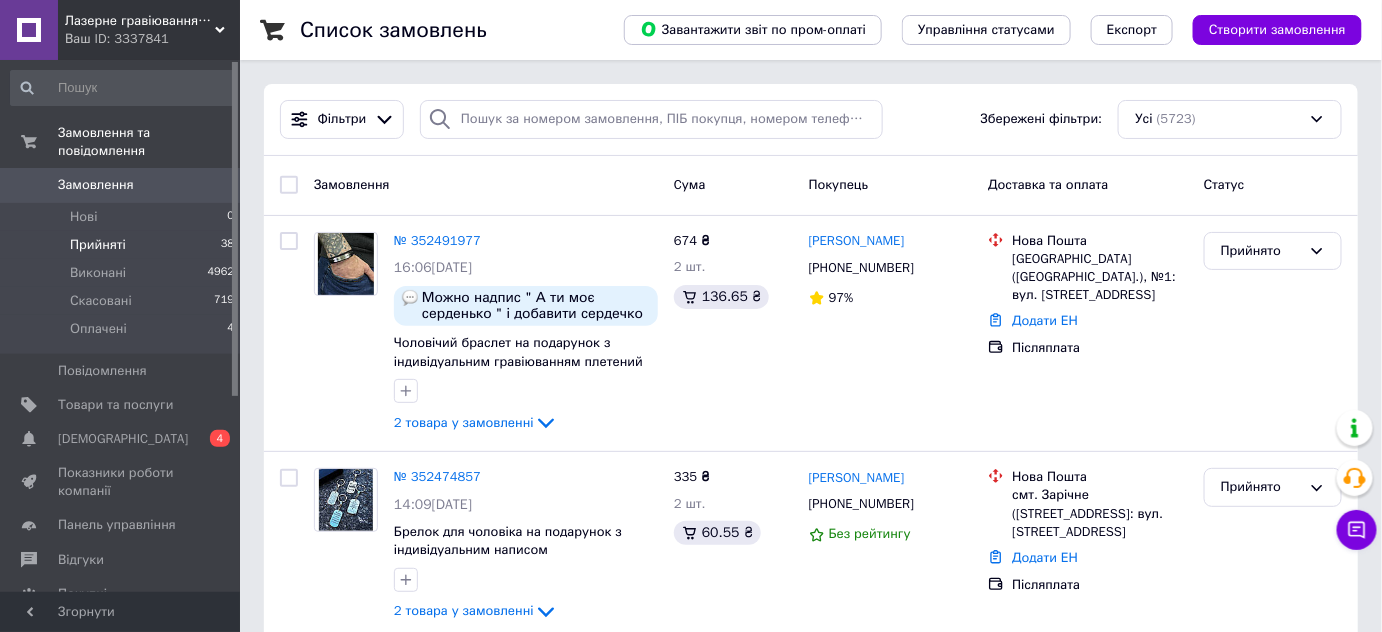 click on "Прийняті 38" at bounding box center [123, 245] 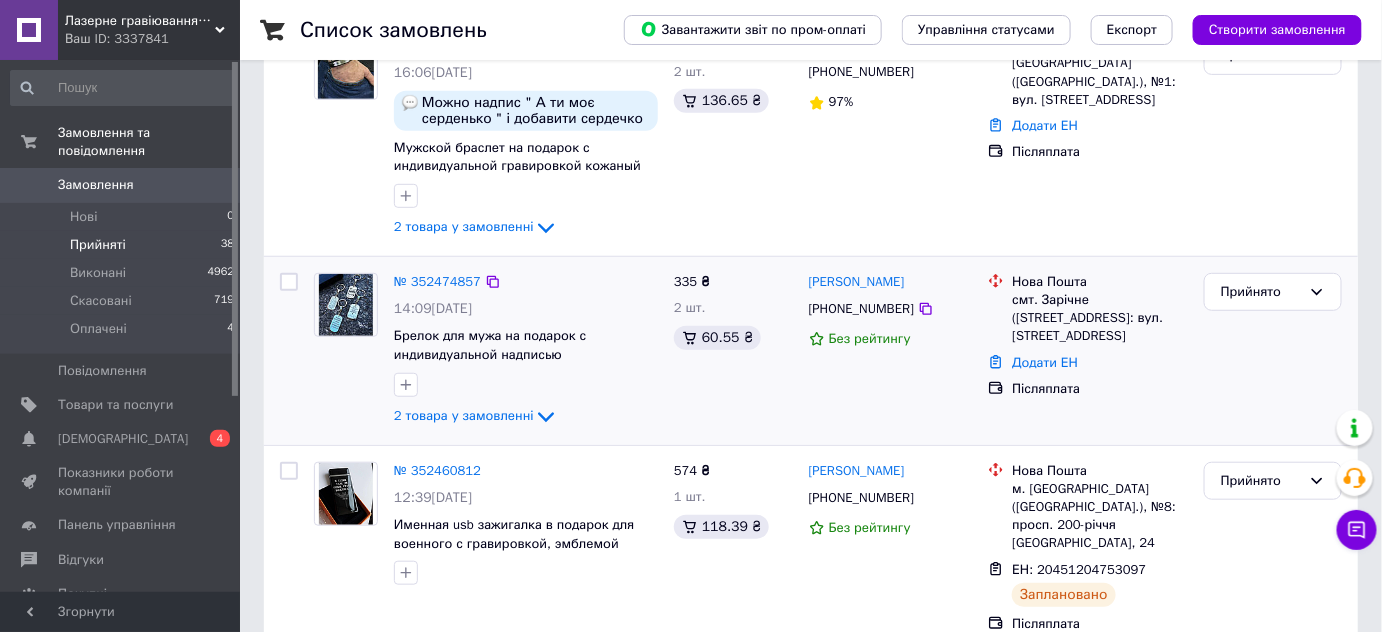 scroll, scrollTop: 272, scrollLeft: 0, axis: vertical 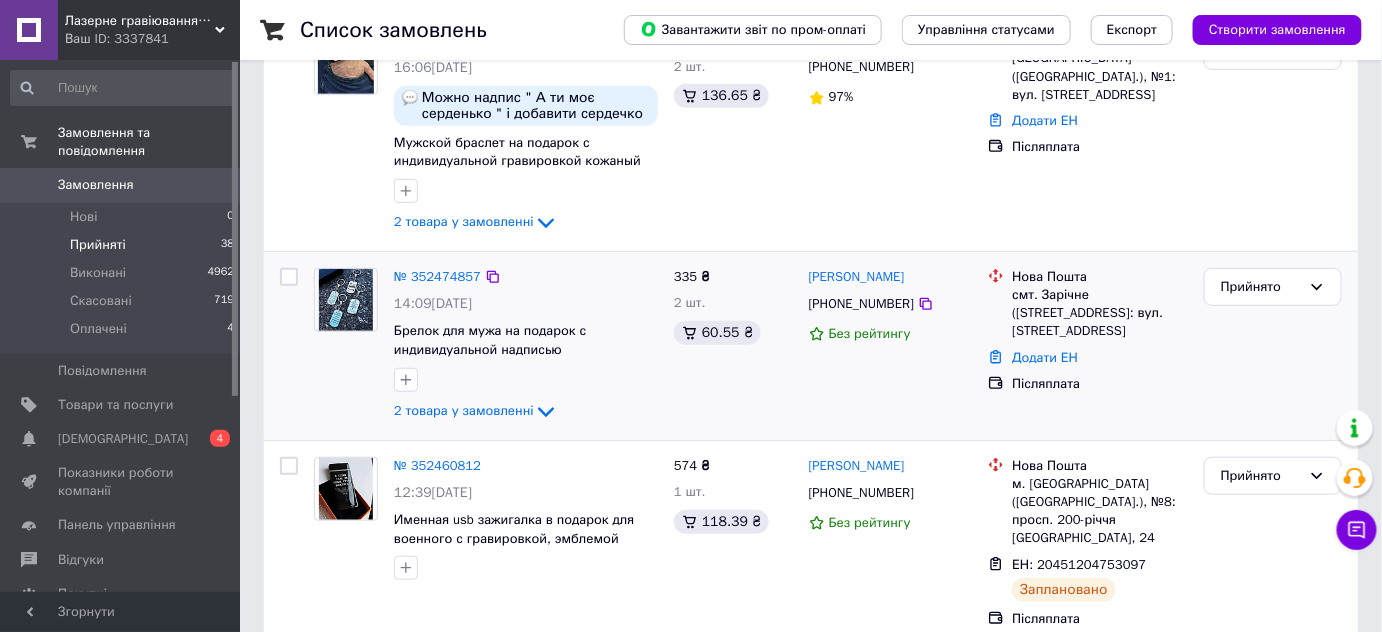 drag, startPoint x: 808, startPoint y: 279, endPoint x: 938, endPoint y: 280, distance: 130.00385 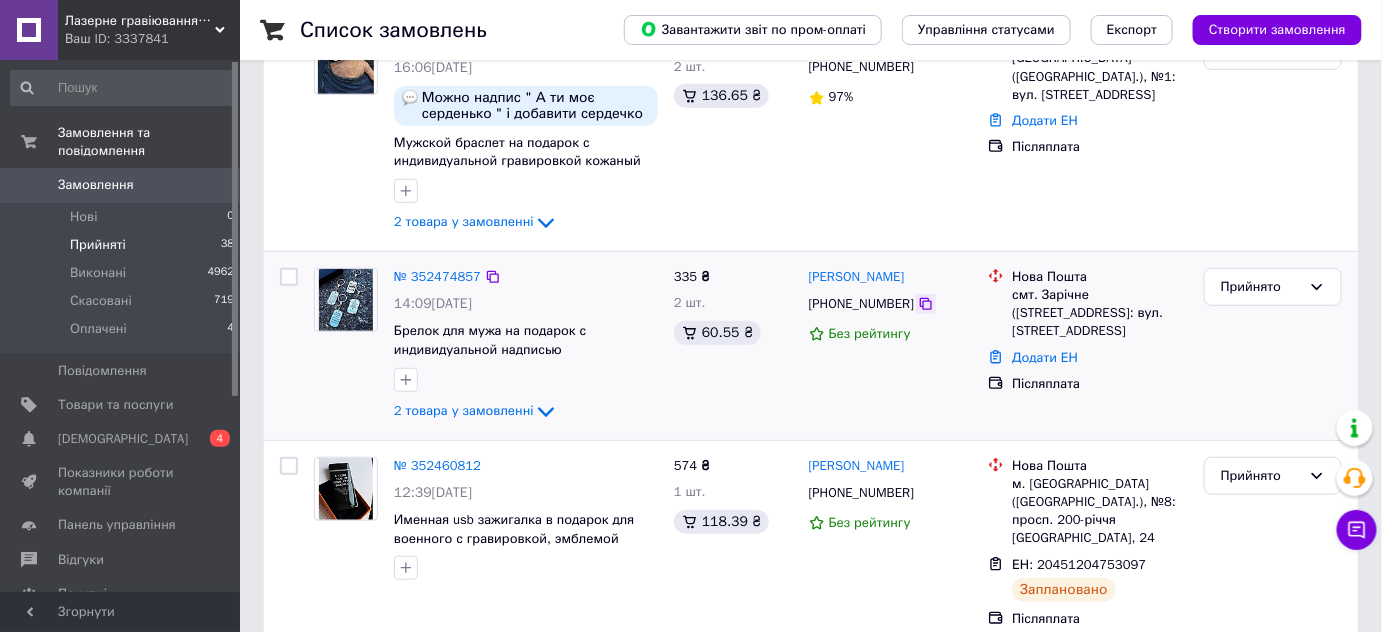 click 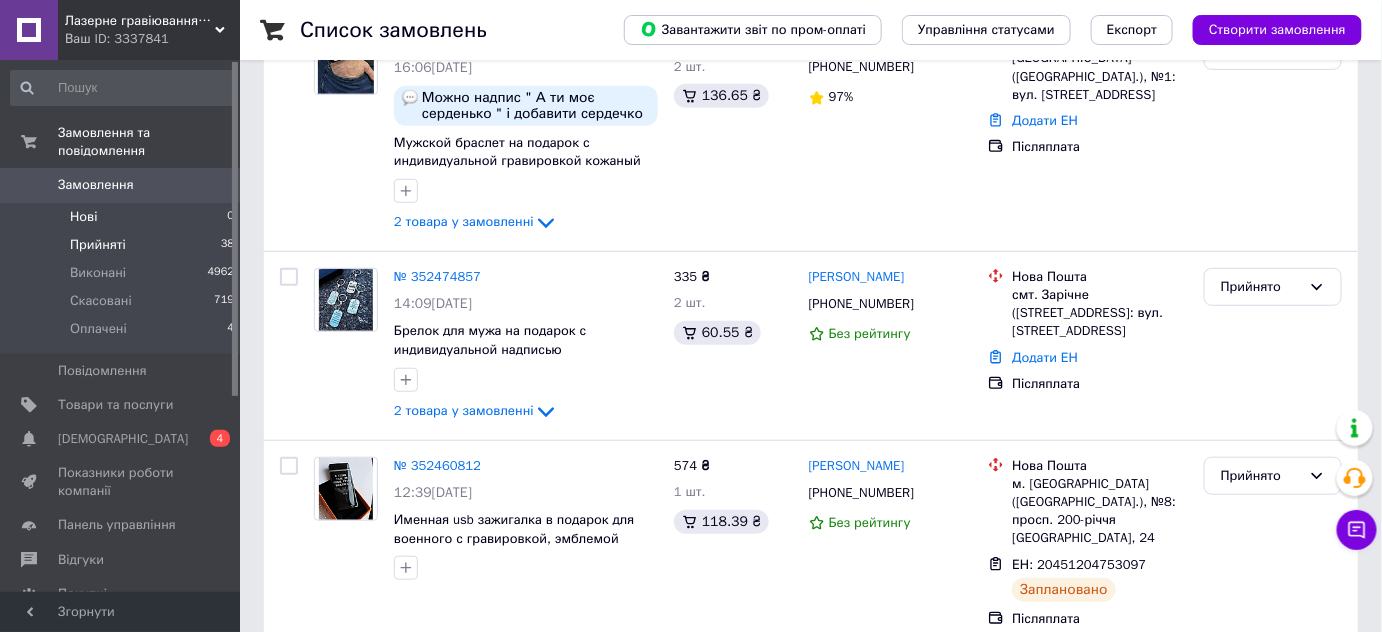 click on "Нові" at bounding box center (83, 217) 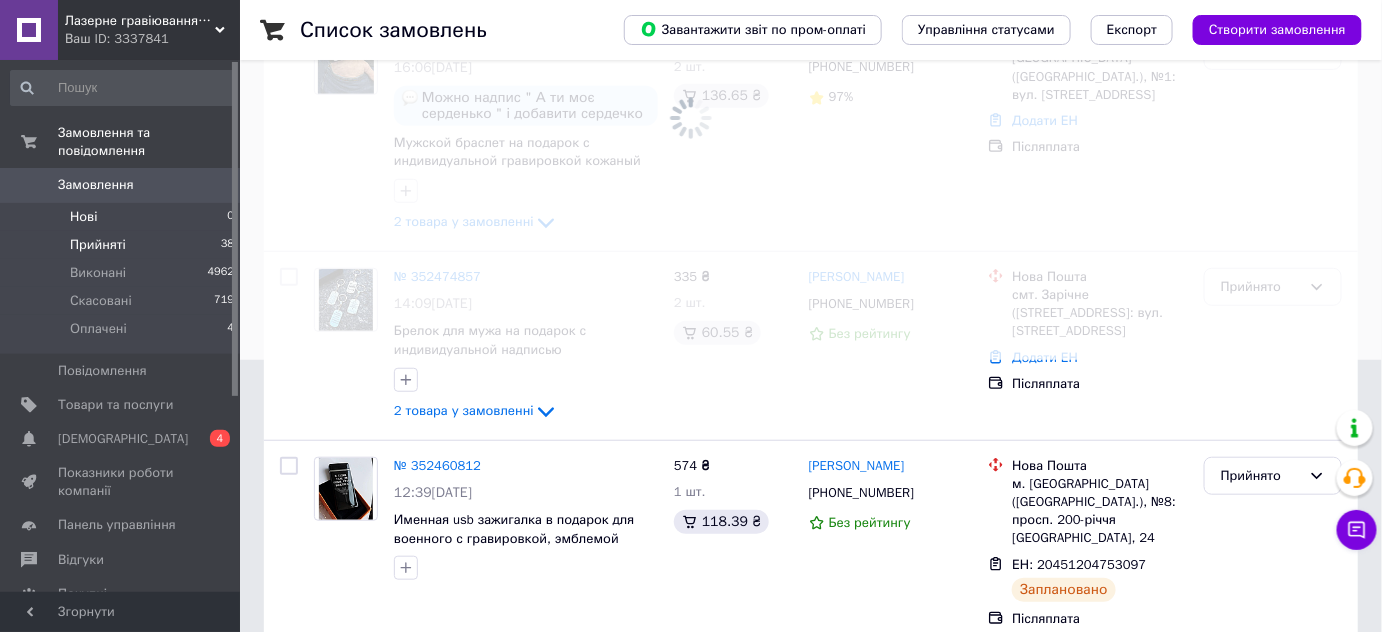 scroll, scrollTop: 0, scrollLeft: 0, axis: both 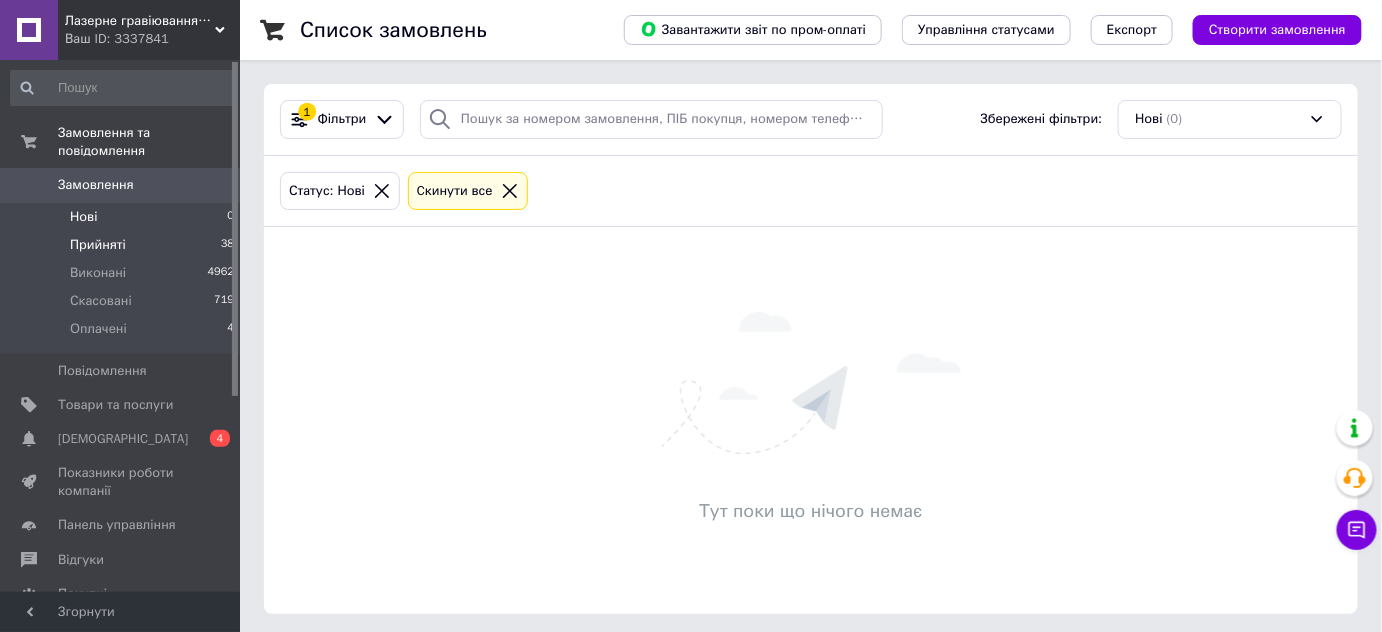 click on "Прийняті" at bounding box center (98, 245) 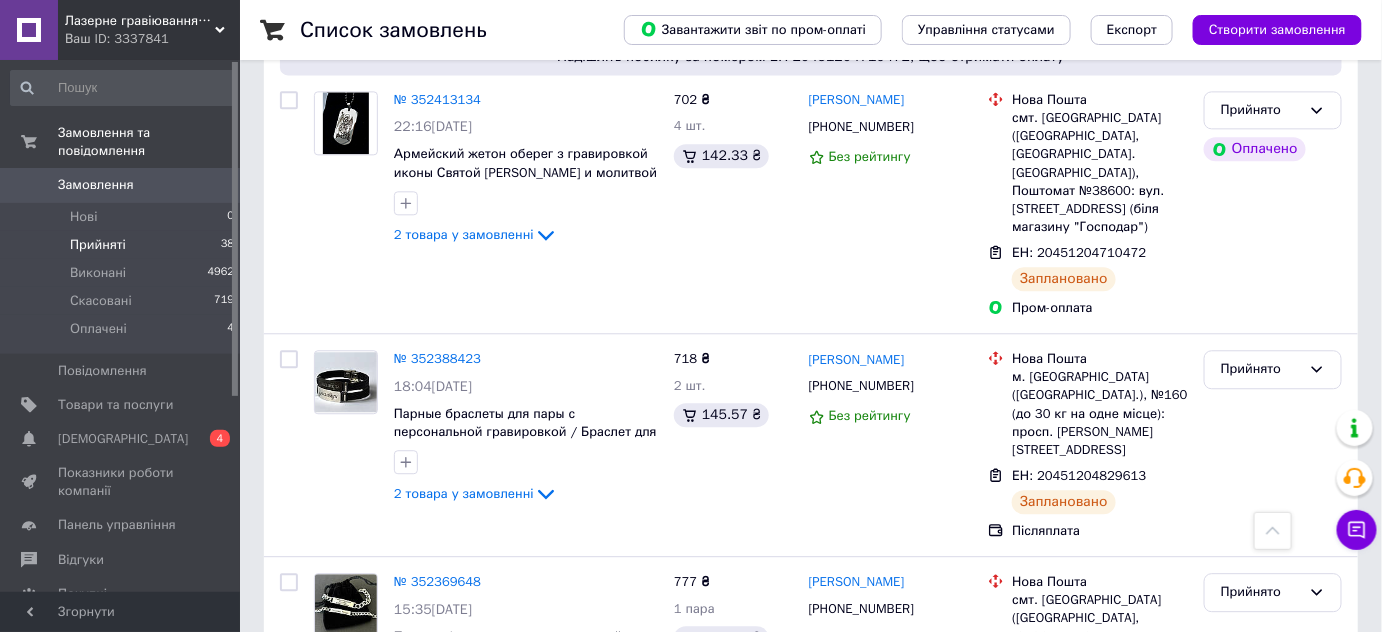 scroll, scrollTop: 1363, scrollLeft: 0, axis: vertical 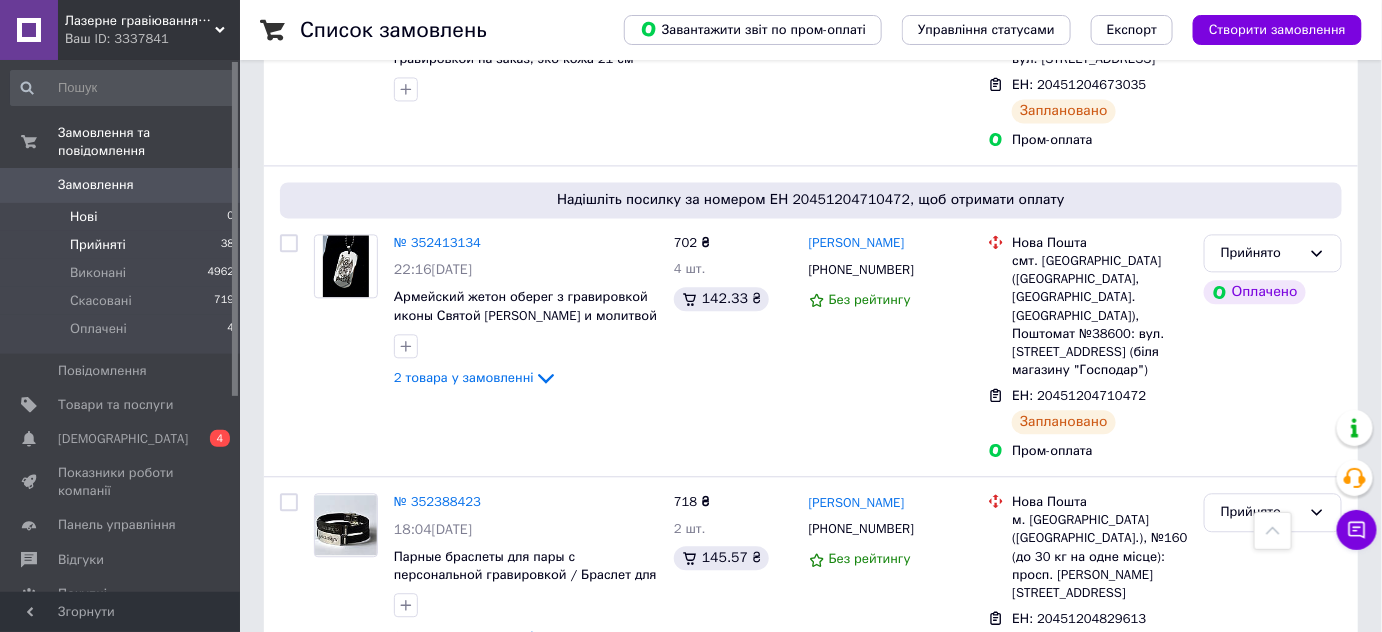click on "Нові" at bounding box center (83, 217) 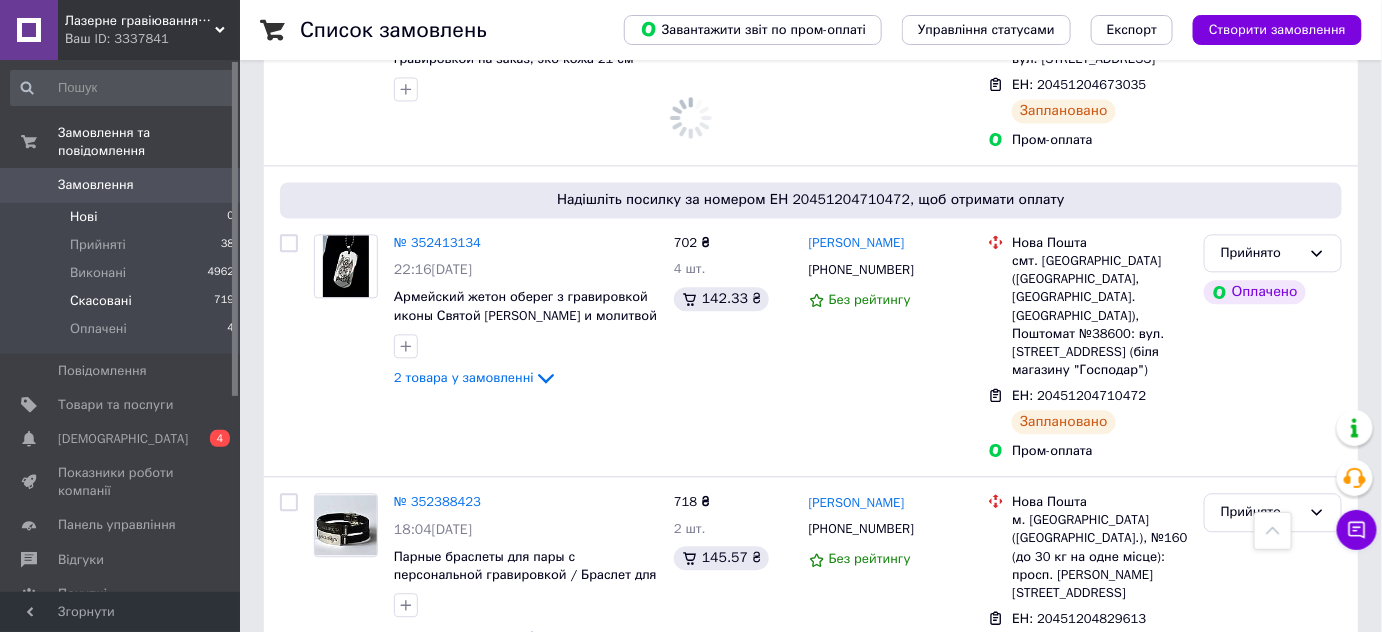 scroll, scrollTop: 0, scrollLeft: 0, axis: both 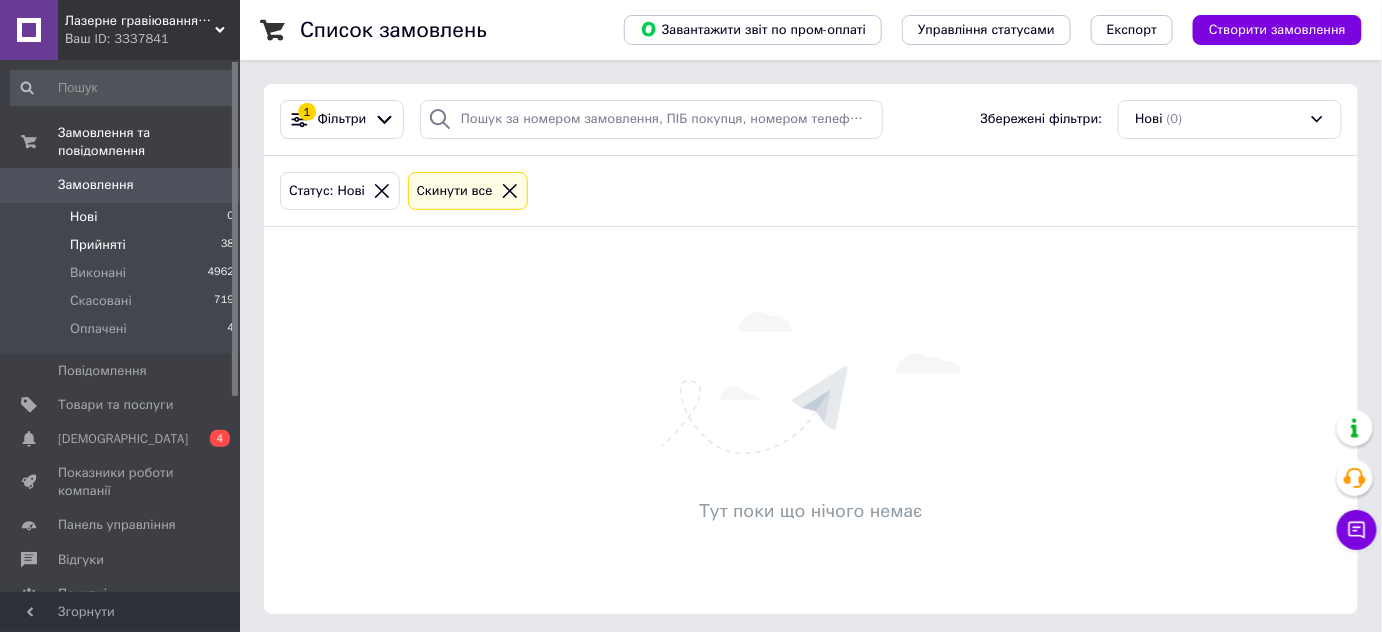 click on "Прийняті" at bounding box center (98, 245) 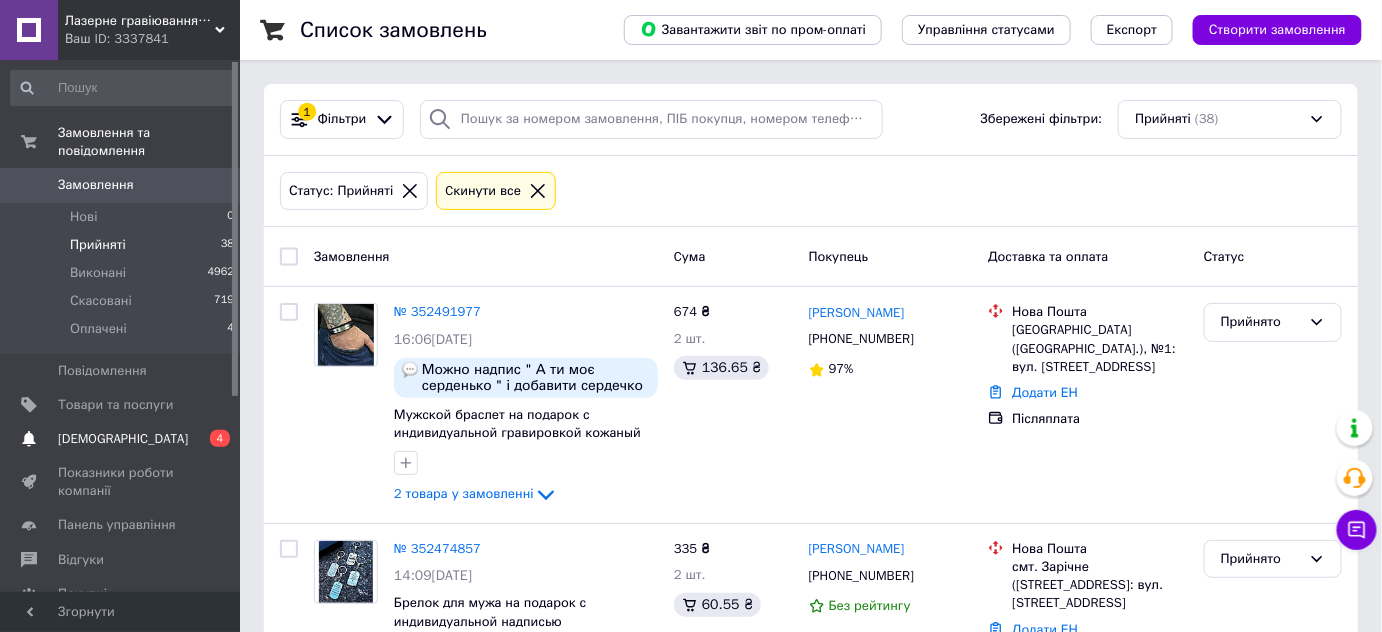 click on "[DEMOGRAPHIC_DATA]" at bounding box center [121, 439] 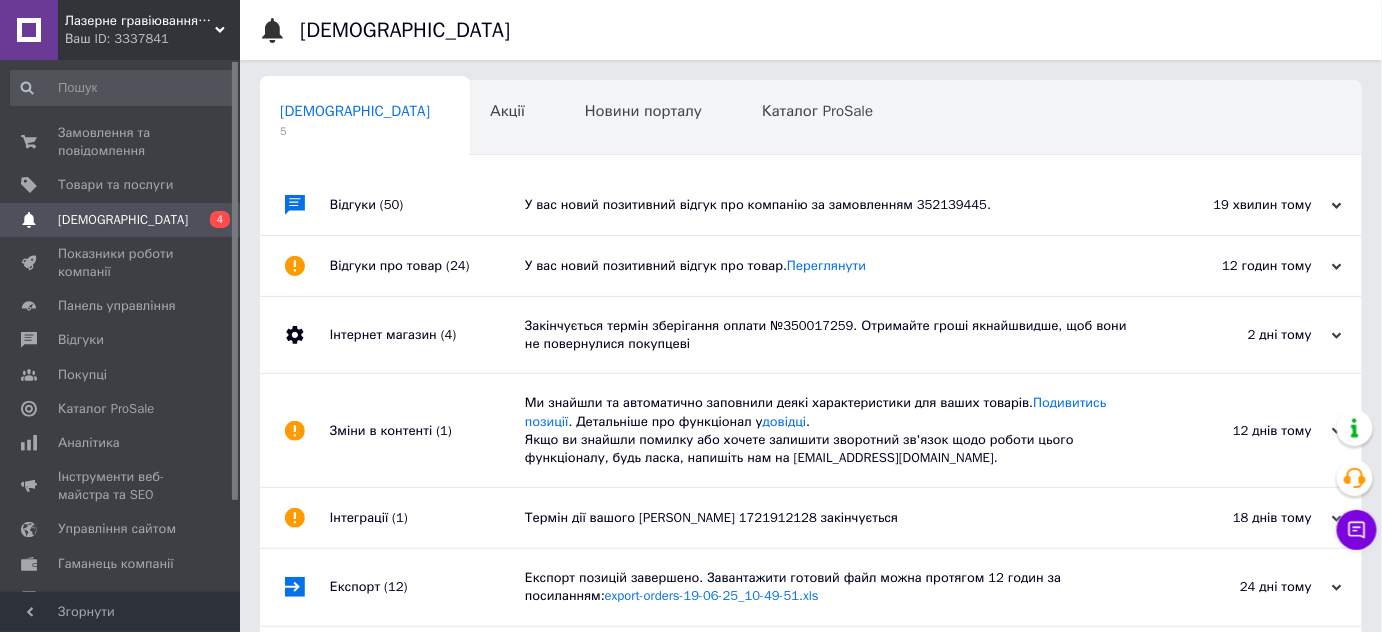 click on "У вас новий позитивний відгук про компанію за замовленням 352139445." at bounding box center (833, 205) 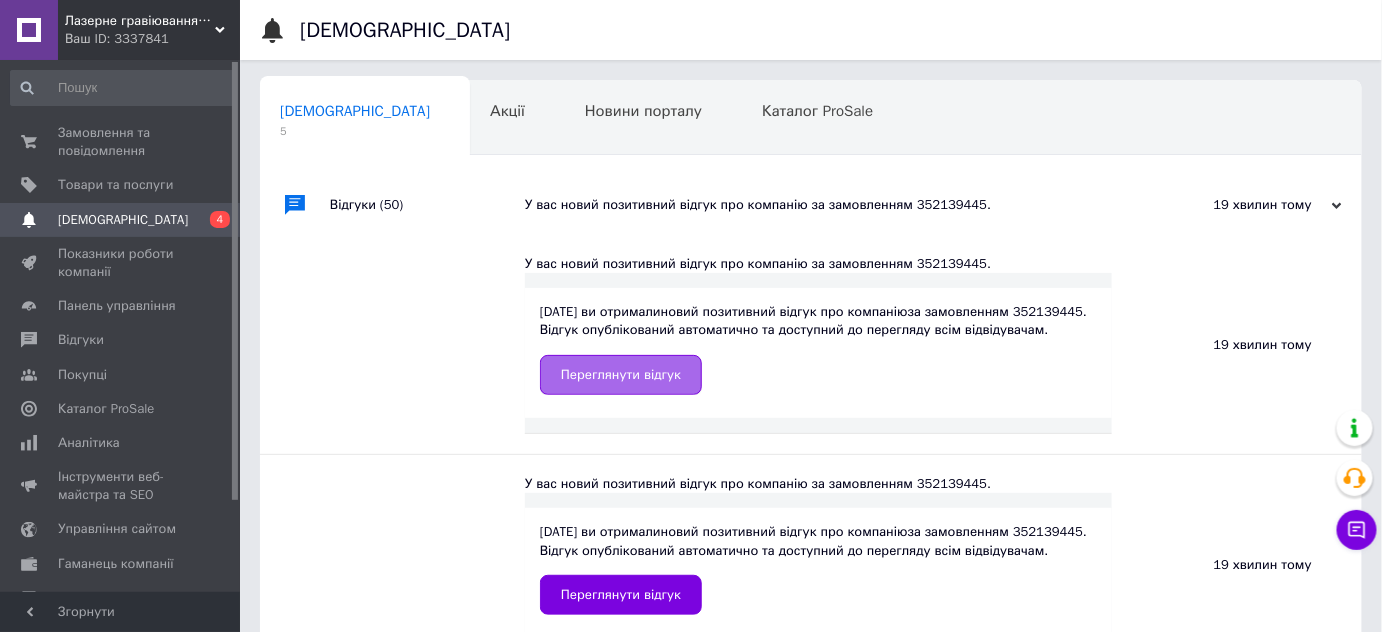 click on "Переглянути відгук" at bounding box center (621, 375) 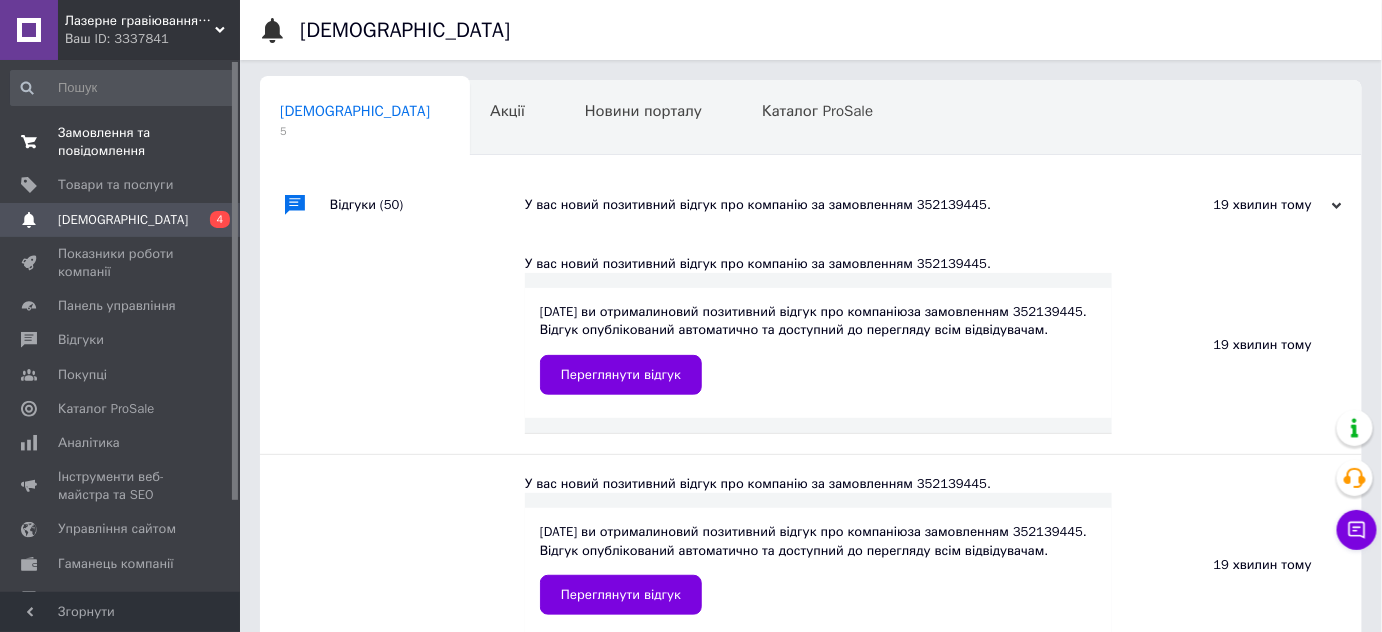 click on "Замовлення та повідомлення" at bounding box center [121, 142] 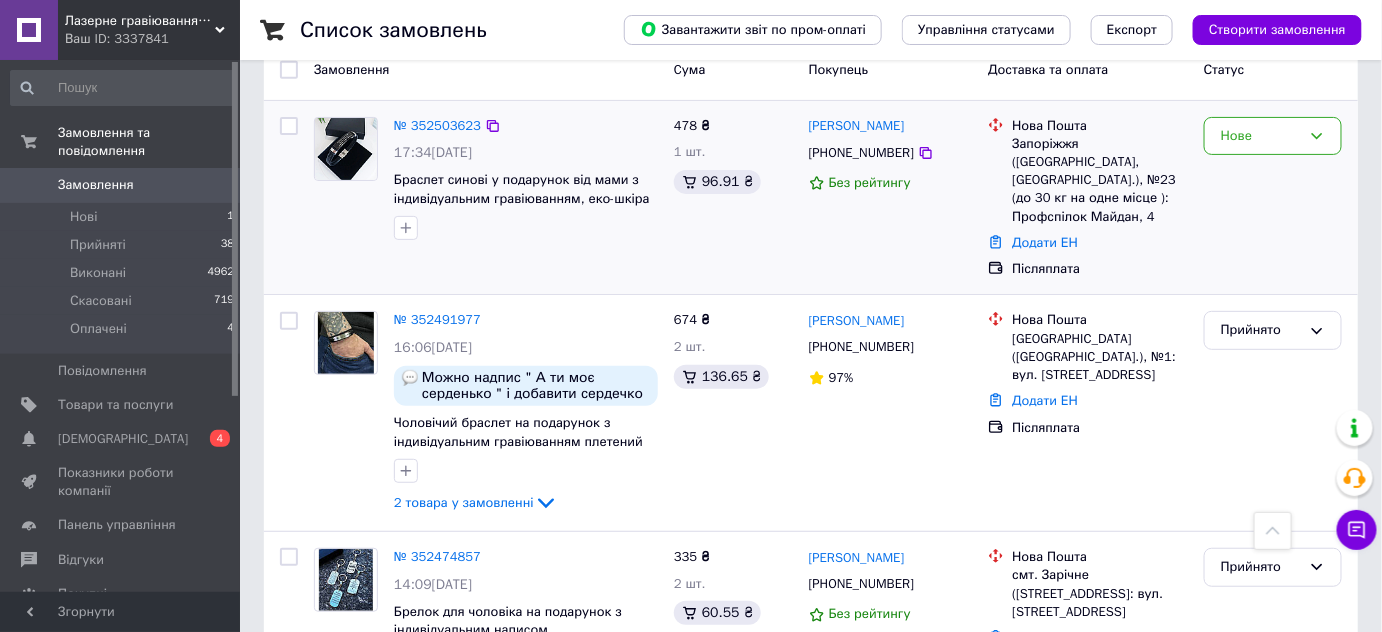 scroll, scrollTop: 0, scrollLeft: 0, axis: both 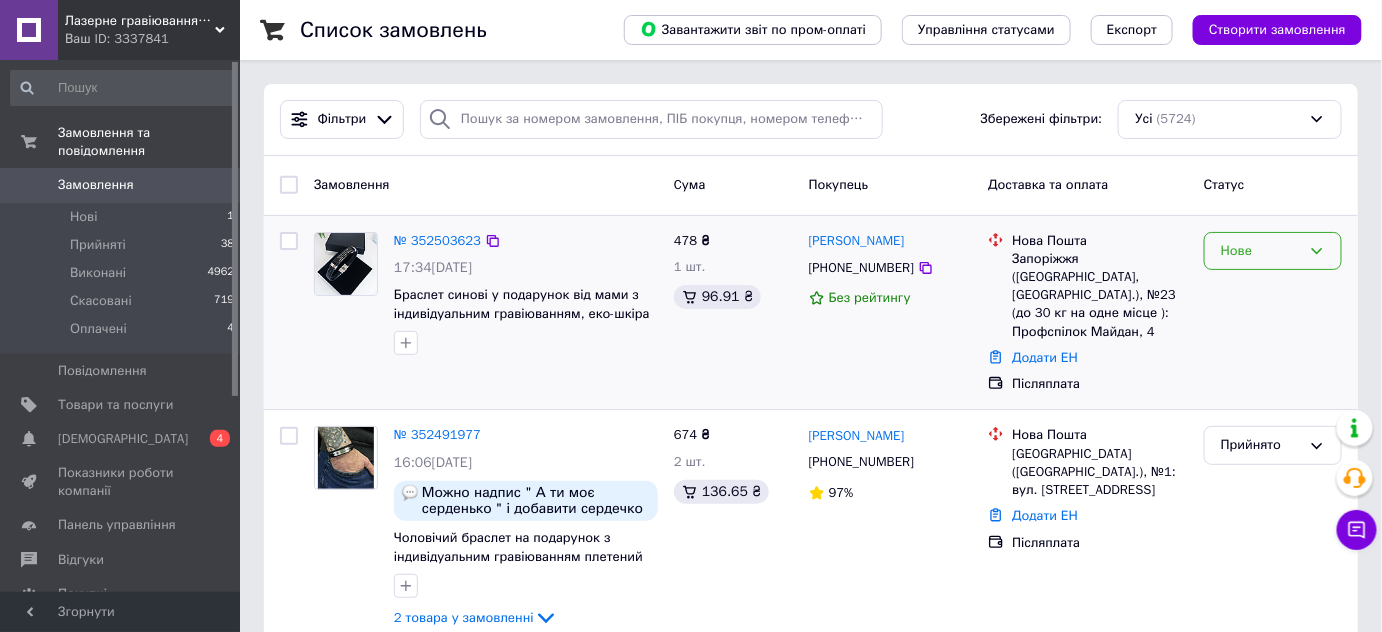 click on "Нове" at bounding box center (1261, 251) 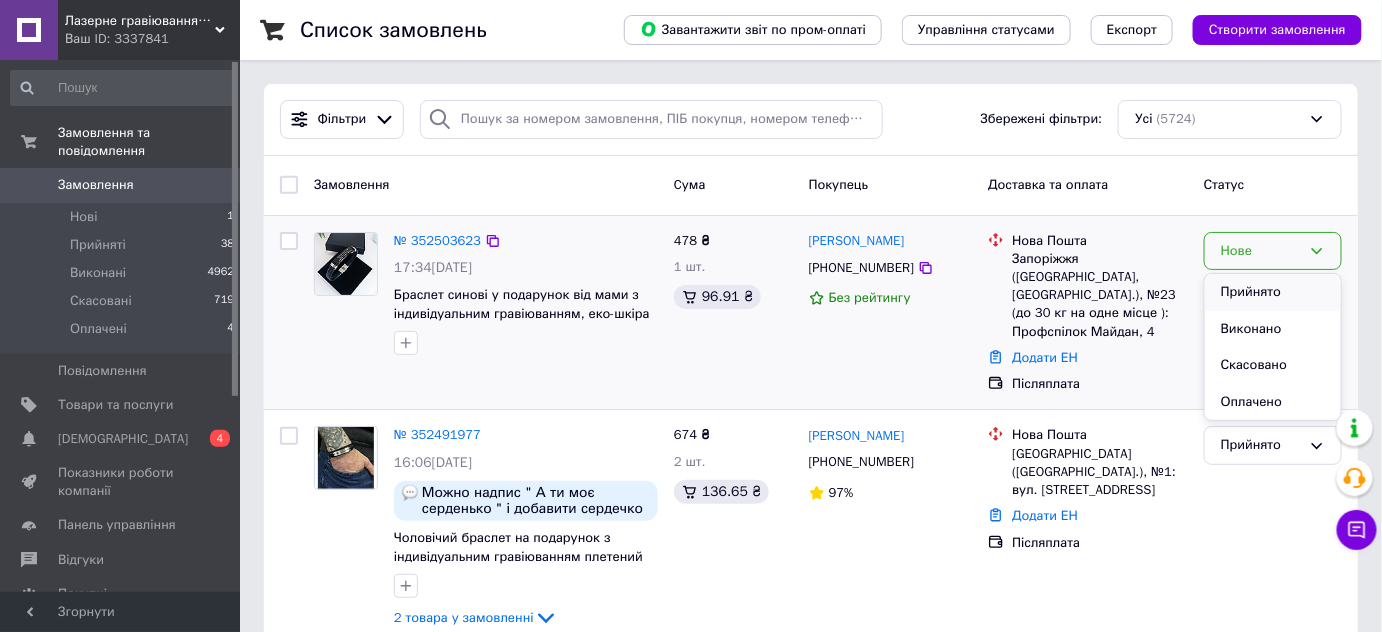 click on "Прийнято" at bounding box center (1273, 292) 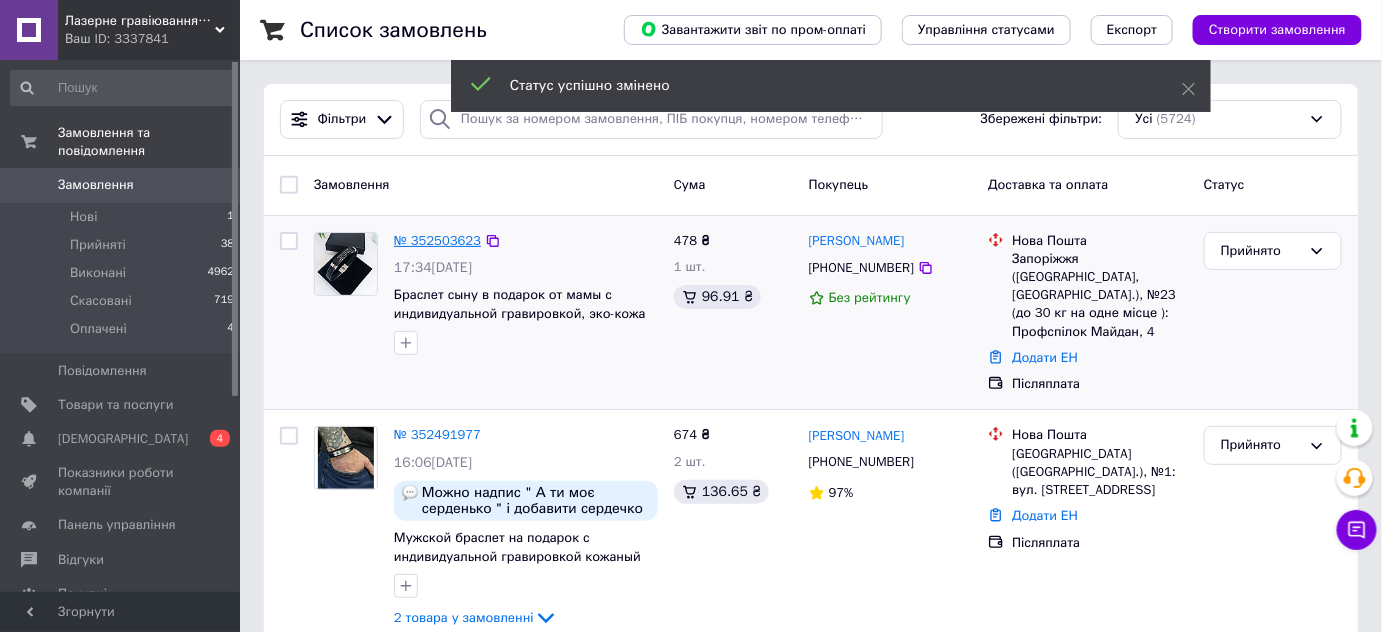 click on "№ 352503623" at bounding box center (437, 240) 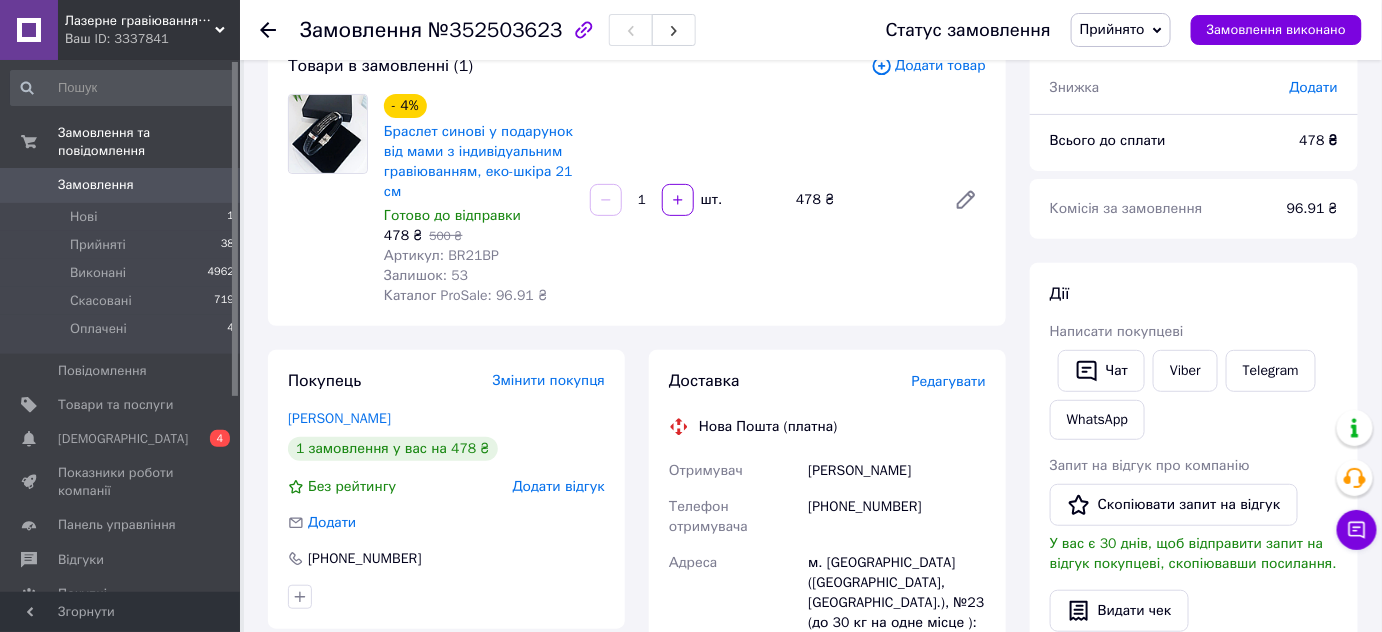 scroll, scrollTop: 0, scrollLeft: 0, axis: both 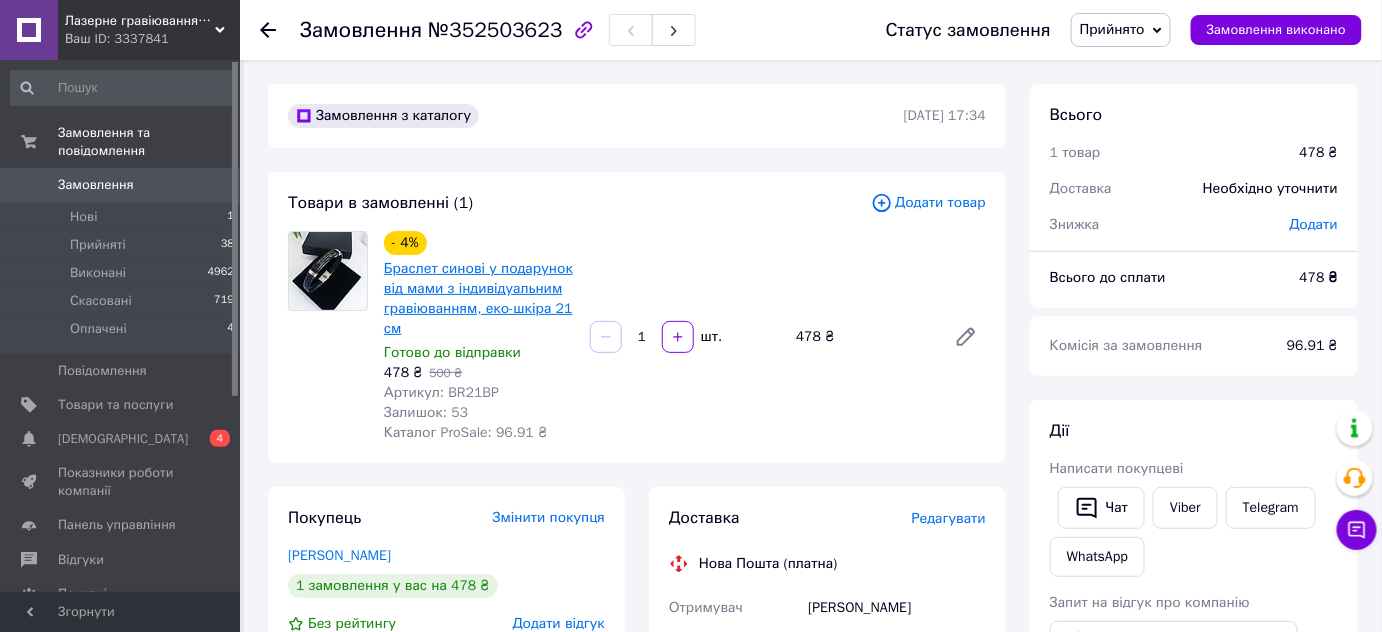 click on "Браслет синові у подарунок від мами з індивідуальним гравіюванням, еко-шкіра 21 см" at bounding box center (478, 298) 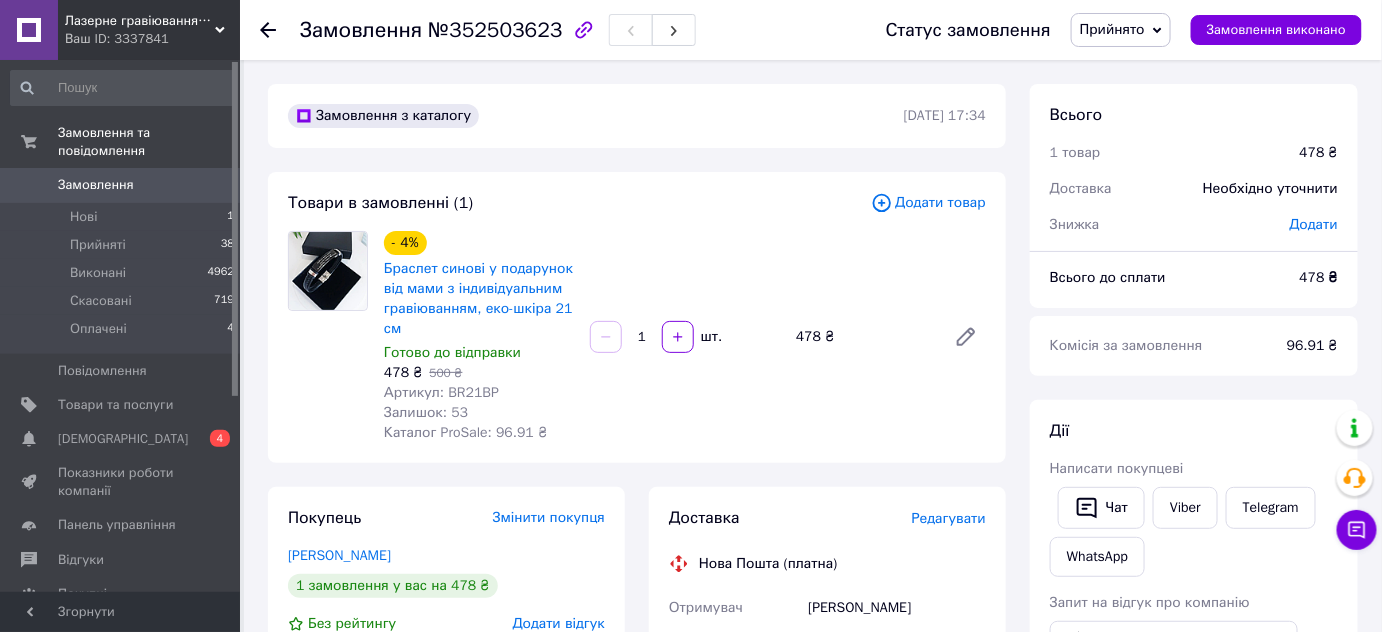 scroll, scrollTop: 181, scrollLeft: 0, axis: vertical 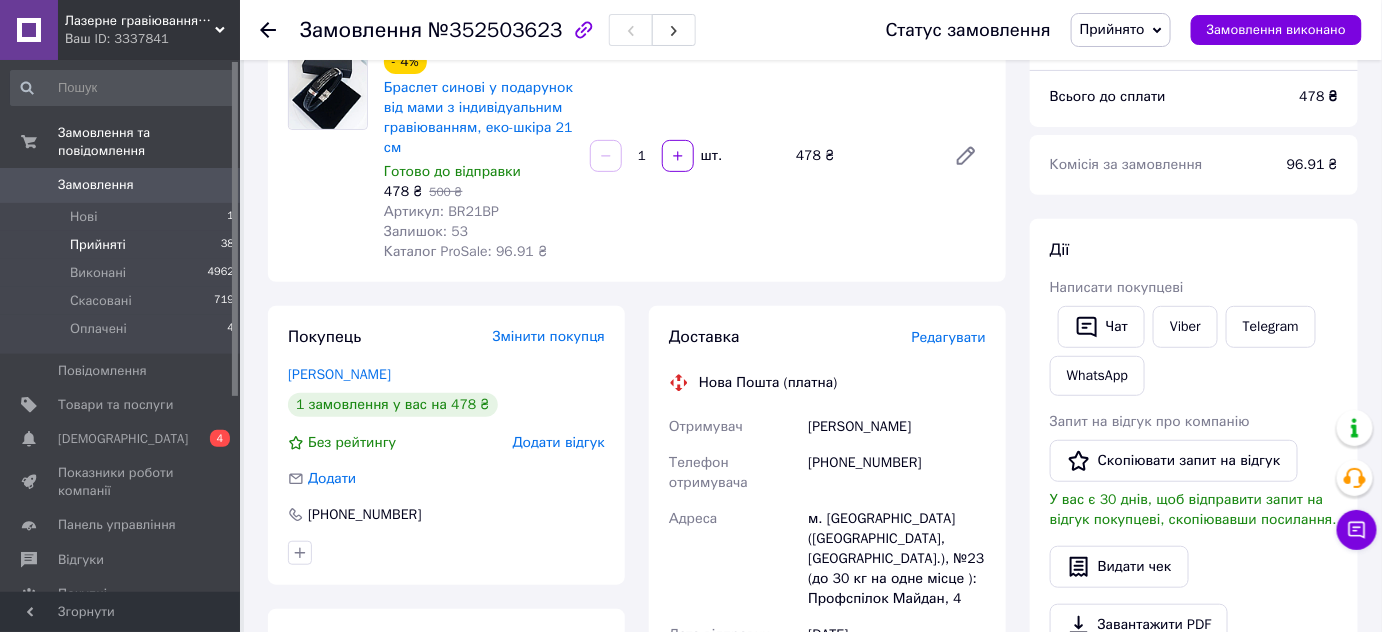 click on "Прийняті" at bounding box center (98, 245) 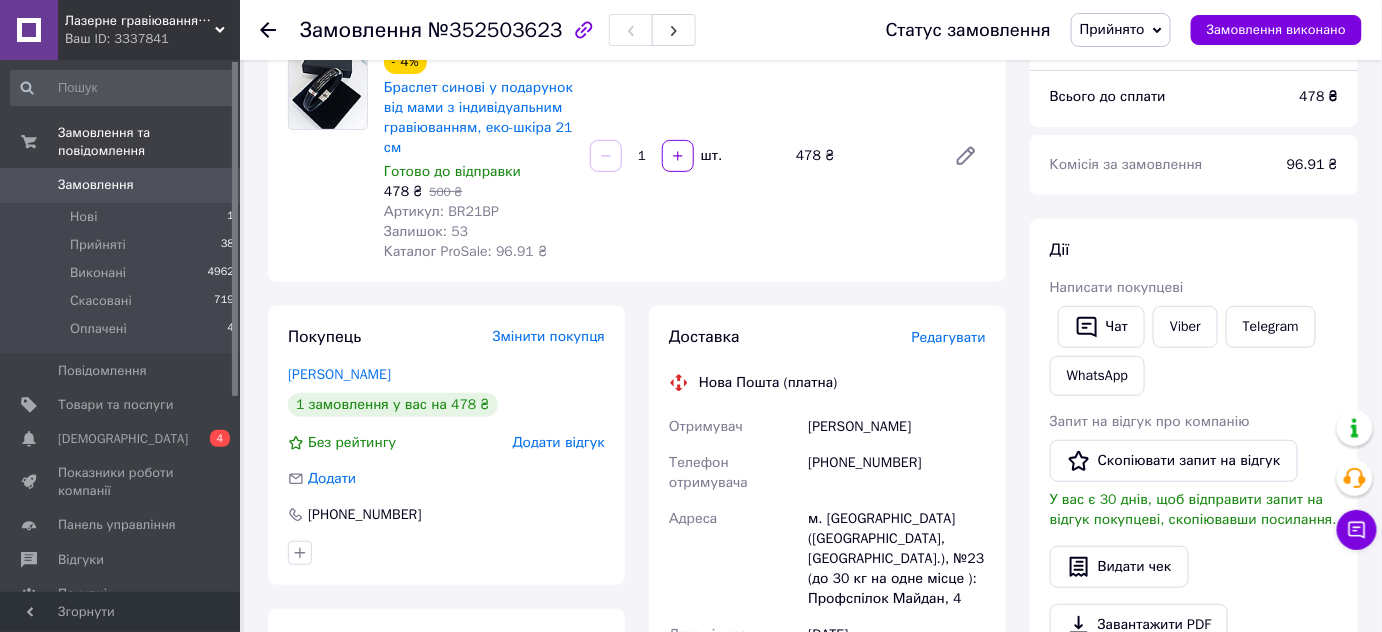 scroll, scrollTop: 0, scrollLeft: 0, axis: both 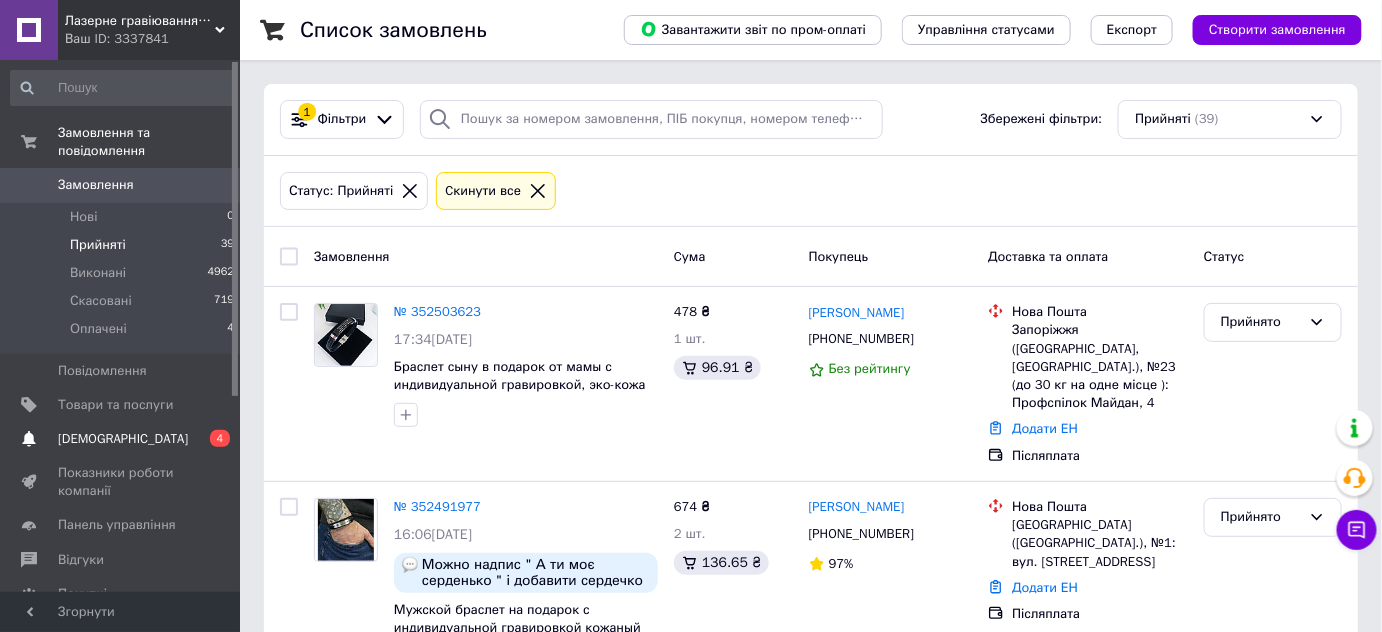 click on "[DEMOGRAPHIC_DATA]" at bounding box center [123, 439] 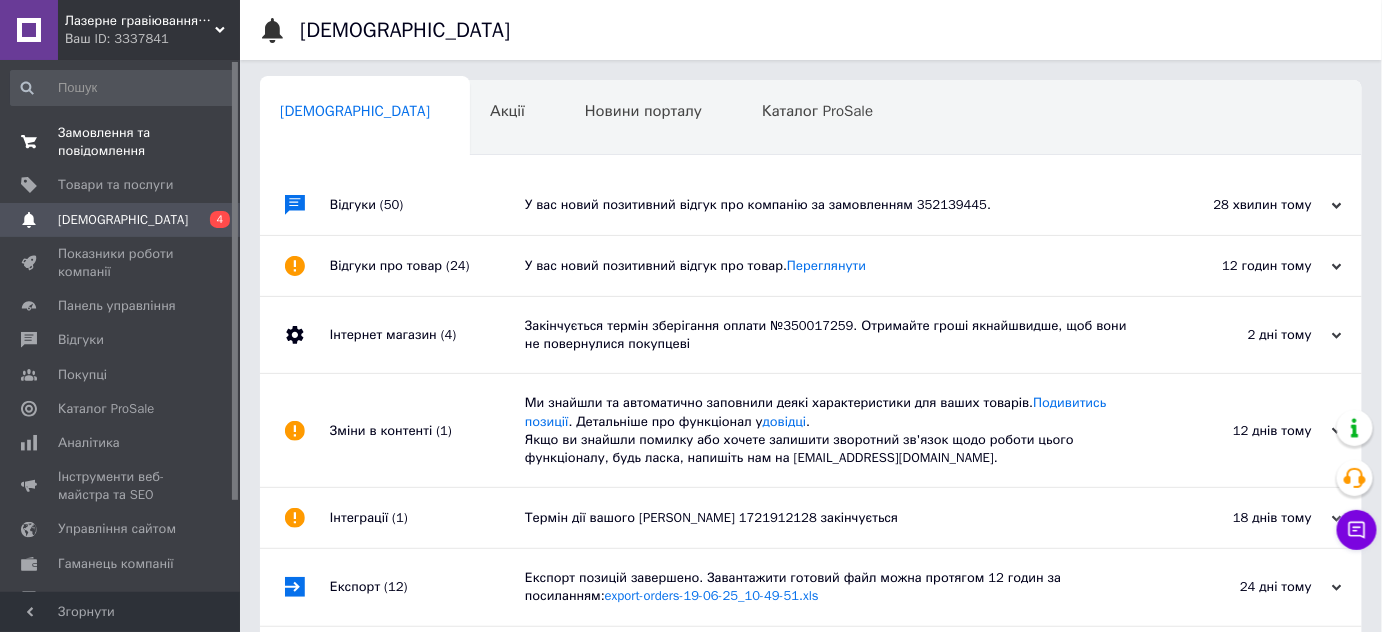 click on "Замовлення та повідомлення" at bounding box center [121, 142] 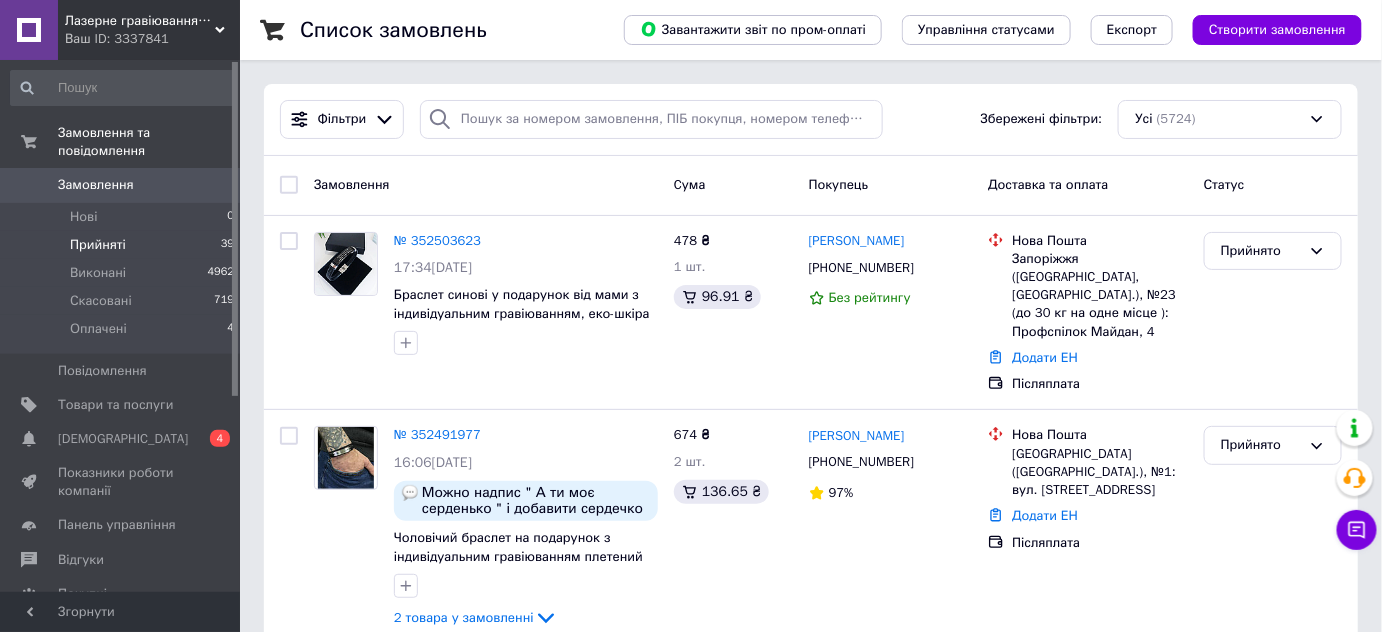 click on "Прийняті" at bounding box center (98, 245) 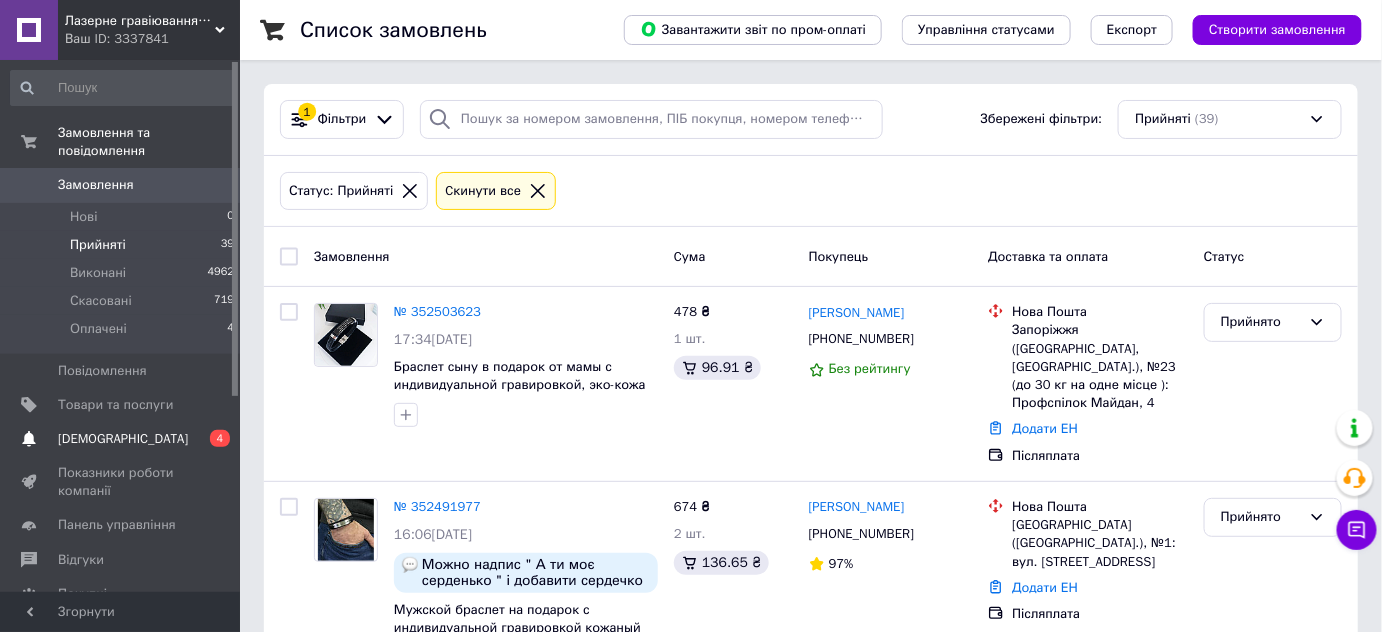click on "[DEMOGRAPHIC_DATA]" at bounding box center [123, 439] 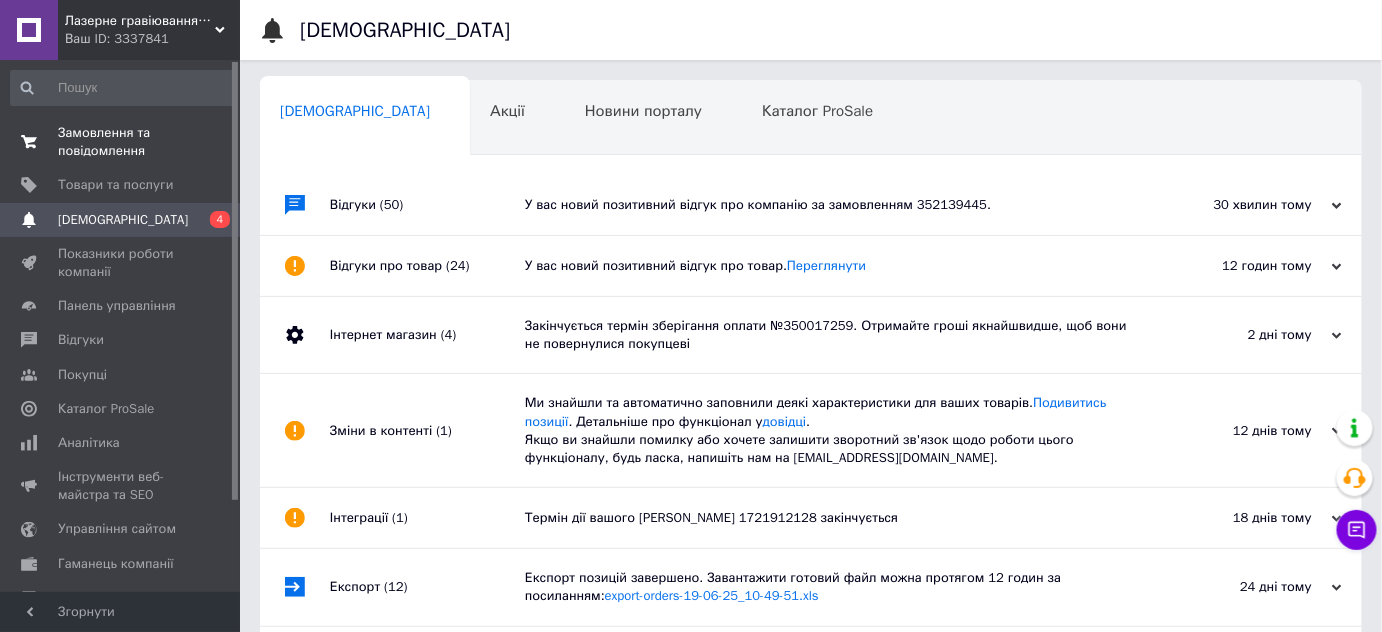 click on "Замовлення та повідомлення" at bounding box center (121, 142) 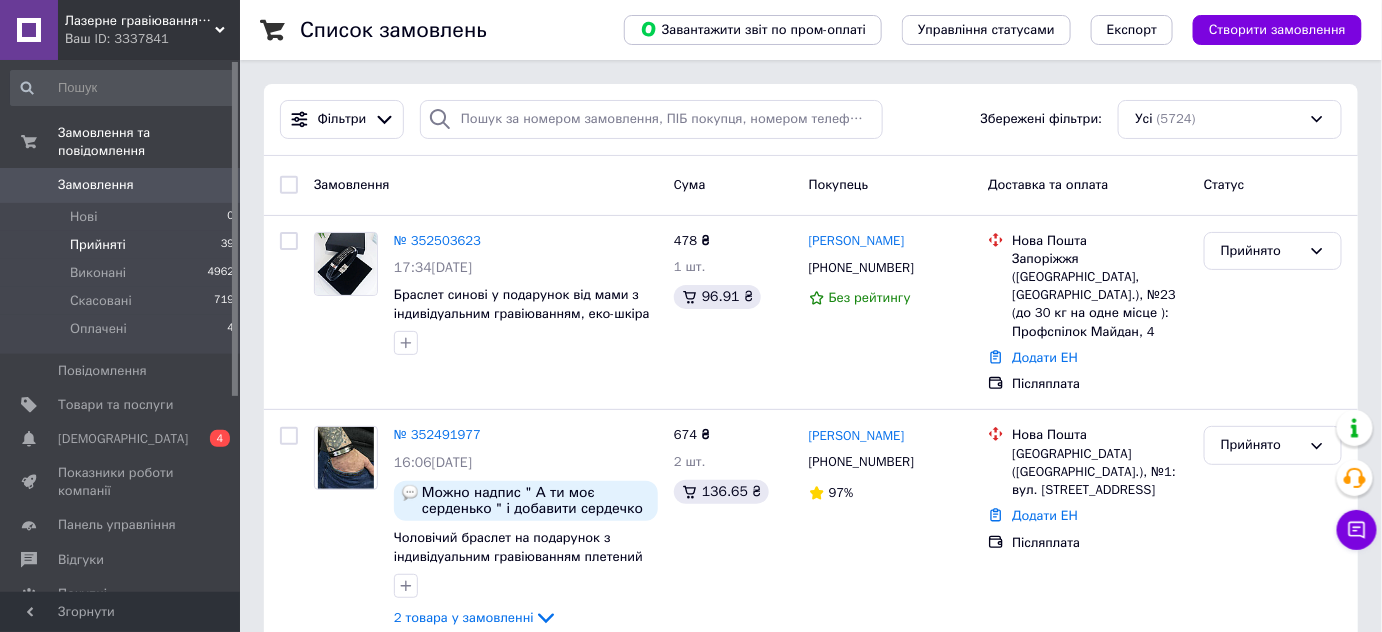 click on "Прийняті" at bounding box center [98, 245] 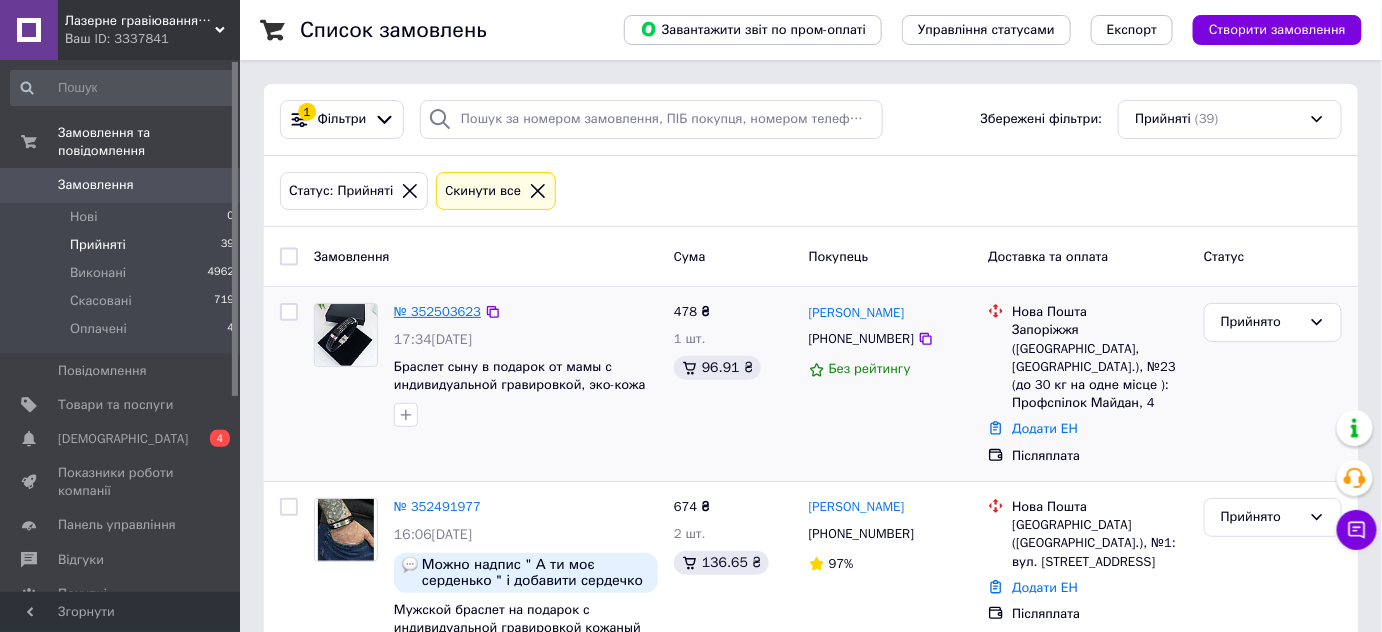 click on "№ 352503623" at bounding box center (437, 311) 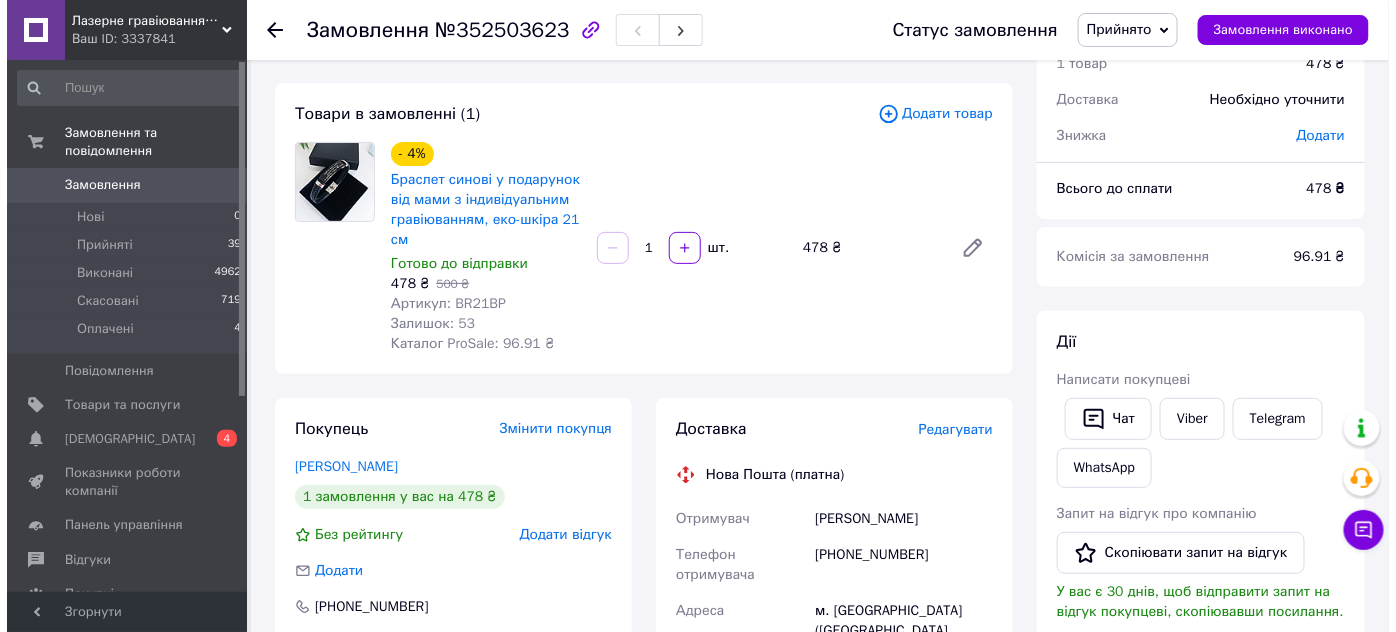 scroll, scrollTop: 90, scrollLeft: 0, axis: vertical 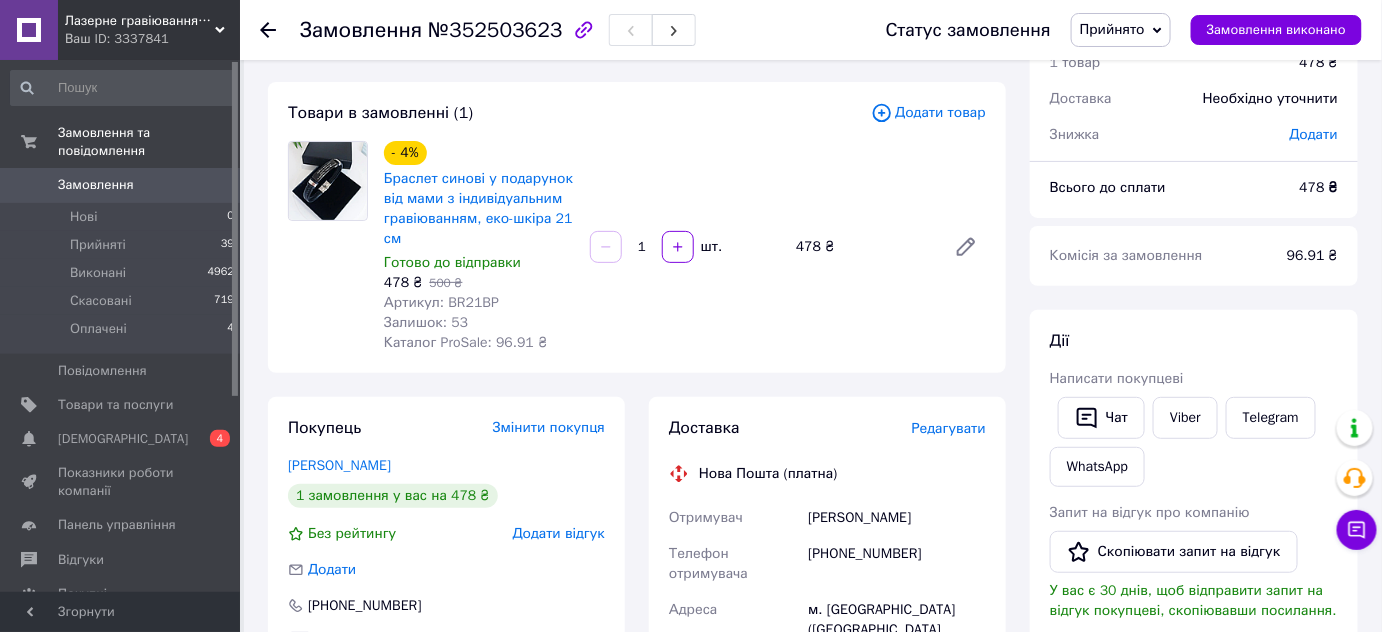 click on "Додати товар" at bounding box center [928, 113] 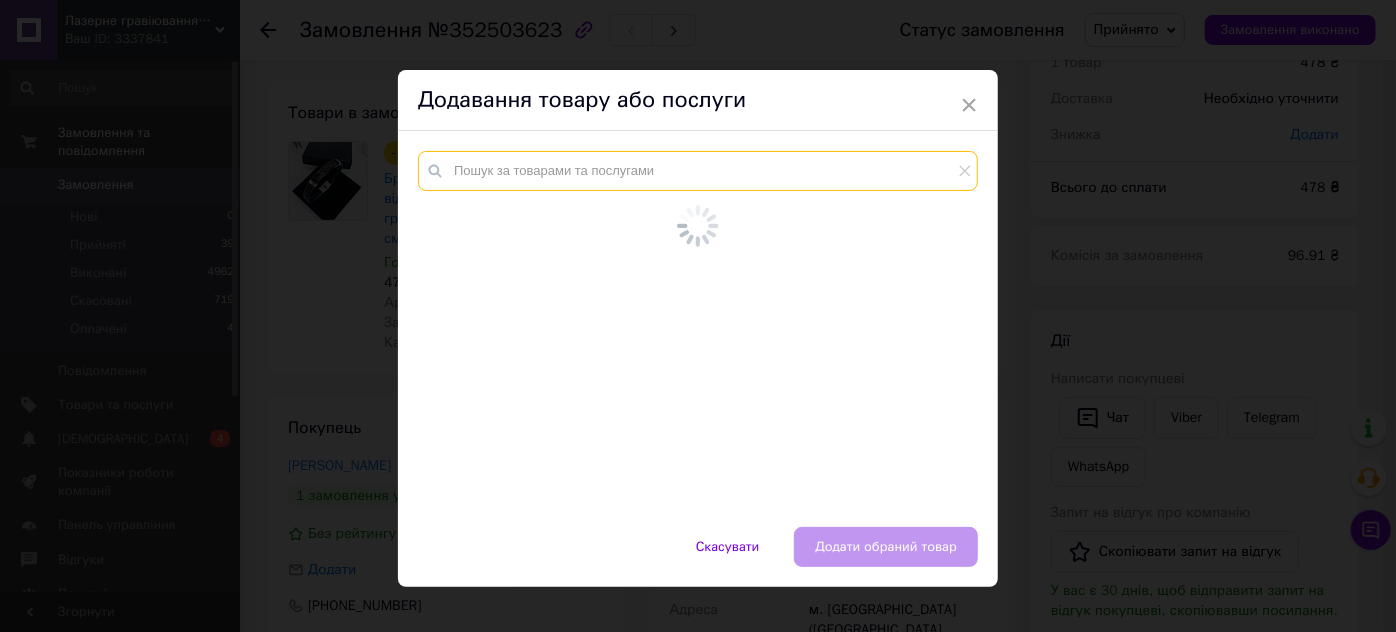 click at bounding box center (698, 171) 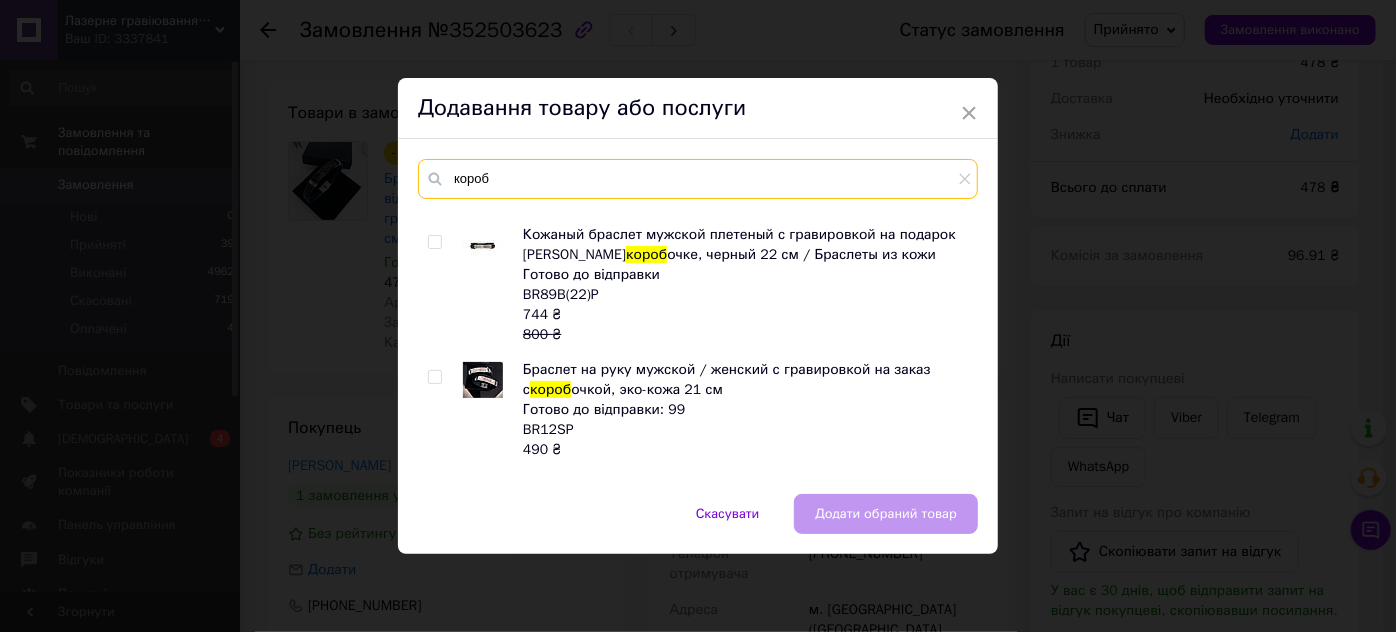 scroll, scrollTop: 2165, scrollLeft: 0, axis: vertical 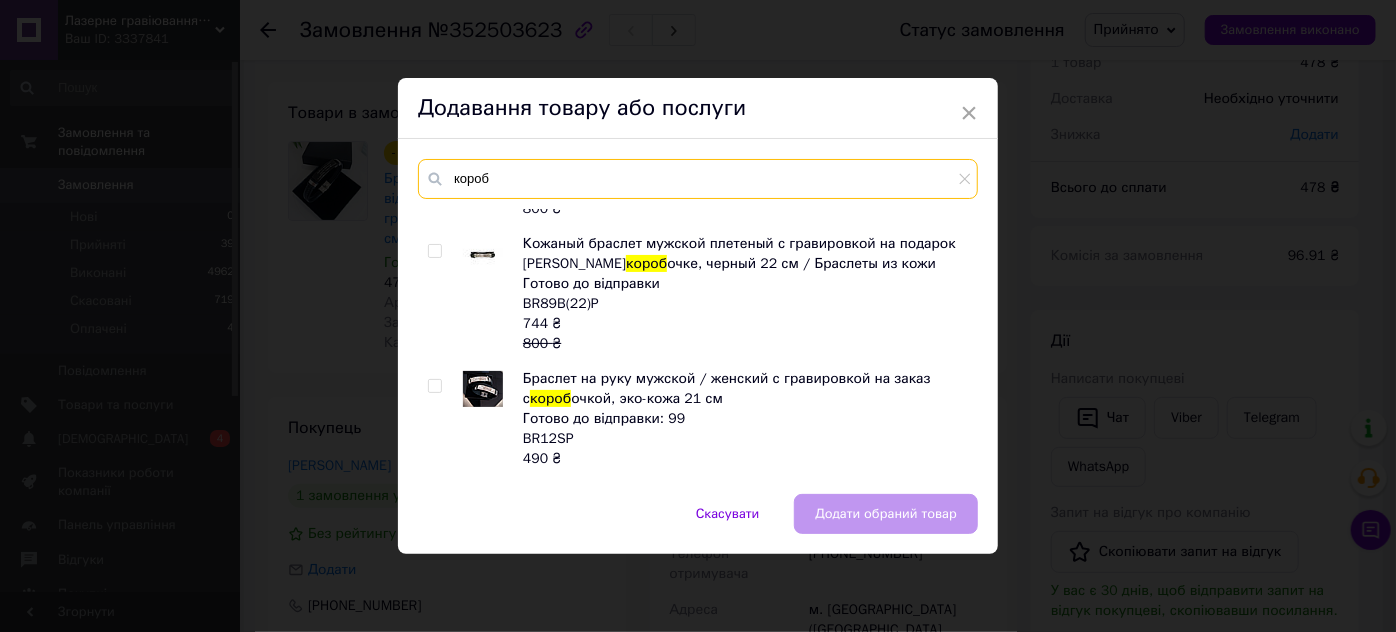 click on "короб" at bounding box center [698, 179] 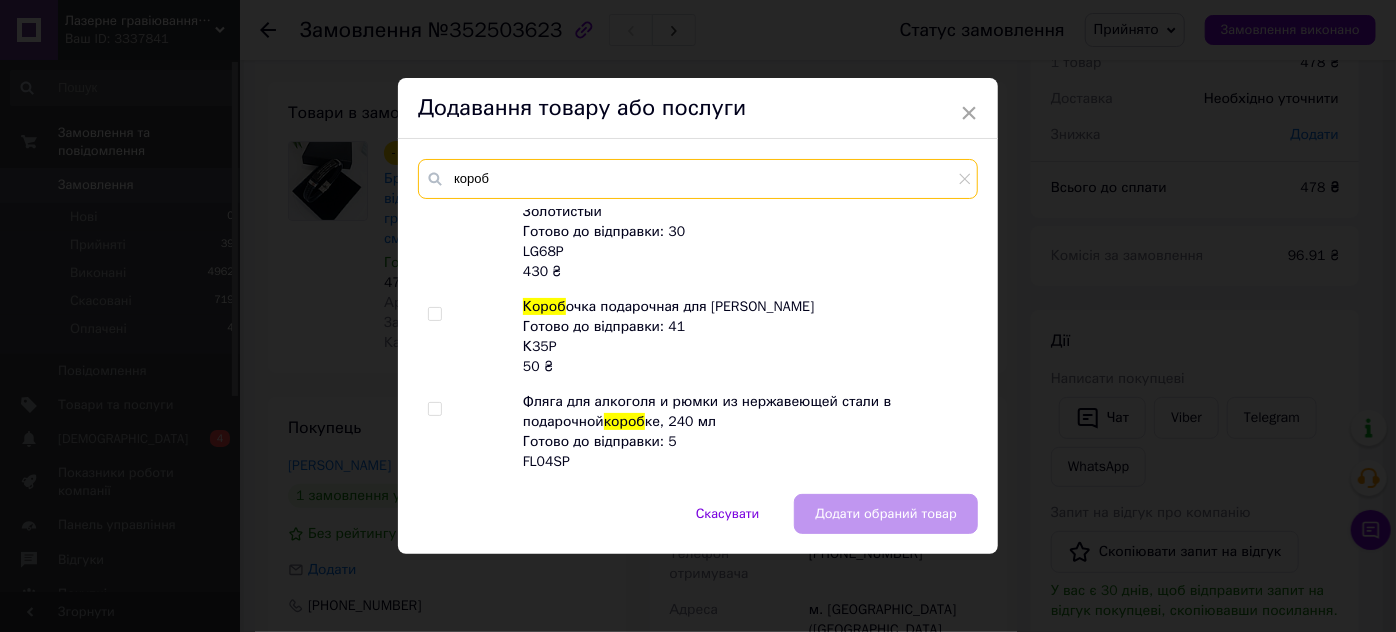 scroll, scrollTop: 0, scrollLeft: 0, axis: both 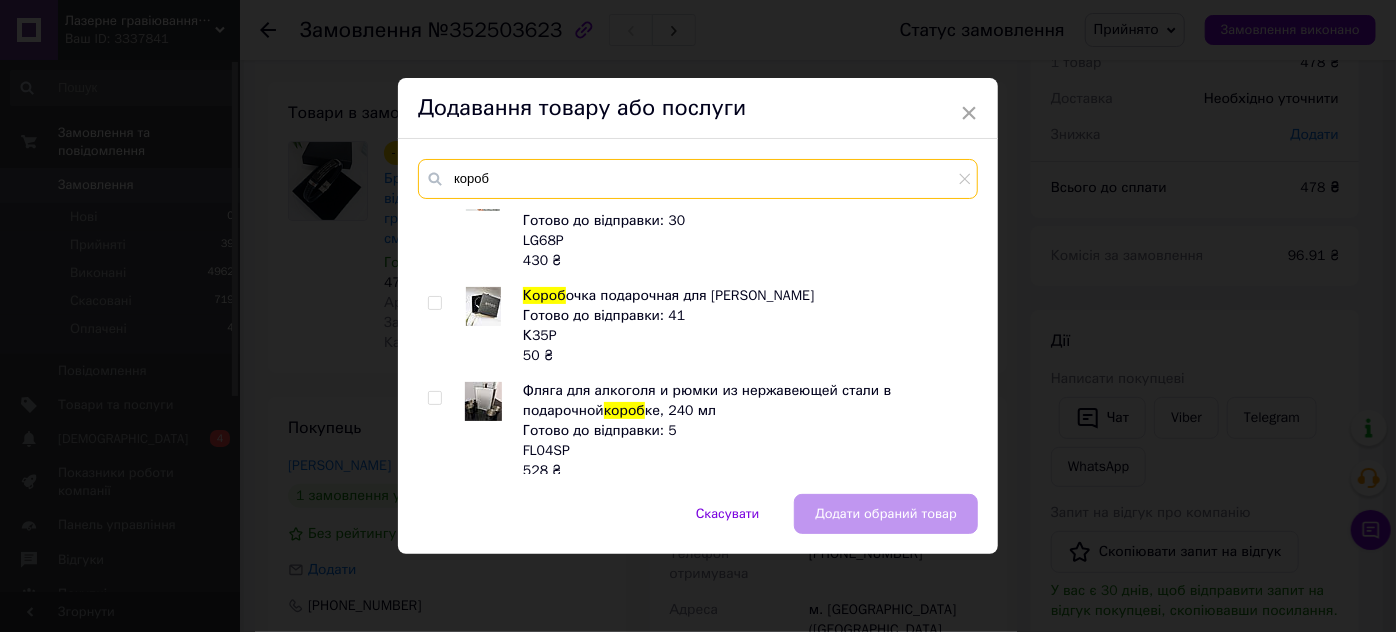 type on "короб" 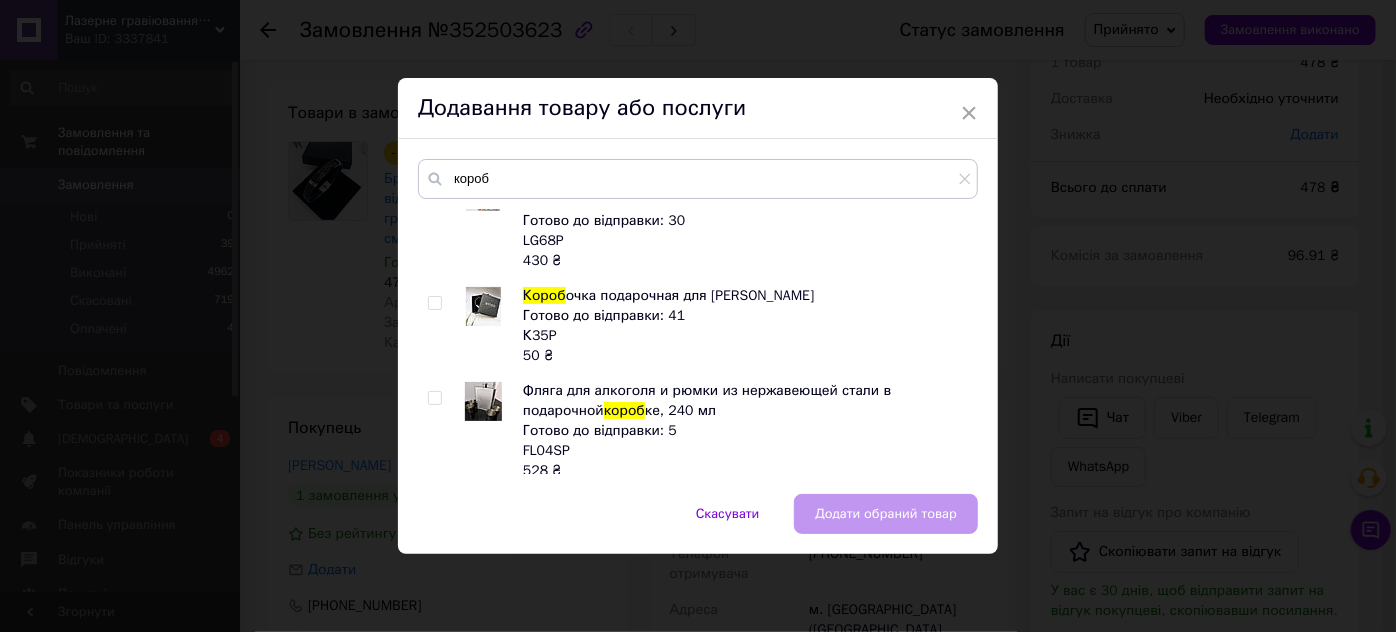 drag, startPoint x: 428, startPoint y: 300, endPoint x: 809, endPoint y: 471, distance: 417.61465 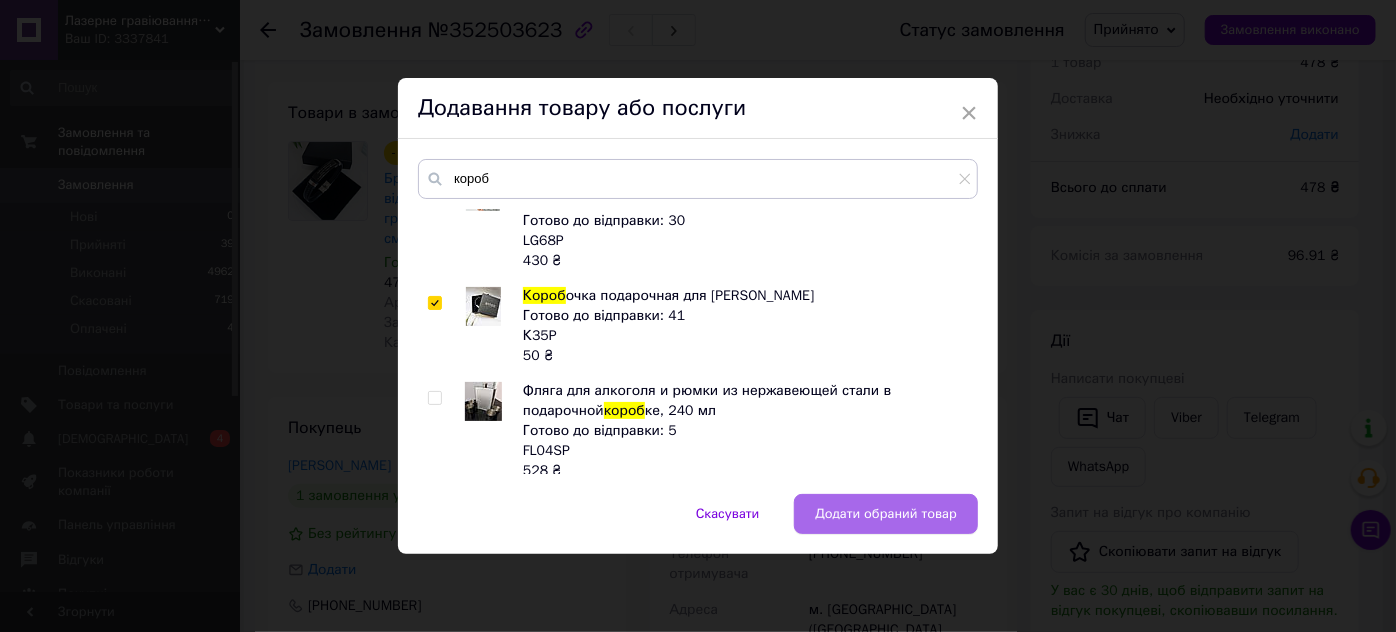 click on "Додати обраний товар" at bounding box center (886, 514) 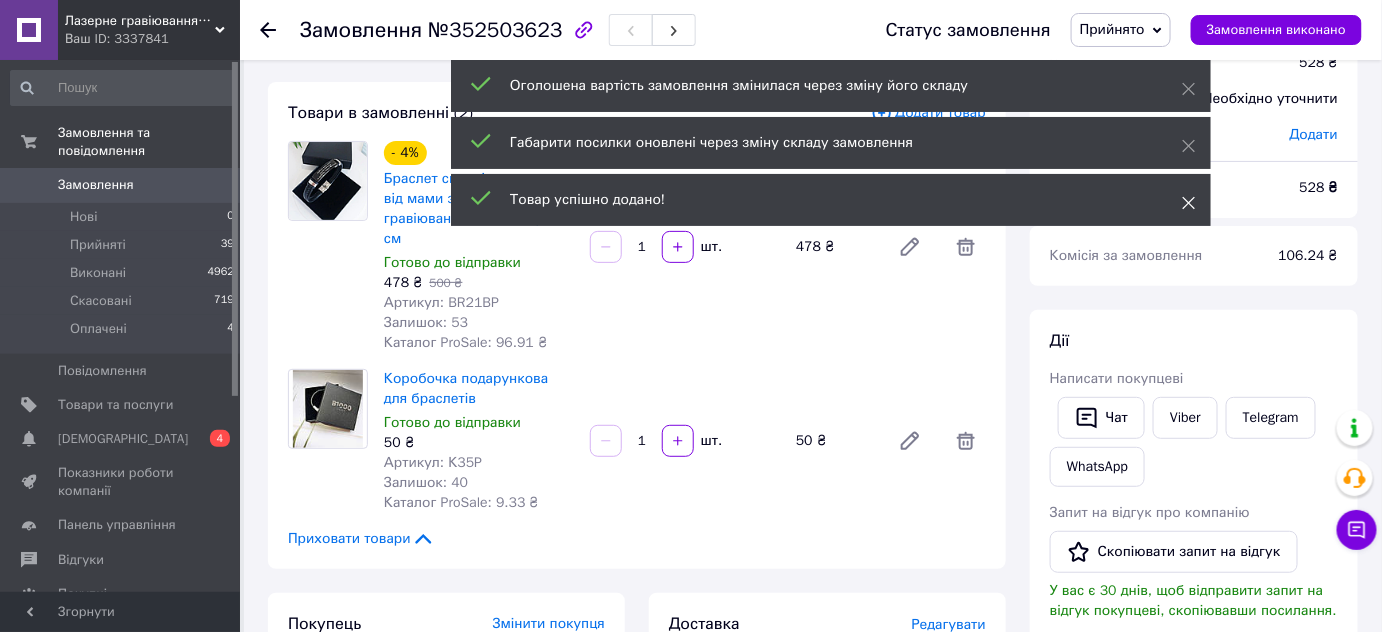 click 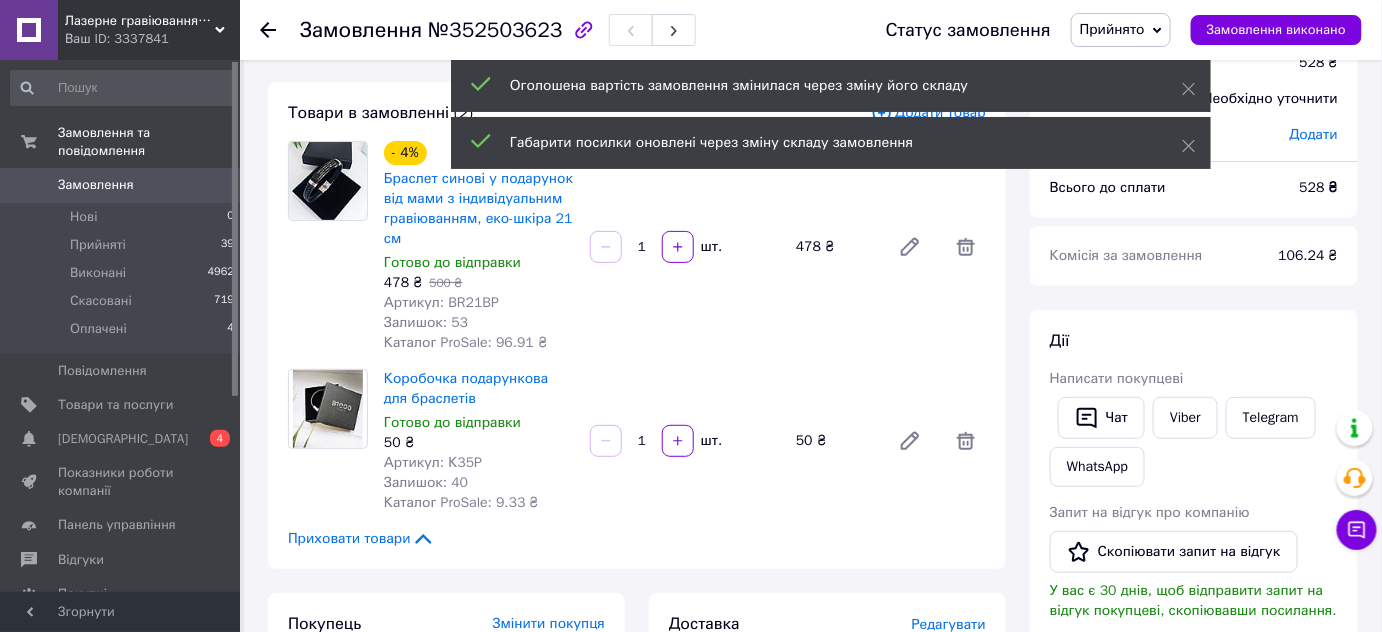 click on "Габарити посилки оновлені через зміну складу замовлення" at bounding box center [831, 143] 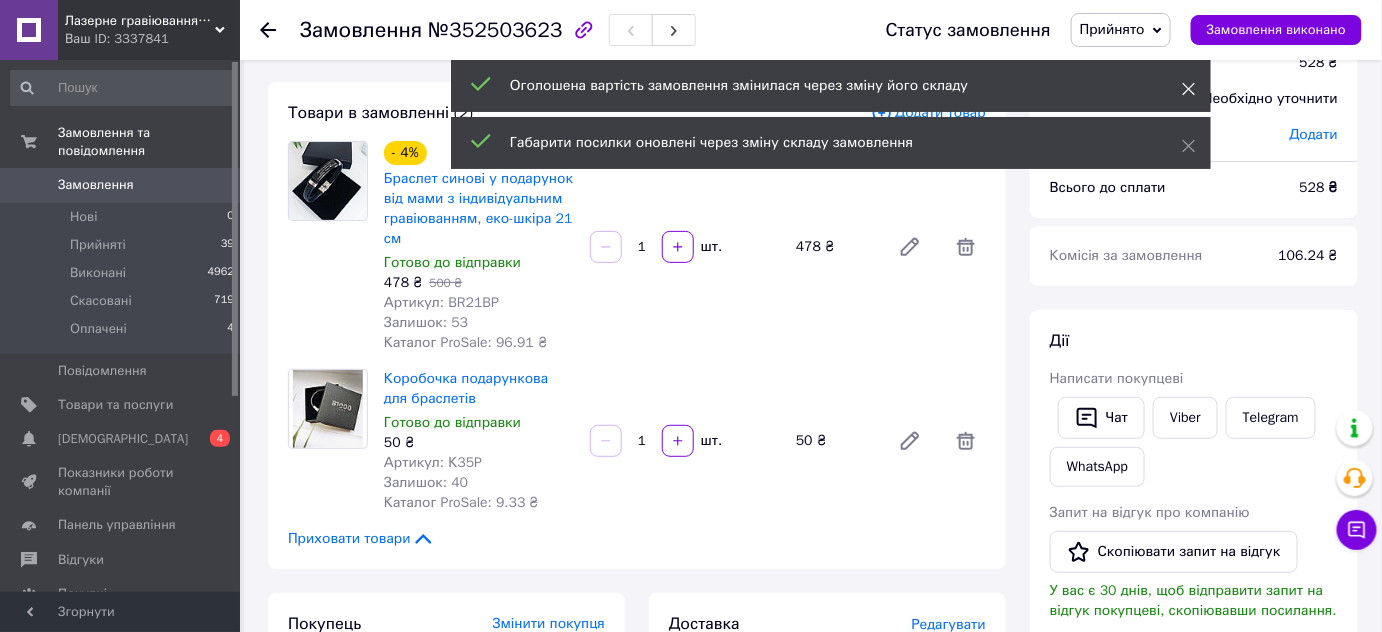 click 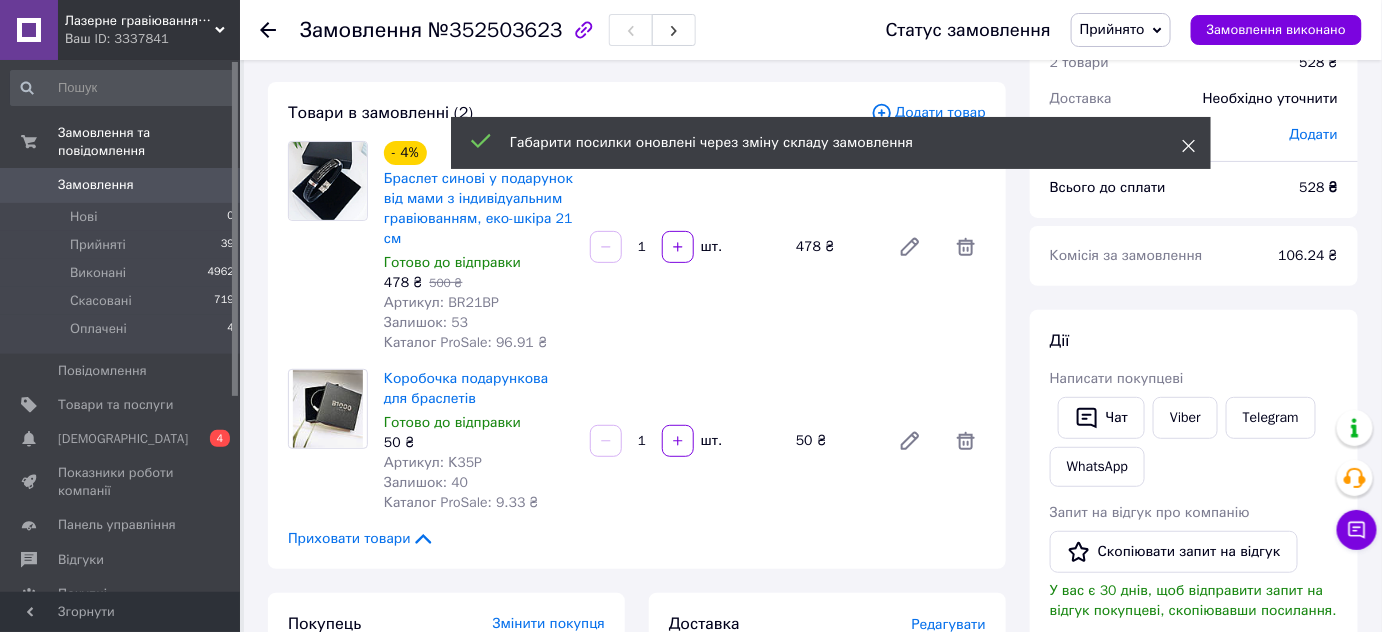 click at bounding box center [1189, 146] 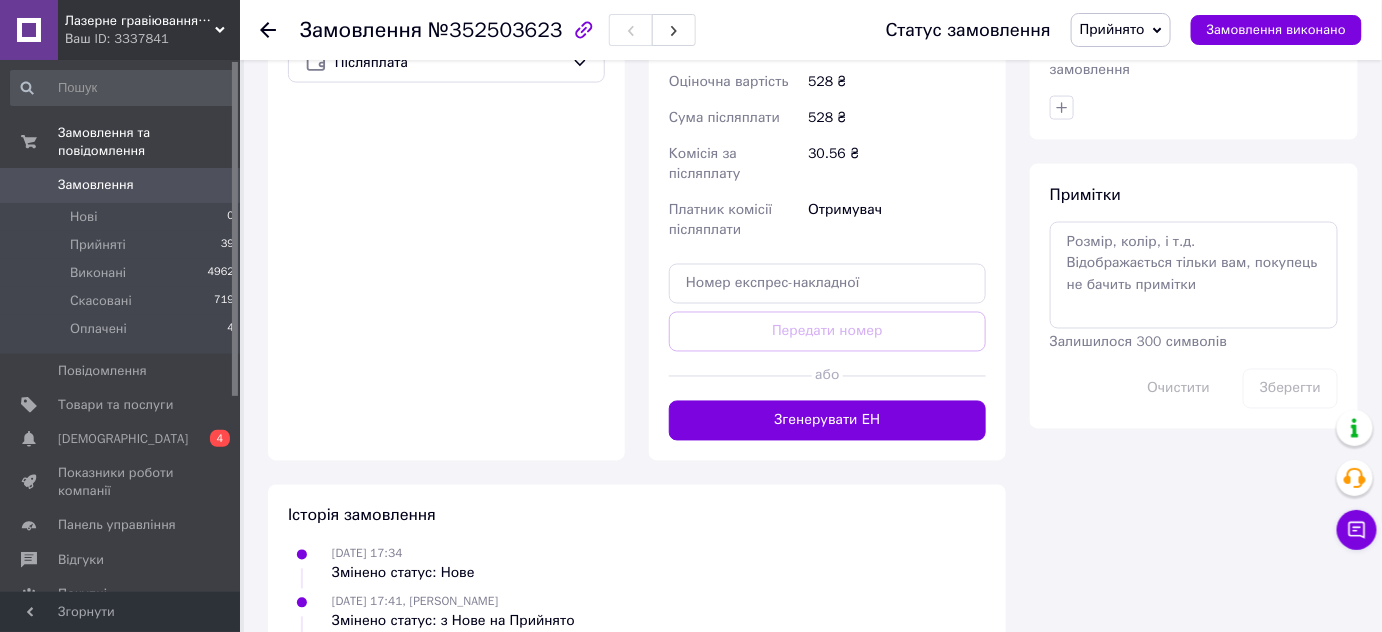 scroll, scrollTop: 1090, scrollLeft: 0, axis: vertical 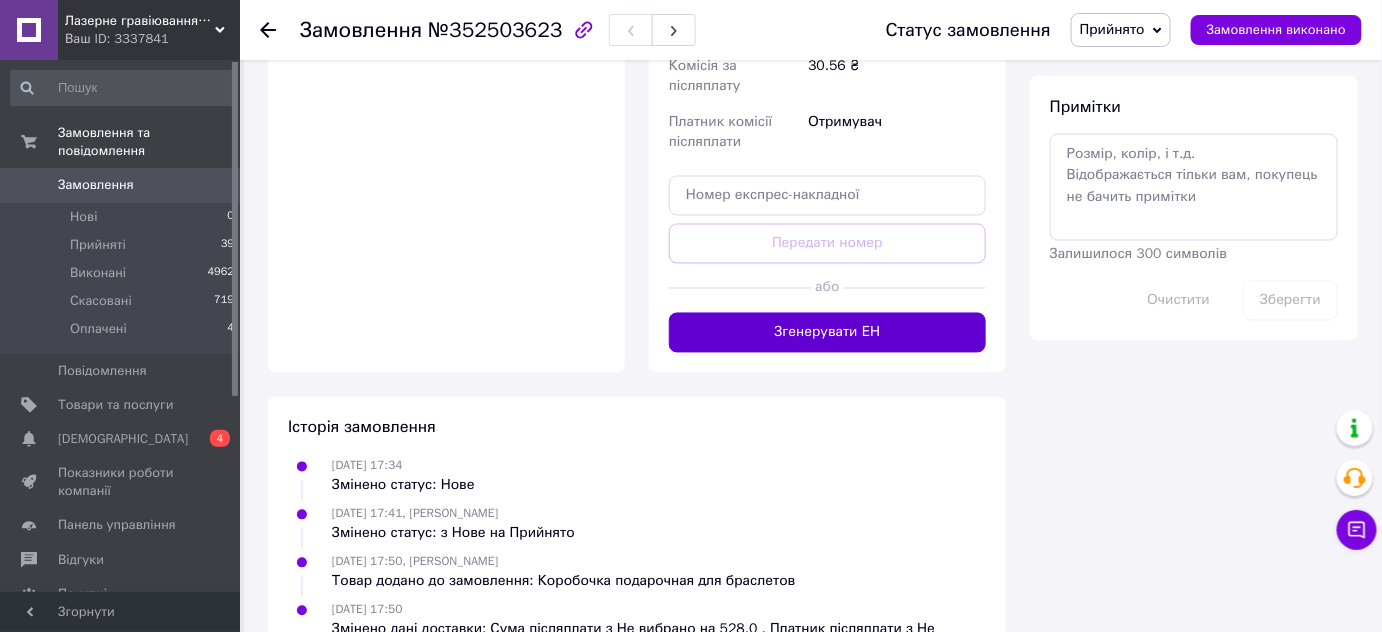 click on "Згенерувати ЕН" at bounding box center [827, 333] 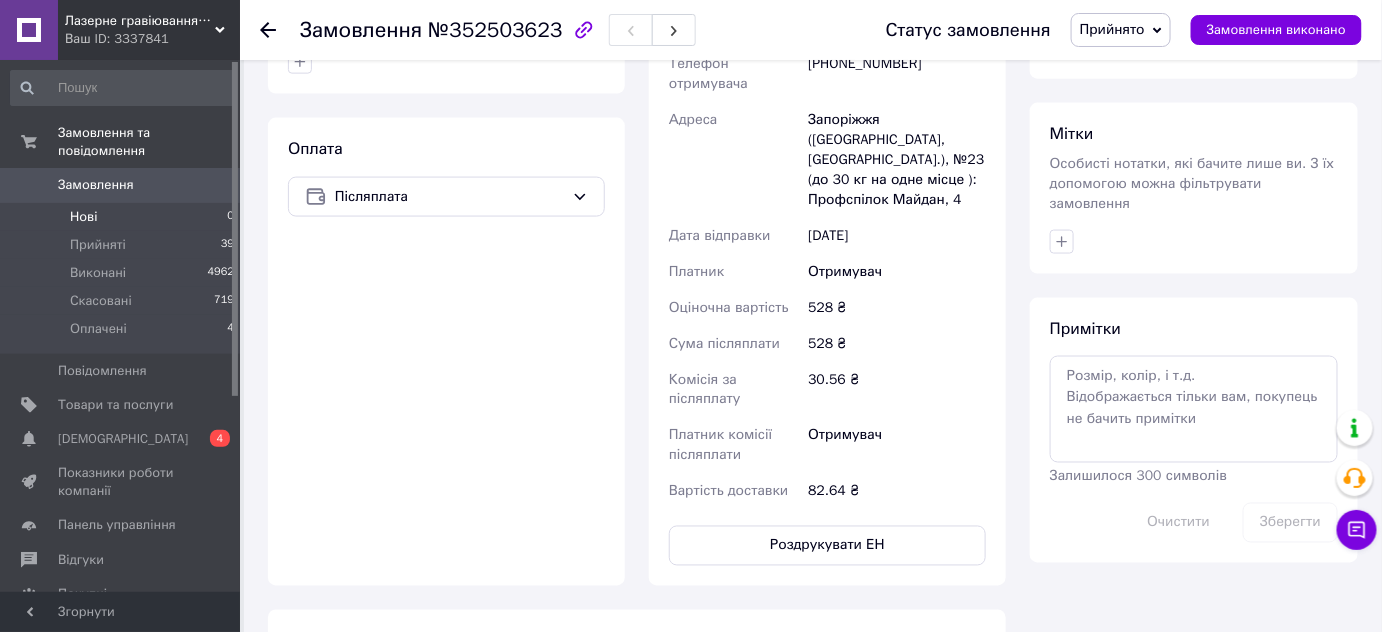 scroll, scrollTop: 727, scrollLeft: 0, axis: vertical 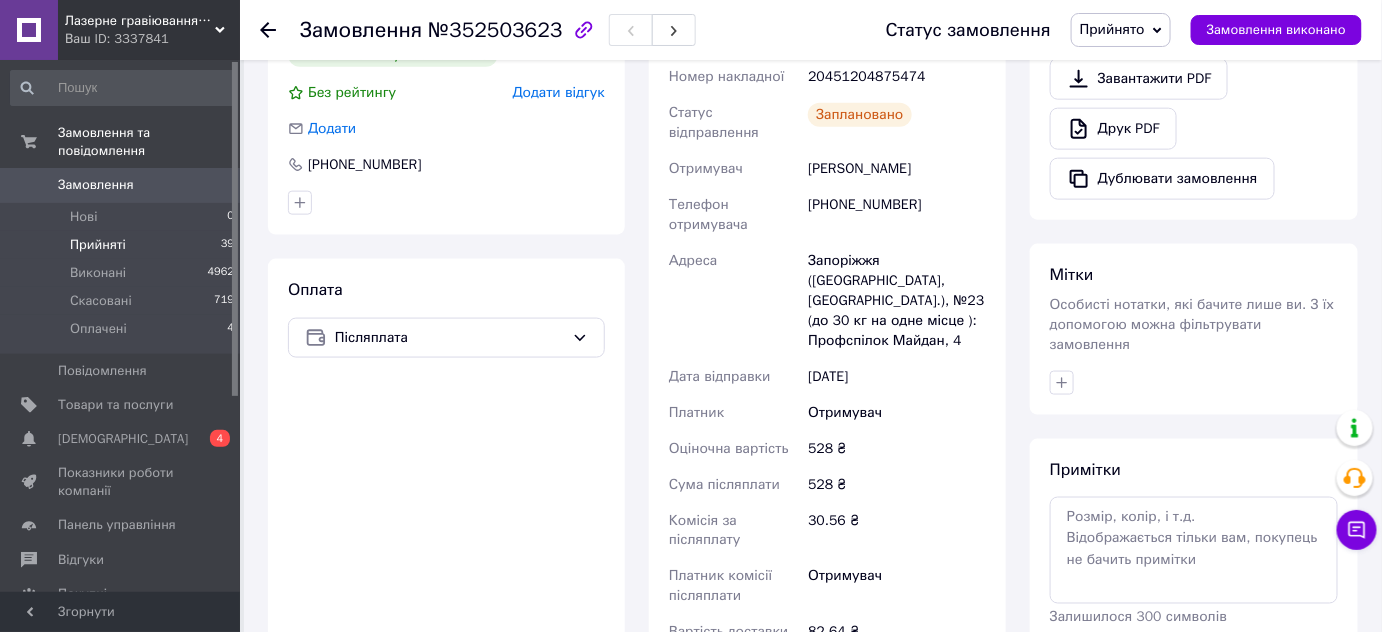 click on "Прийняті" at bounding box center (98, 245) 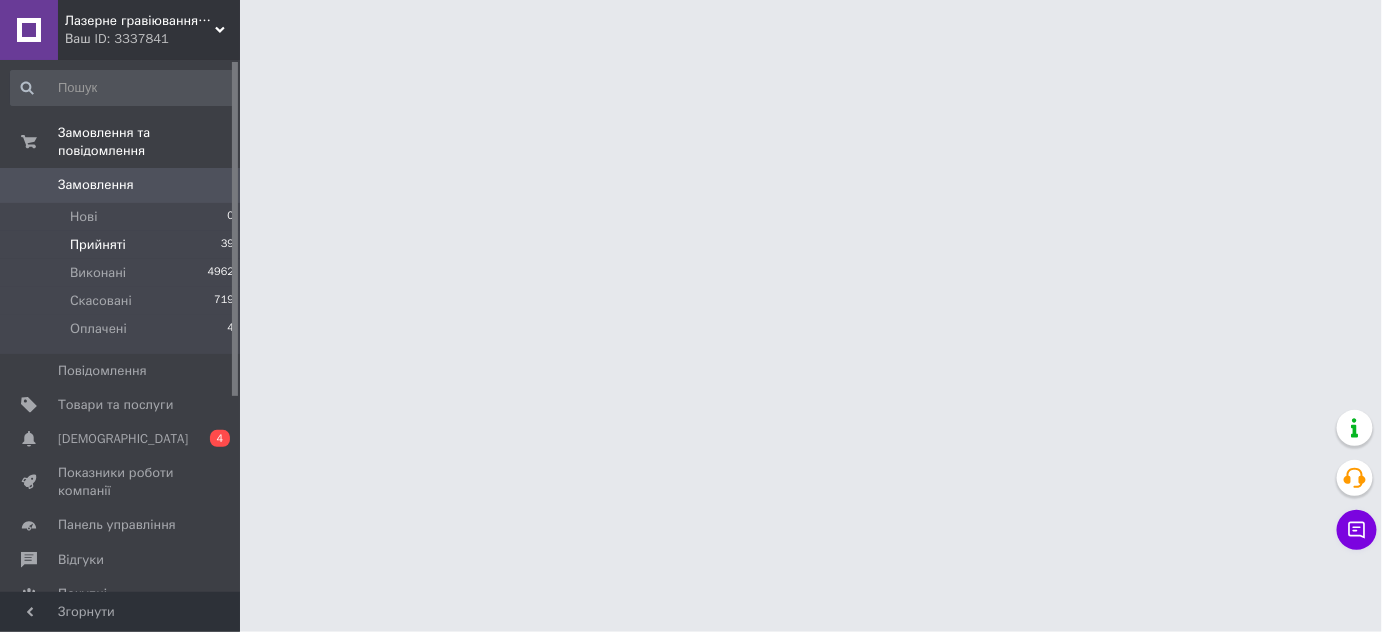 scroll, scrollTop: 0, scrollLeft: 0, axis: both 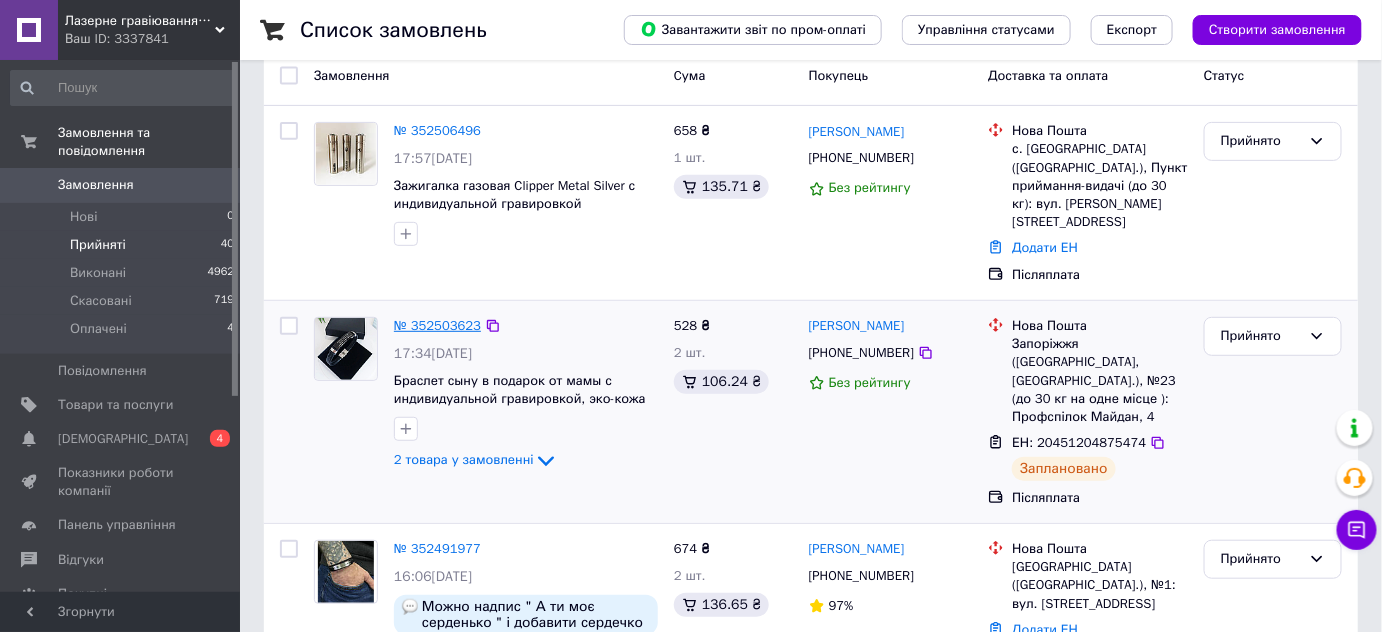 click on "№ 352503623" at bounding box center (437, 325) 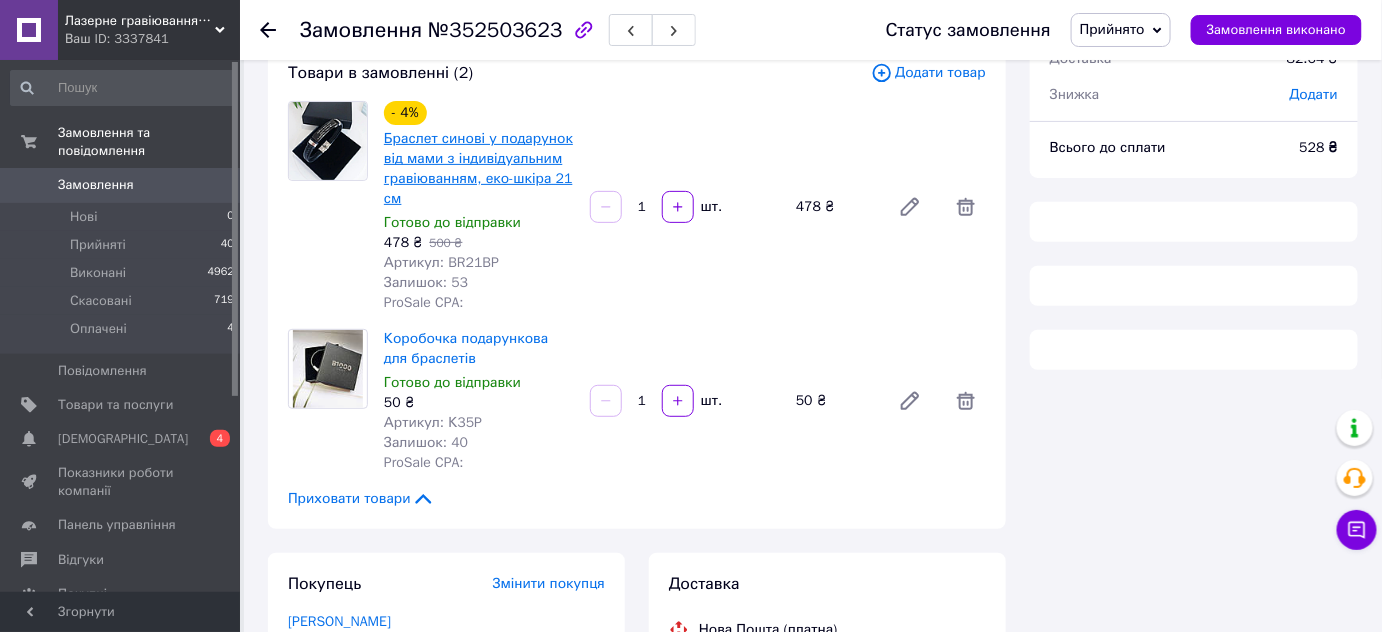 scroll, scrollTop: 90, scrollLeft: 0, axis: vertical 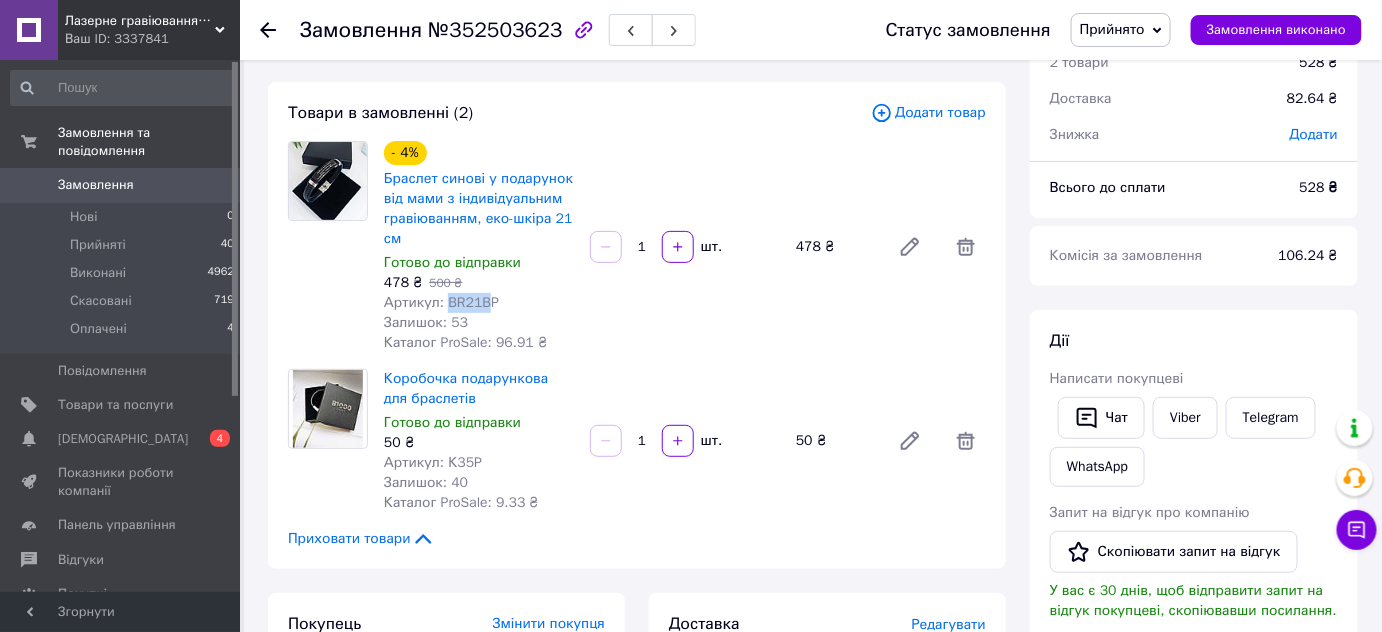 drag, startPoint x: 445, startPoint y: 303, endPoint x: 480, endPoint y: 303, distance: 35 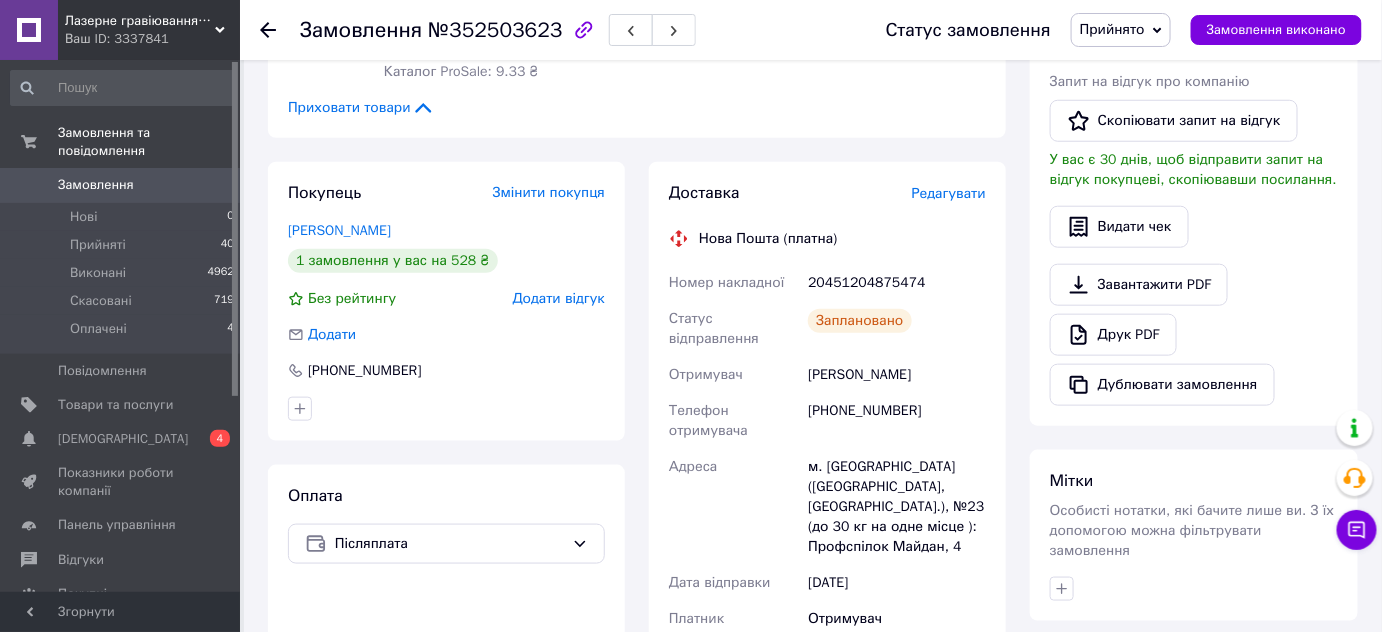 scroll, scrollTop: 545, scrollLeft: 0, axis: vertical 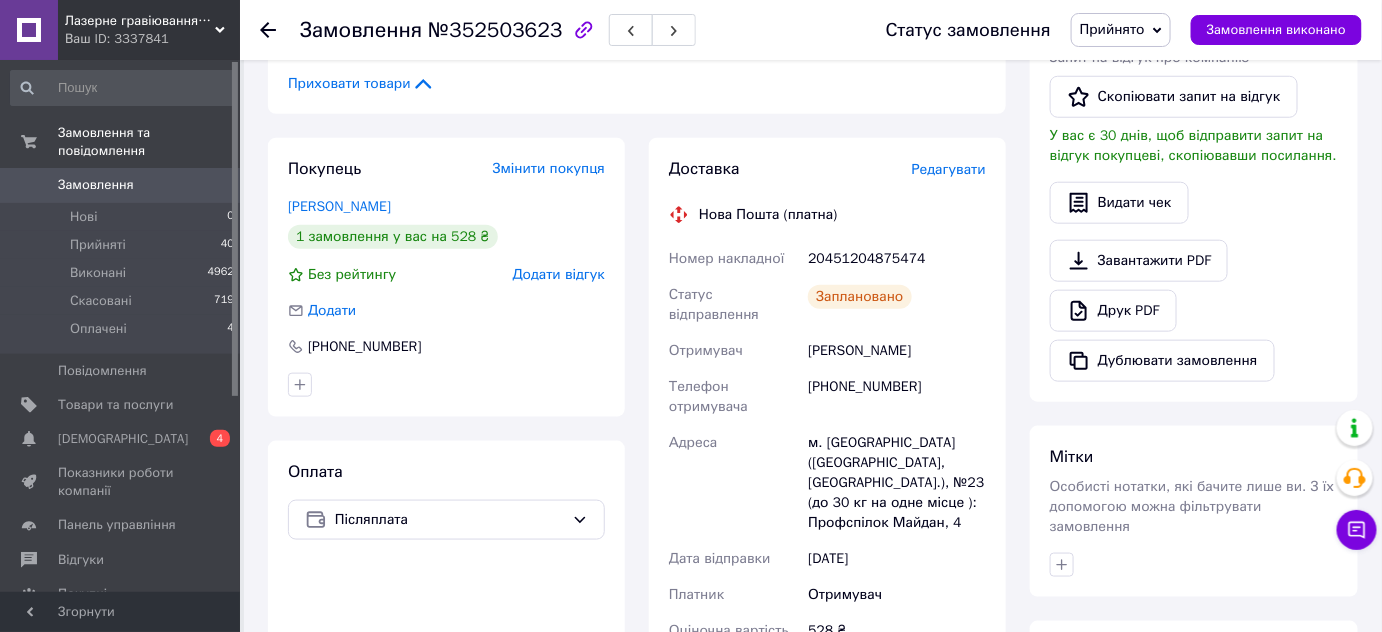 click on "20451204875474" at bounding box center [897, 259] 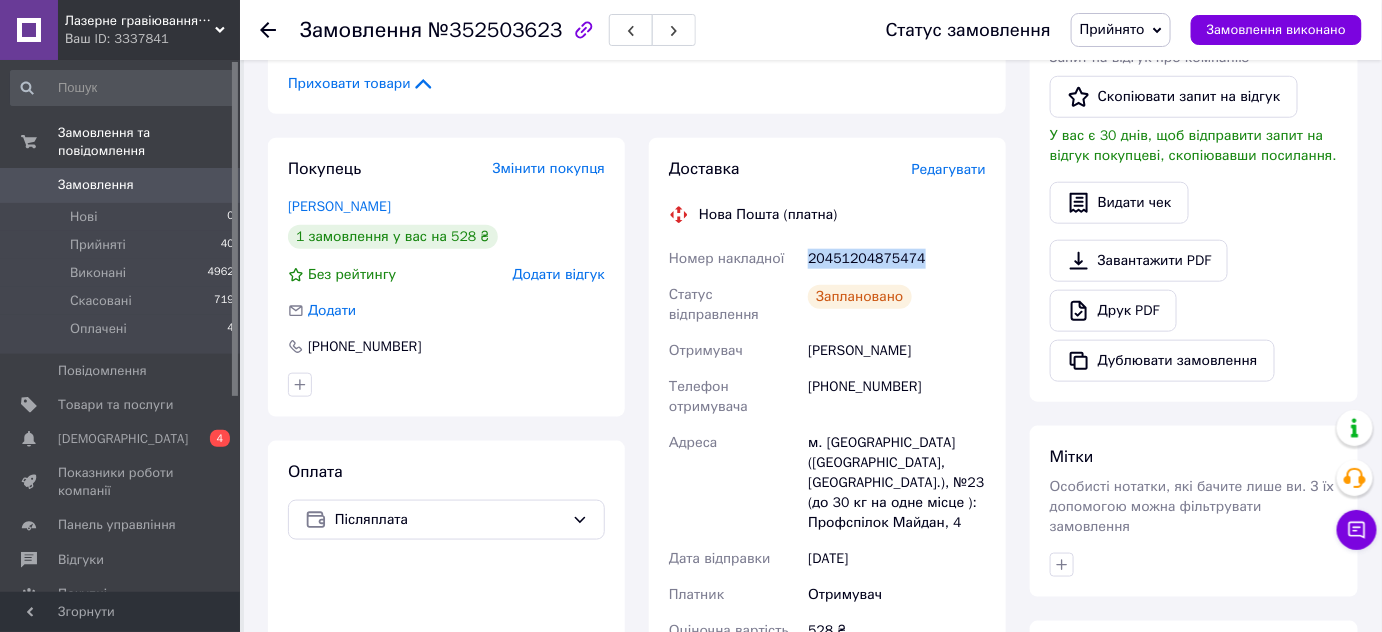 click on "20451204875474" at bounding box center (897, 259) 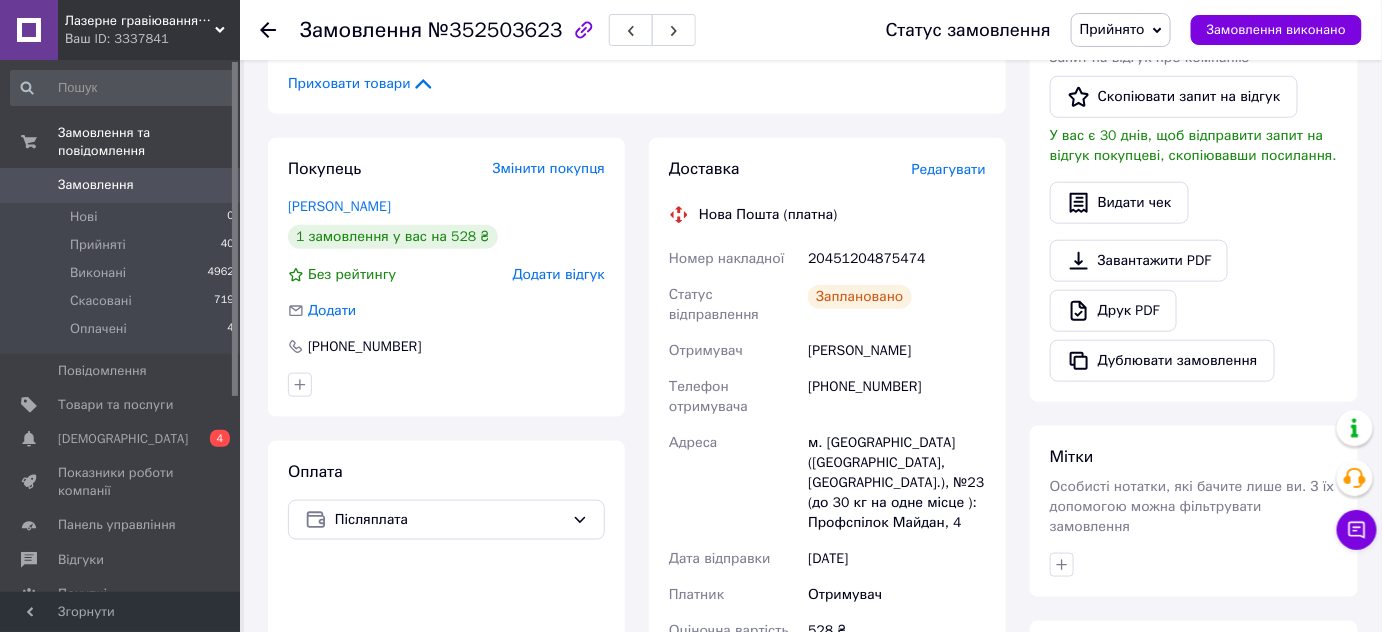 click on "[PERSON_NAME]" at bounding box center [897, 351] 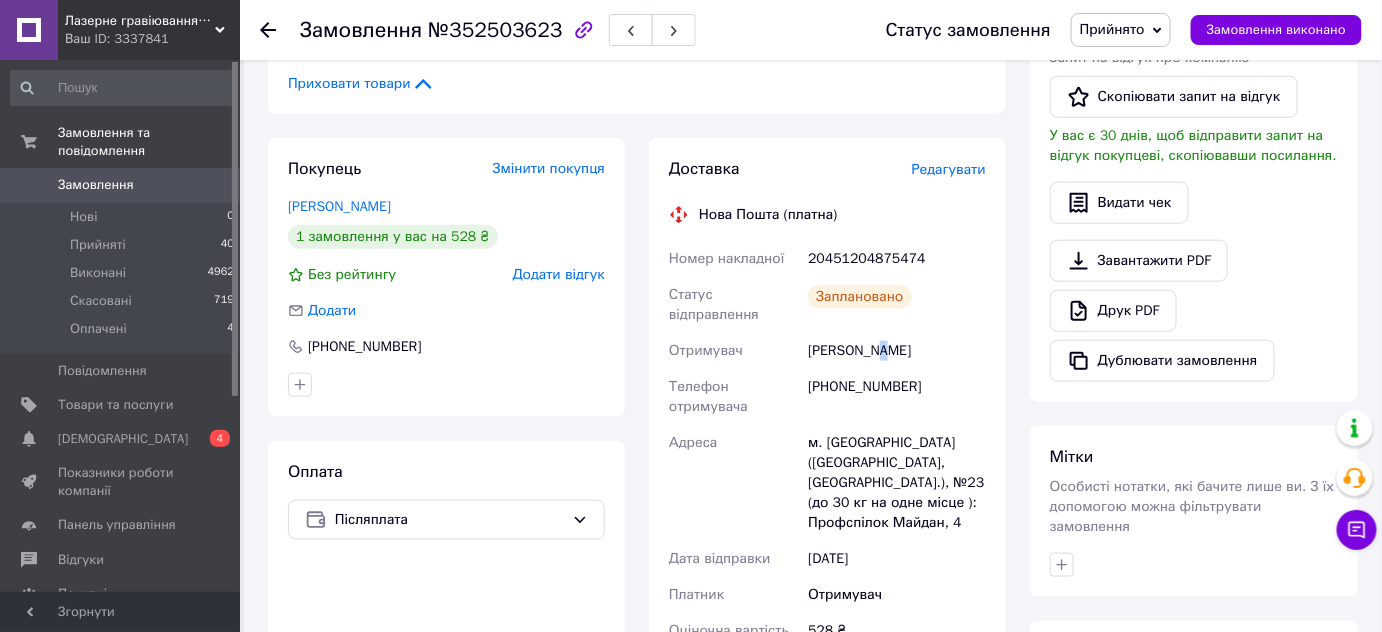 click on "[PERSON_NAME]" at bounding box center [897, 351] 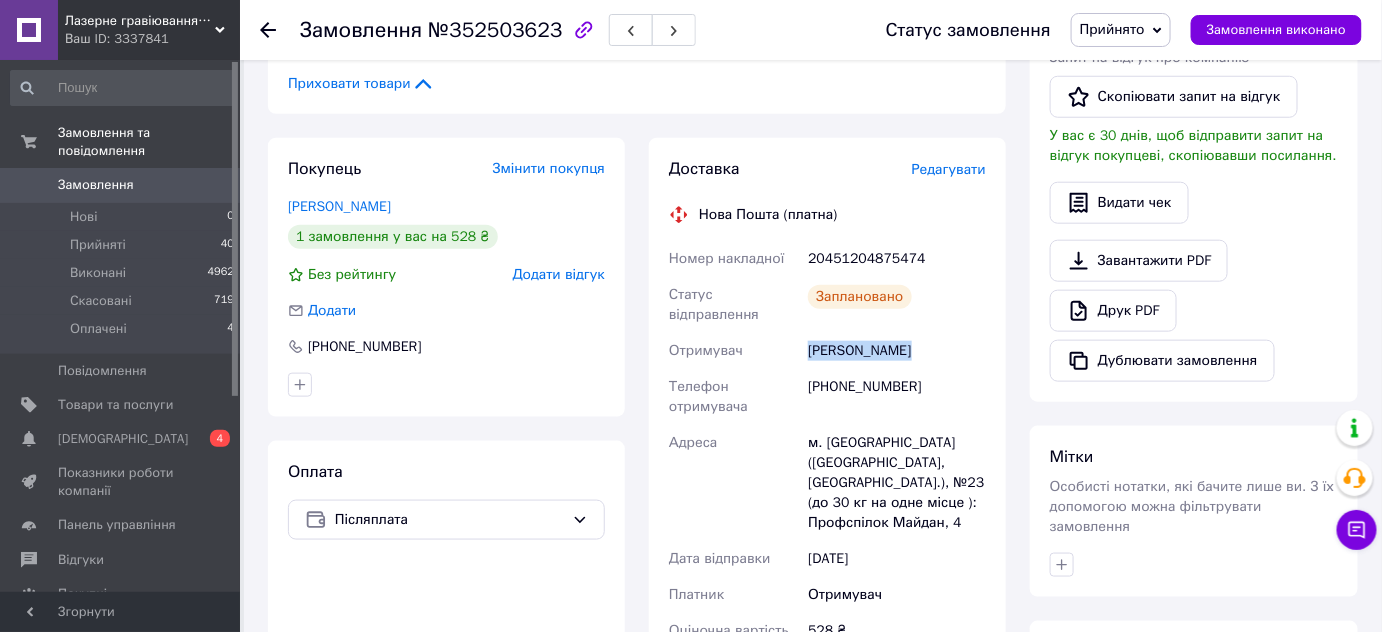 click on "[PERSON_NAME]" at bounding box center [897, 351] 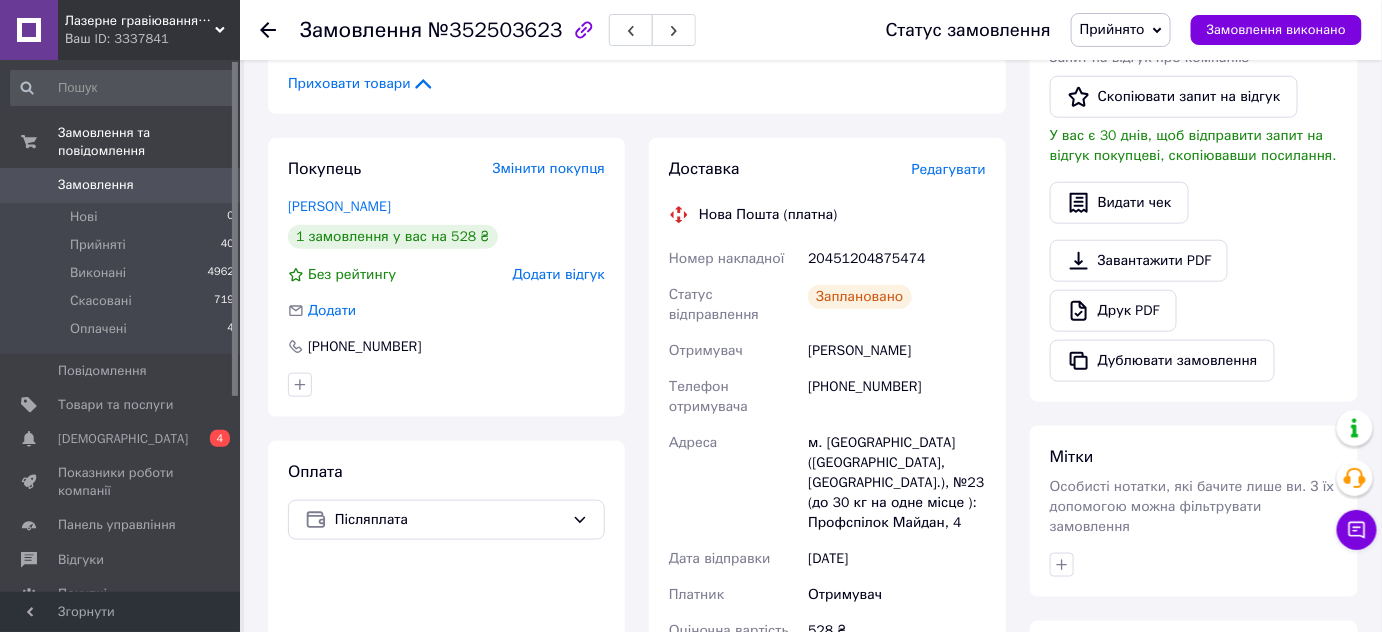 click on "[PHONE_NUMBER]" at bounding box center [897, 397] 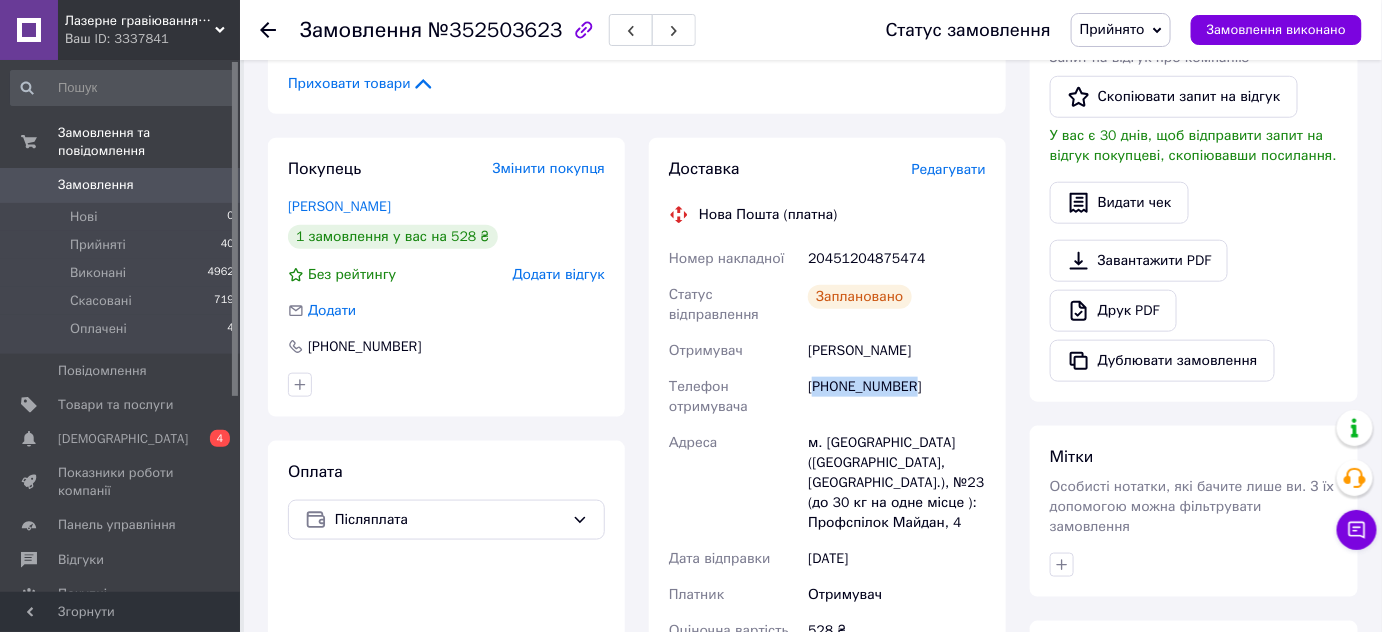 click on "[PHONE_NUMBER]" at bounding box center [897, 397] 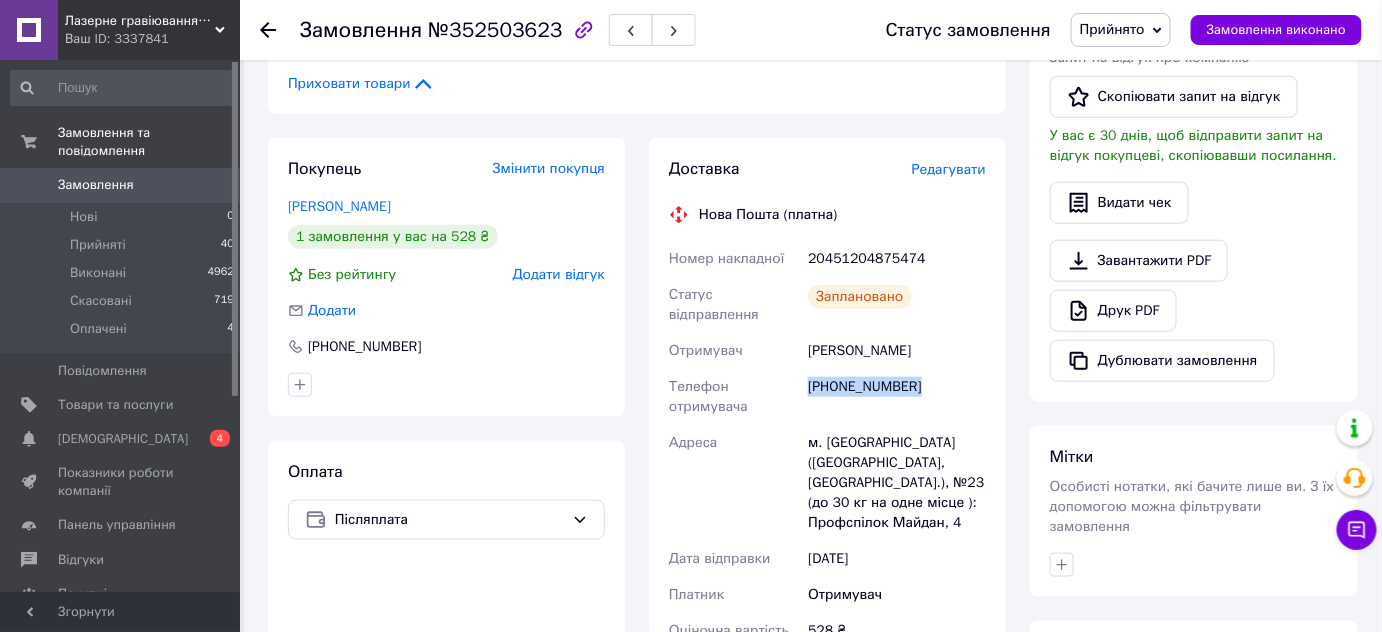 click on "[PHONE_NUMBER]" at bounding box center (897, 397) 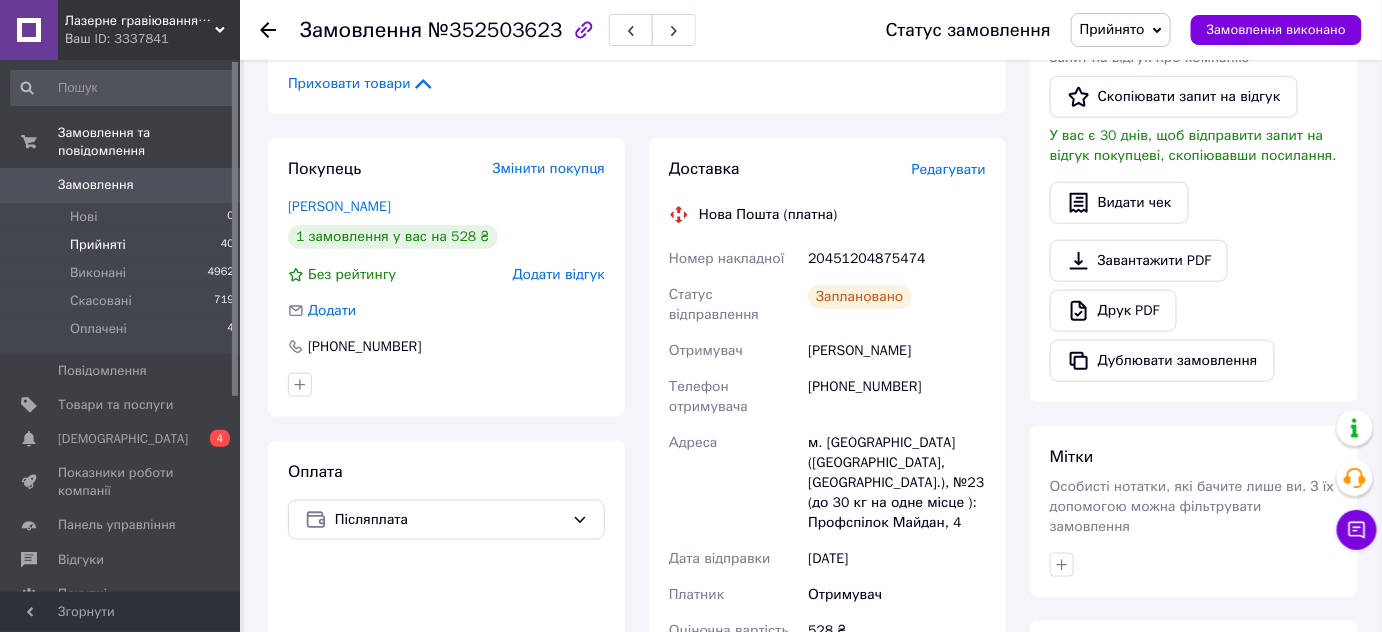 click on "Прийняті" at bounding box center (98, 245) 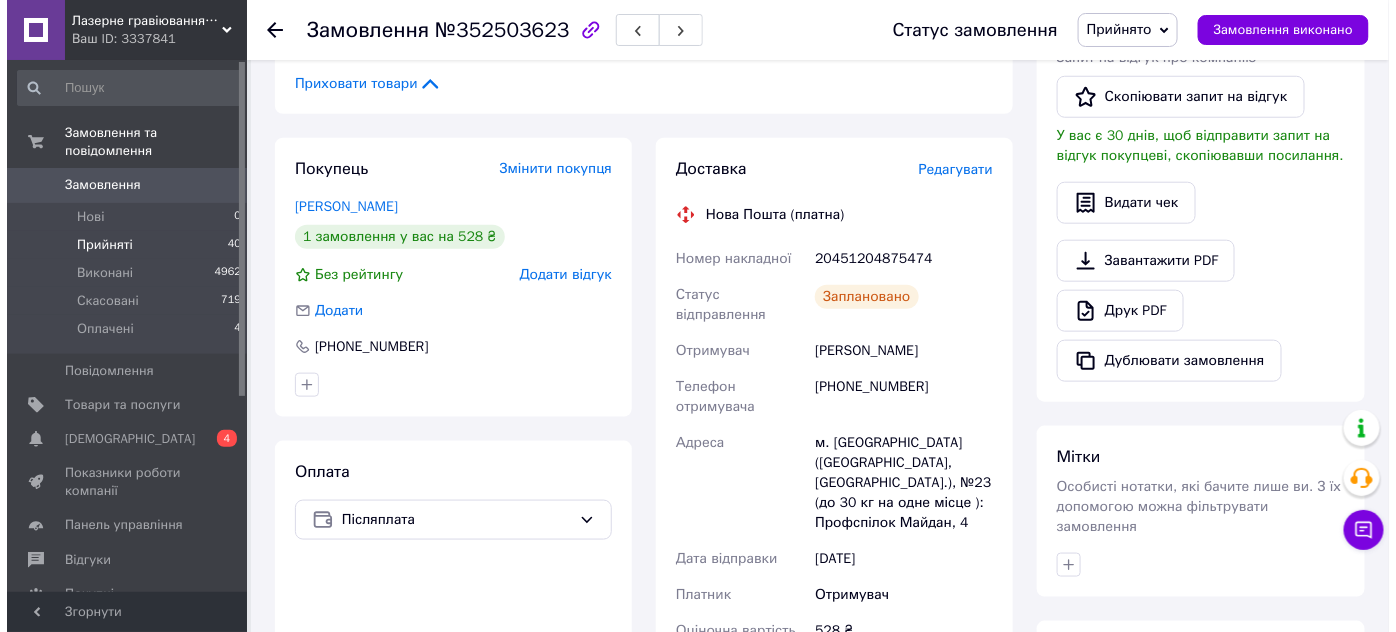 scroll, scrollTop: 0, scrollLeft: 0, axis: both 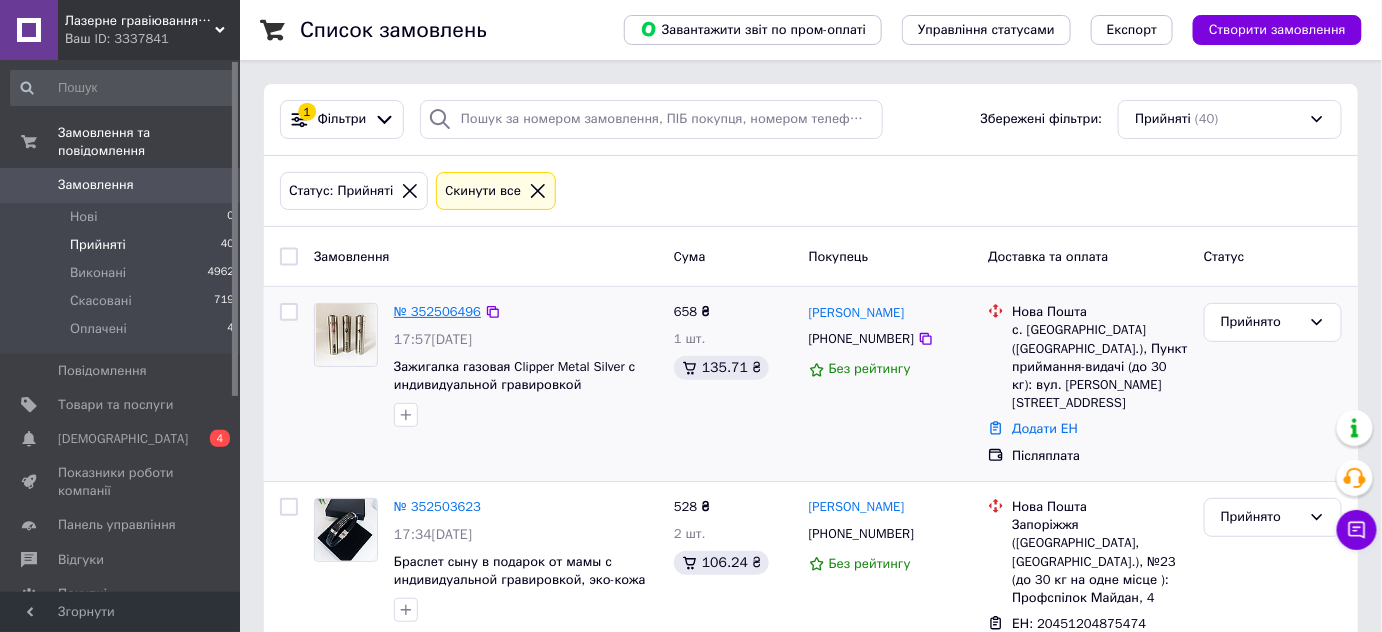 click on "№ 352506496" at bounding box center (437, 311) 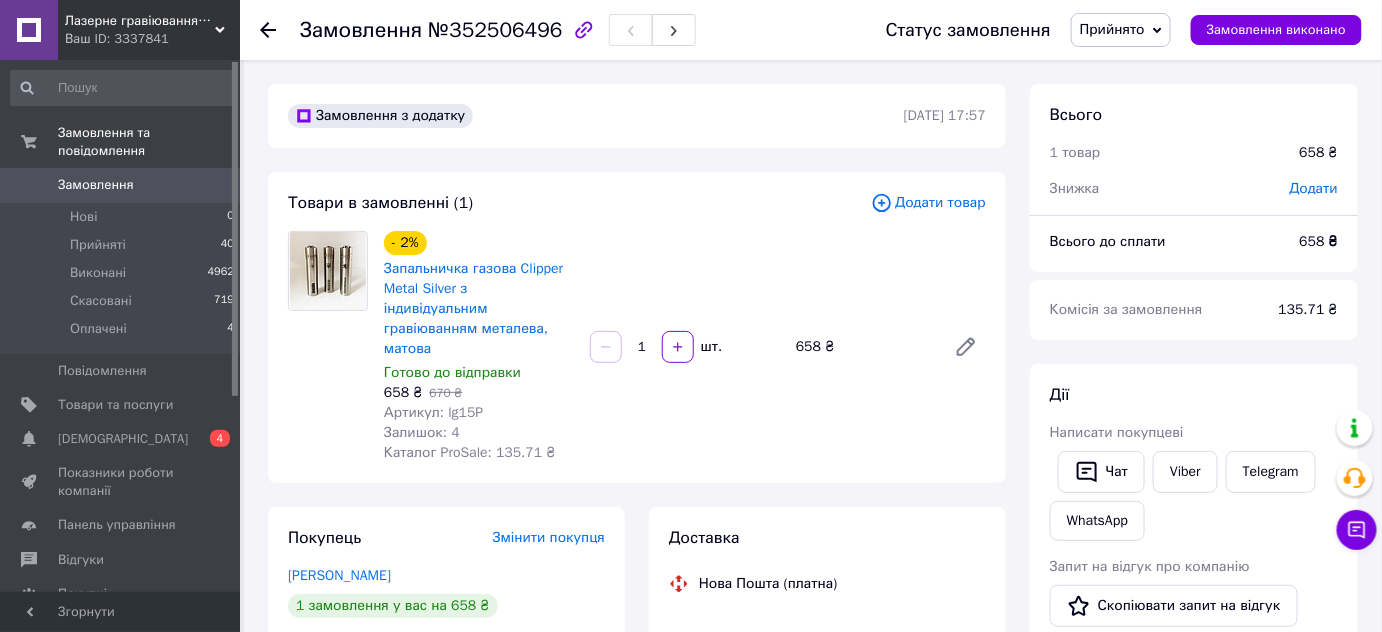 click on "Додати товар" at bounding box center [928, 203] 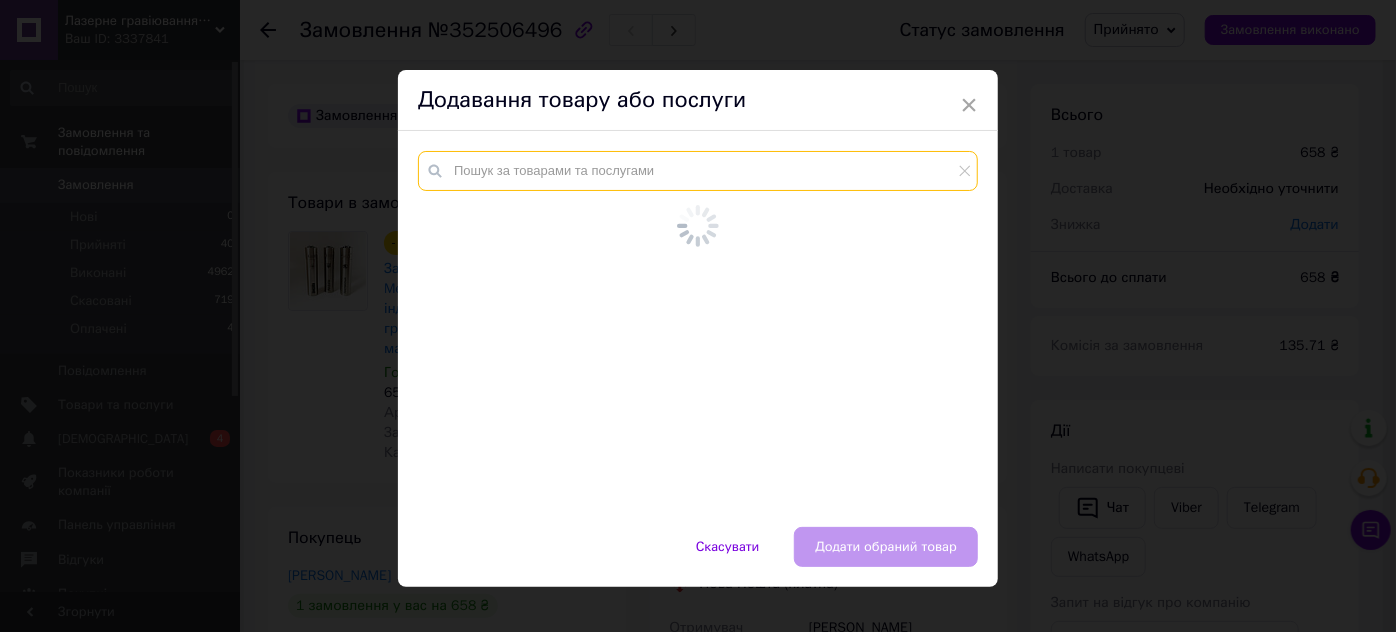 click at bounding box center [698, 171] 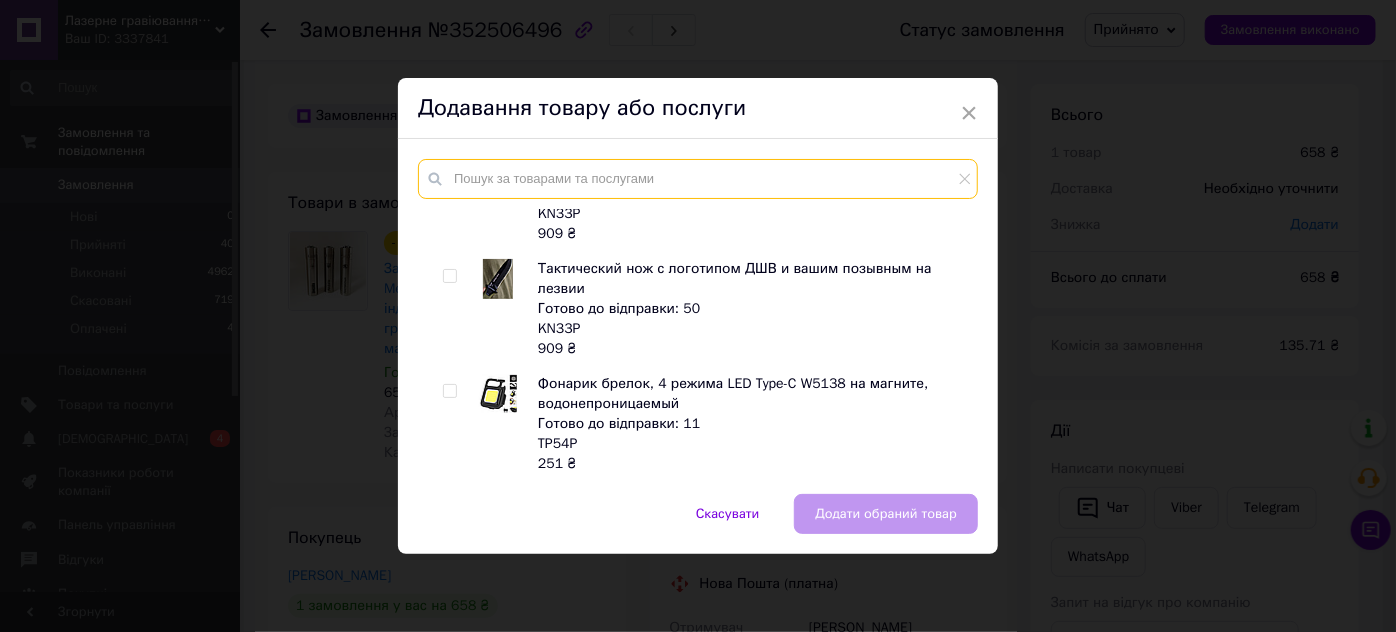 scroll, scrollTop: 171, scrollLeft: 0, axis: vertical 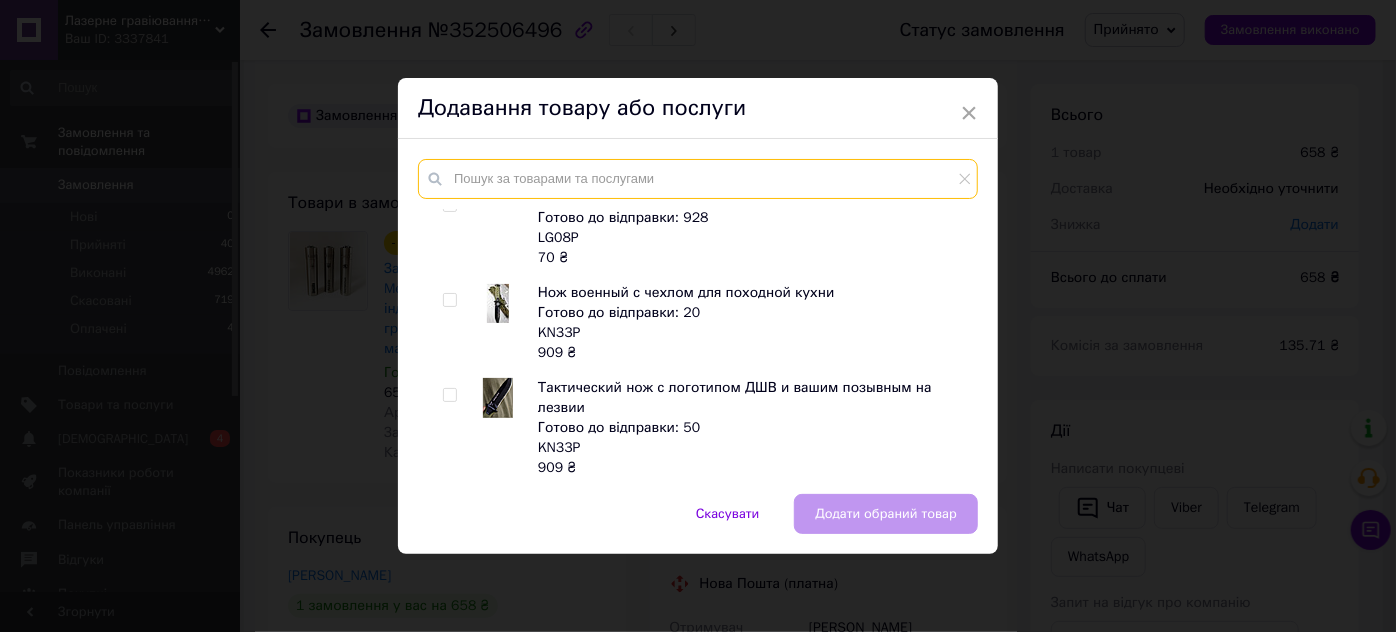 click at bounding box center [698, 179] 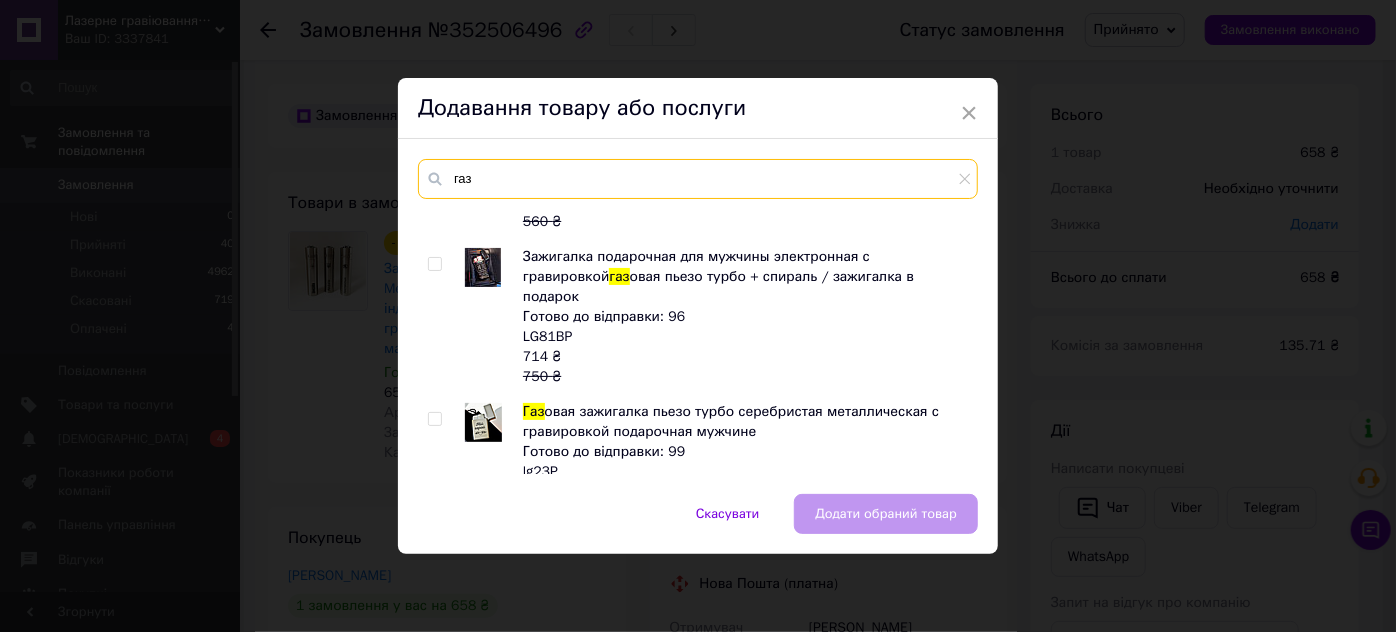 scroll, scrollTop: 1997, scrollLeft: 0, axis: vertical 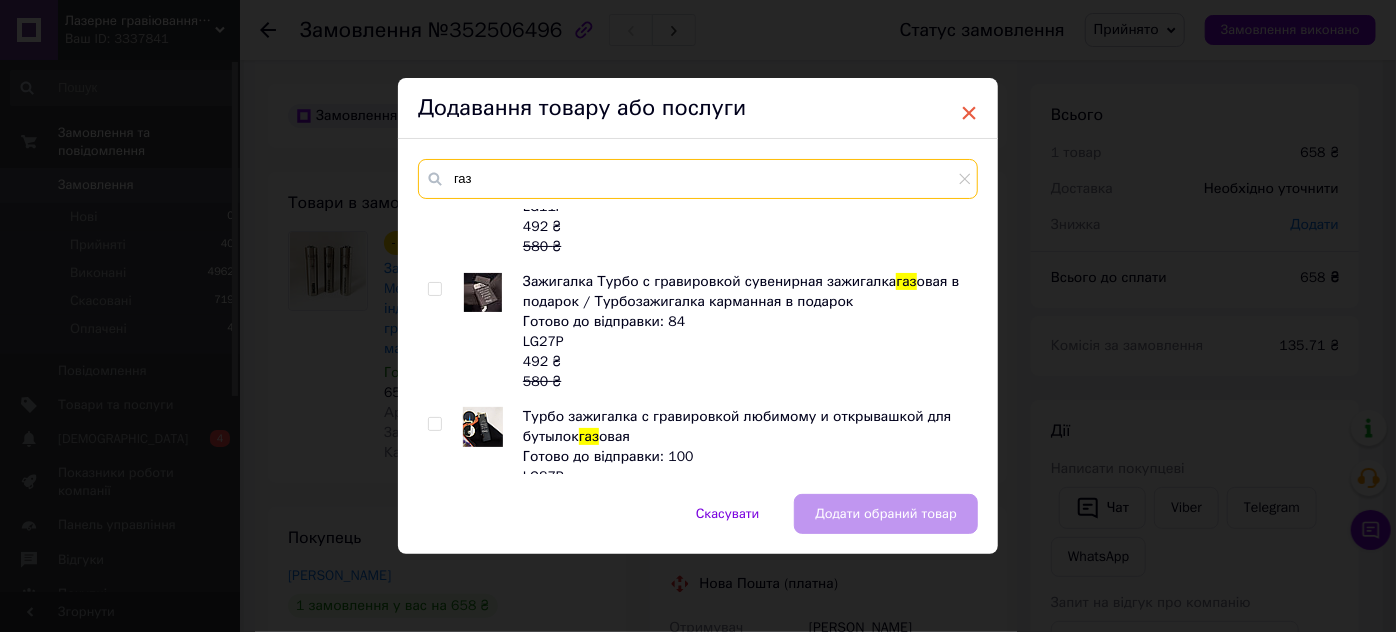 type on "газ" 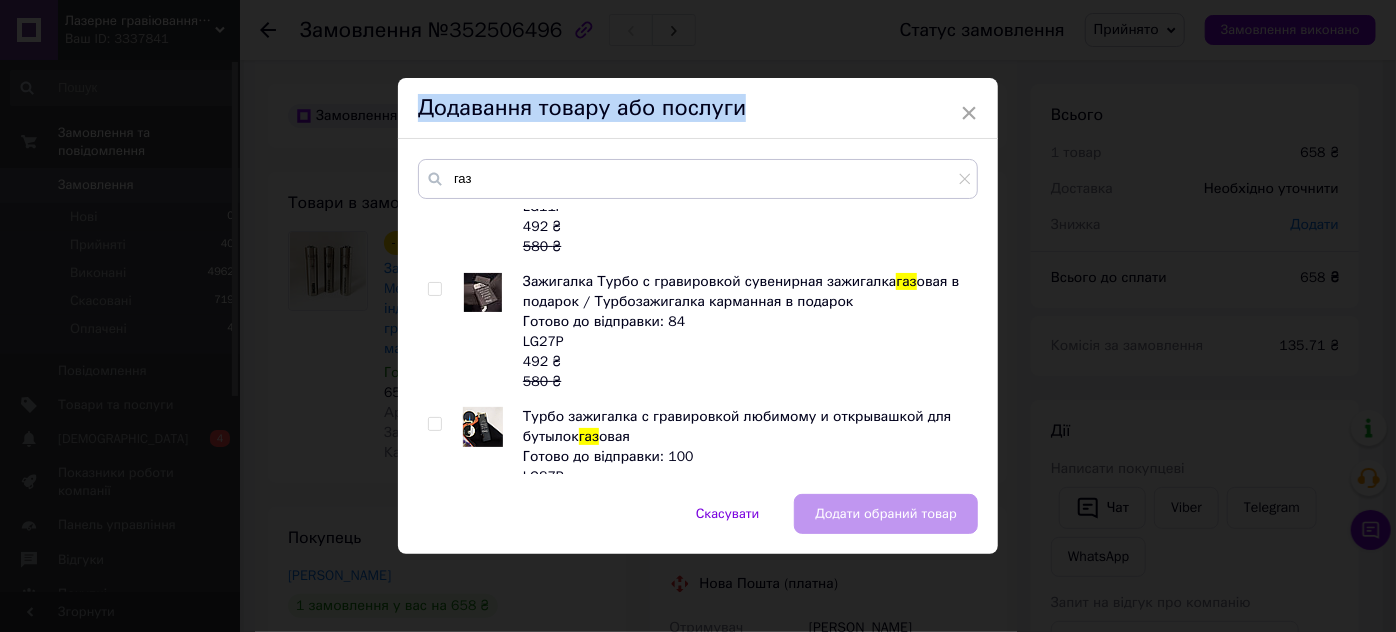 drag, startPoint x: 968, startPoint y: 108, endPoint x: 700, endPoint y: 318, distance: 340.47614 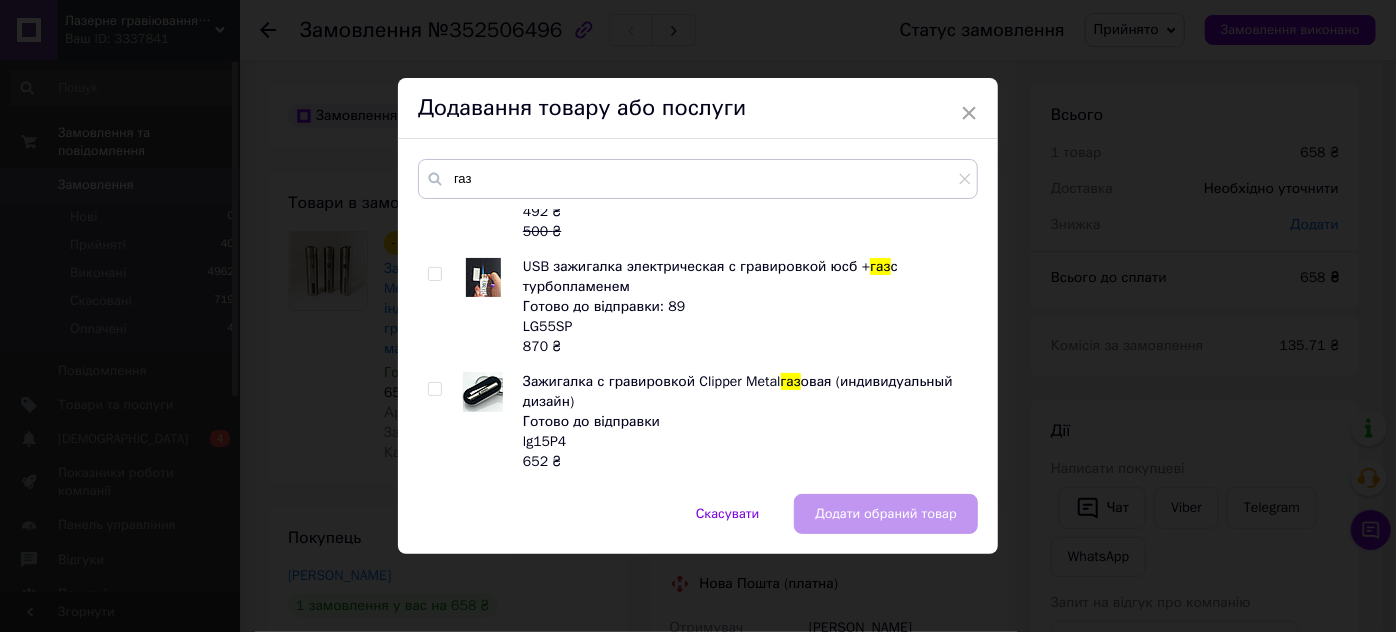 click on "492   ₴ 500   ₴" at bounding box center [745, 222] 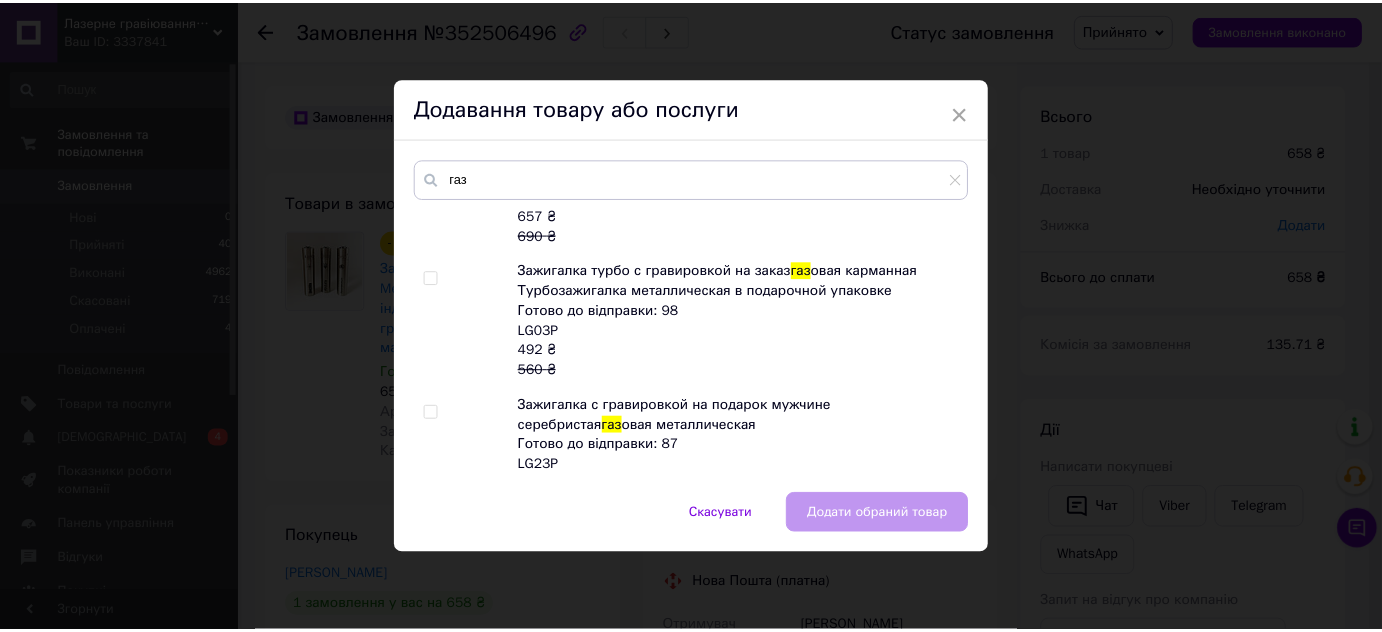 scroll, scrollTop: 2596, scrollLeft: 0, axis: vertical 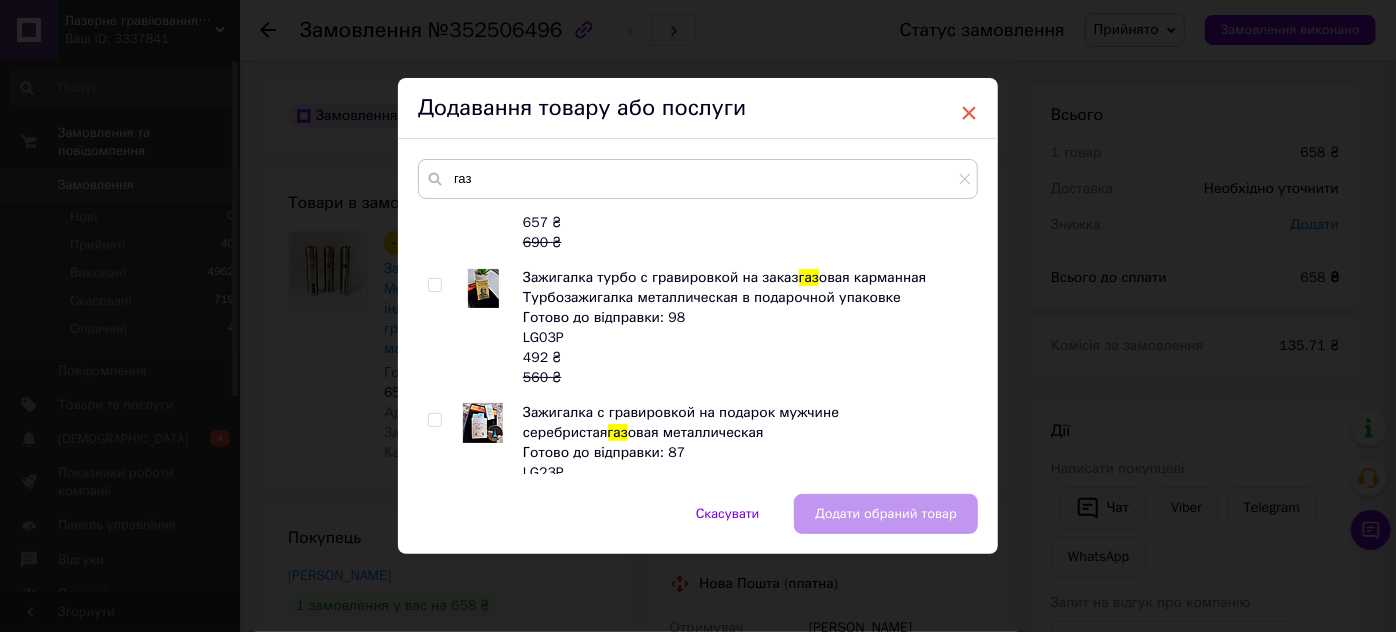 click on "×" at bounding box center (969, 113) 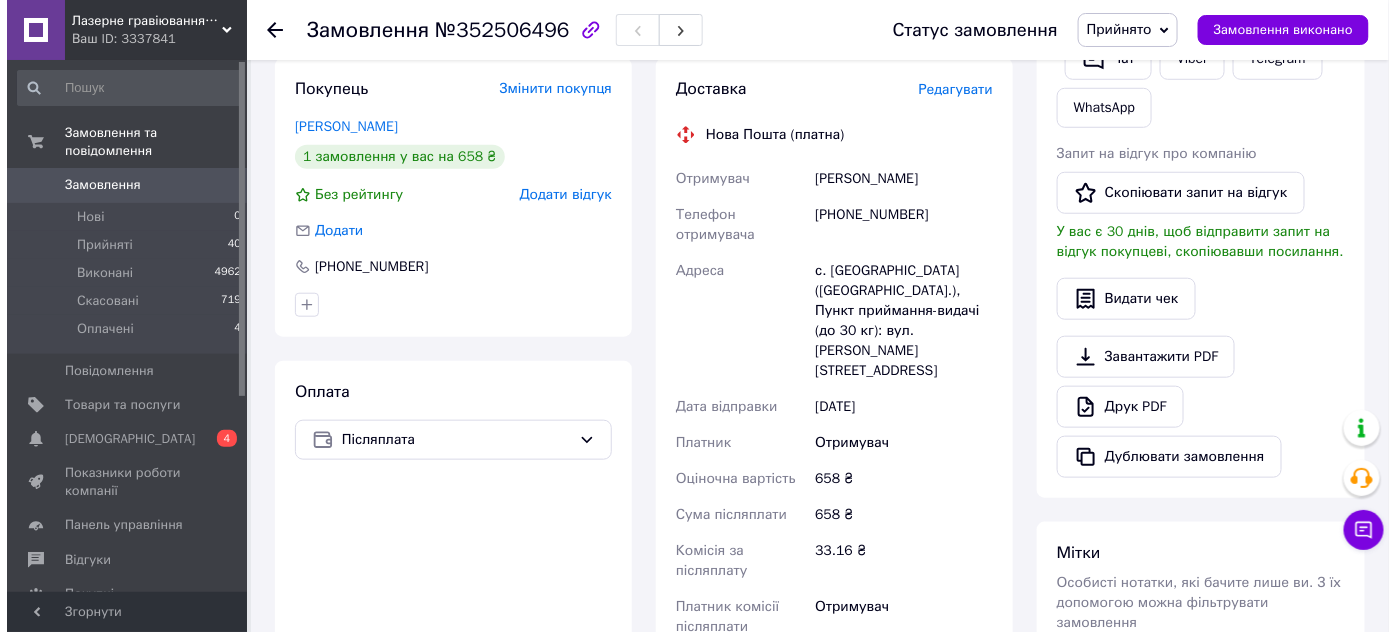 scroll, scrollTop: 272, scrollLeft: 0, axis: vertical 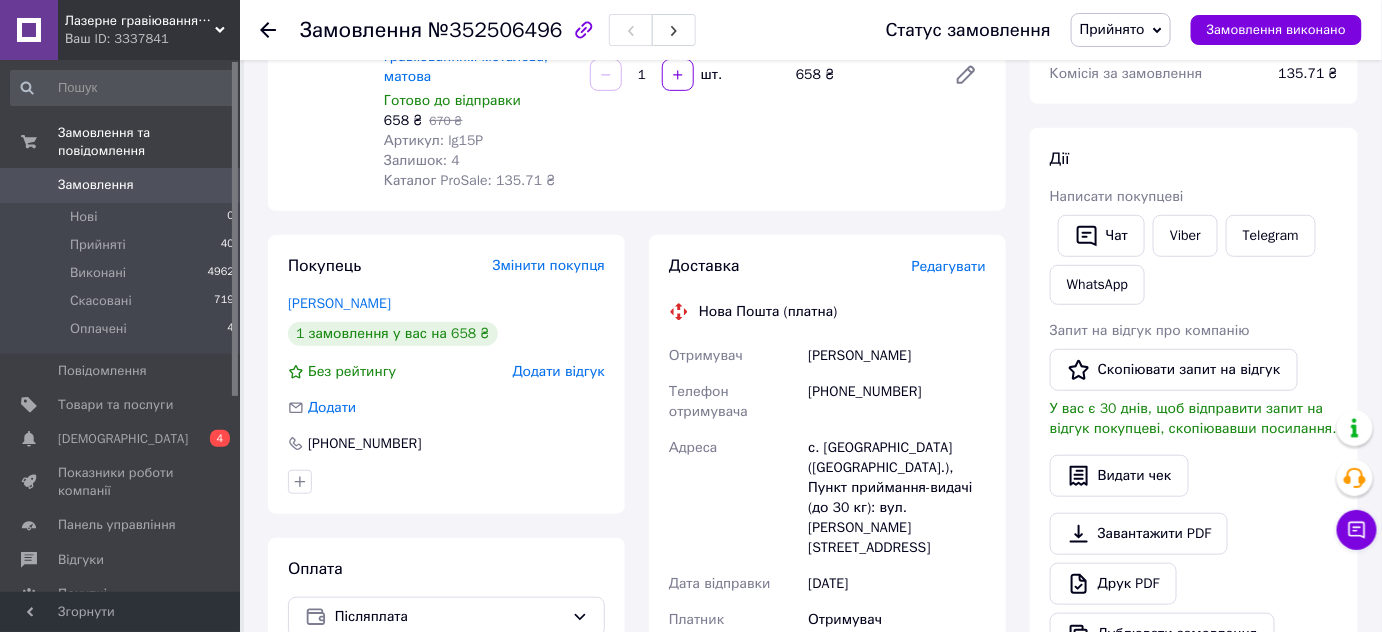 click on "Доставка Редагувати Нова Пошта (платна) Отримувач [PERSON_NAME] Телефон отримувача [PHONE_NUMBER] Адреса с. [GEOGRAPHIC_DATA] ([GEOGRAPHIC_DATA].), Пункт приймання-видачі (до 30 кг): вул. [PERSON_NAME], 156 Дата відправки [DATE] Платник Отримувач Оціночна вартість 658 ₴ Сума післяплати 658 ₴ Комісія за післяплату 33.16 ₴ Платник комісії післяплати Отримувач Передати номер або Згенерувати ЕН Платник Отримувач Відправник Прізвище отримувача Бестаєв Ім'я отримувача Сармат По батькові отримувача Телефон отримувача [PHONE_NUMBER] Тип доставки У відділенні Кур'єром В поштоматі <" at bounding box center [827, 635] 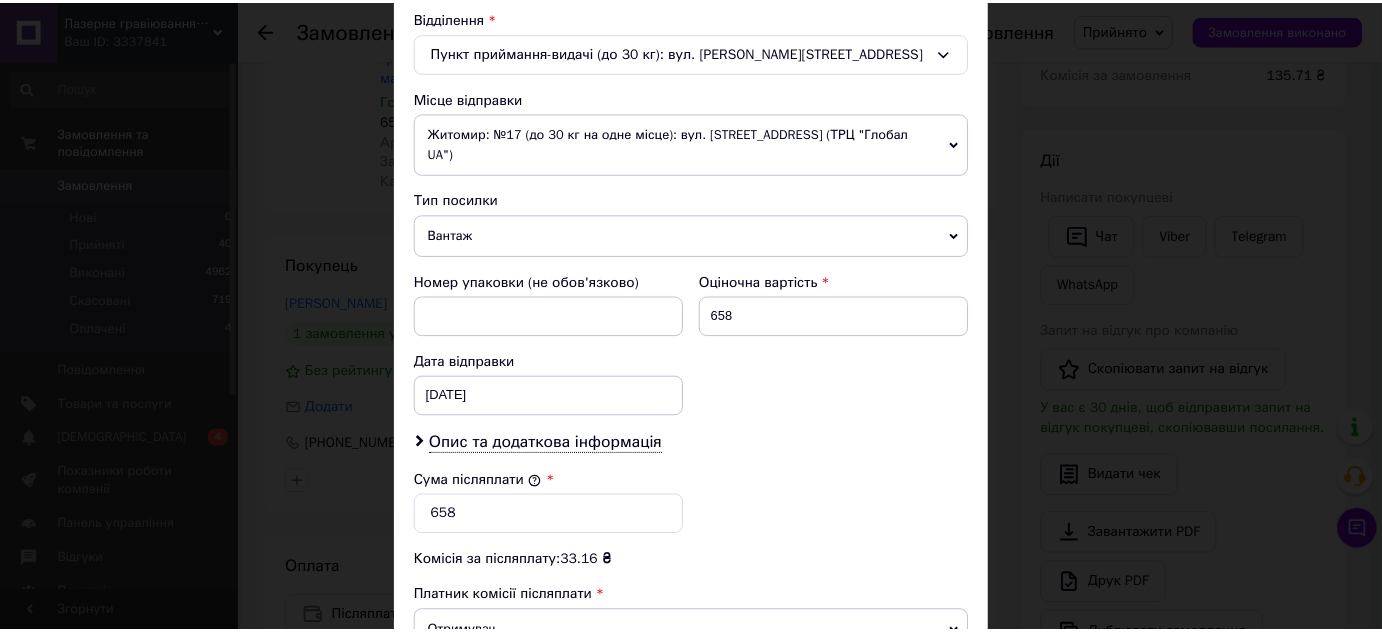 scroll, scrollTop: 818, scrollLeft: 0, axis: vertical 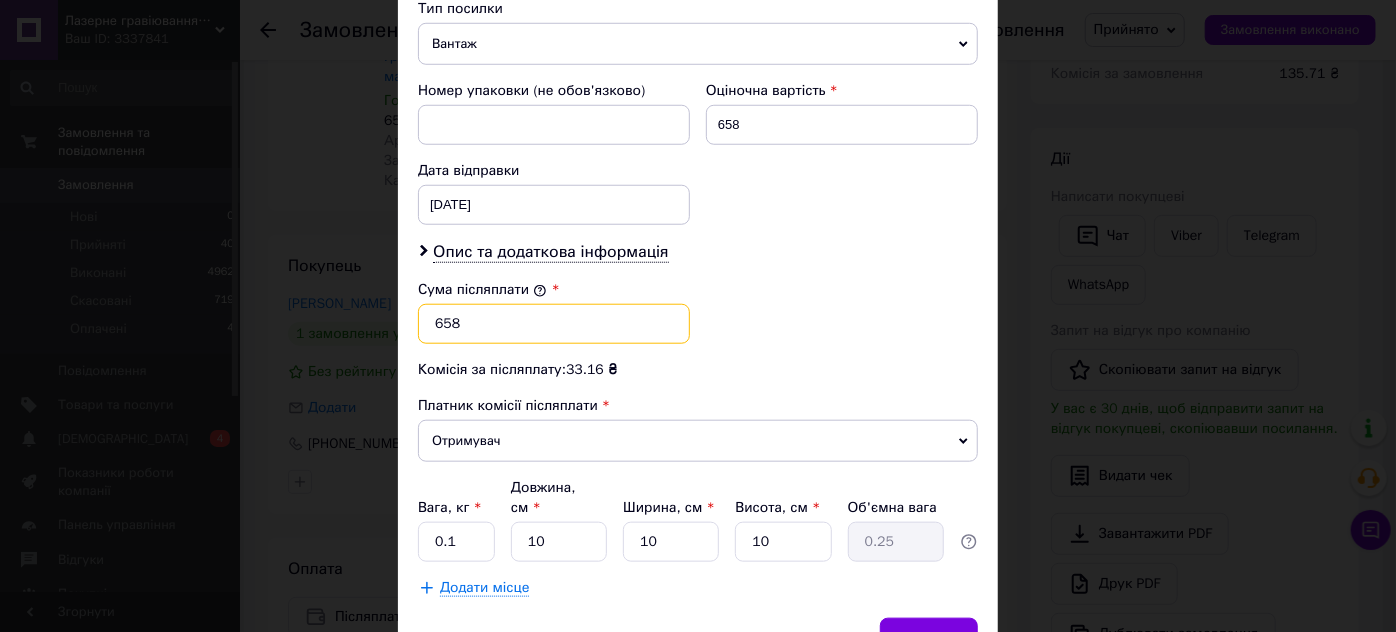 click on "658" at bounding box center (554, 324) 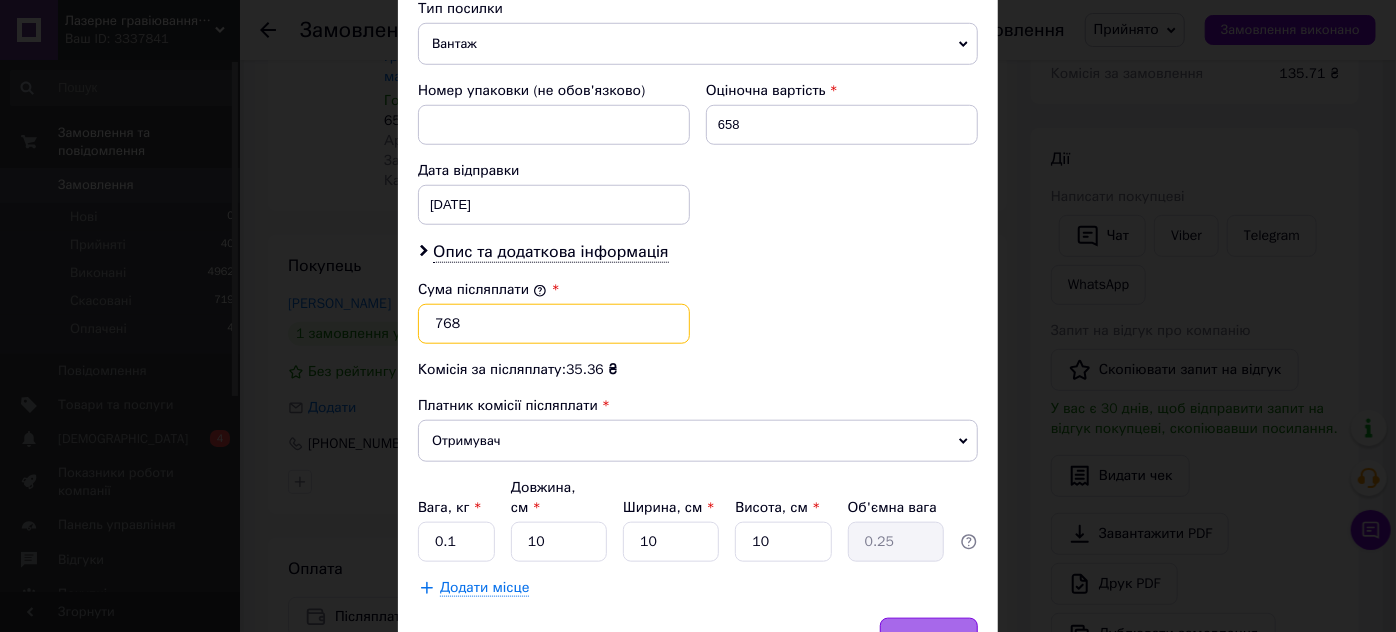 type on "768" 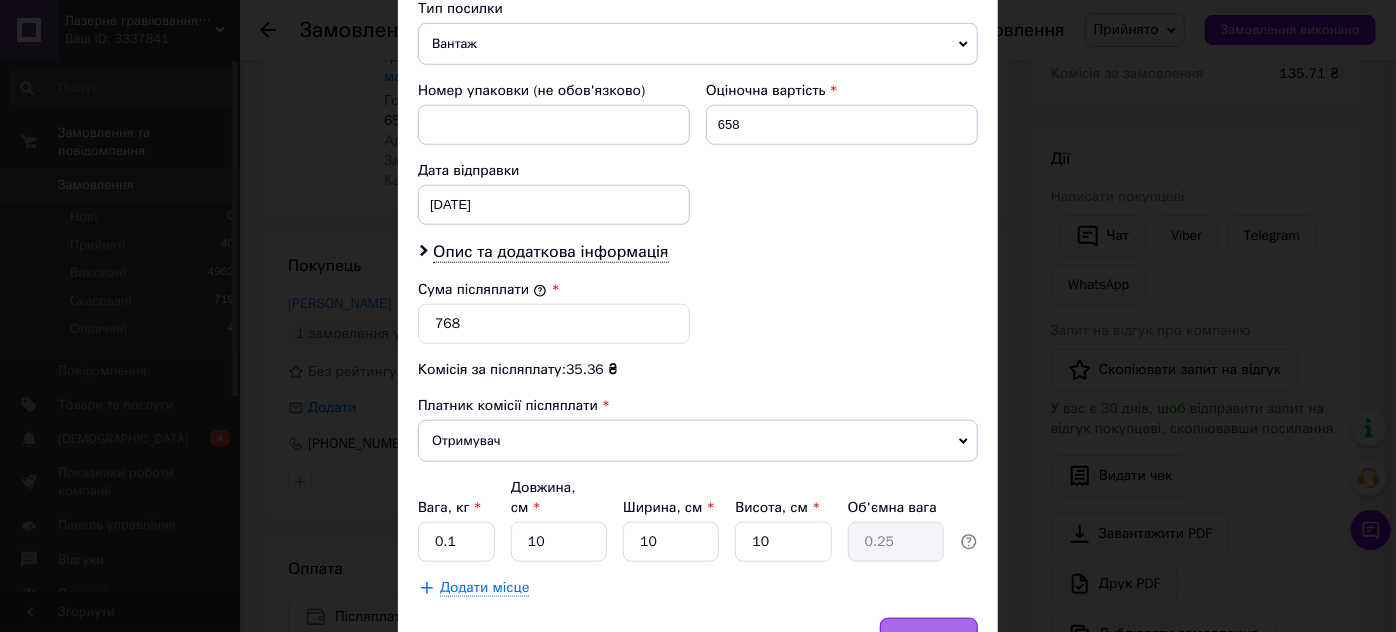 click on "Зберегти" at bounding box center (929, 638) 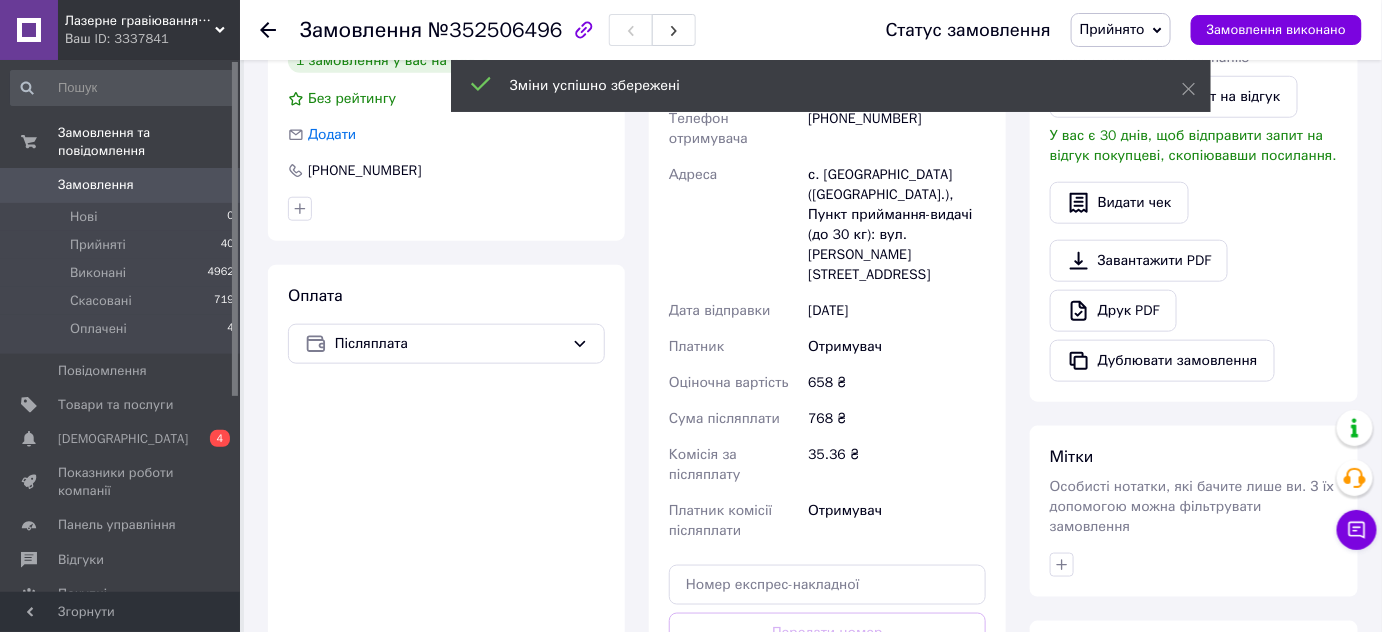 scroll, scrollTop: 636, scrollLeft: 0, axis: vertical 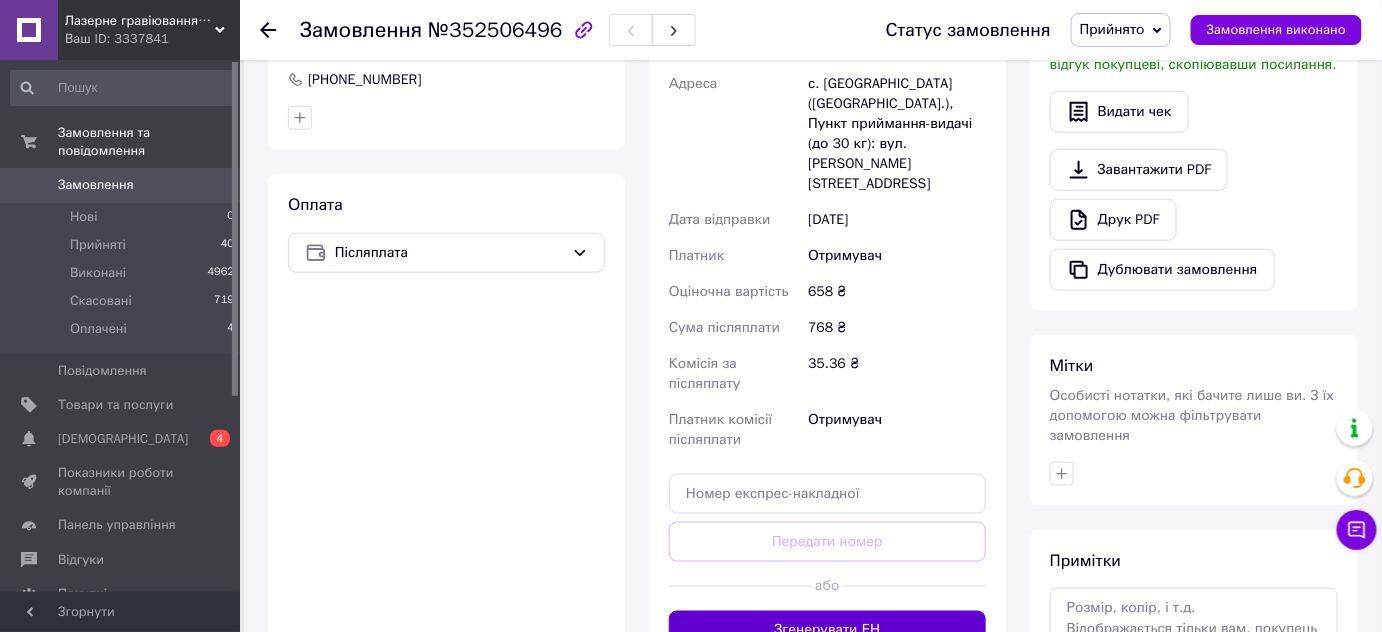 click on "Згенерувати ЕН" at bounding box center [827, 631] 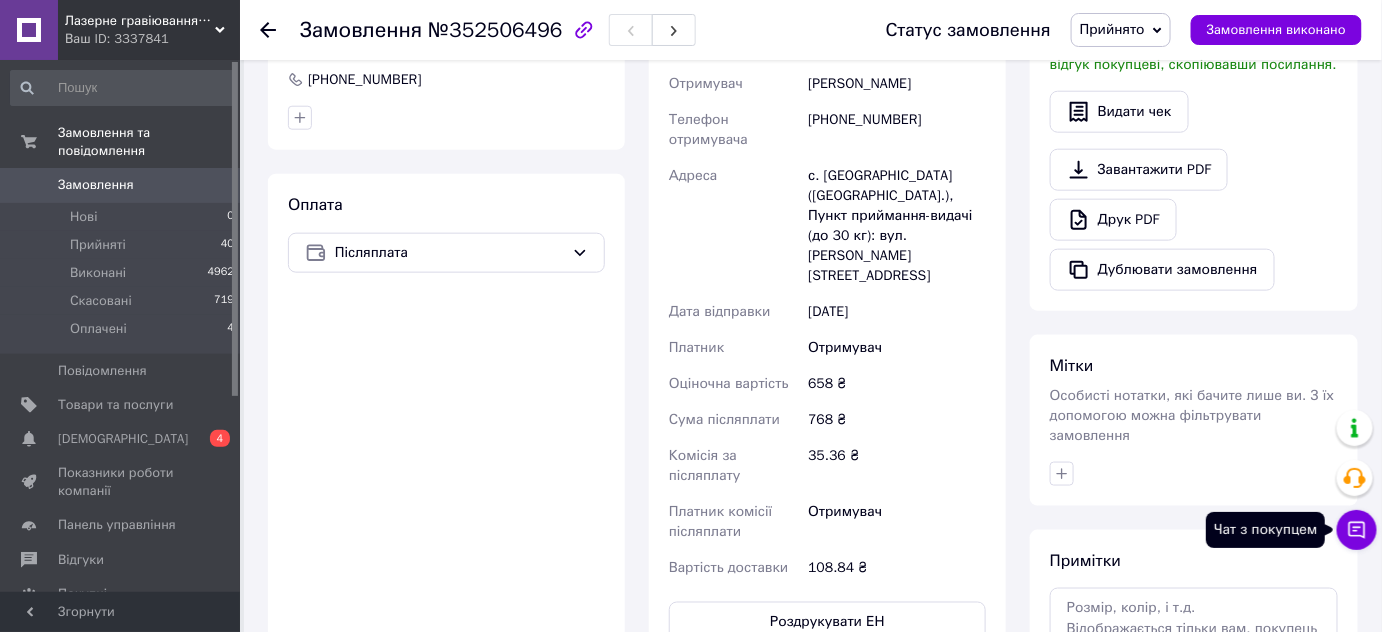 click on "Чат з покупцем" at bounding box center [1357, 530] 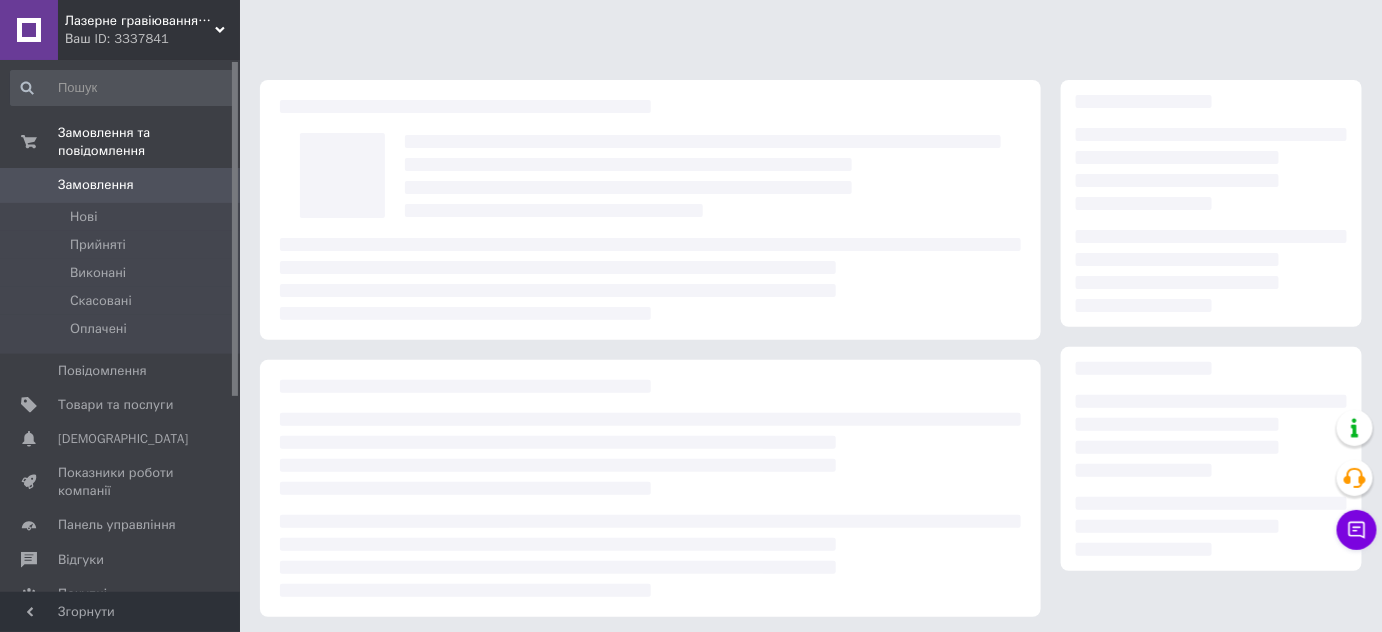 scroll, scrollTop: 282, scrollLeft: 0, axis: vertical 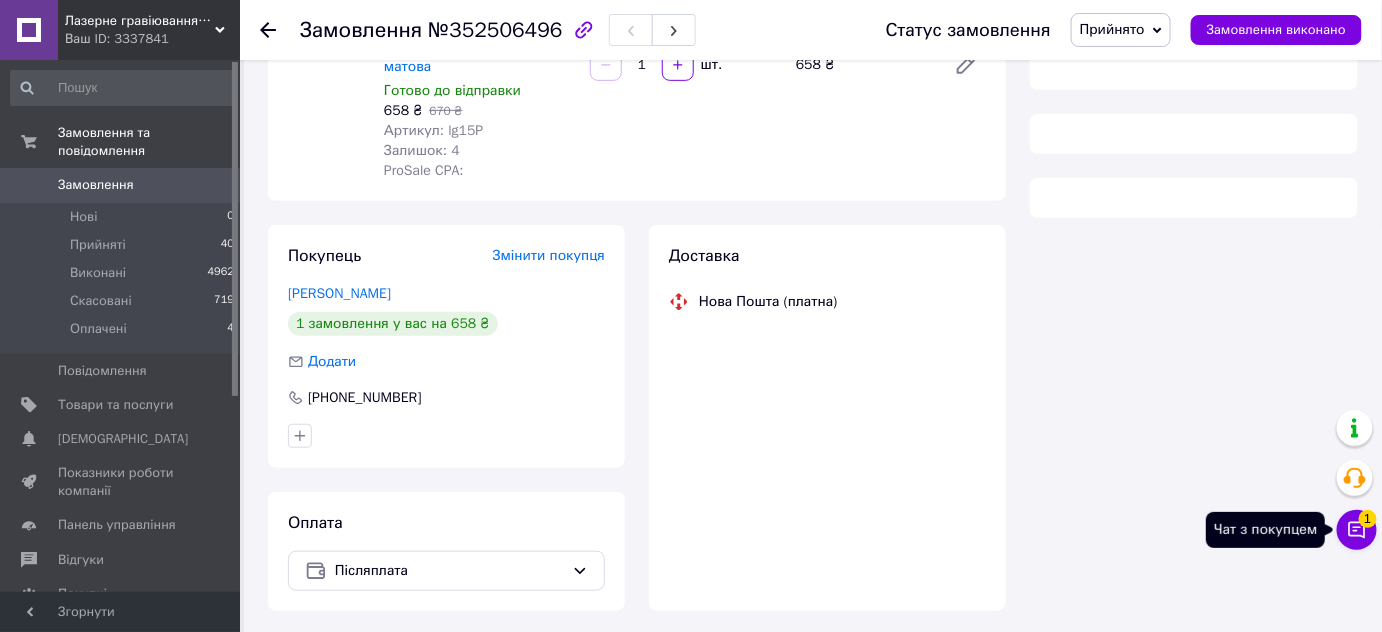 click 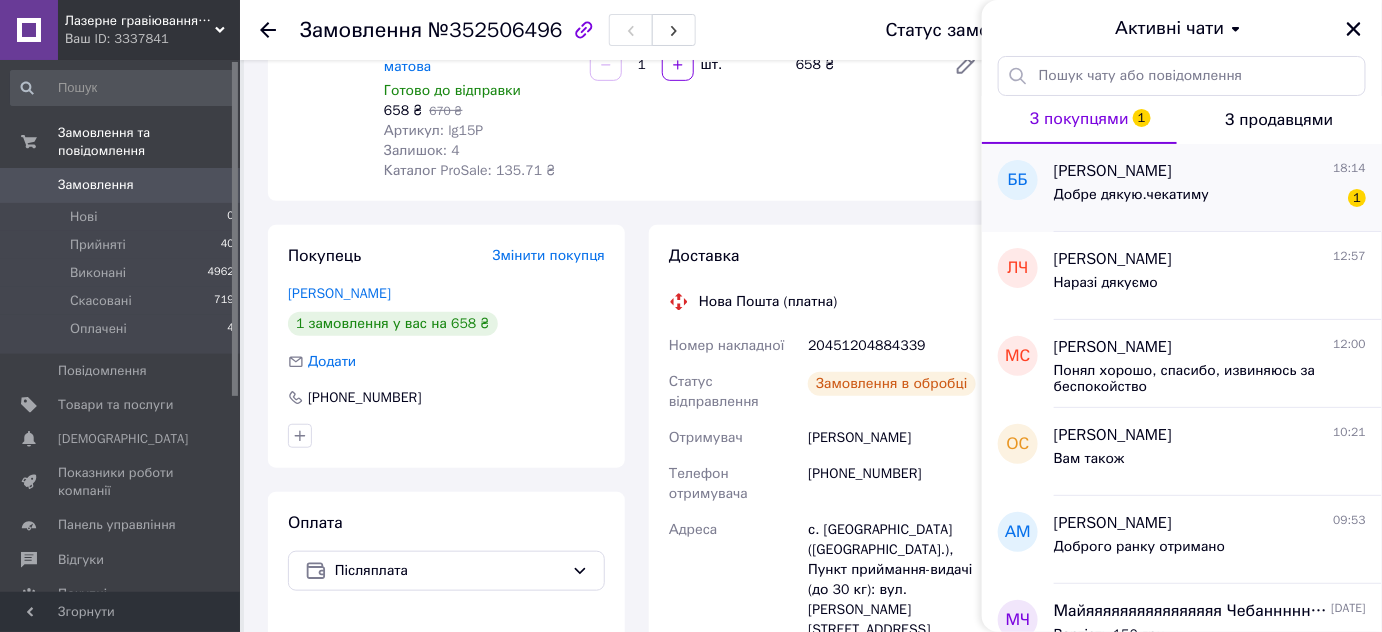click on "Добре дякую.чекатиму 1" at bounding box center (1210, 199) 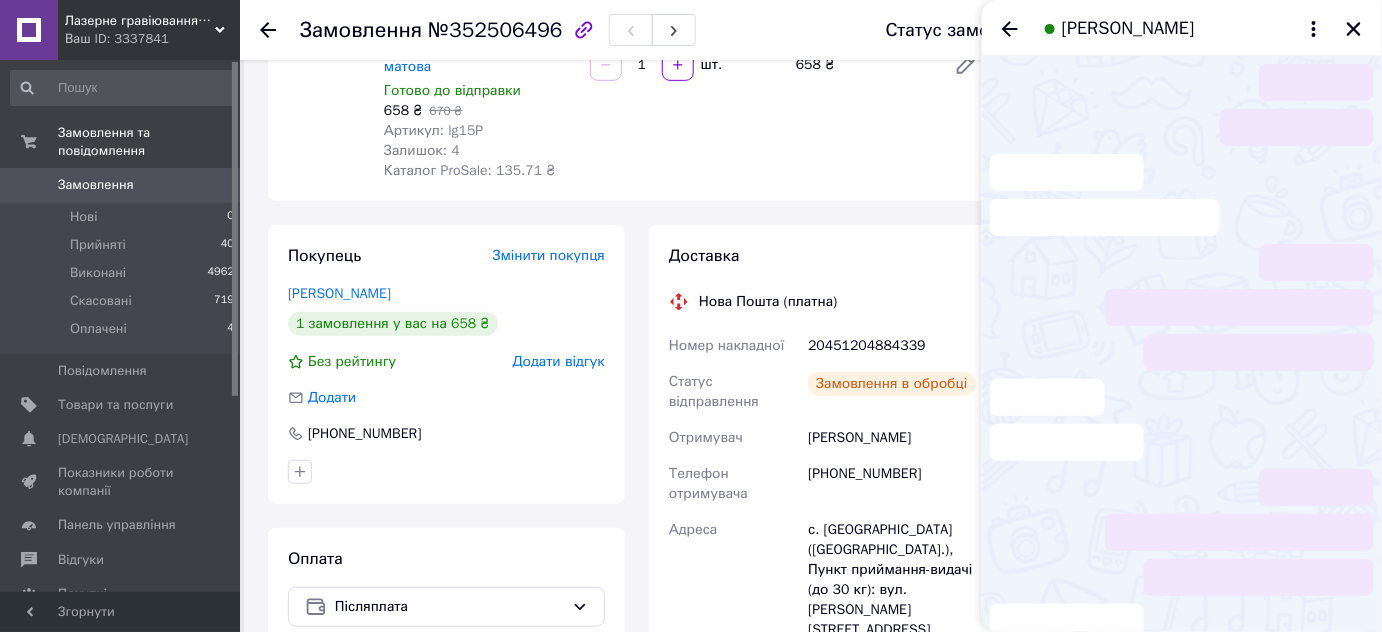 scroll, scrollTop: 1106, scrollLeft: 0, axis: vertical 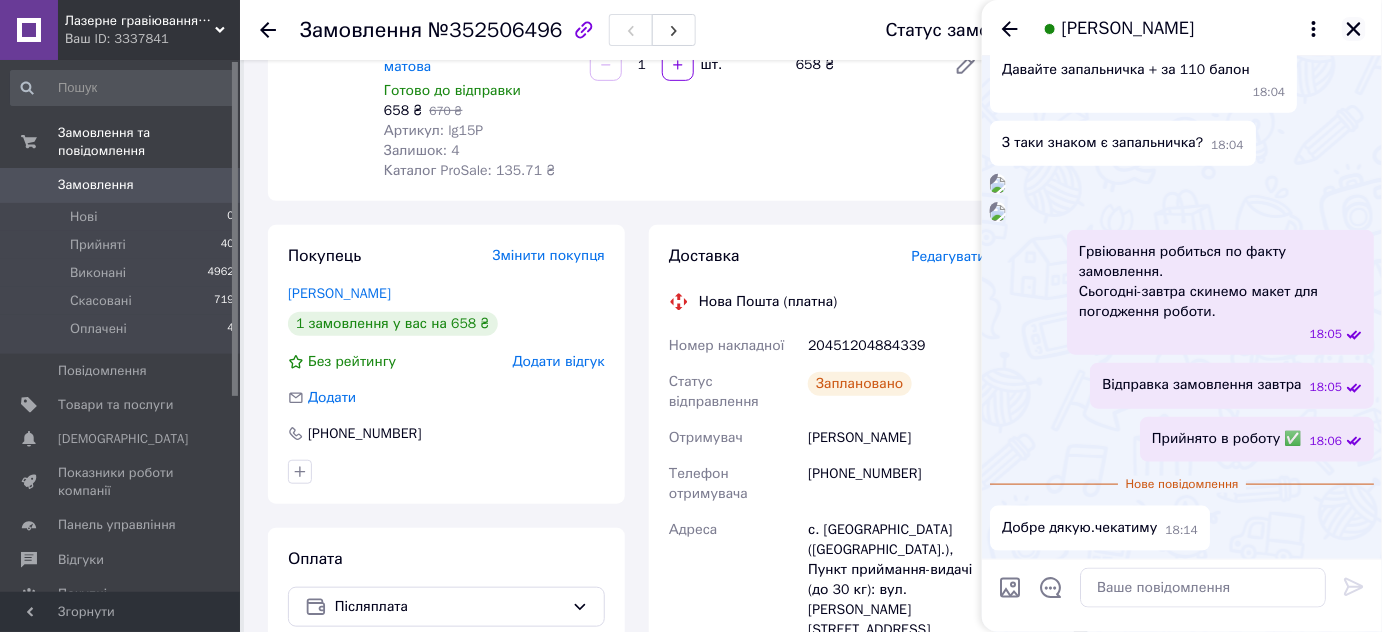 click 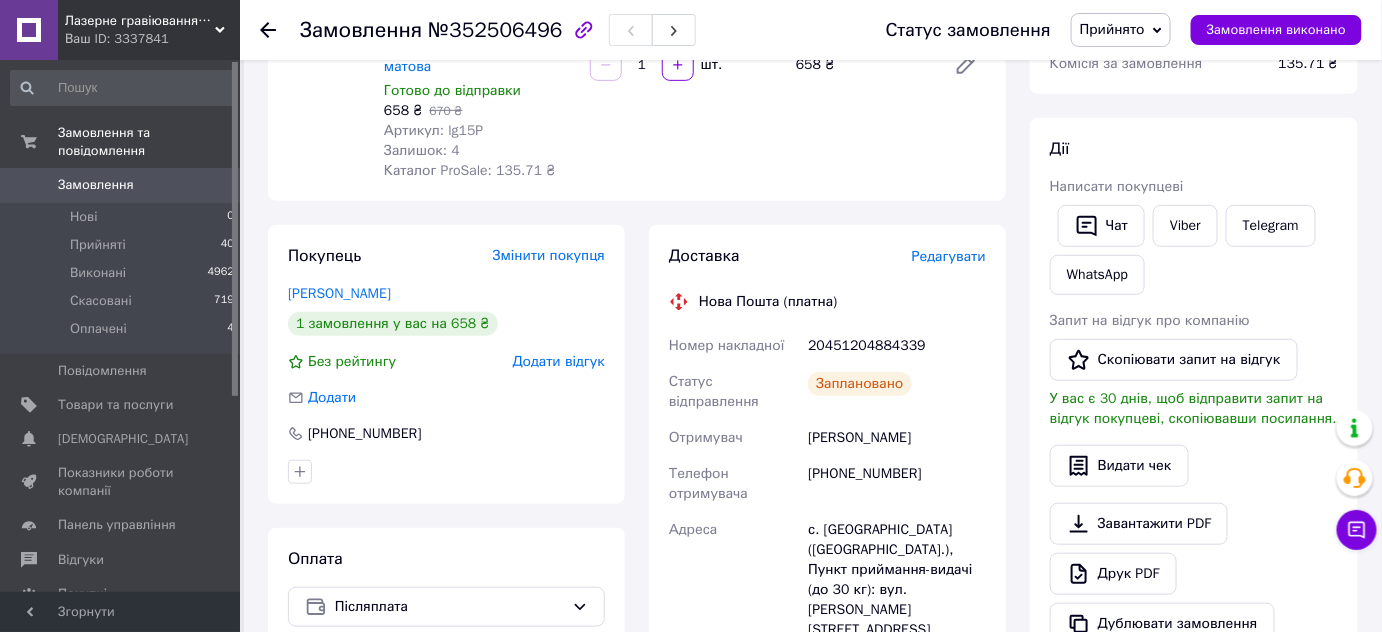 click on "[PERSON_NAME]" at bounding box center [897, 438] 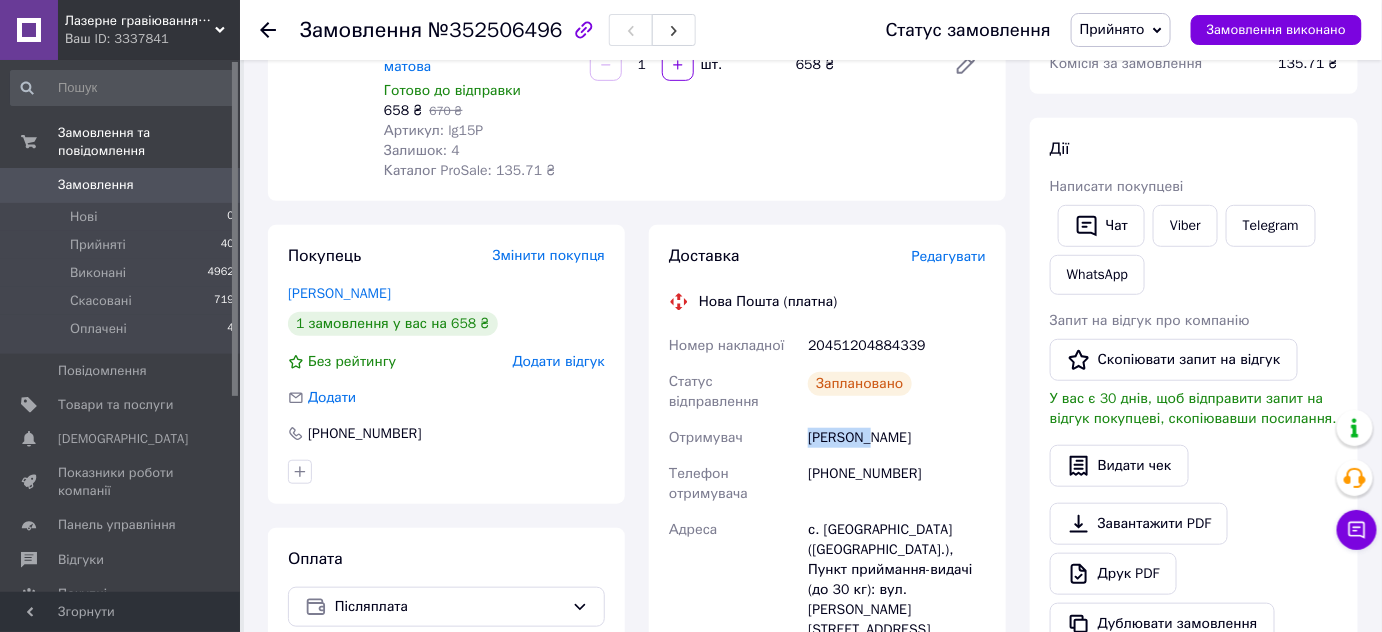 click on "[PERSON_NAME]" at bounding box center (897, 438) 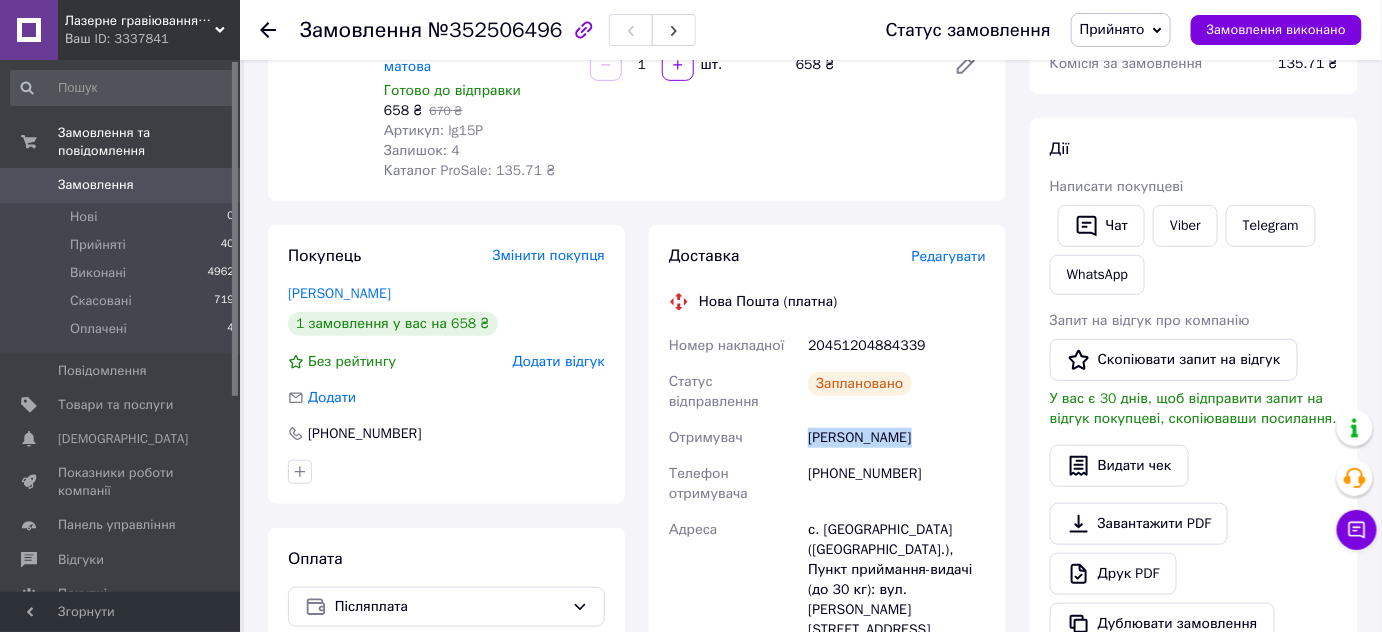 click on "[PERSON_NAME]" at bounding box center (897, 438) 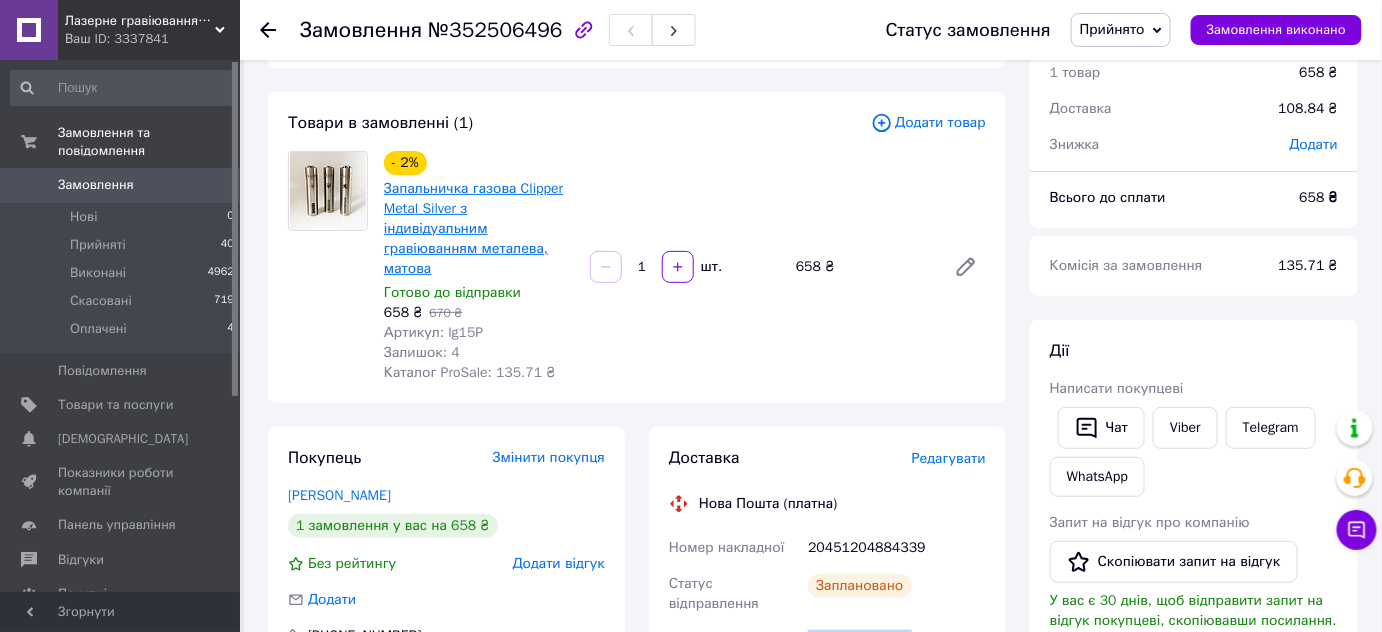 scroll, scrollTop: 0, scrollLeft: 0, axis: both 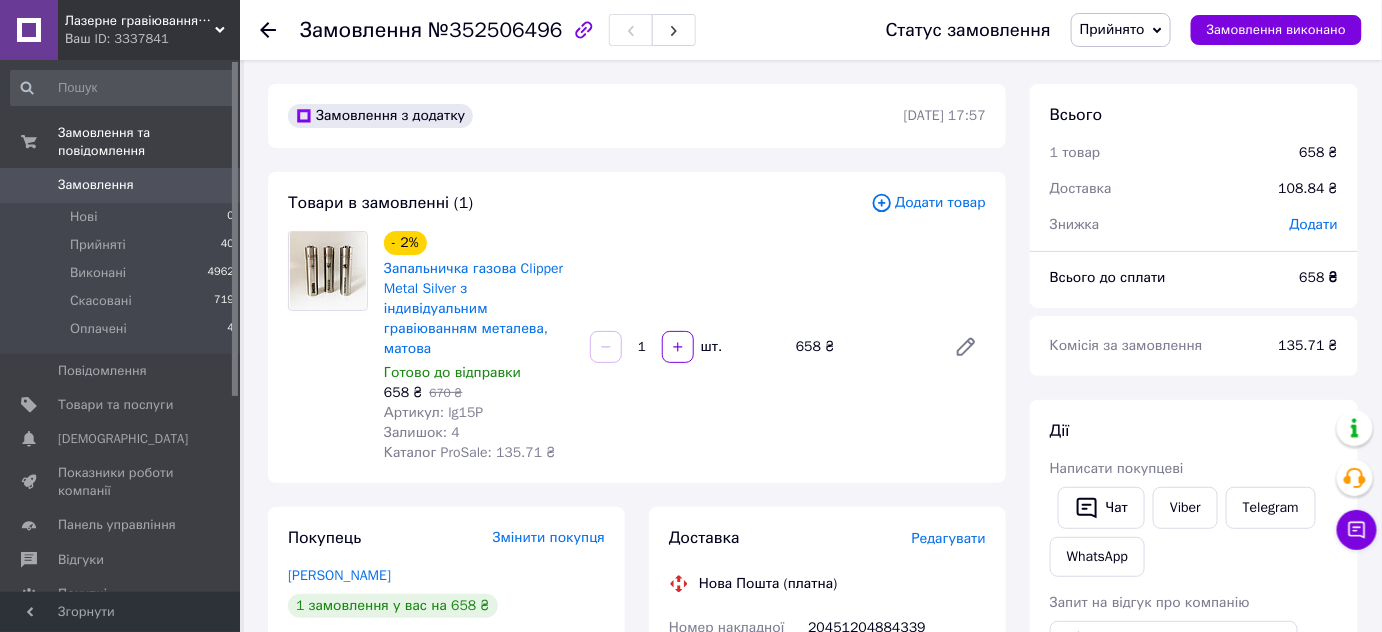 click on "670 ₴" at bounding box center (445, 393) 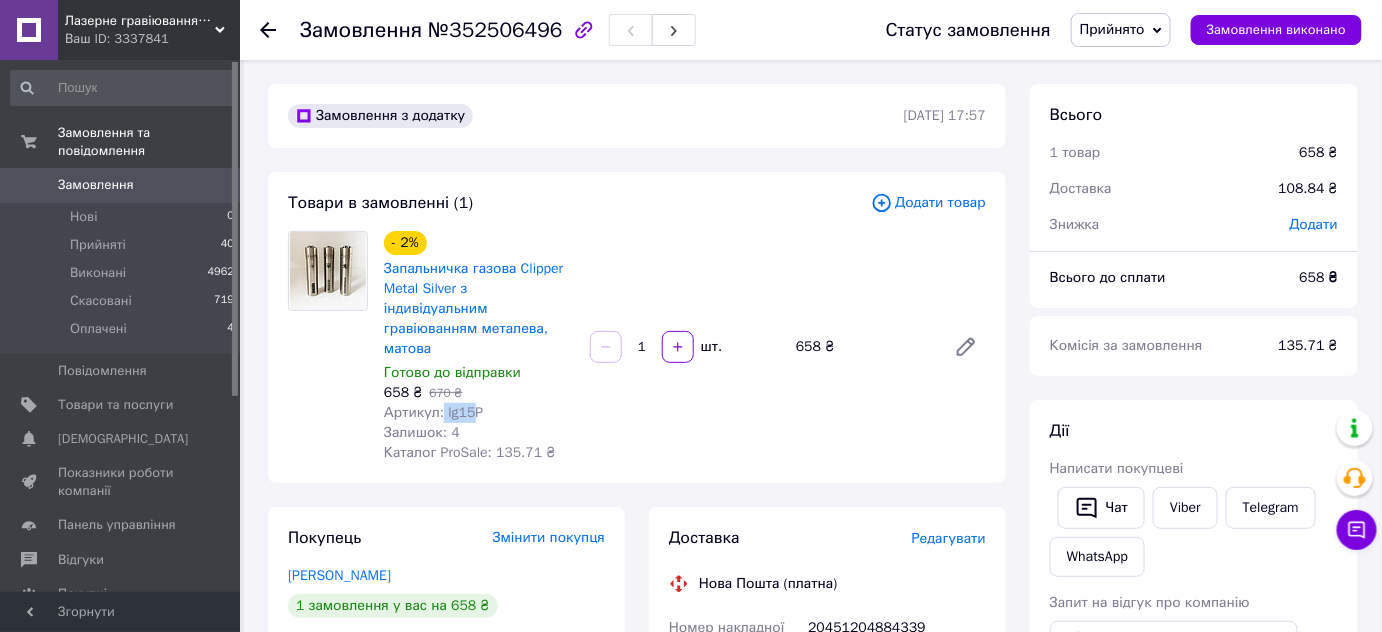 drag, startPoint x: 440, startPoint y: 391, endPoint x: 472, endPoint y: 395, distance: 32.24903 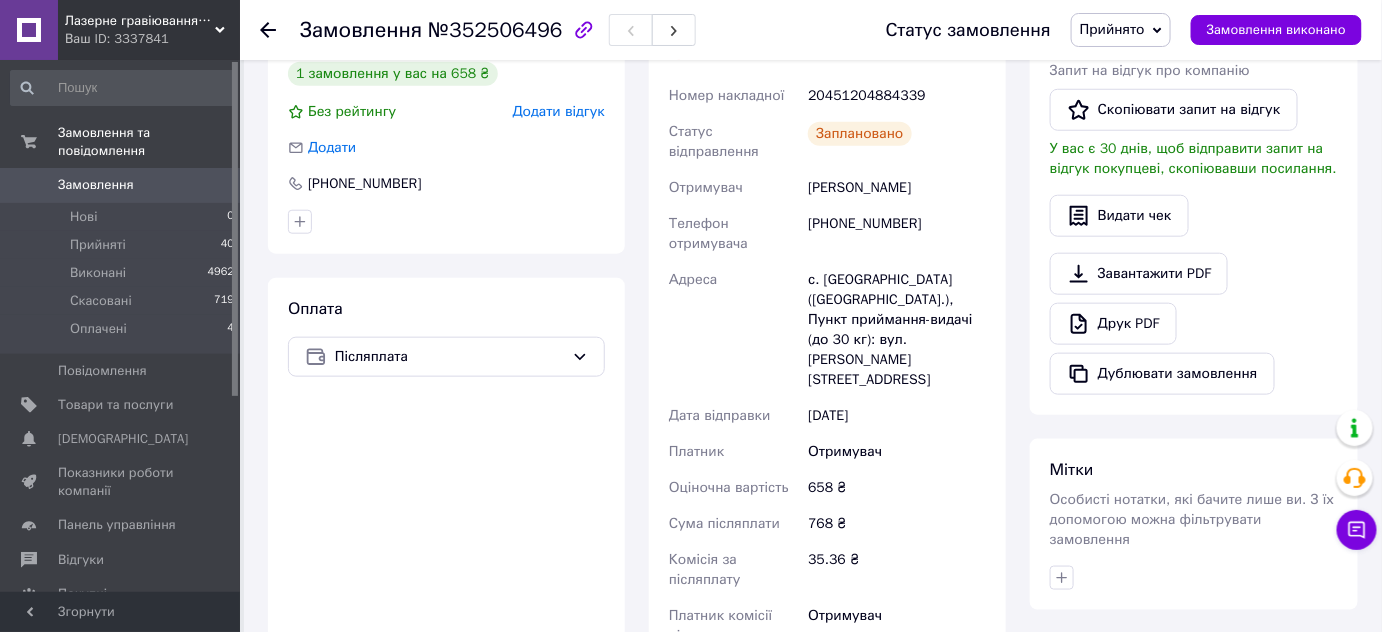 scroll, scrollTop: 545, scrollLeft: 0, axis: vertical 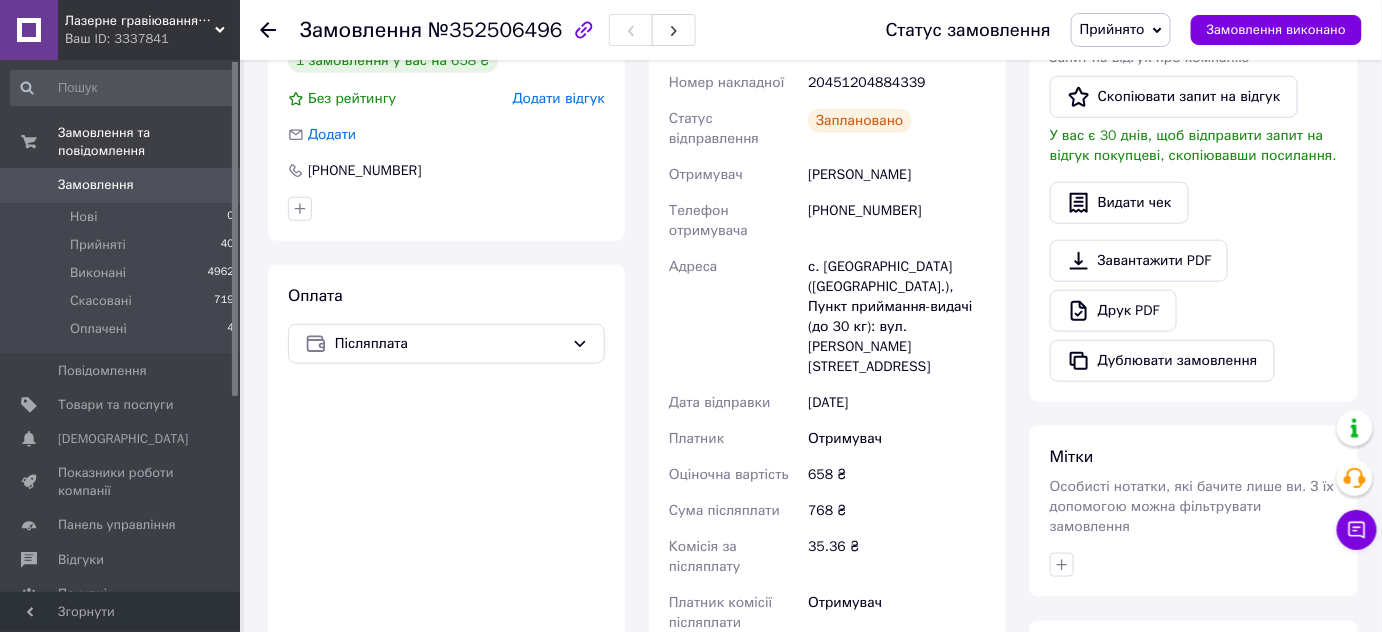 click on "768 ₴" at bounding box center (897, 511) 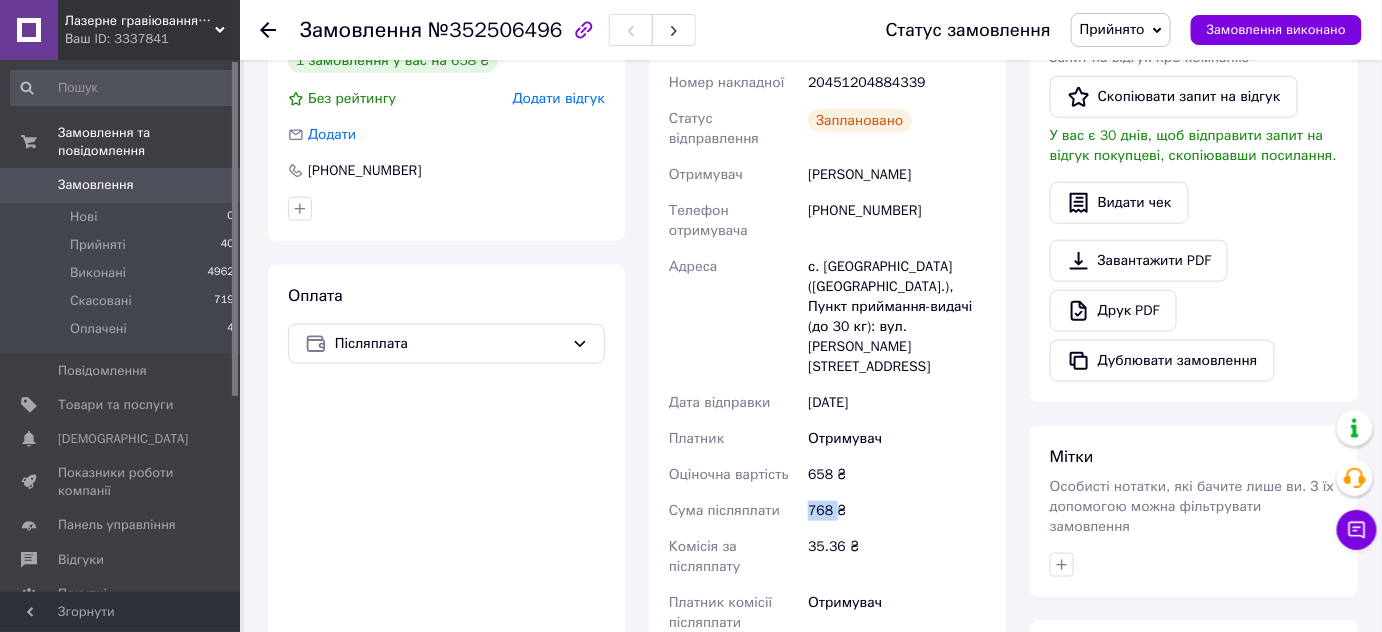 click on "768 ₴" at bounding box center (897, 511) 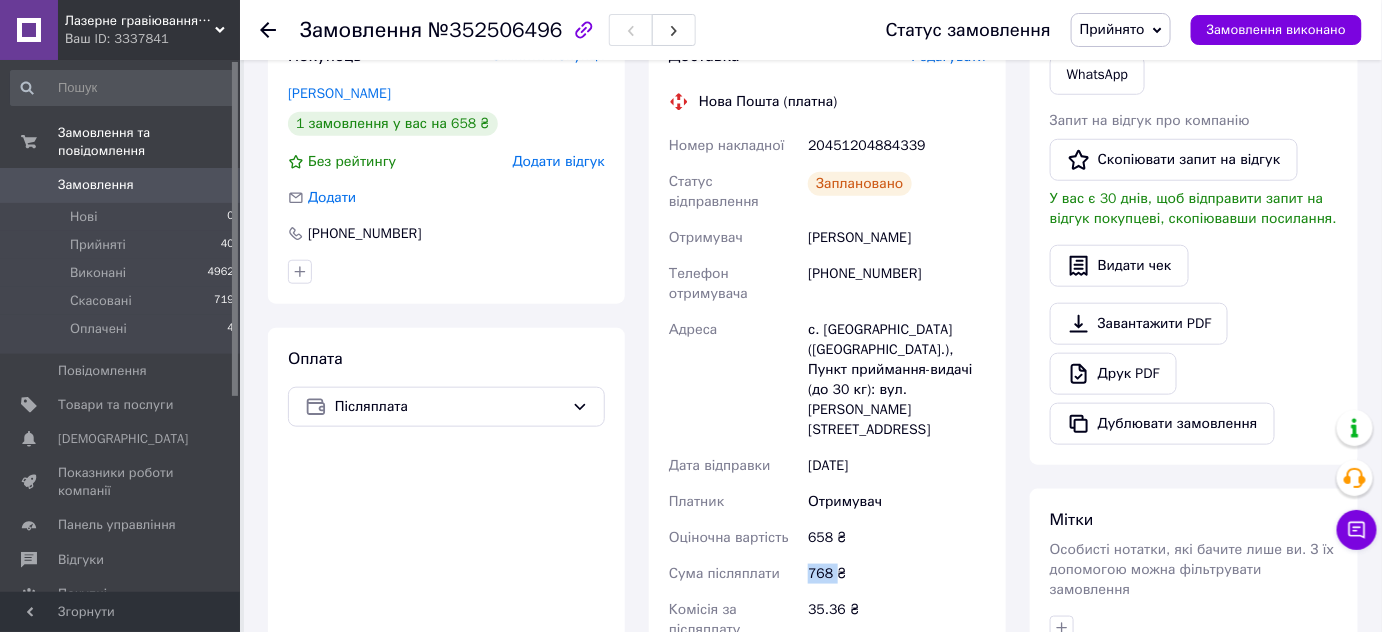 scroll, scrollTop: 363, scrollLeft: 0, axis: vertical 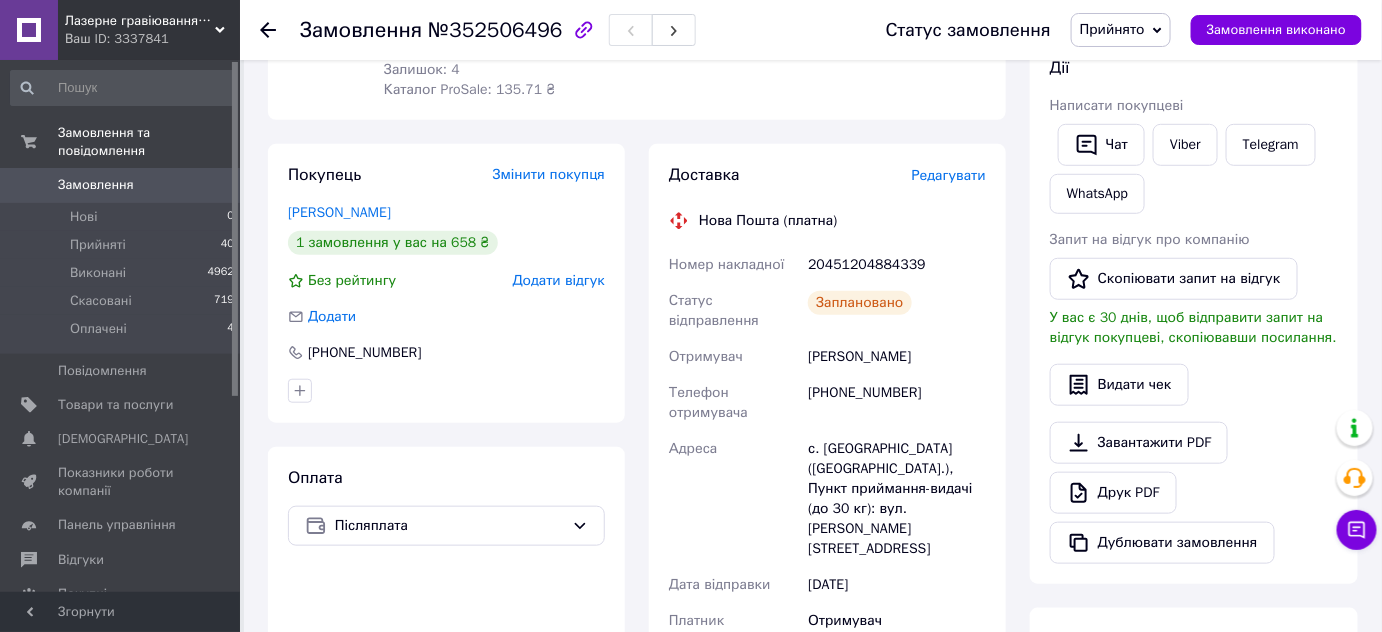 click on "20451204884339" at bounding box center [897, 265] 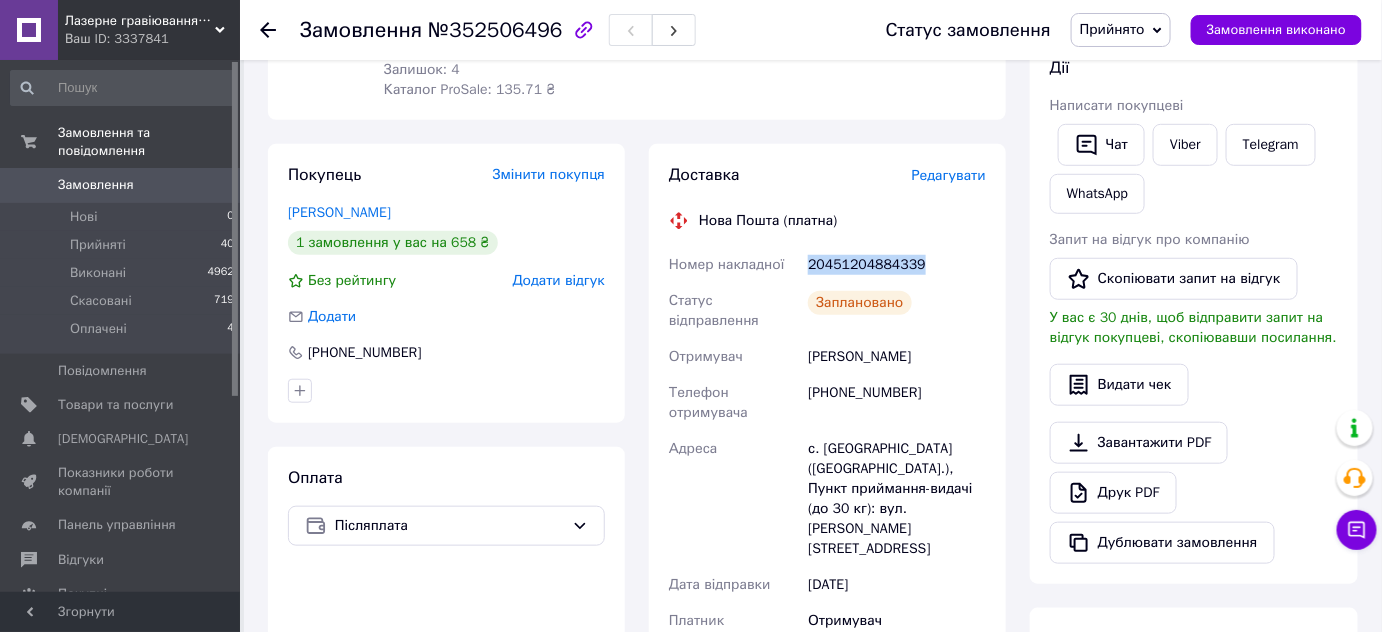 click on "20451204884339" at bounding box center [897, 265] 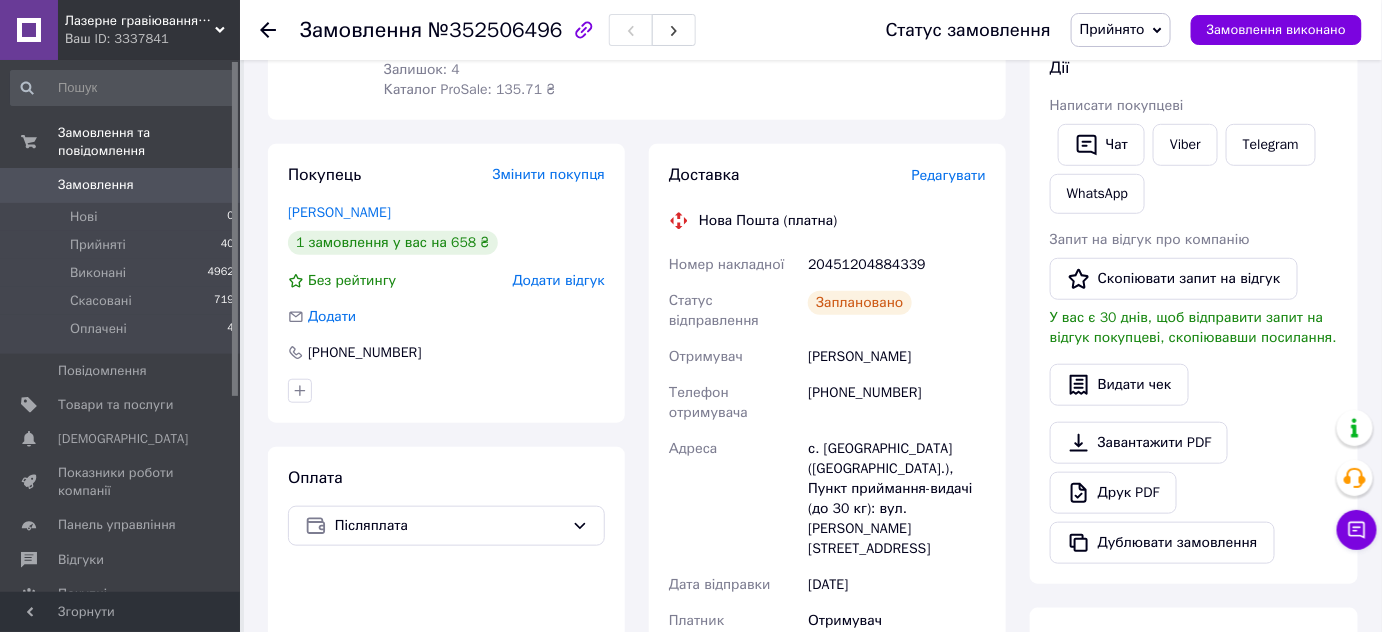 click on "[PERSON_NAME]" at bounding box center (897, 357) 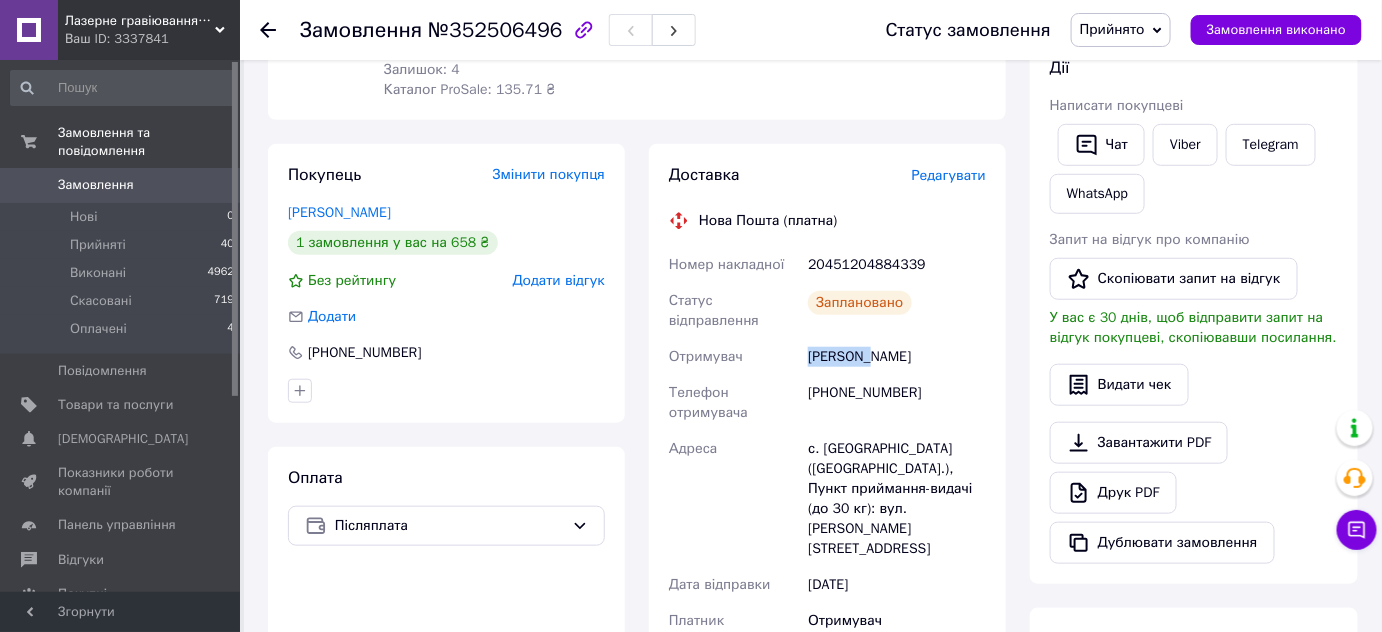 click on "[PERSON_NAME]" at bounding box center [897, 357] 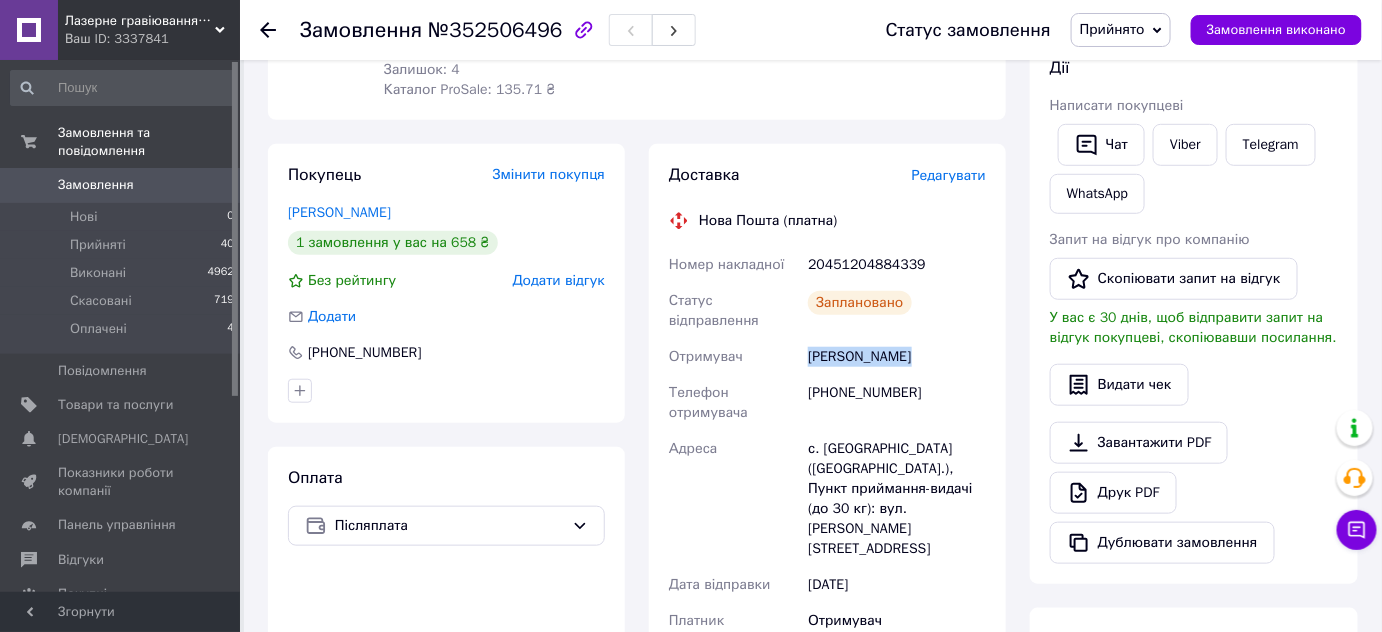 click on "[PERSON_NAME]" at bounding box center [897, 357] 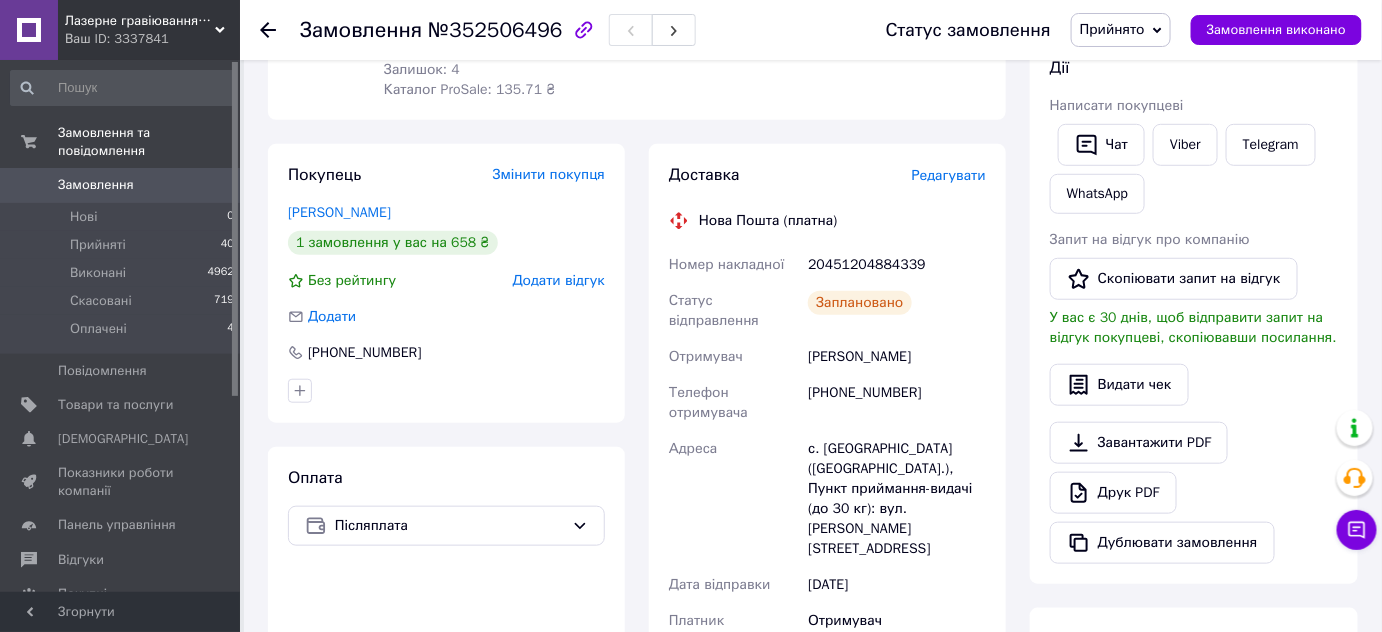 click on "[PHONE_NUMBER]" at bounding box center (897, 403) 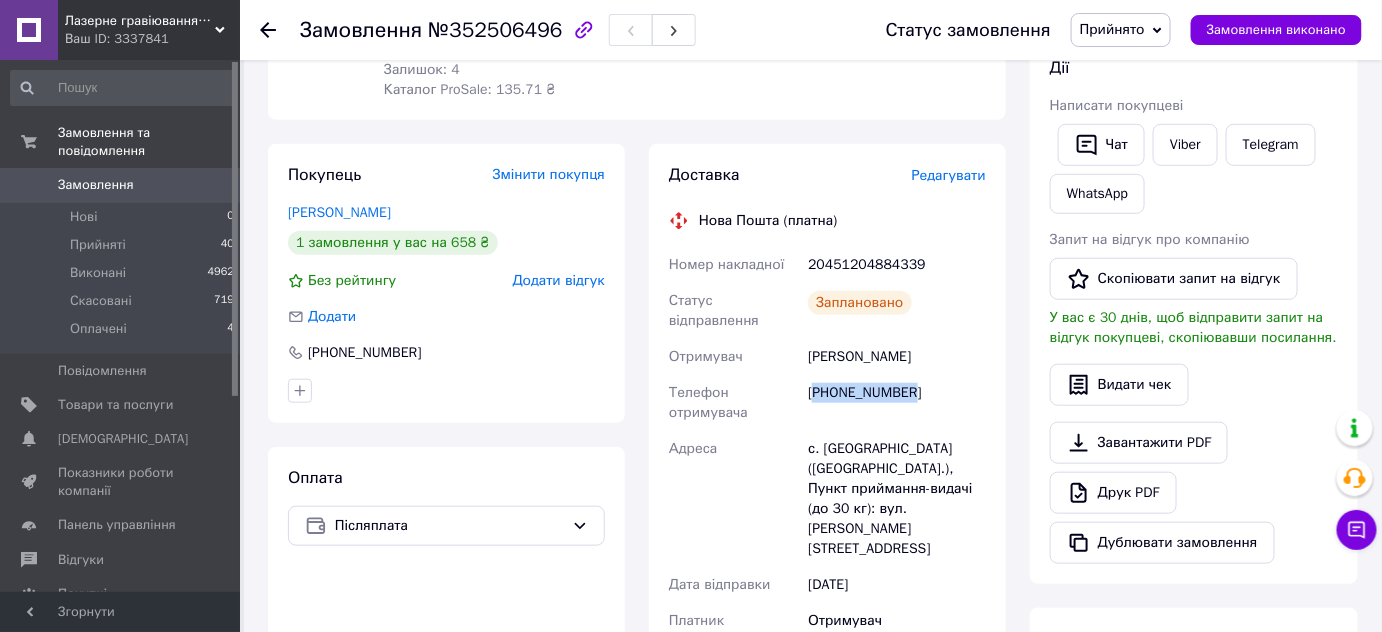 click on "[PHONE_NUMBER]" at bounding box center (897, 403) 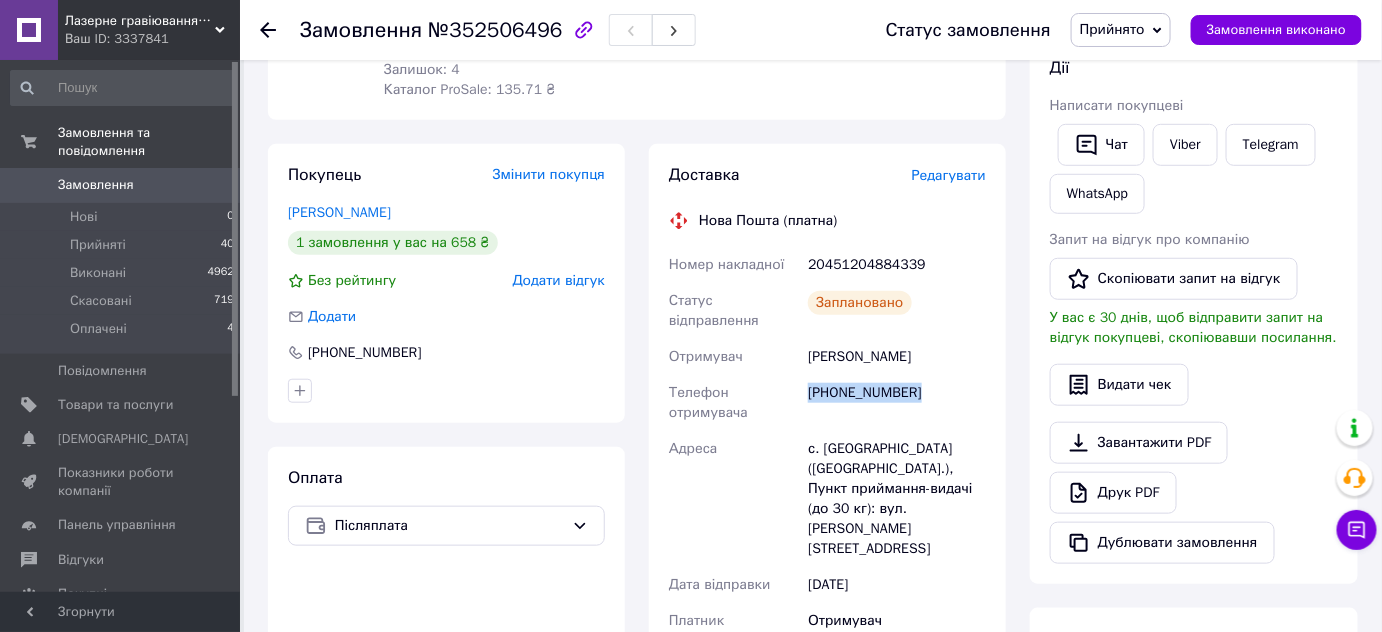 drag, startPoint x: 838, startPoint y: 375, endPoint x: 854, endPoint y: 421, distance: 48.703182 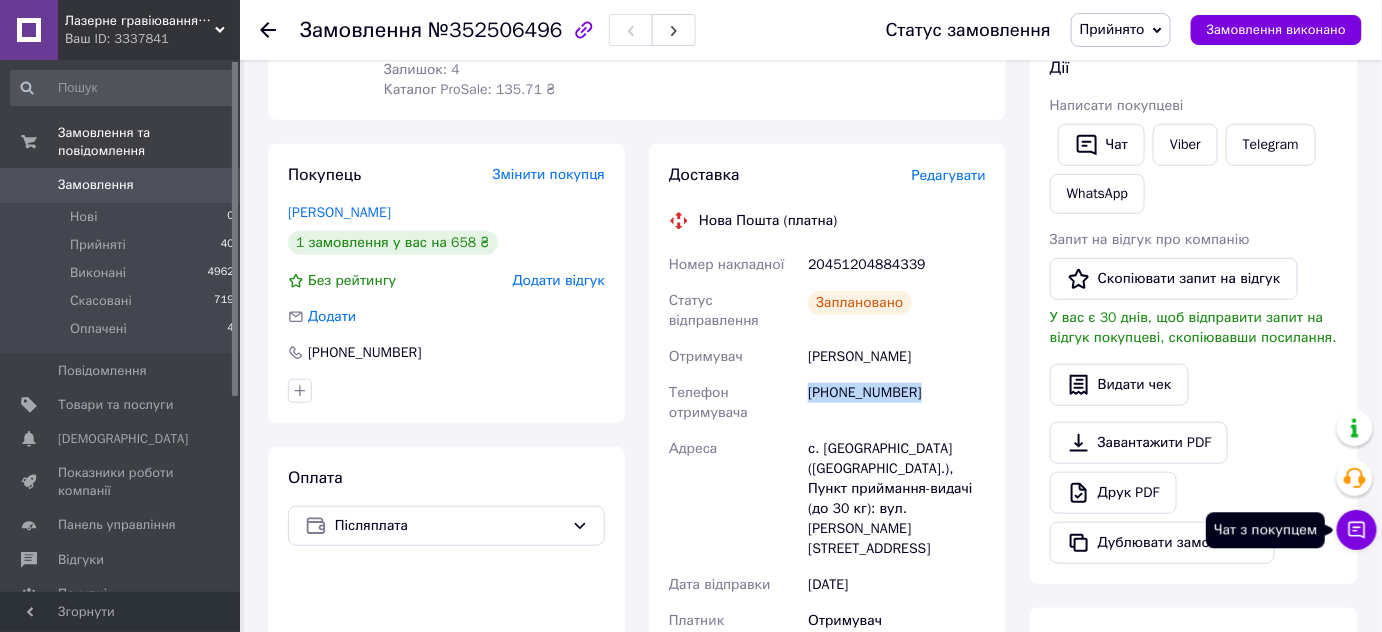 click 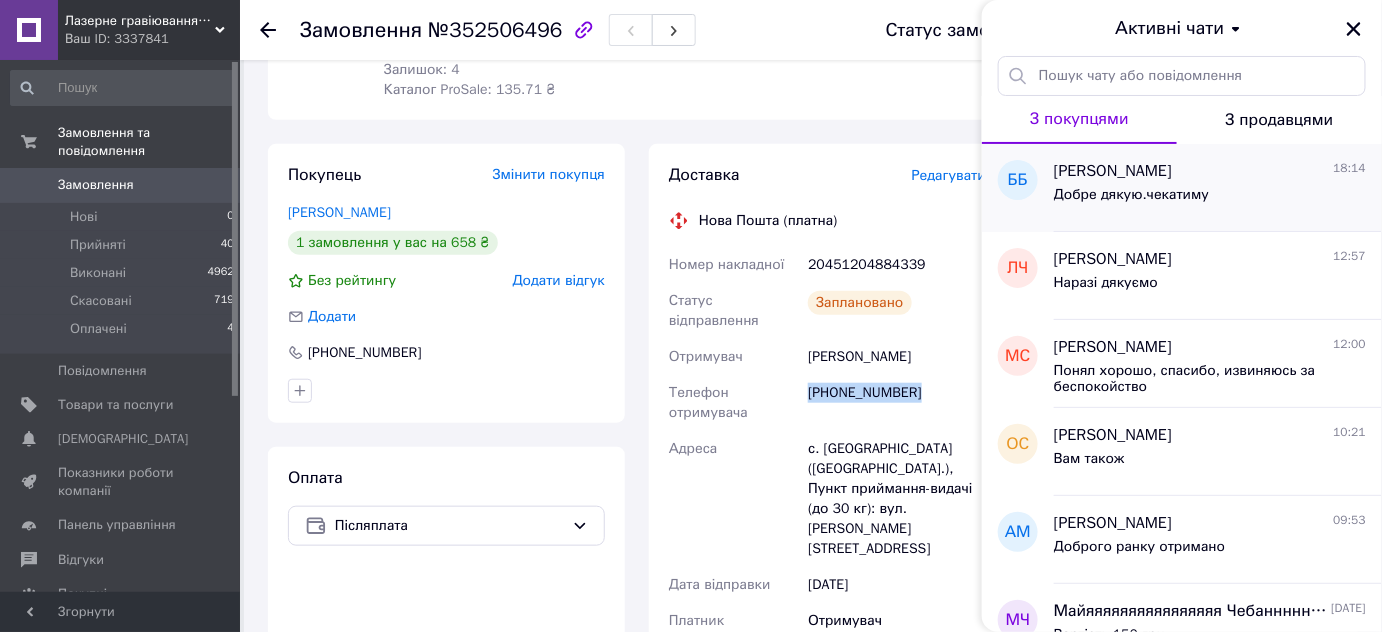 click on "Добре дякую.чекатиму" at bounding box center (1131, 195) 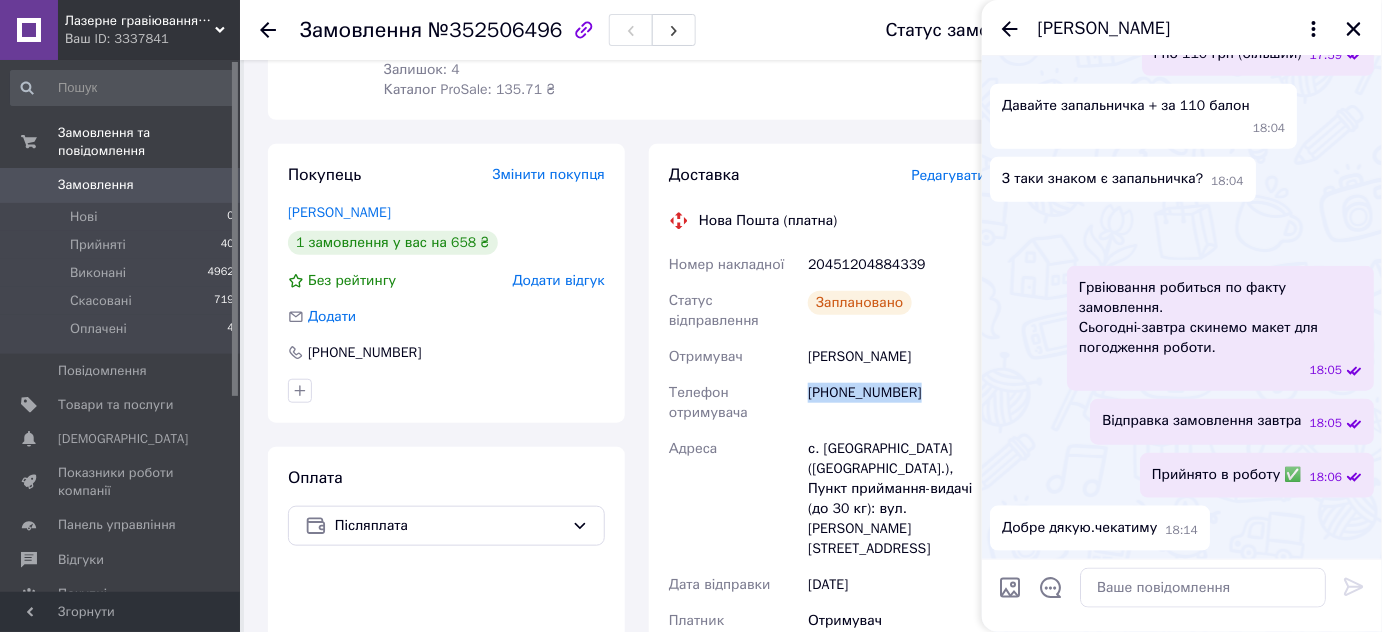 scroll, scrollTop: 798, scrollLeft: 0, axis: vertical 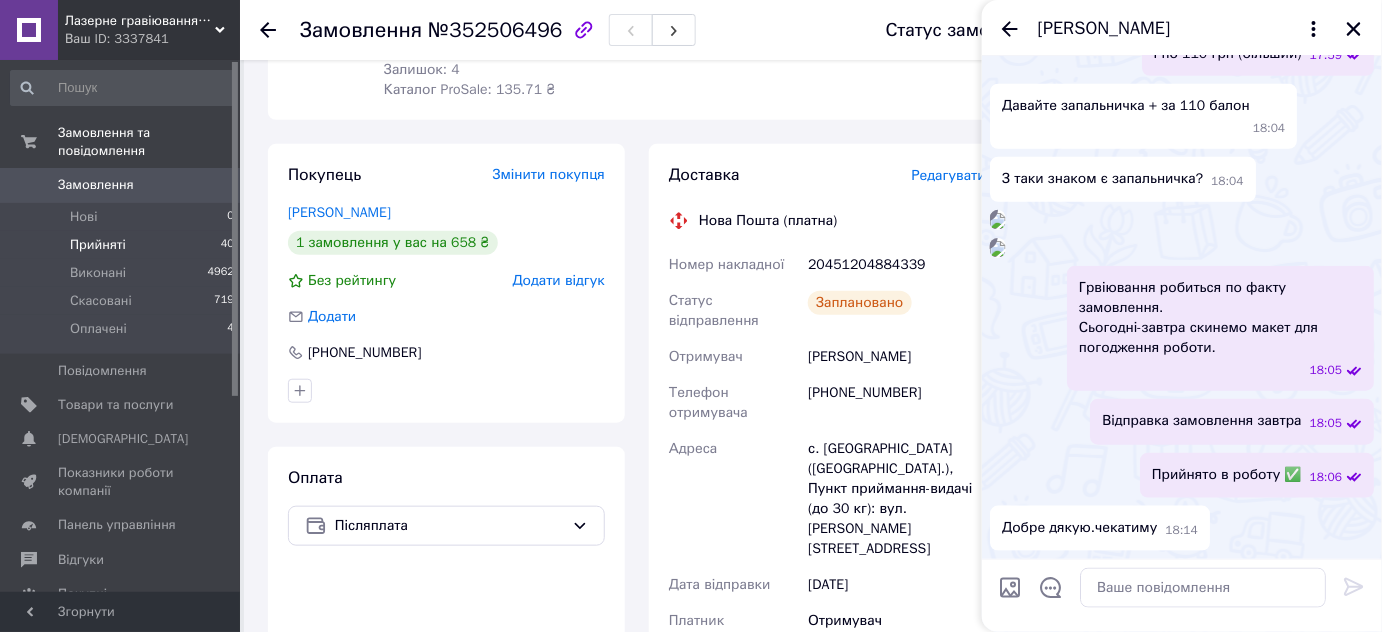 click on "Прийняті 40" at bounding box center (123, 245) 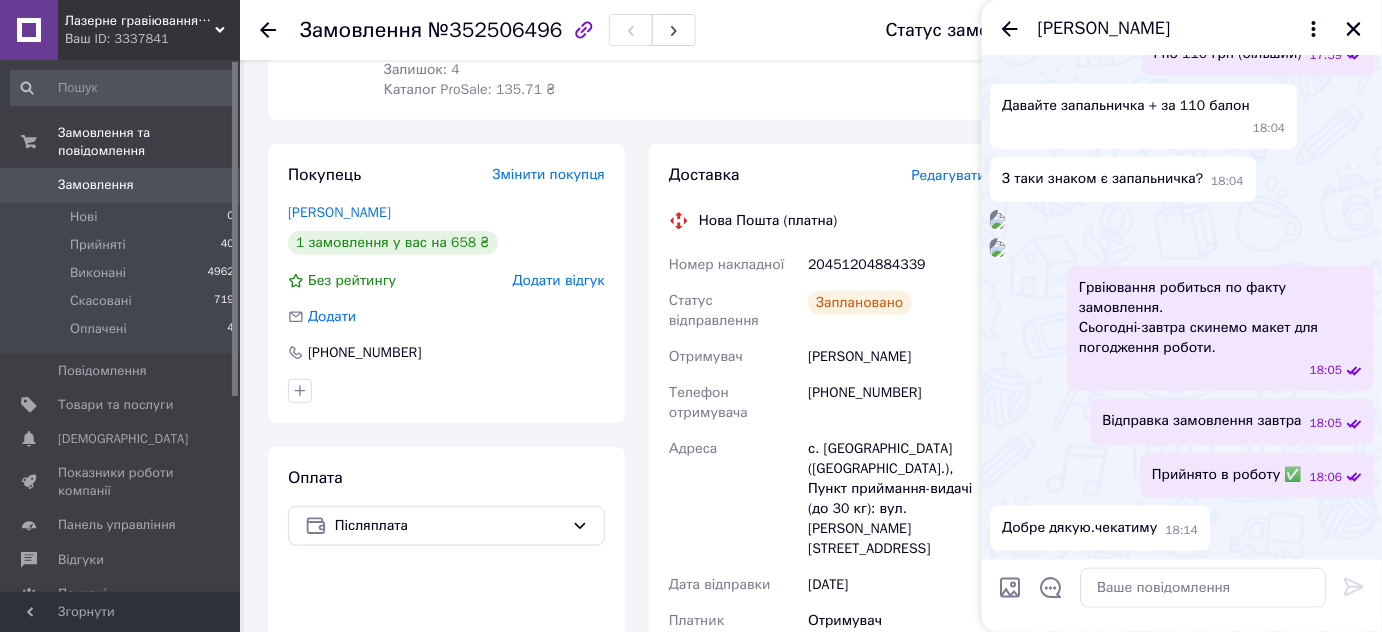 scroll, scrollTop: 0, scrollLeft: 0, axis: both 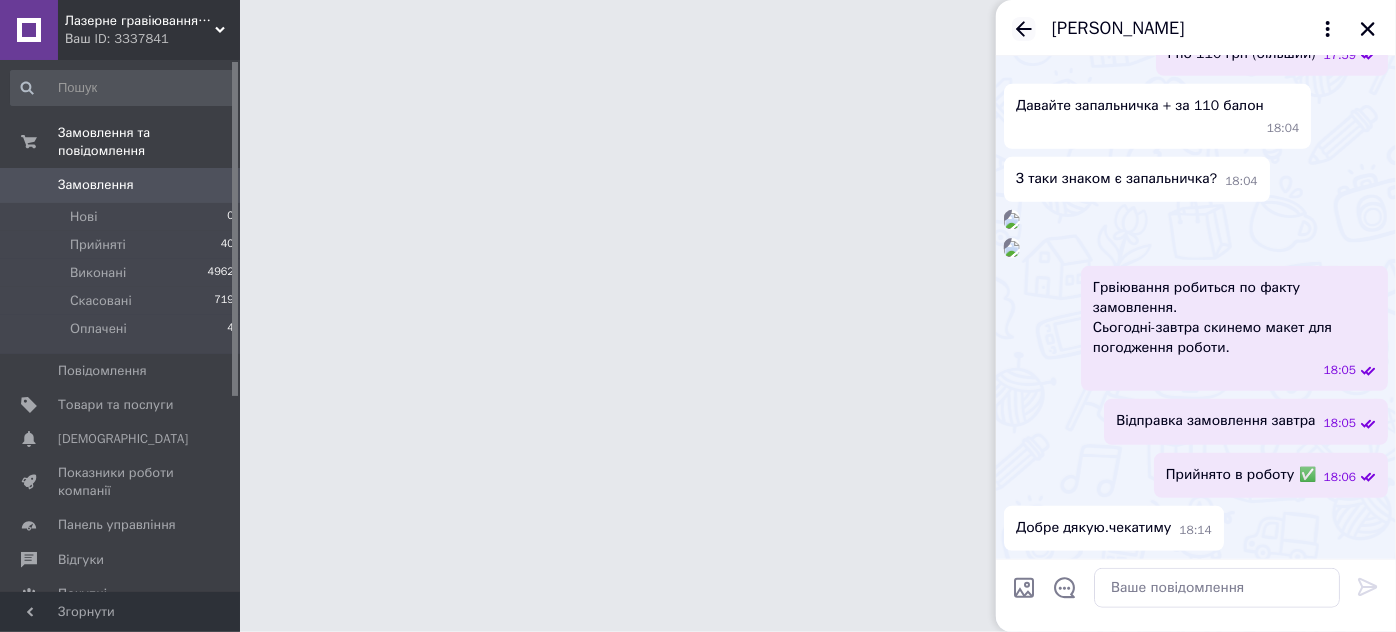 click 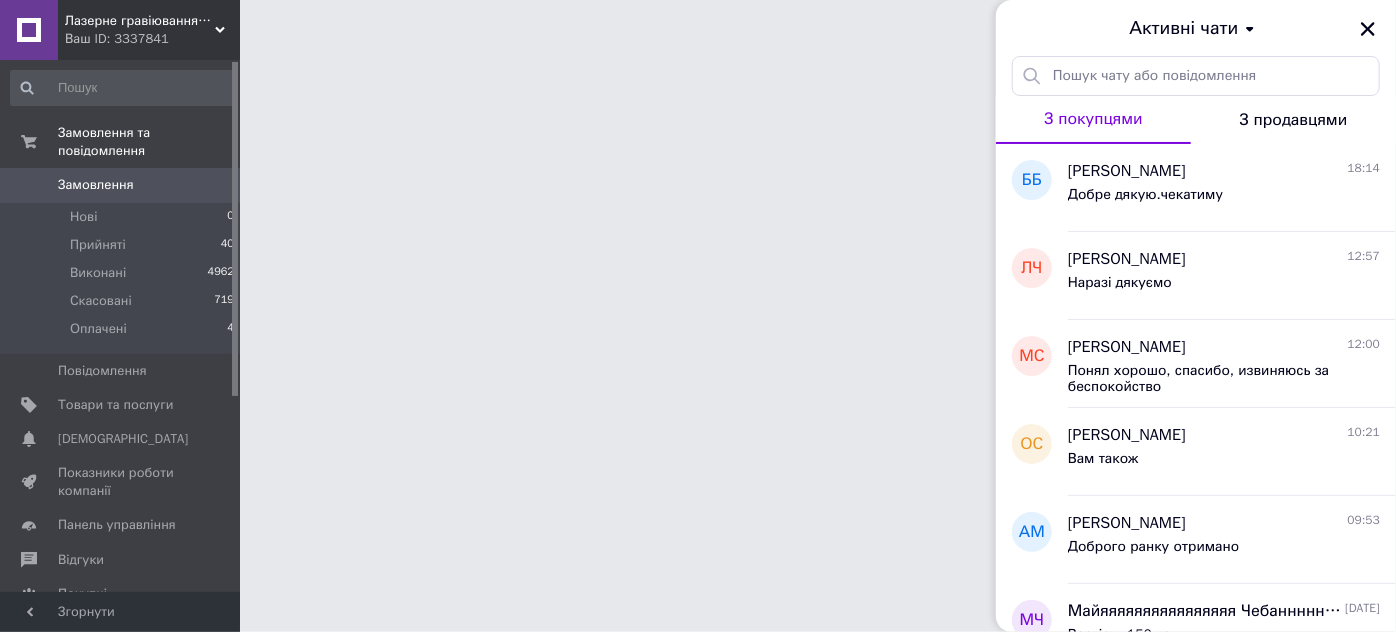 click 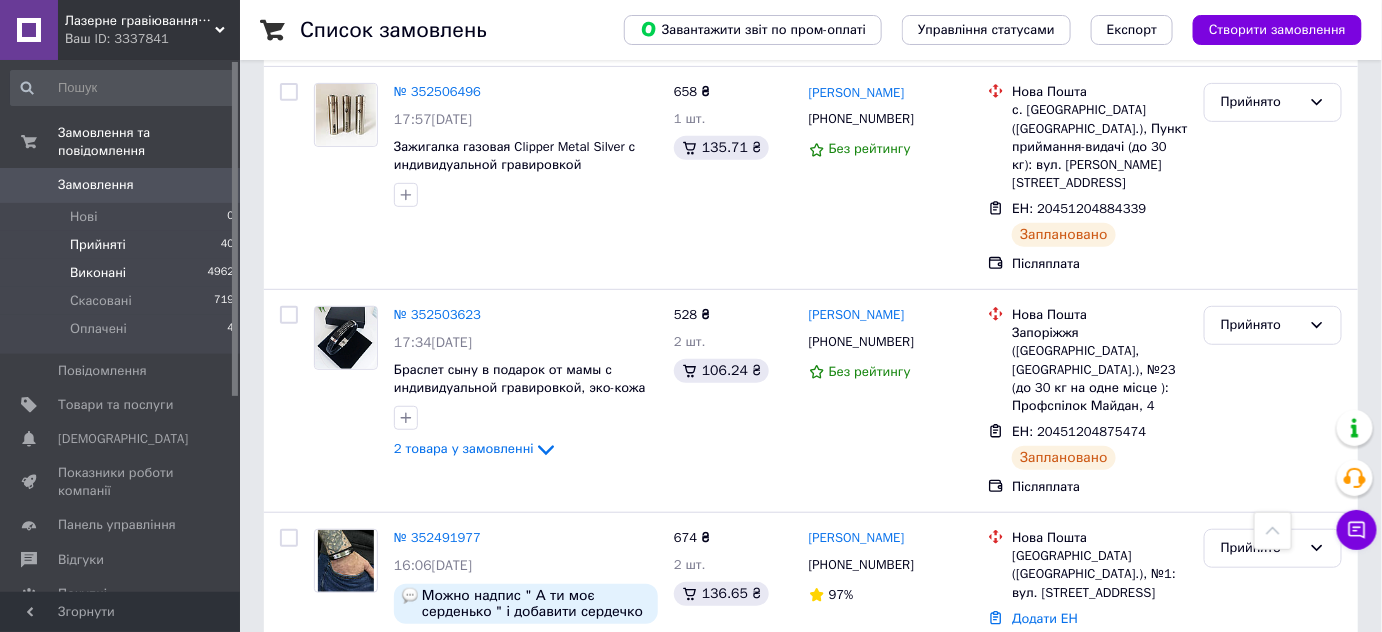 scroll, scrollTop: 90, scrollLeft: 0, axis: vertical 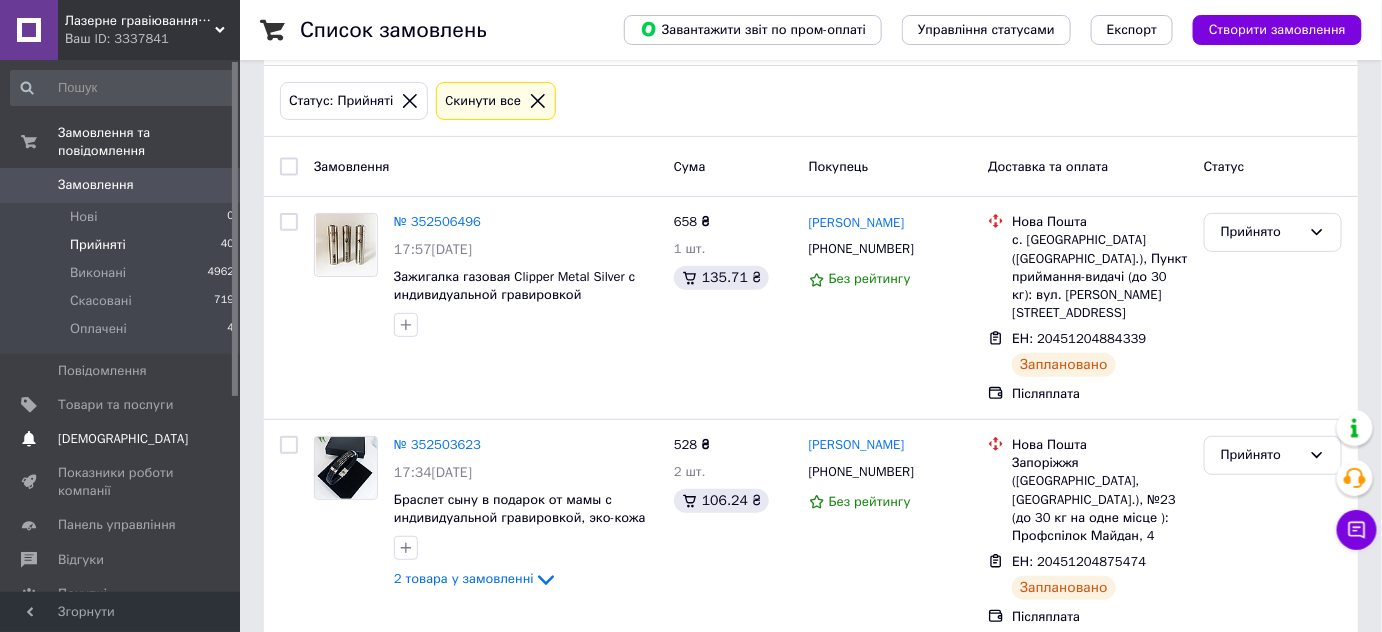 click on "Сповіщення 0 0" at bounding box center (123, 439) 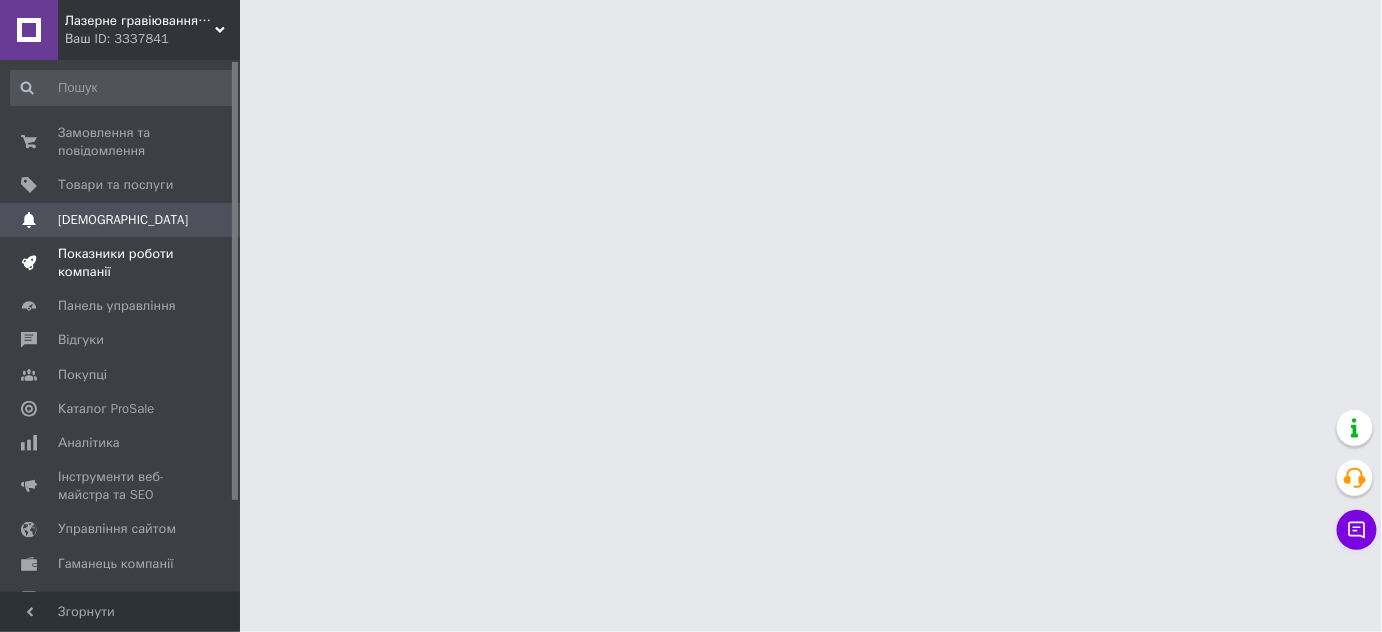 scroll, scrollTop: 0, scrollLeft: 0, axis: both 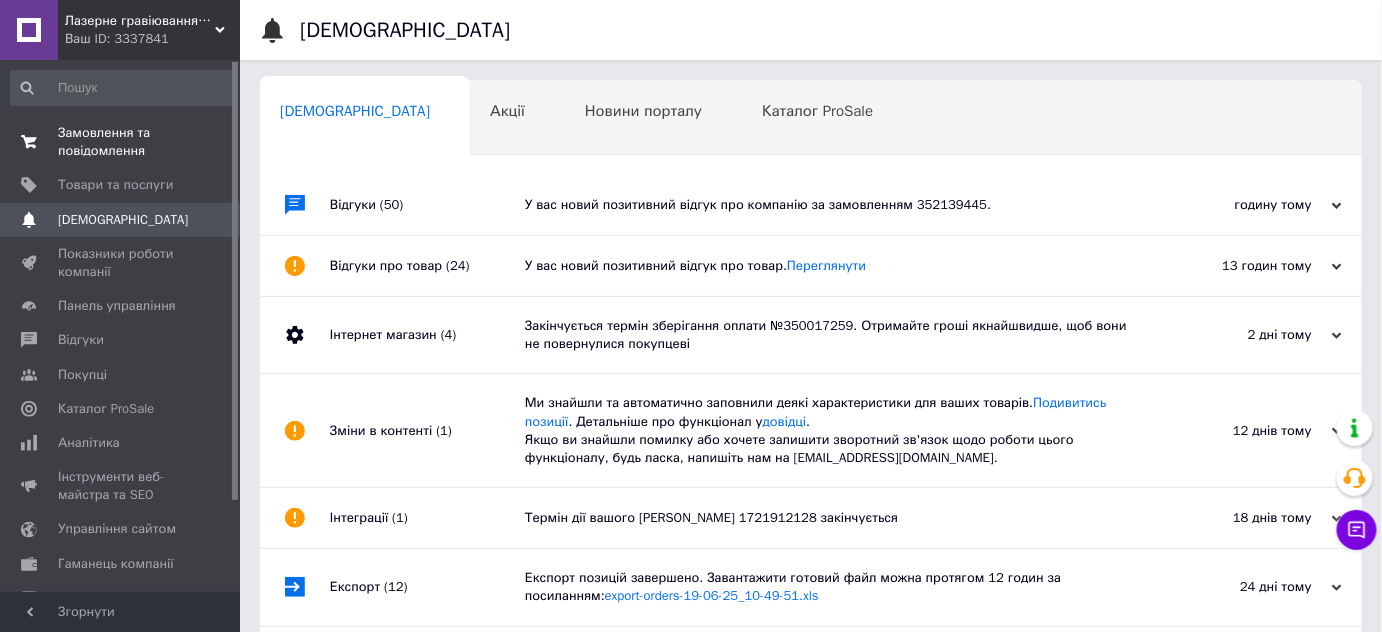 click on "Замовлення та повідомлення" at bounding box center [121, 142] 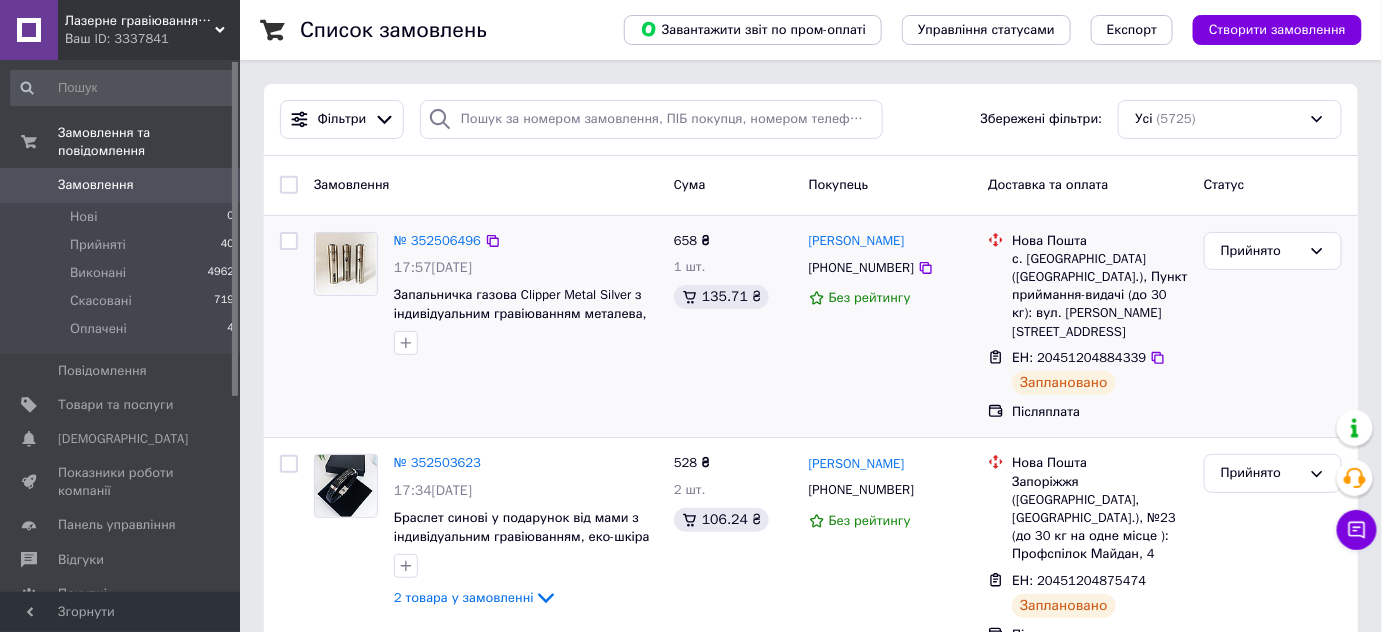 scroll, scrollTop: 361, scrollLeft: 0, axis: vertical 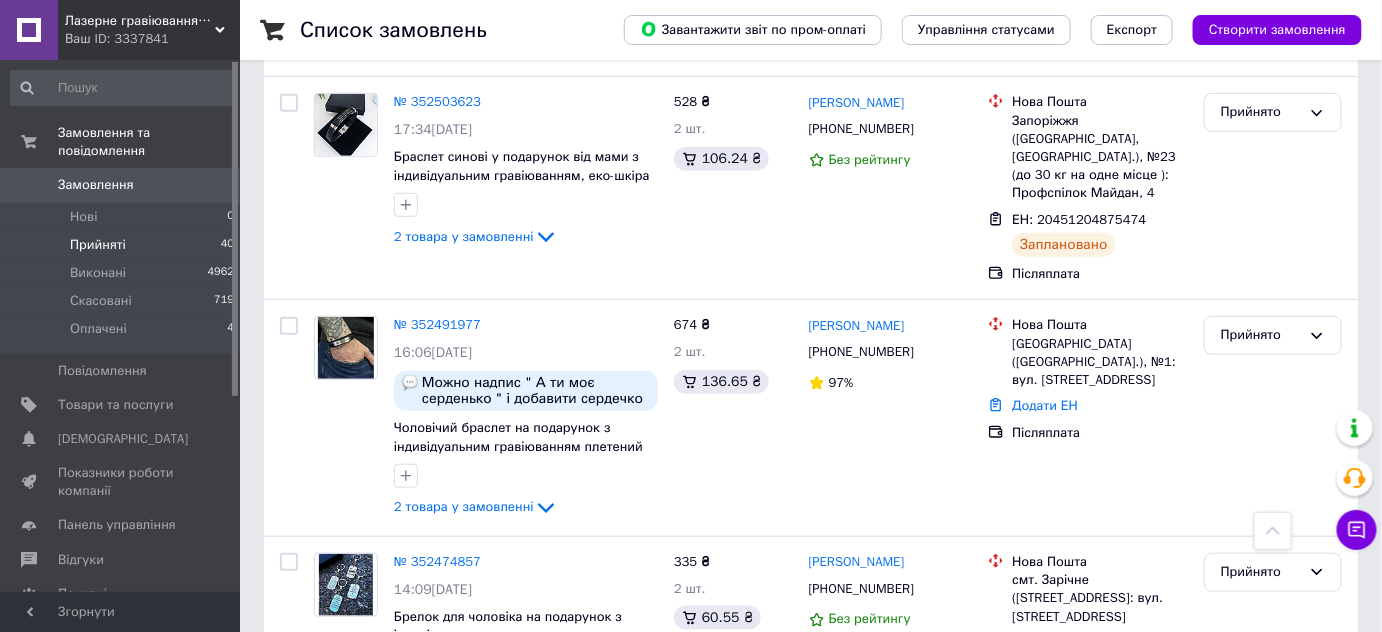 click on "Прийняті 40" at bounding box center [123, 245] 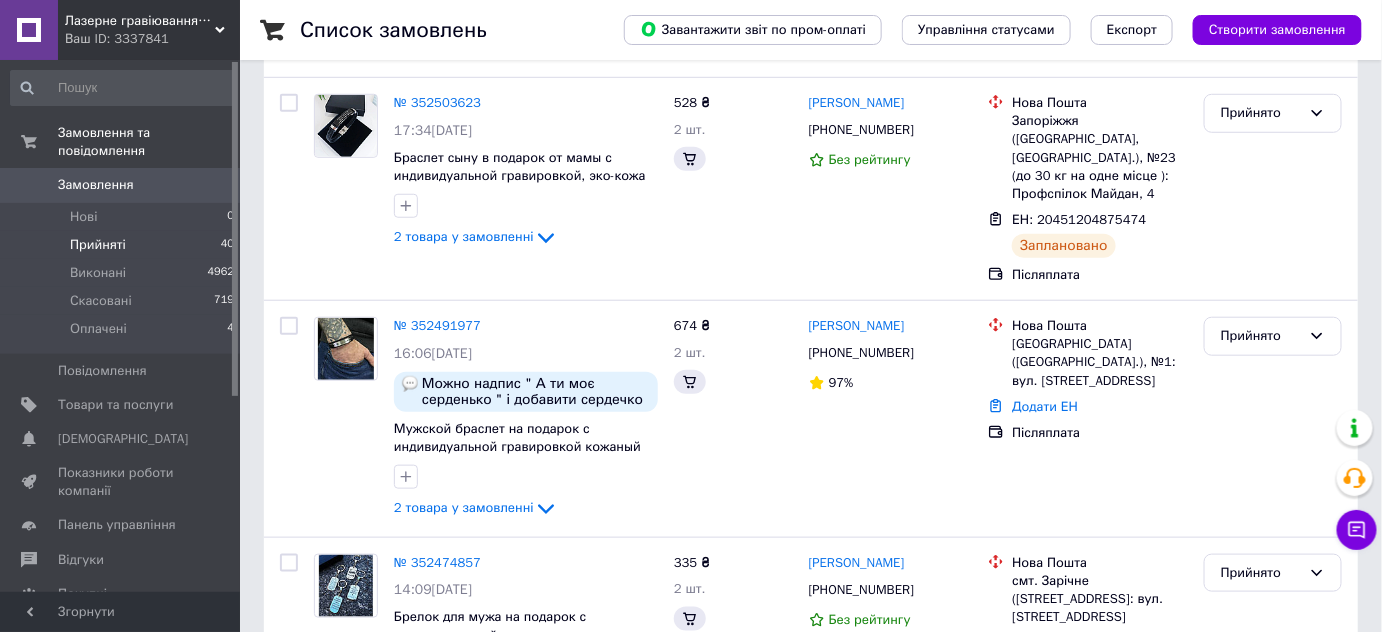 scroll, scrollTop: 0, scrollLeft: 0, axis: both 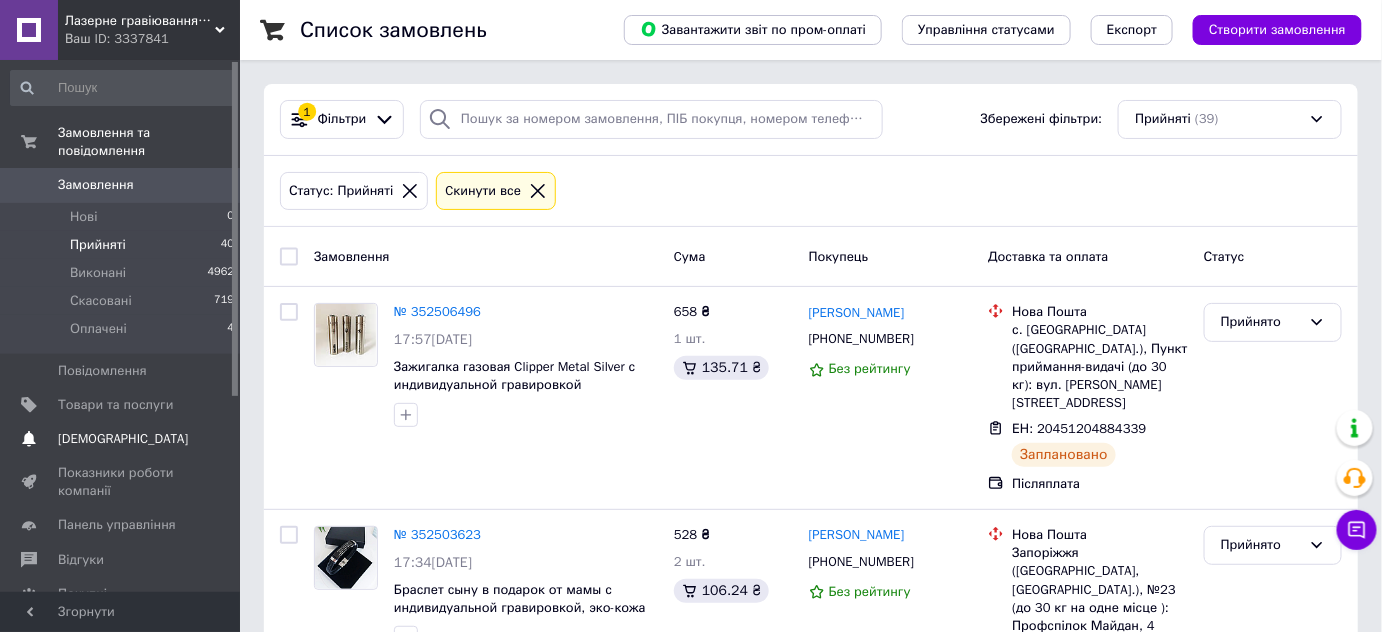 click on "[DEMOGRAPHIC_DATA]" at bounding box center (123, 439) 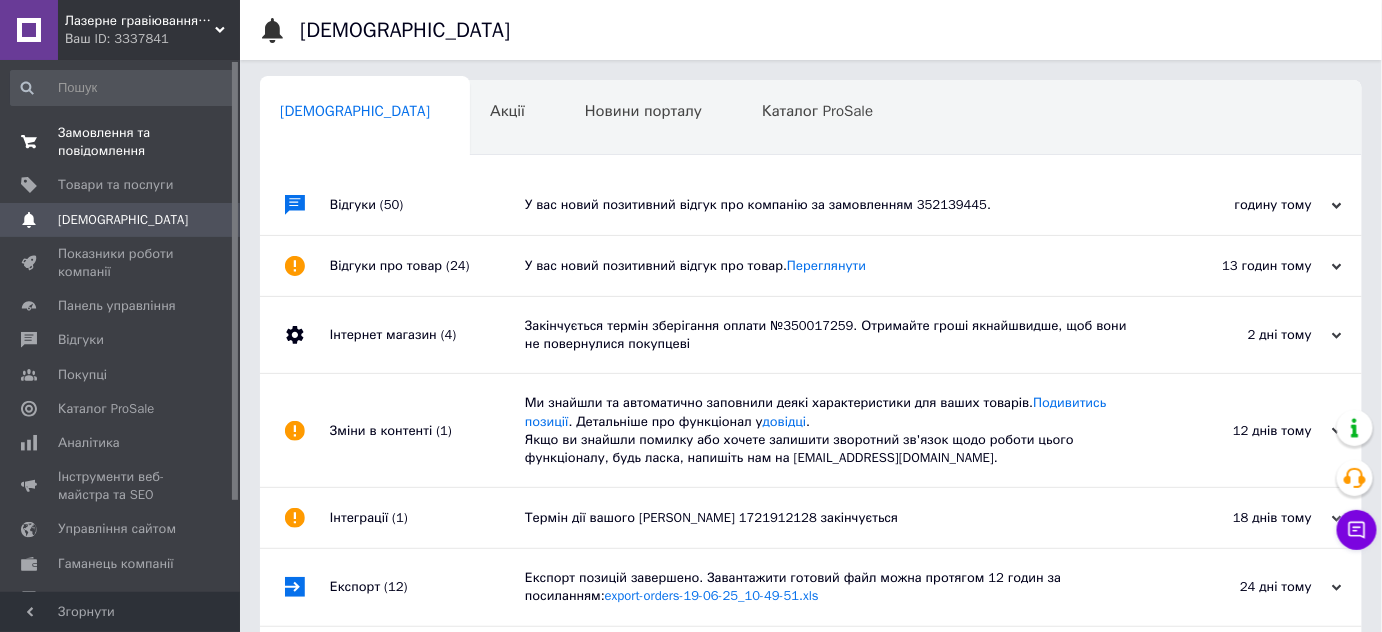 click on "Замовлення та повідомлення" at bounding box center (121, 142) 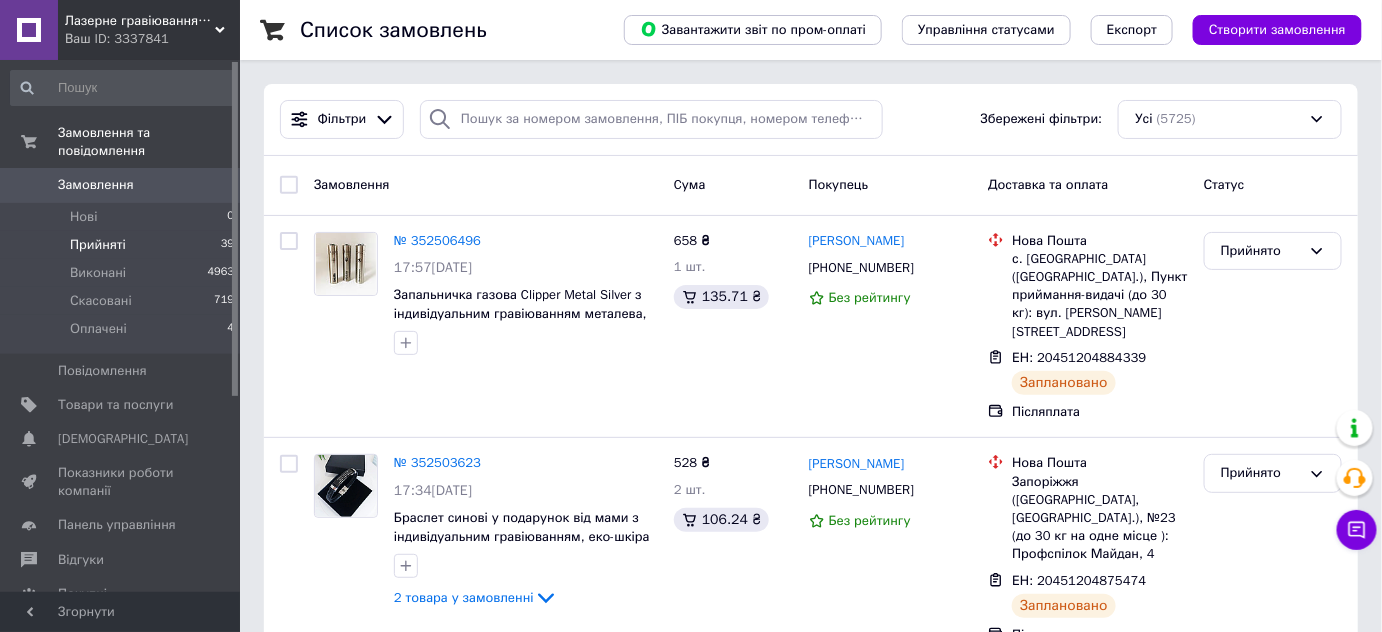 click on "Прийняті 39" at bounding box center (123, 245) 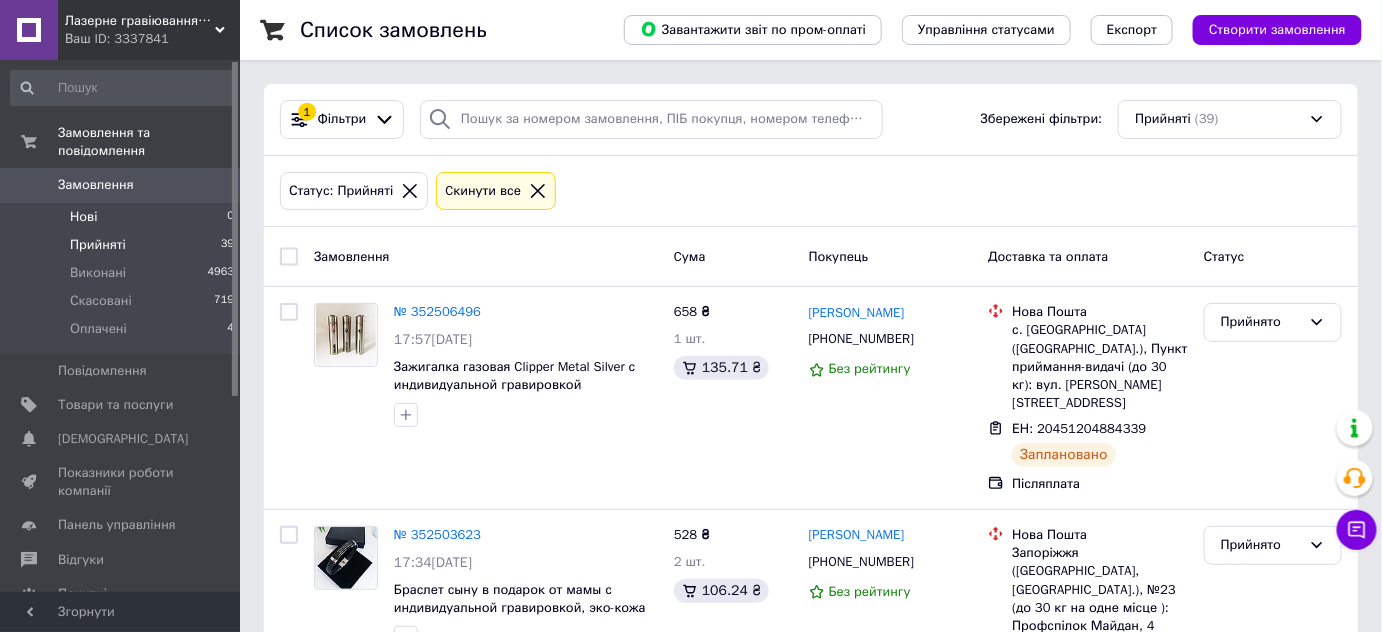 click on "Нові 0" at bounding box center (123, 217) 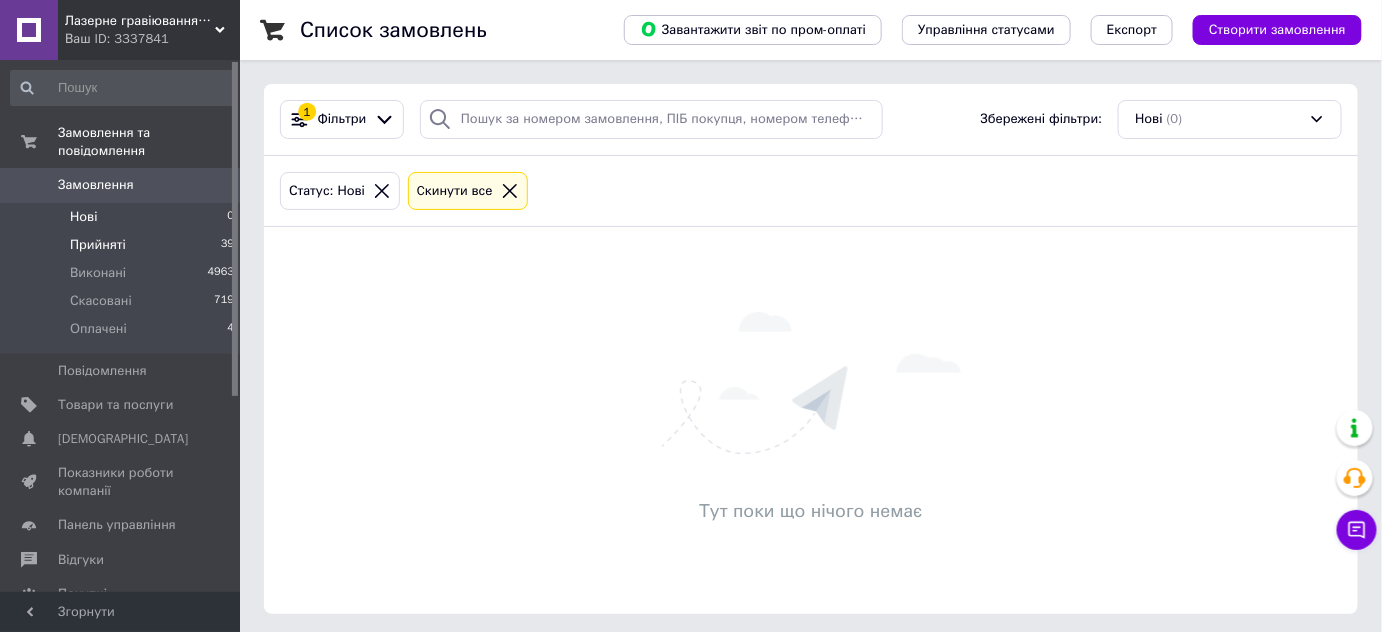 click on "Прийняті" at bounding box center [98, 245] 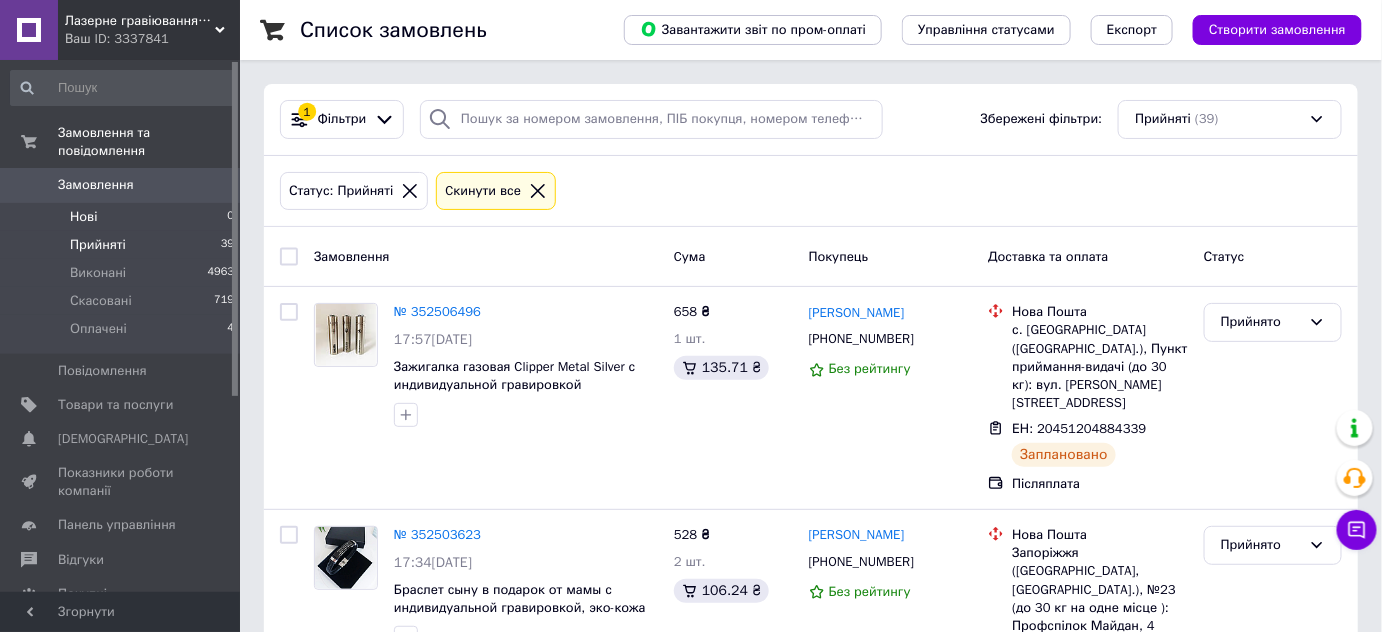 click on "Нові" at bounding box center [83, 217] 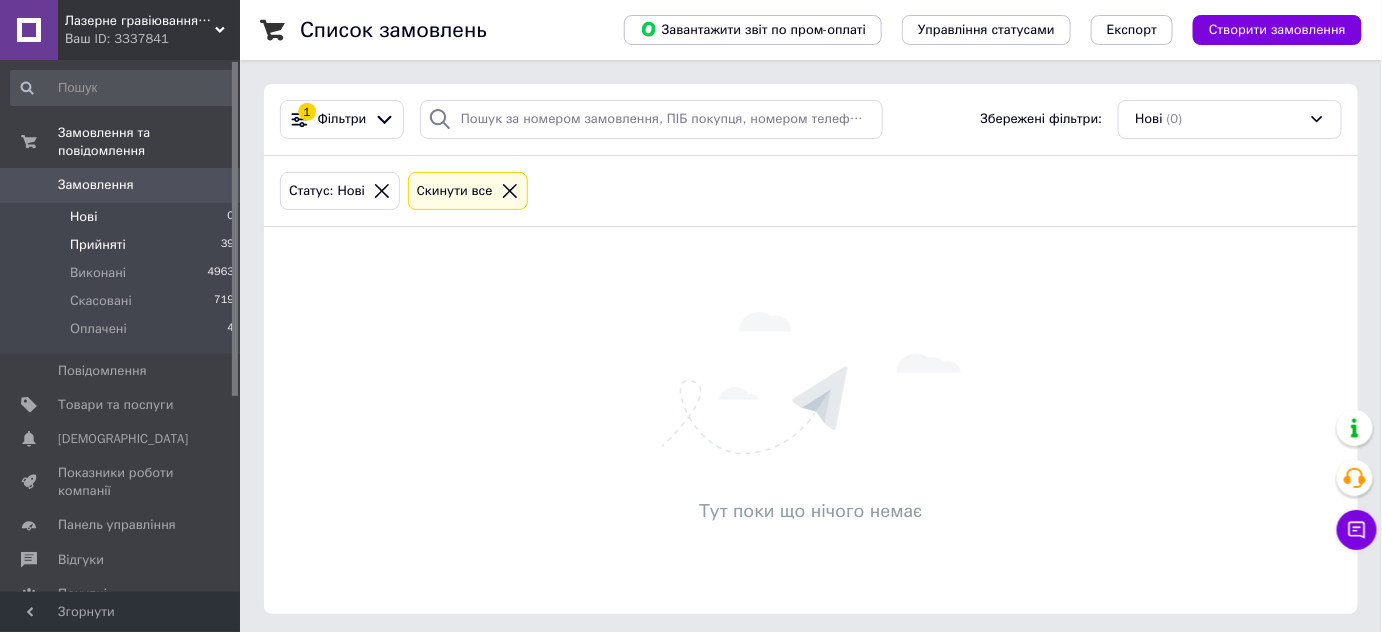 click on "Прийняті" at bounding box center (98, 245) 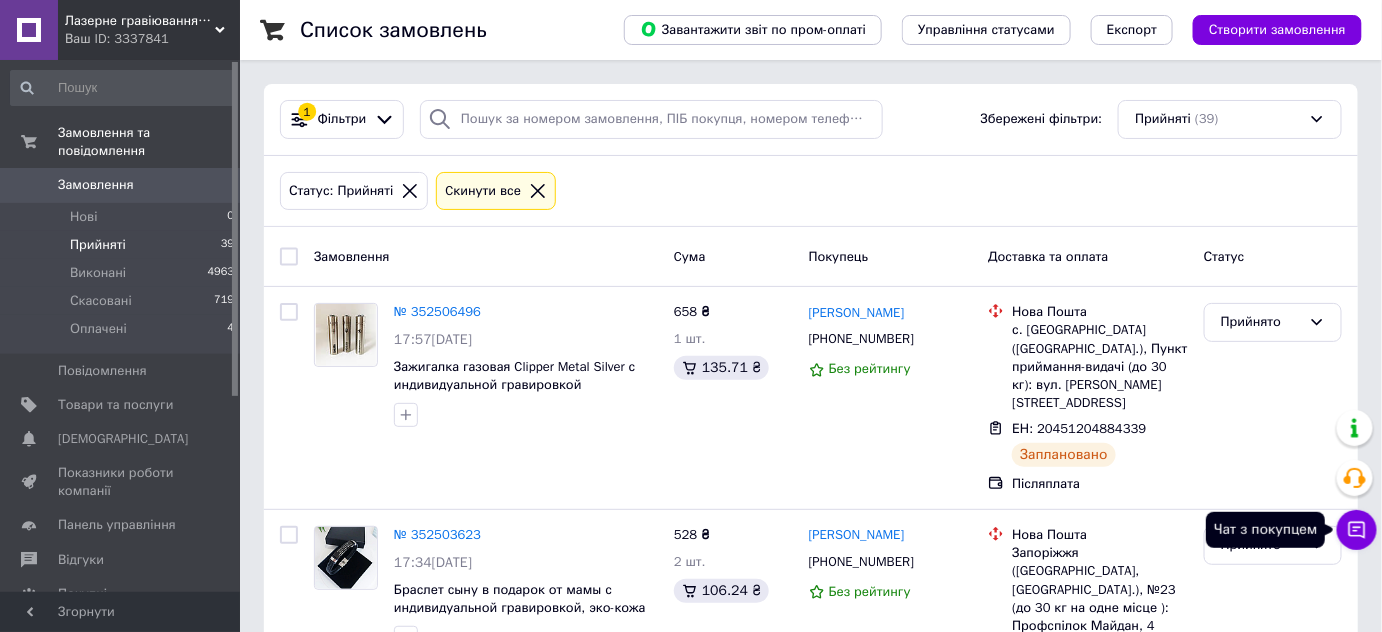 click 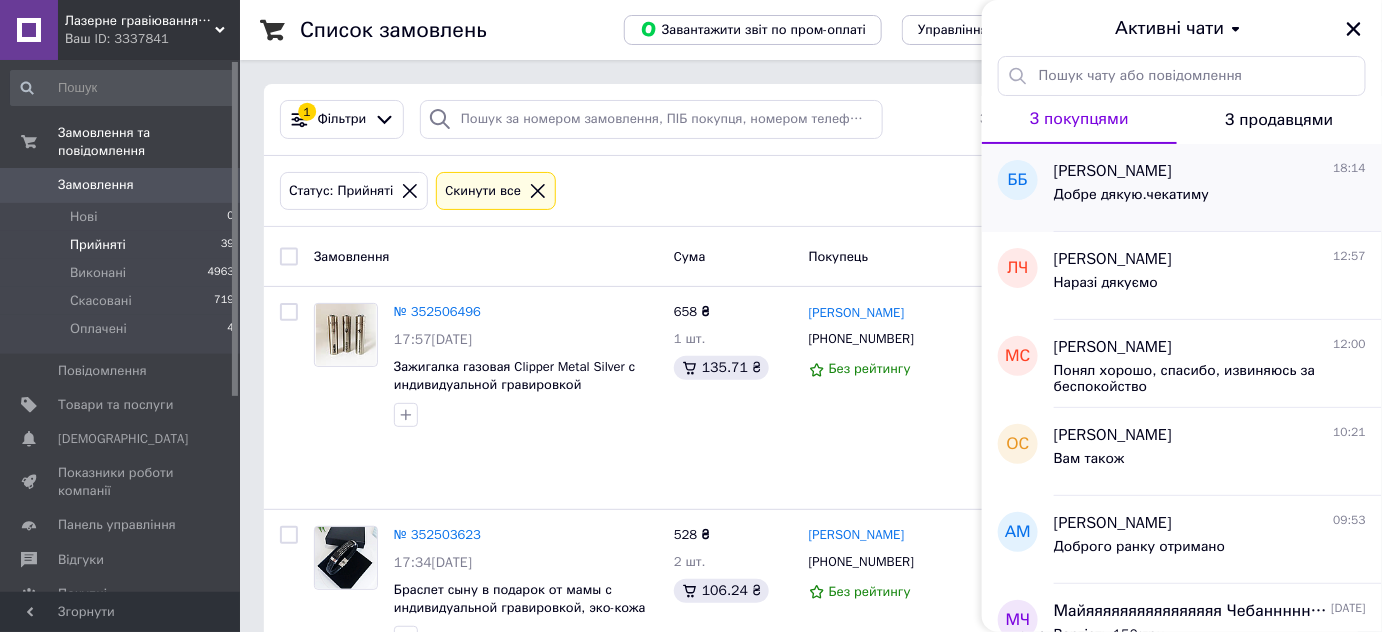 click on "Добре дякую.чекатиму" at bounding box center [1131, 195] 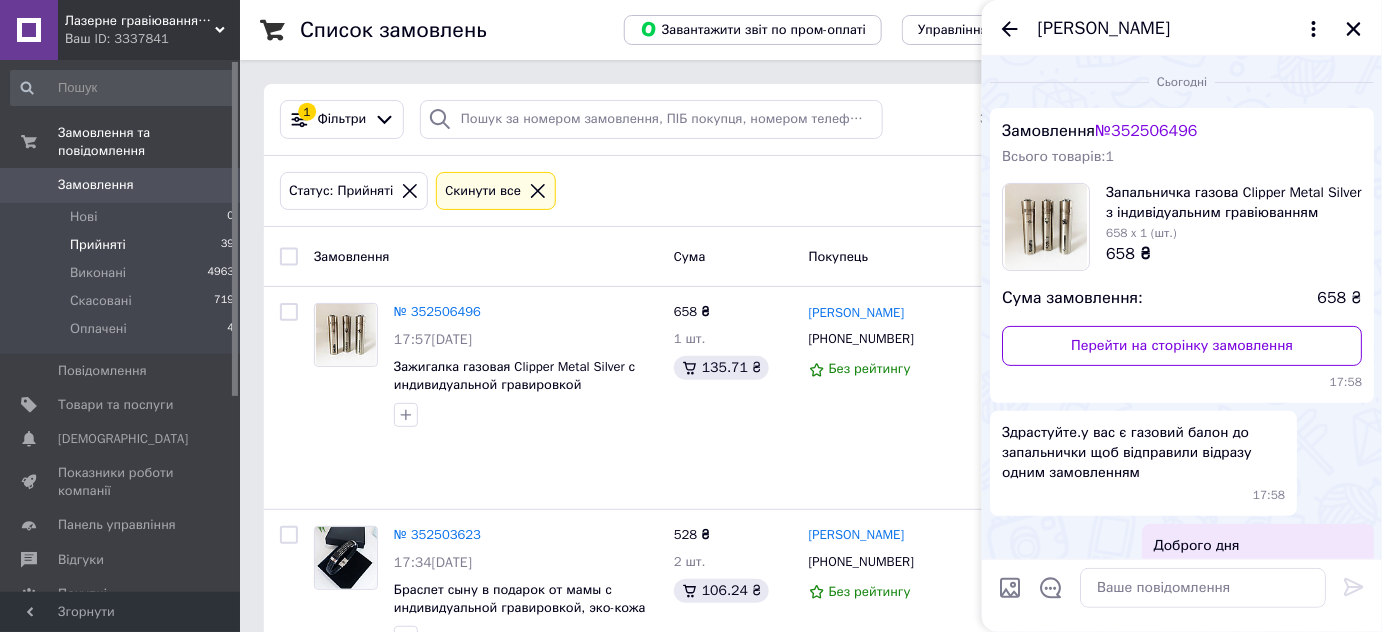 scroll, scrollTop: 1071, scrollLeft: 0, axis: vertical 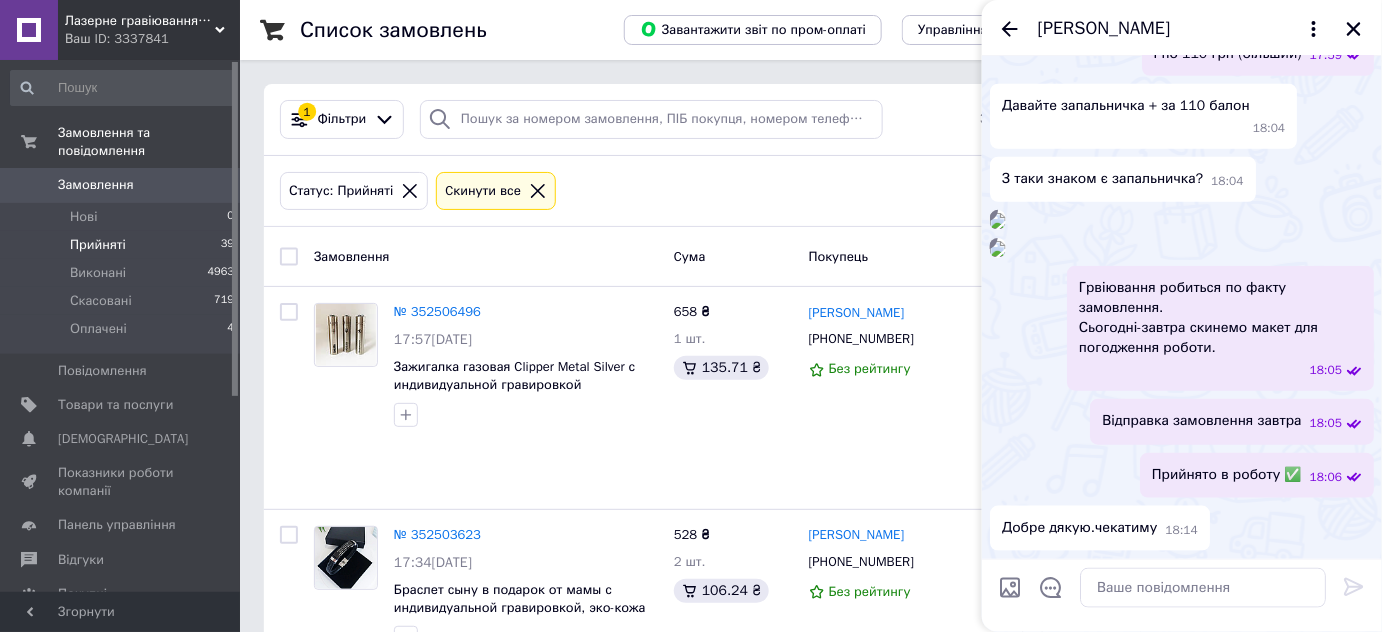 click at bounding box center (1010, 588) 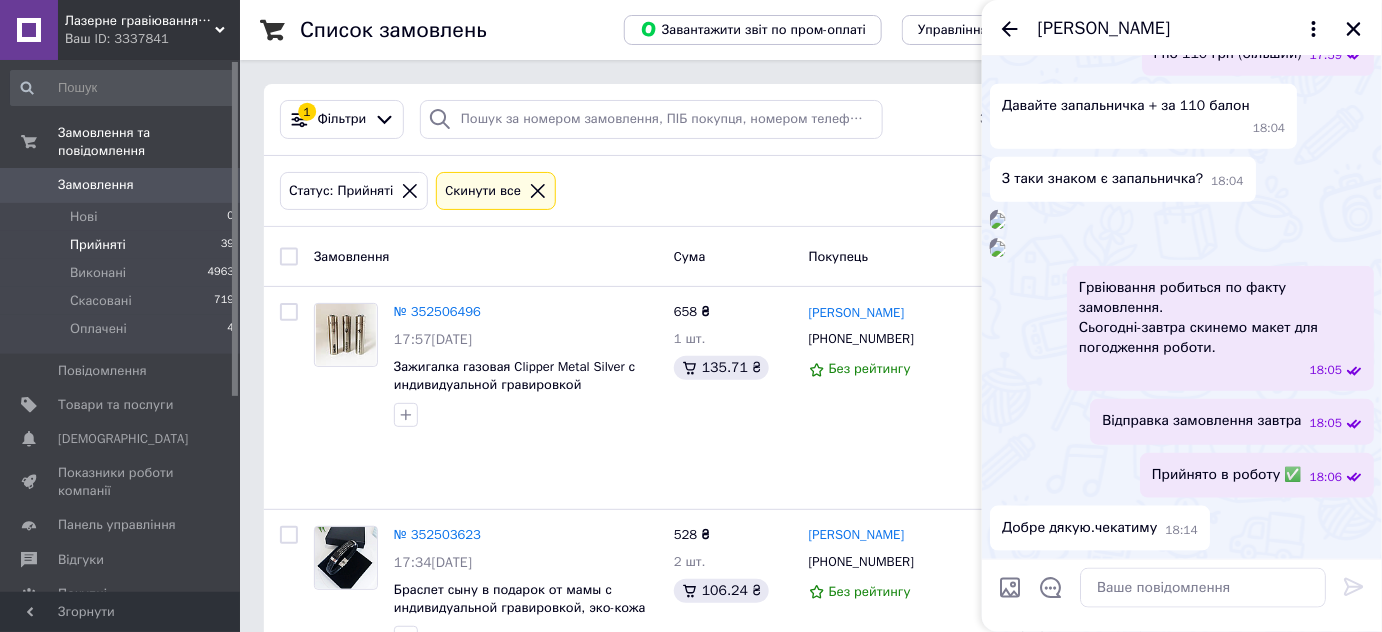type on "C:\fakepath\image_2025-07-13_19-24-10.png" 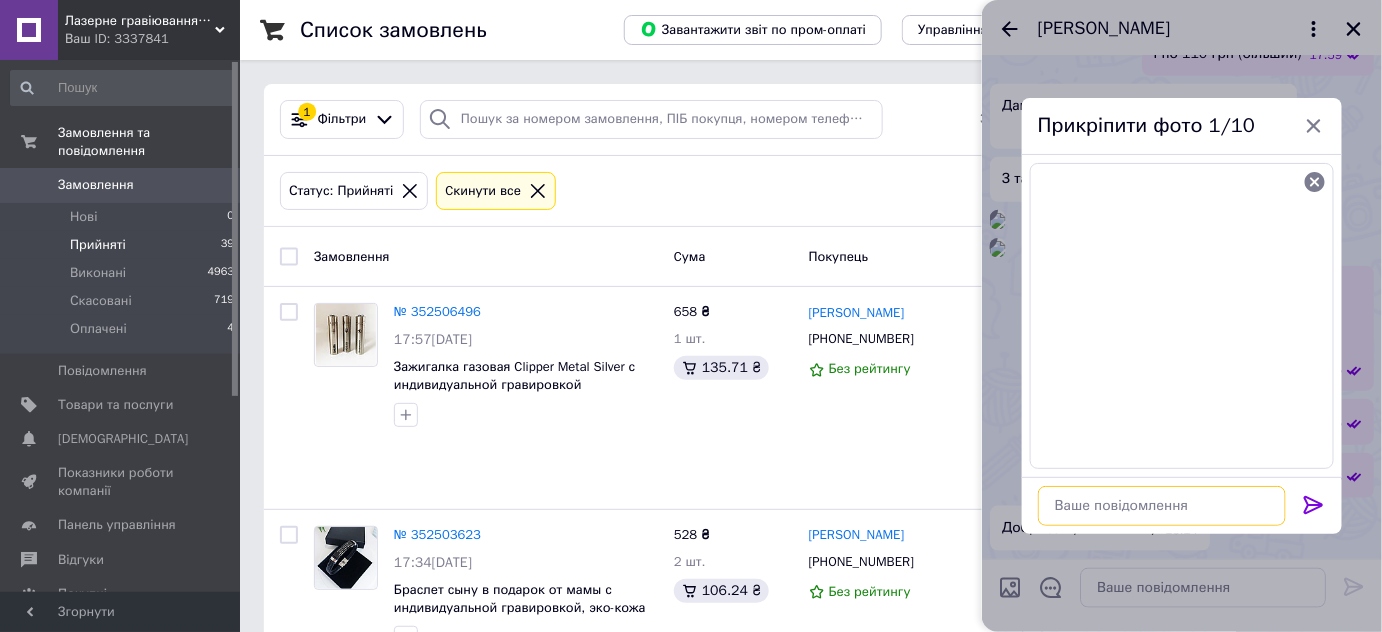 click at bounding box center [1162, 506] 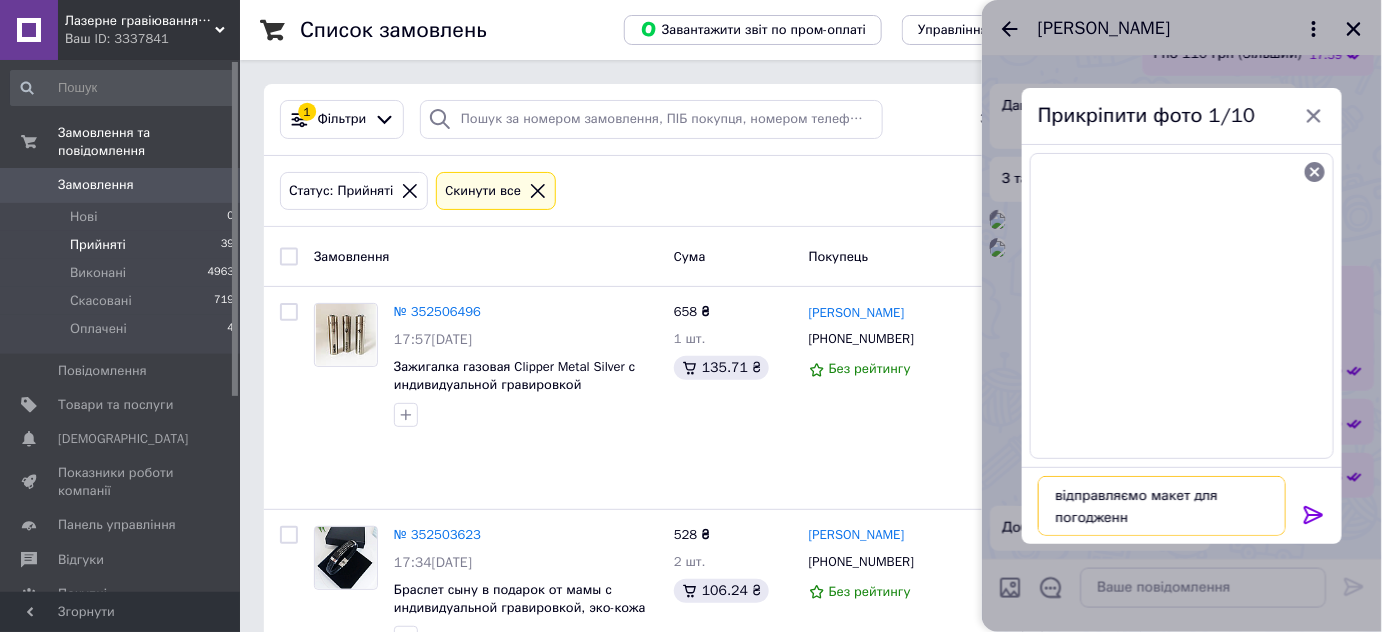 type on "відправляємо макет для погодження" 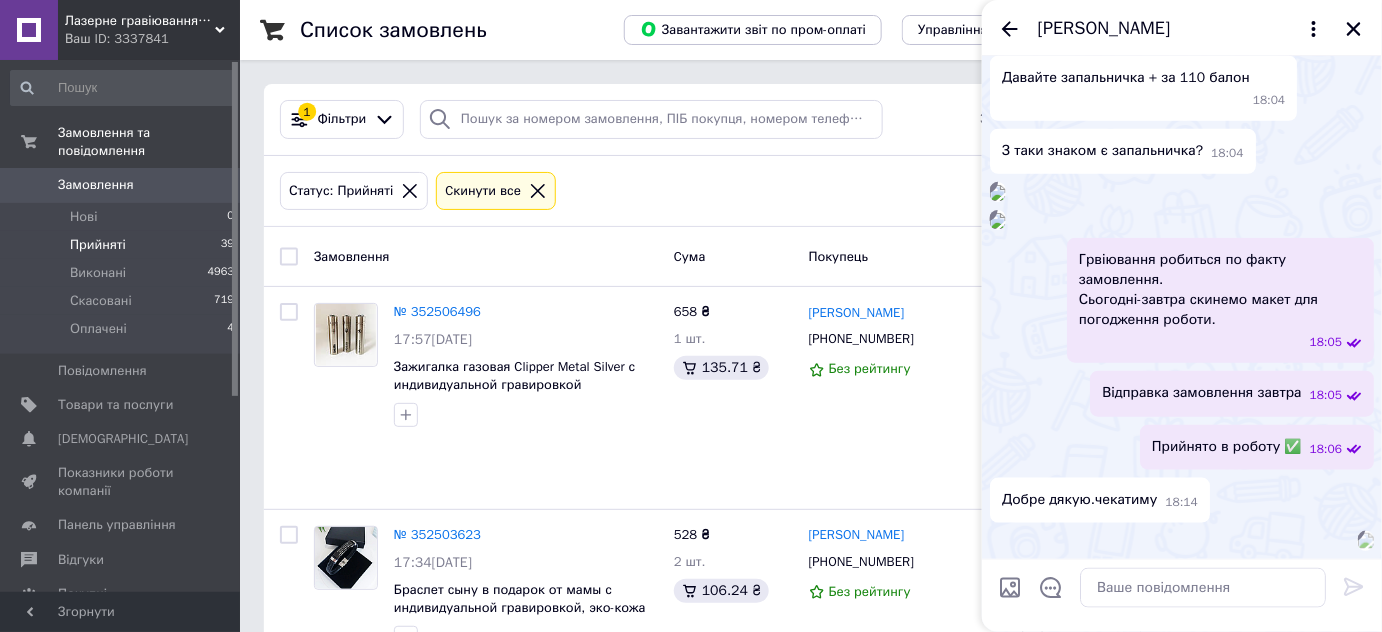 scroll, scrollTop: 1288, scrollLeft: 0, axis: vertical 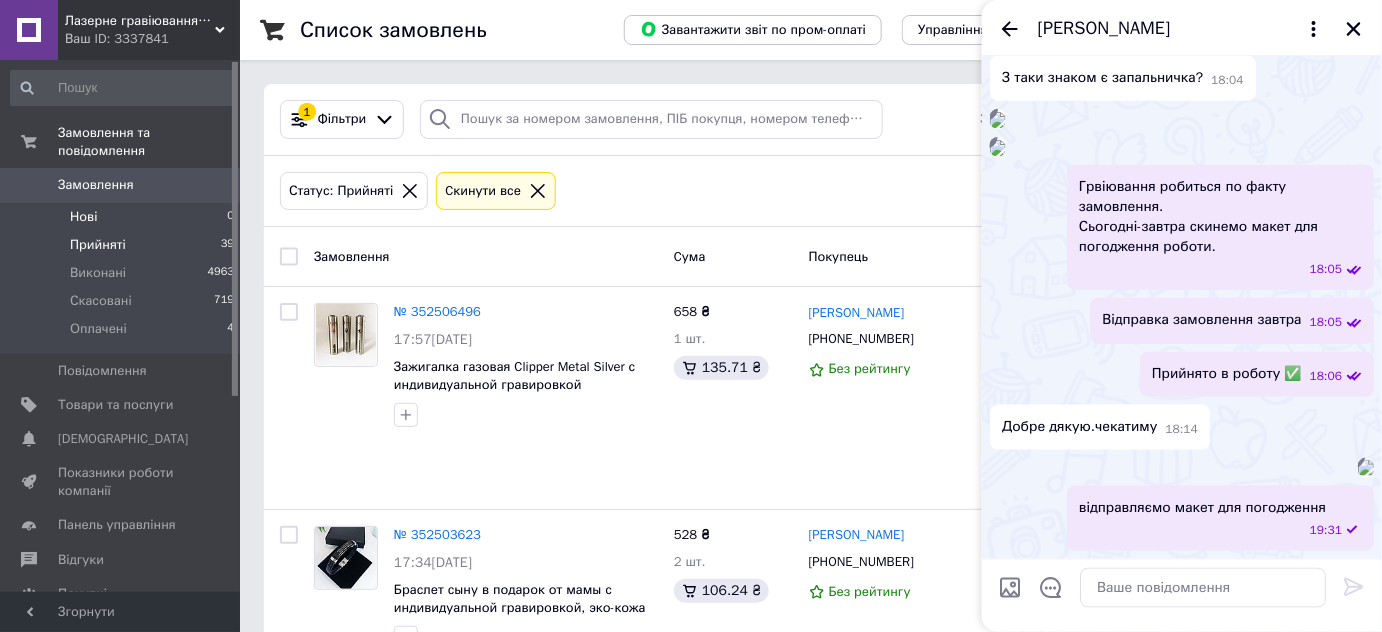 click on "Нові" at bounding box center (83, 217) 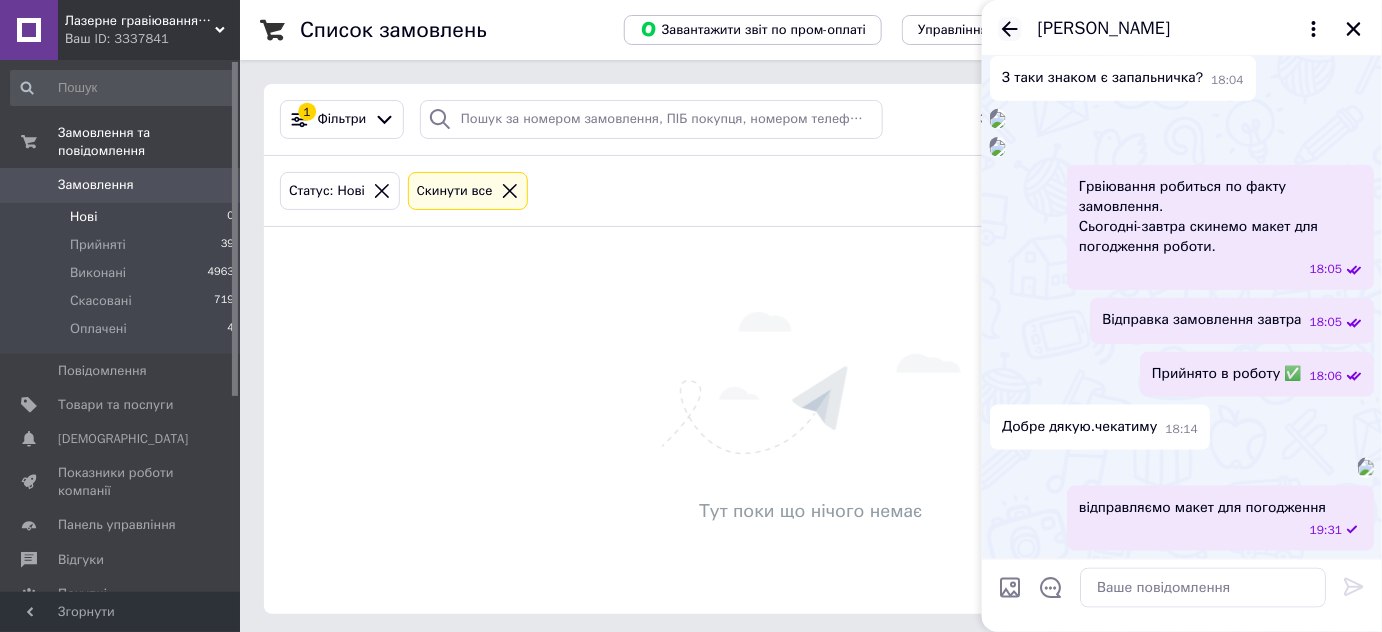 click 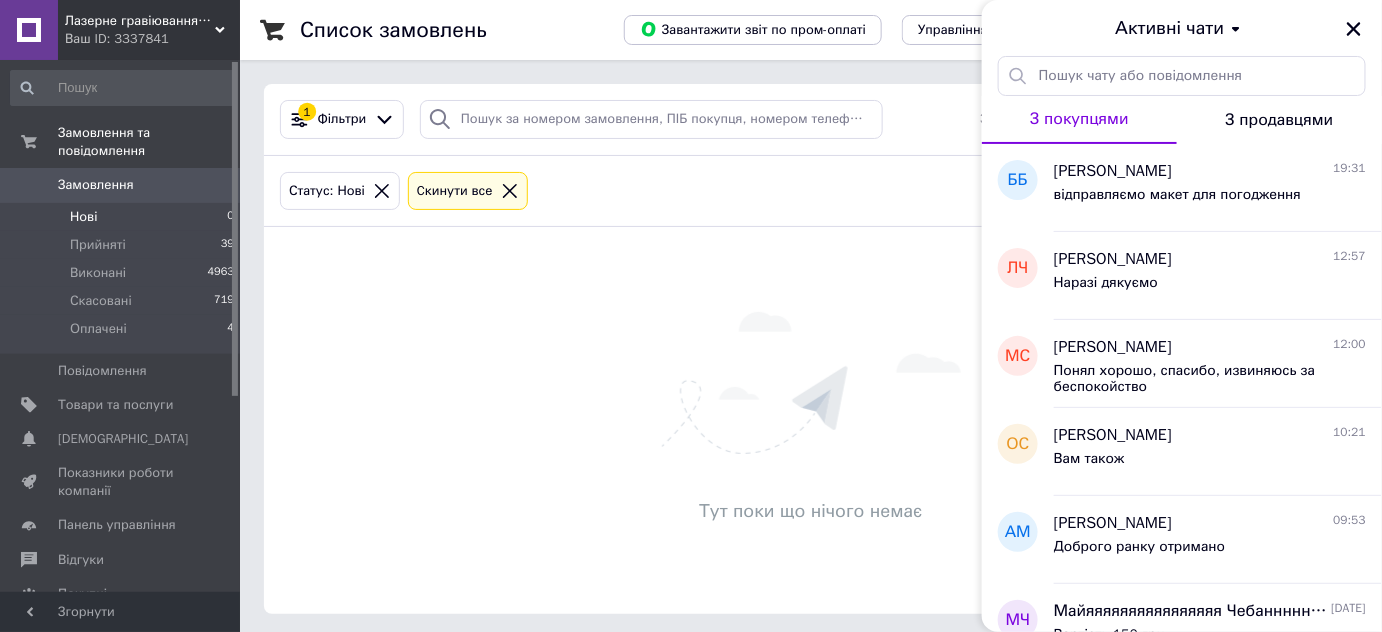 drag, startPoint x: 1350, startPoint y: 31, endPoint x: 1334, endPoint y: 31, distance: 16 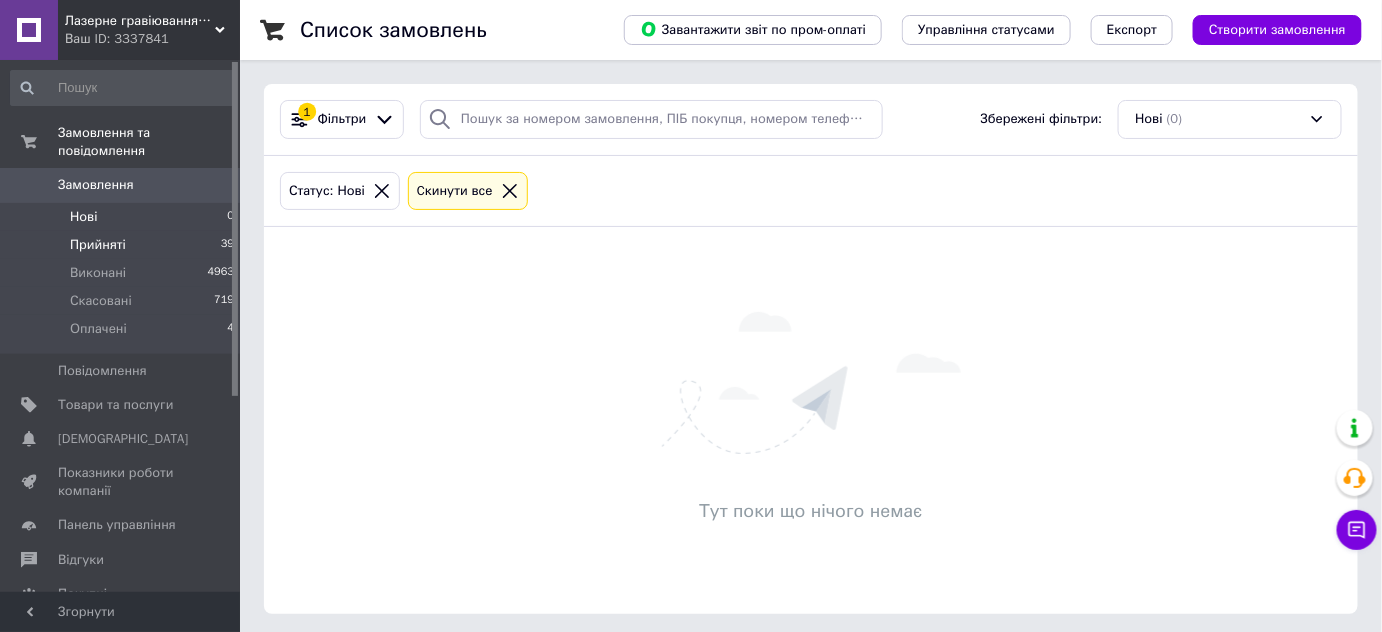 click on "Прийняті" at bounding box center (98, 245) 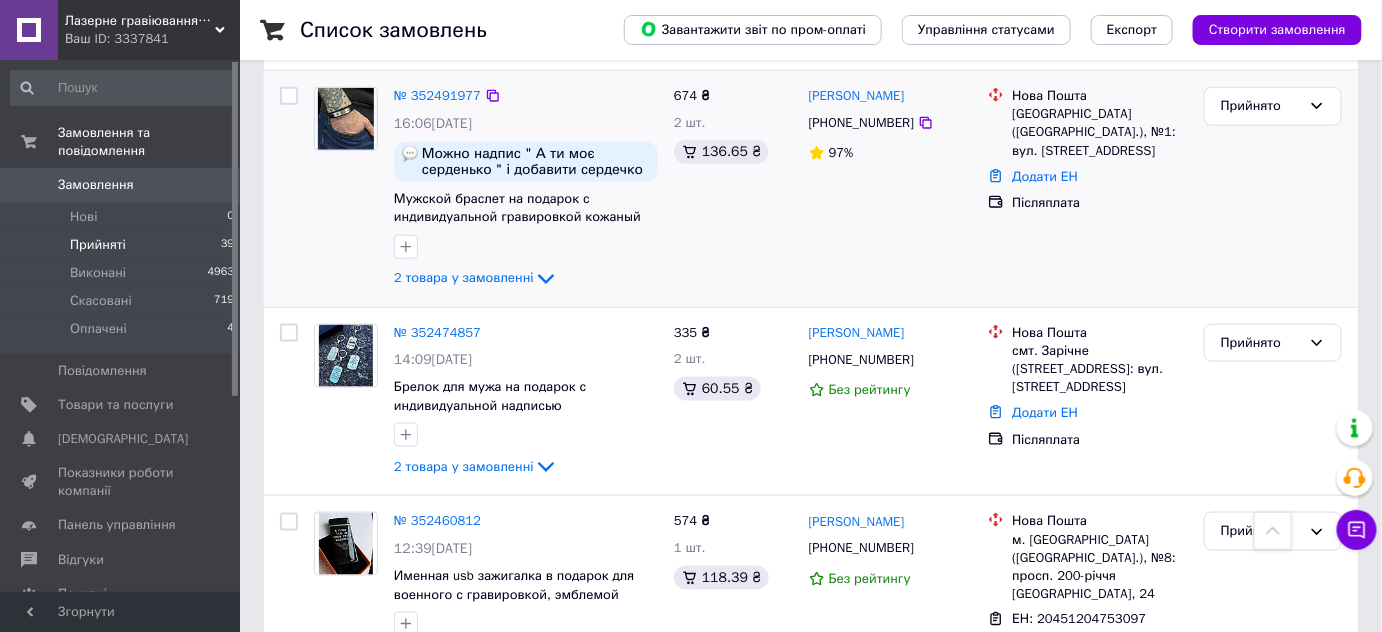 scroll, scrollTop: 636, scrollLeft: 0, axis: vertical 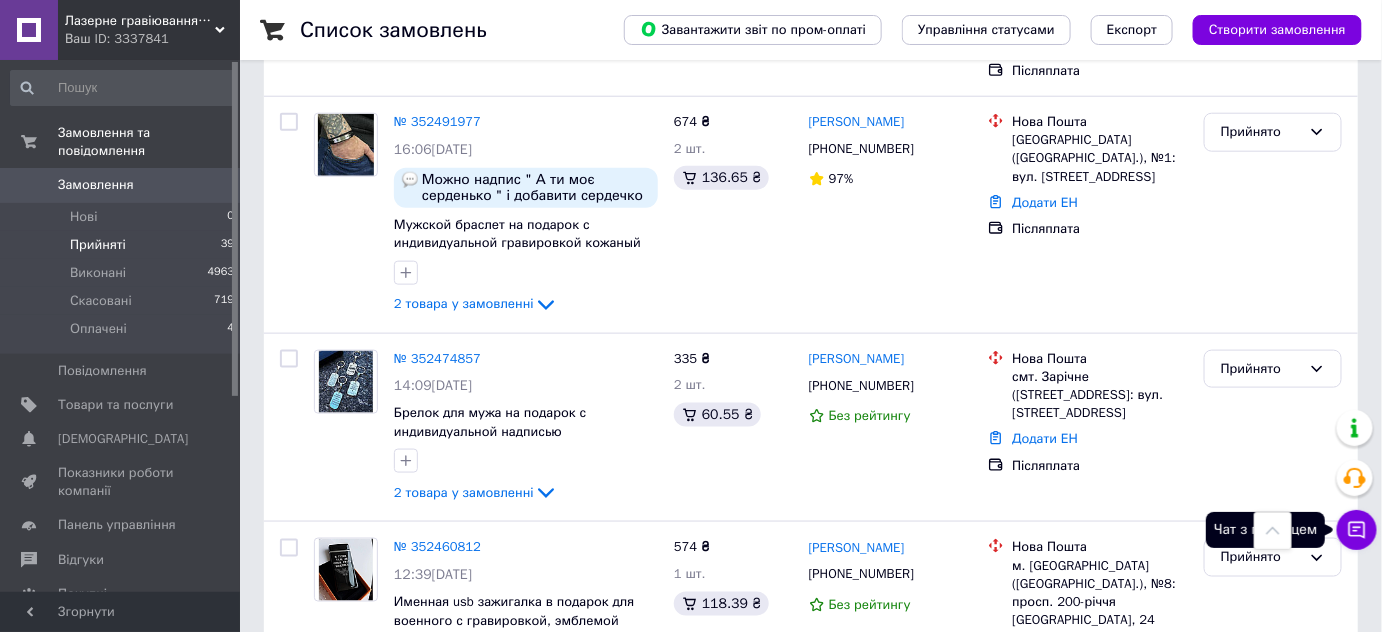 click 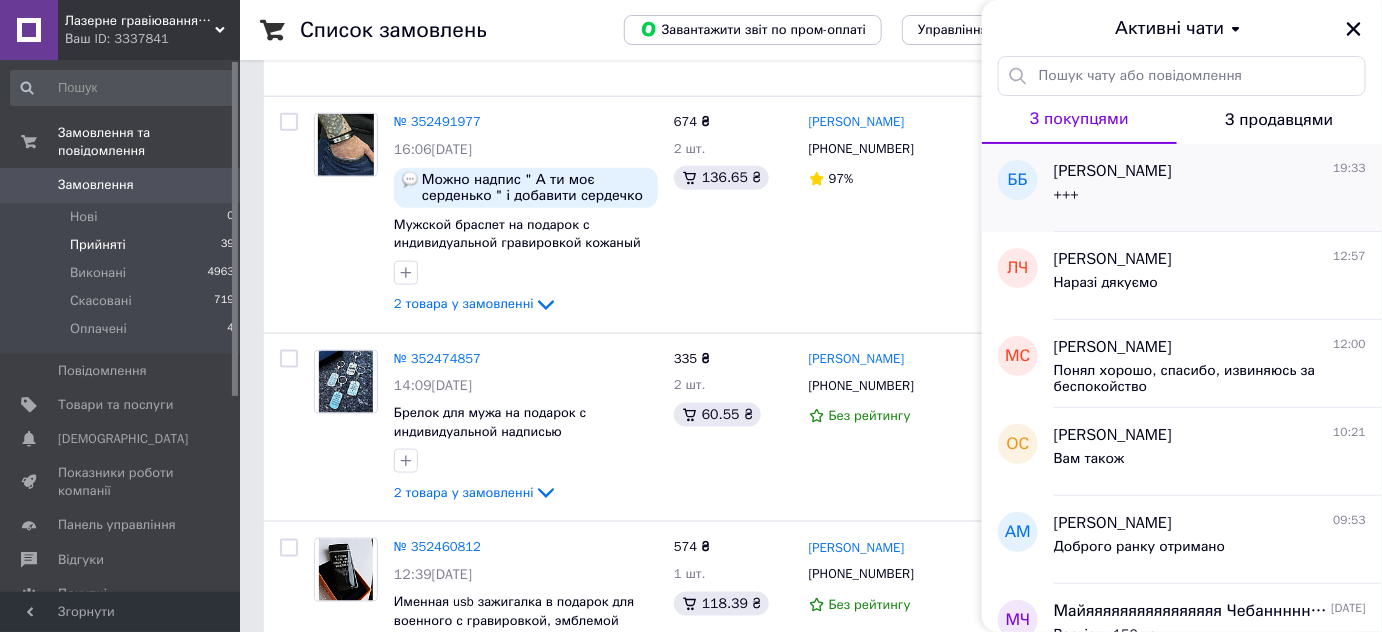 click on "+++" at bounding box center [1210, 199] 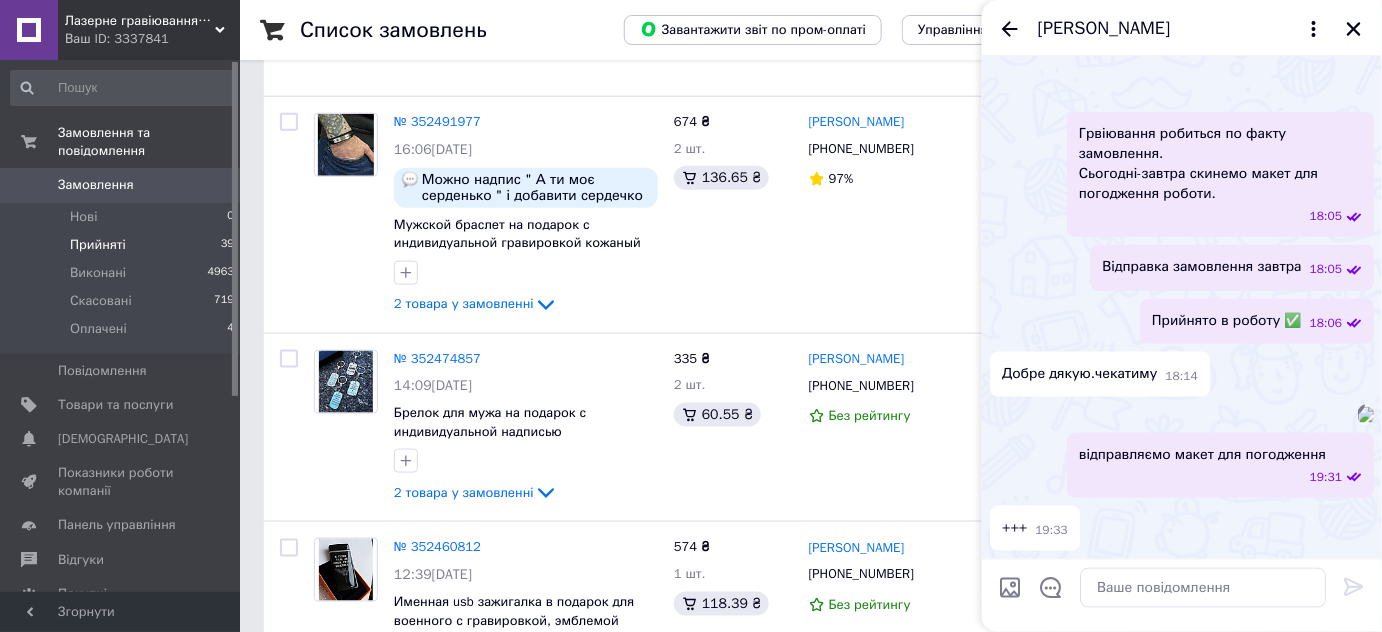 scroll, scrollTop: 1505, scrollLeft: 0, axis: vertical 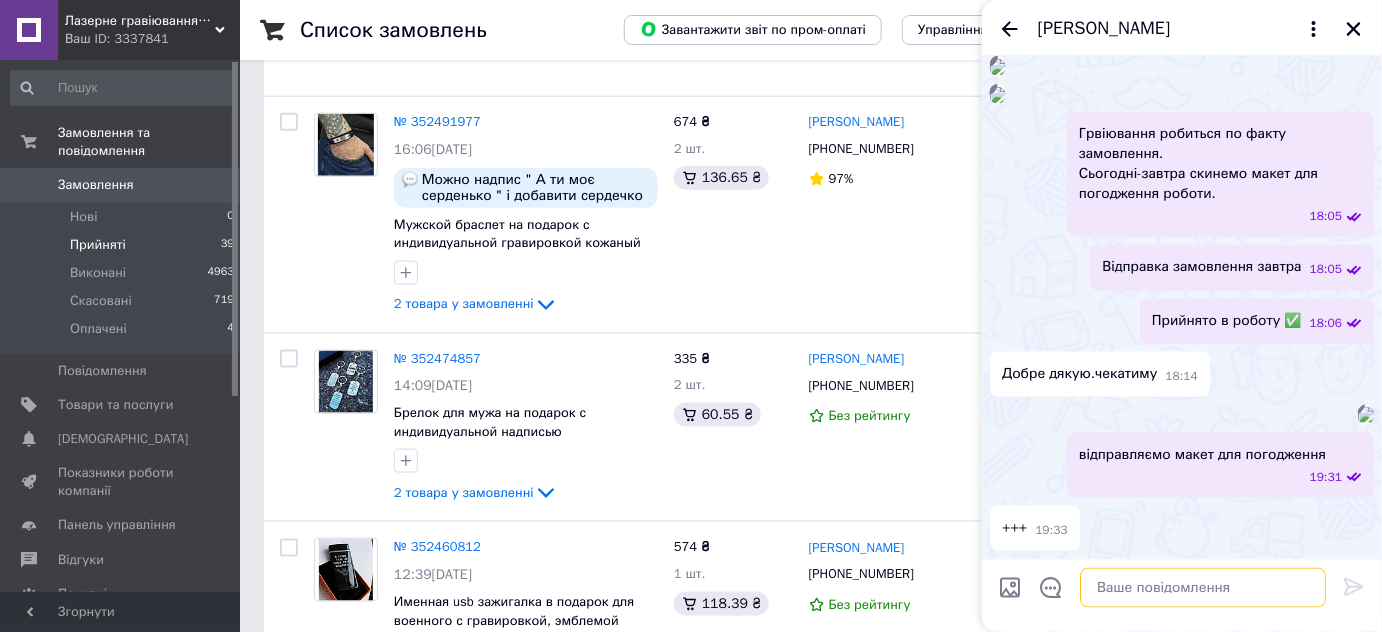 click at bounding box center (1203, 588) 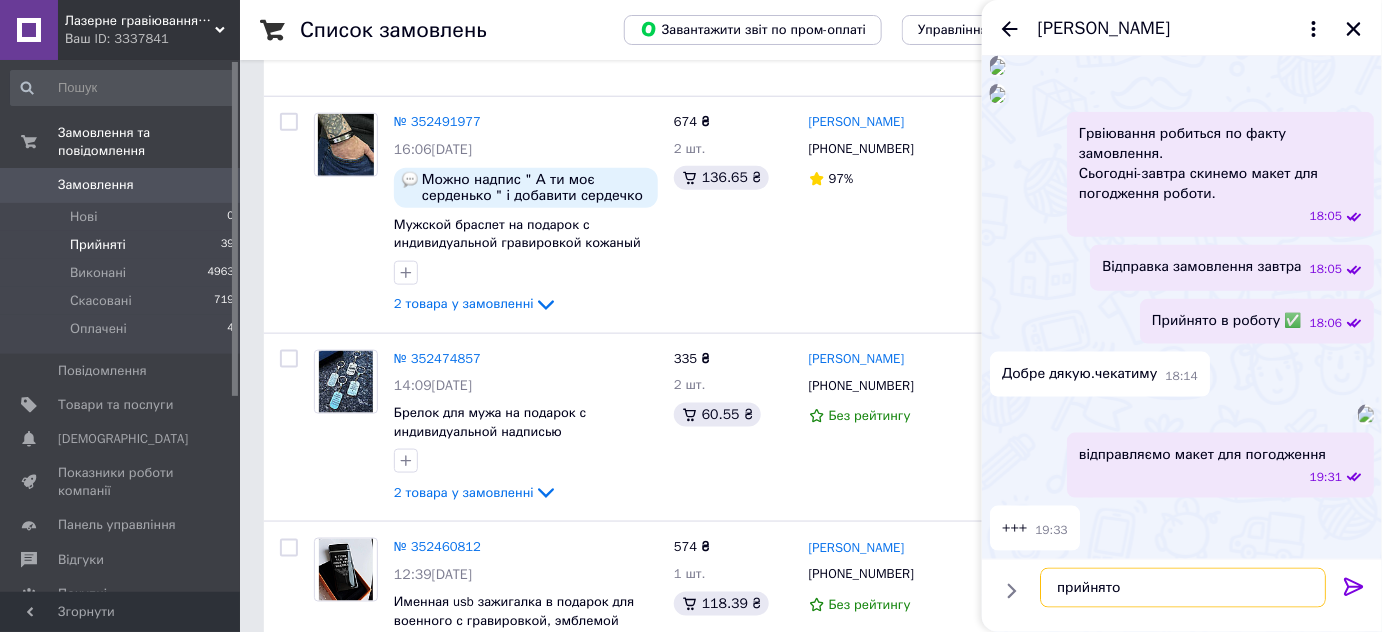 type on "прийнято" 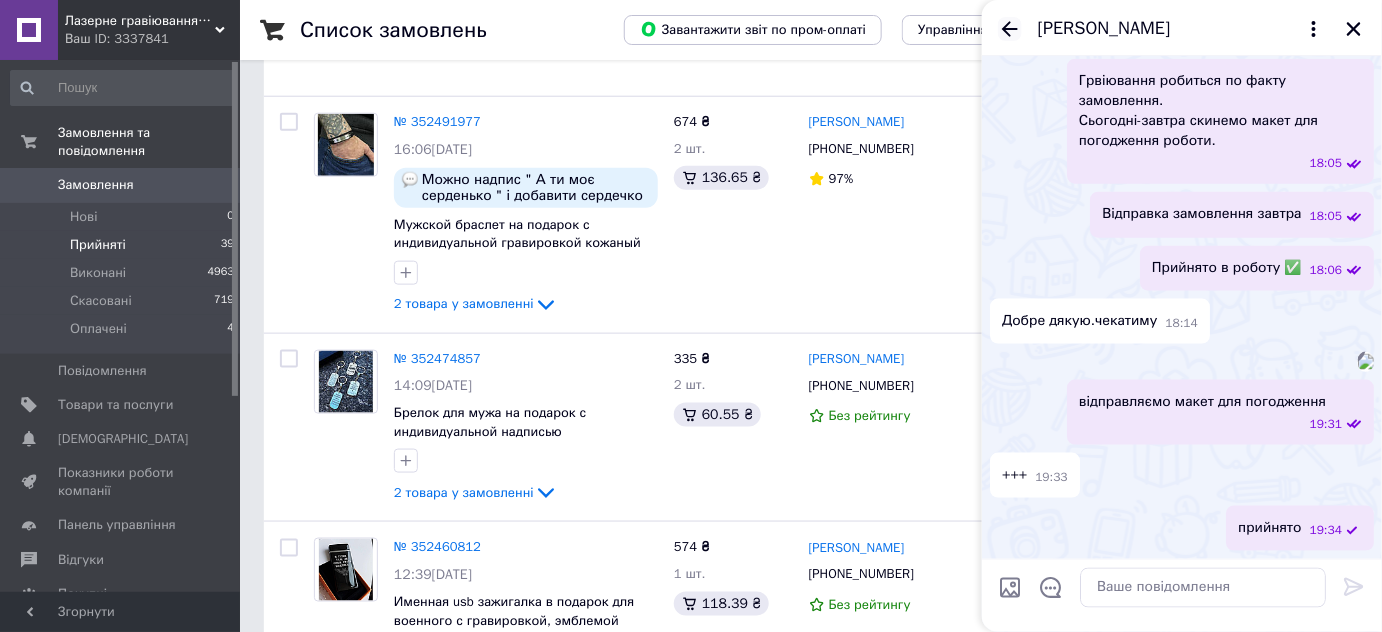 click 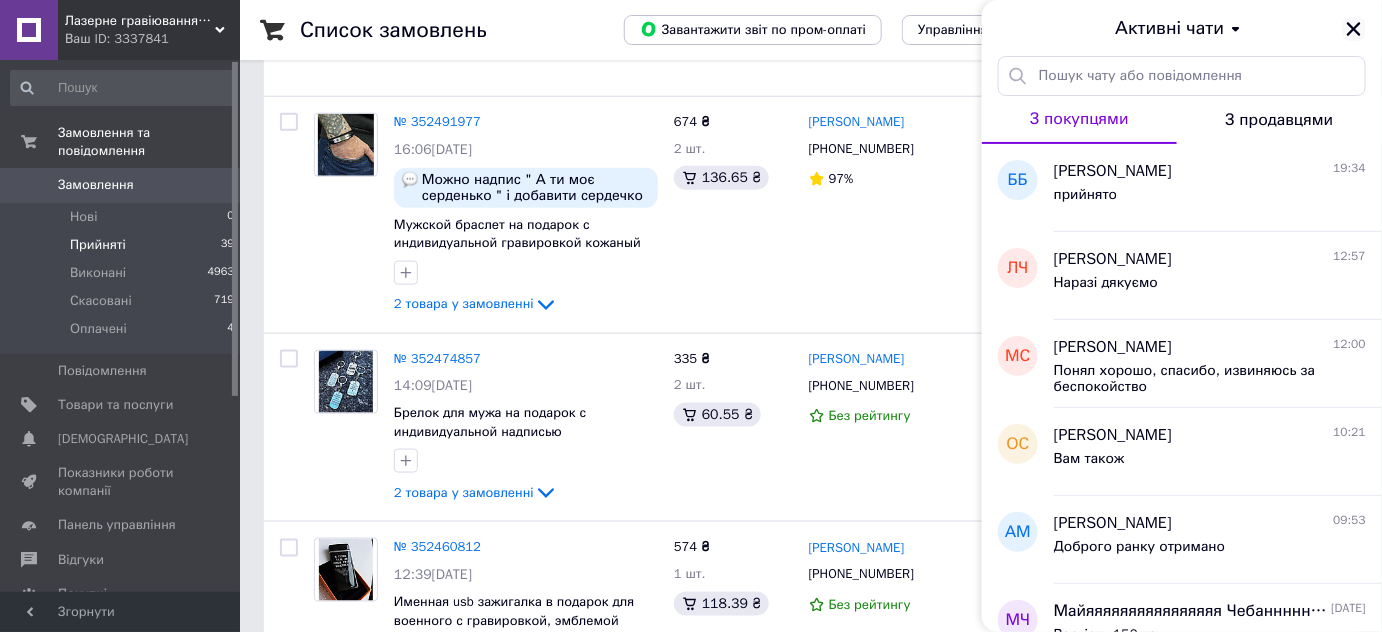 click 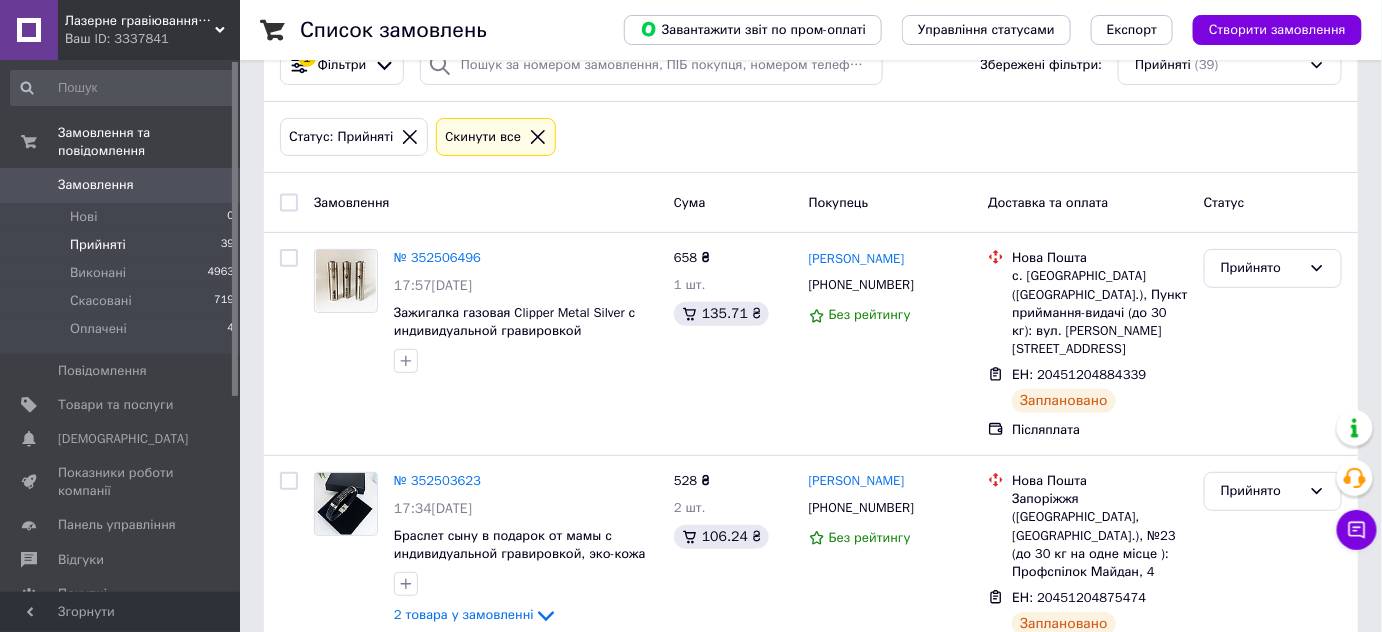 scroll, scrollTop: 0, scrollLeft: 0, axis: both 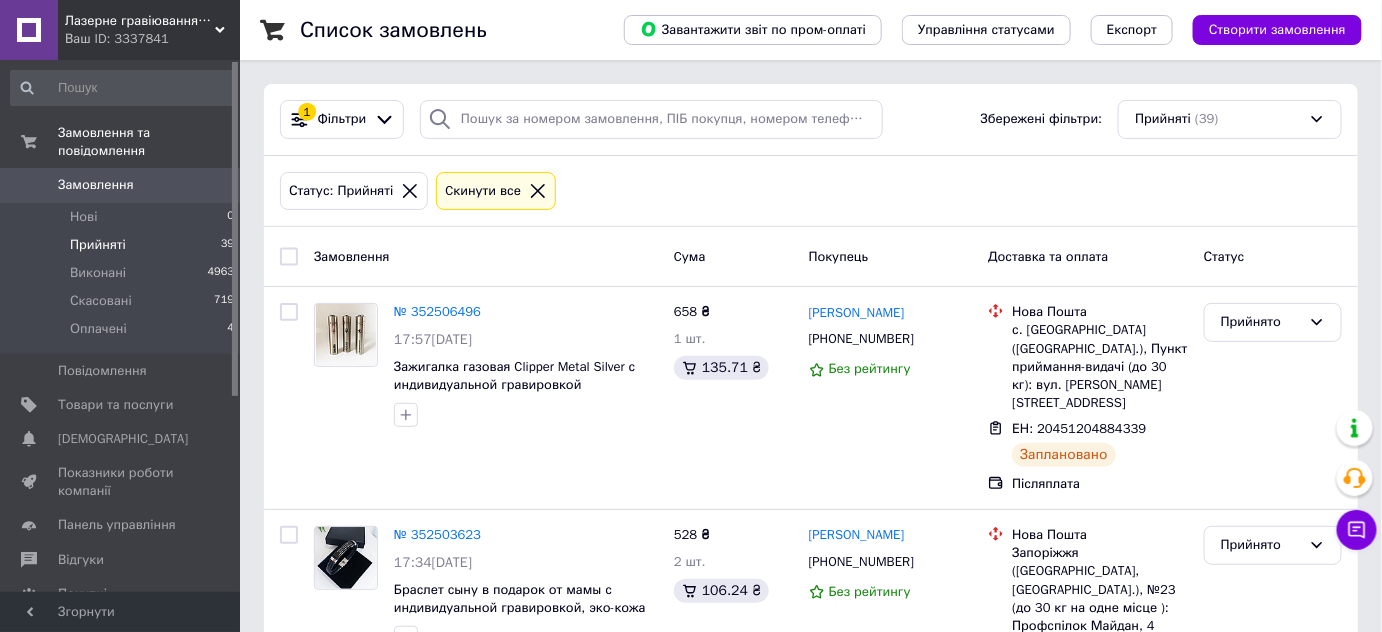 click on "Прийняті" at bounding box center (98, 245) 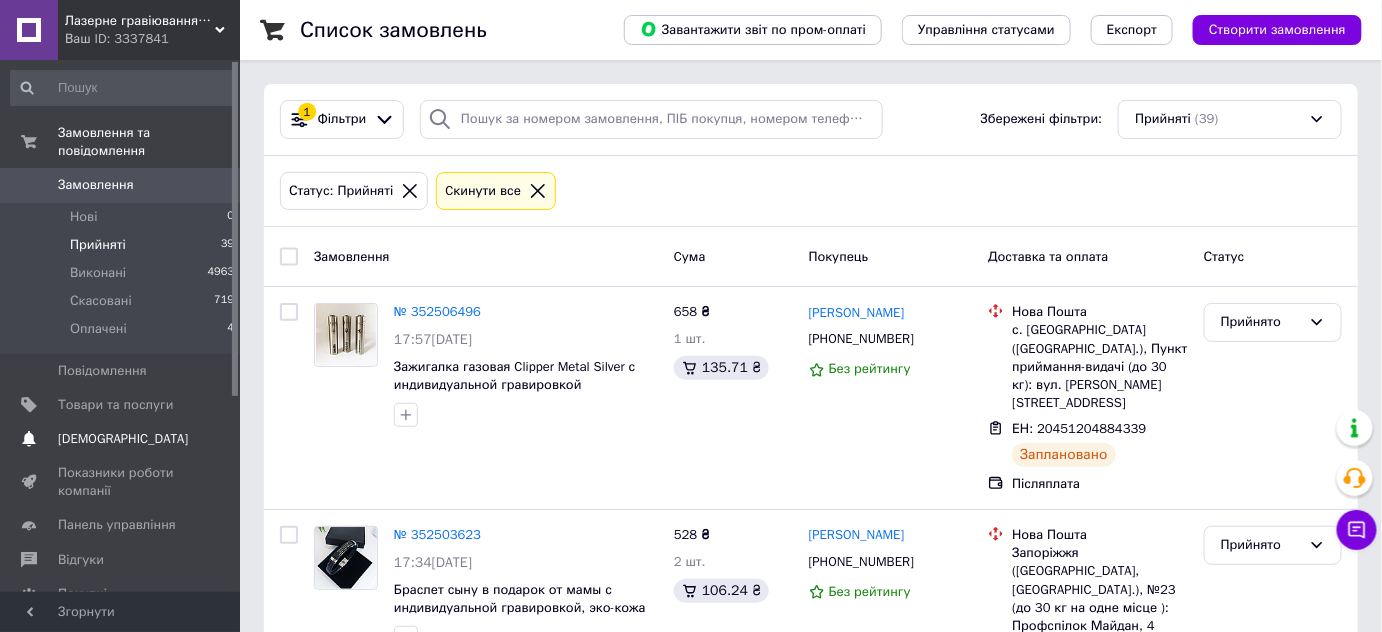 click on "[DEMOGRAPHIC_DATA]" at bounding box center (123, 439) 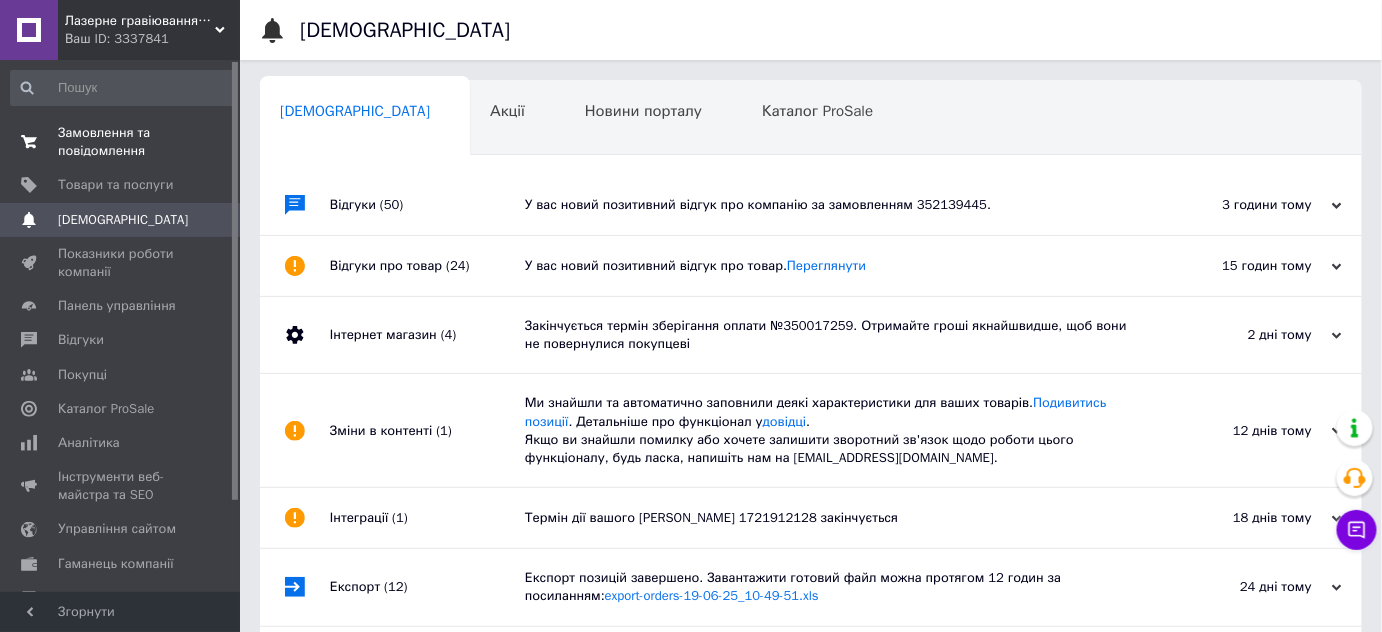 click on "Замовлення та повідомлення" at bounding box center (121, 142) 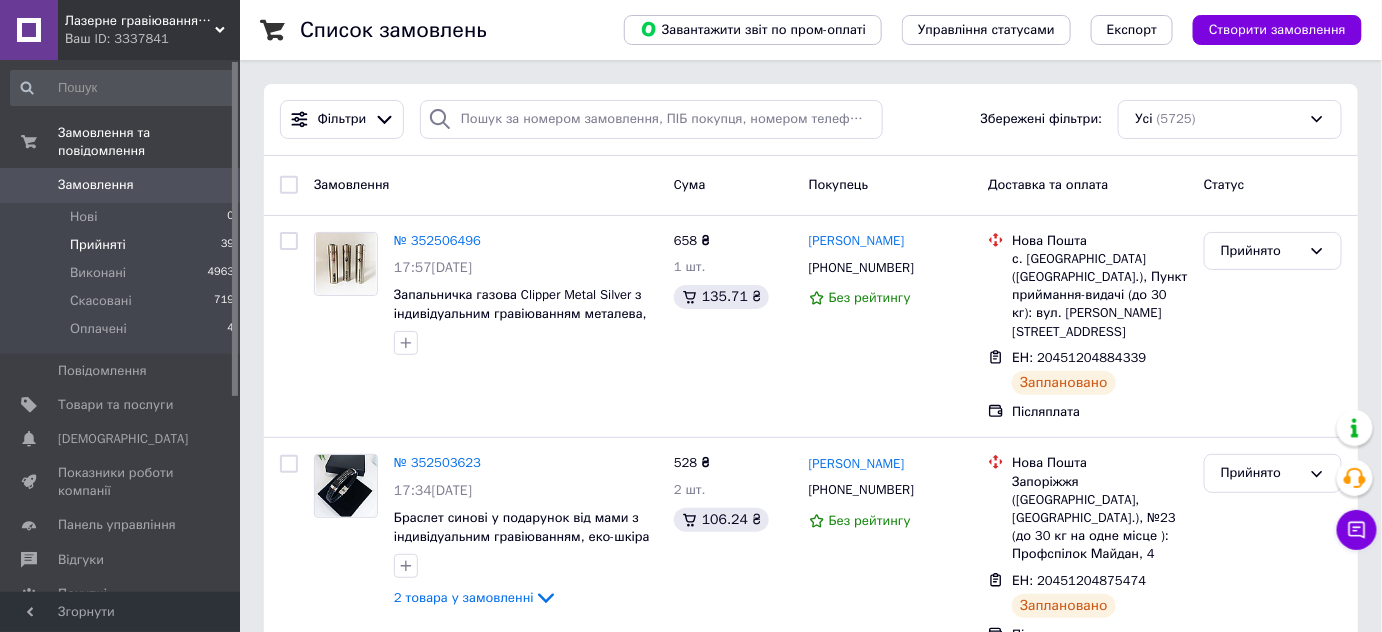 scroll, scrollTop: 0, scrollLeft: 0, axis: both 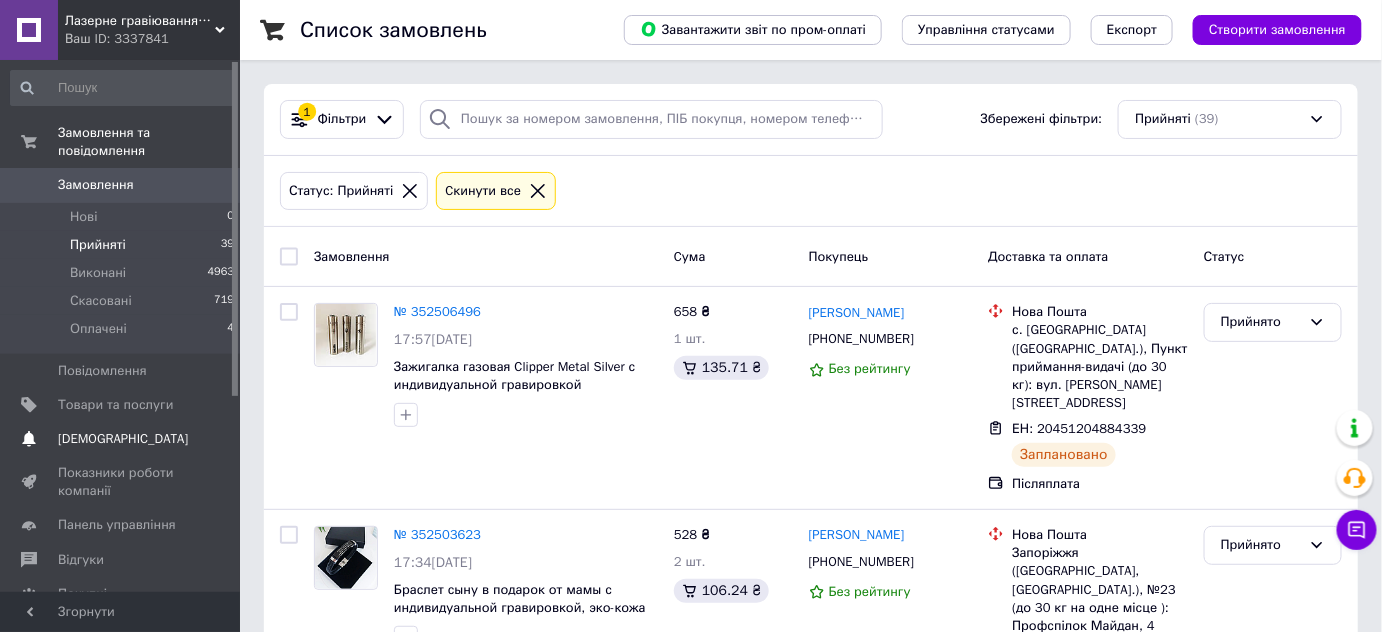click on "Сповіщення 0 0" at bounding box center [123, 439] 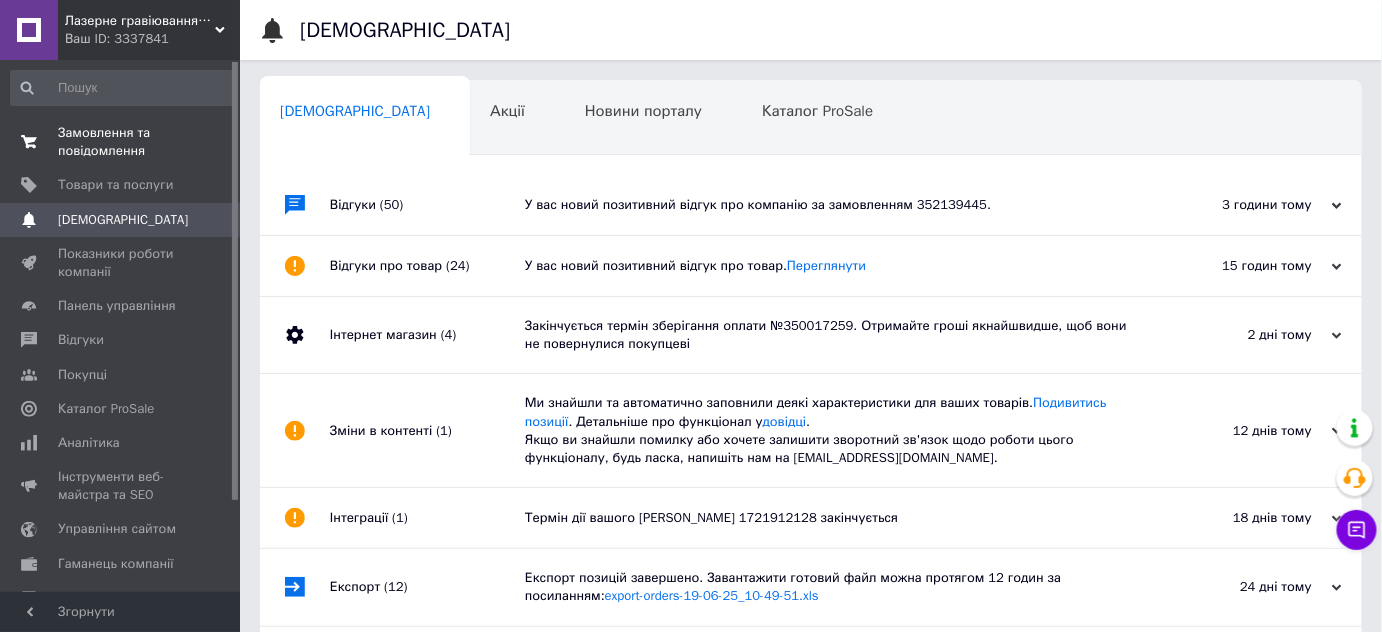 click on "Замовлення та повідомлення 0 0" at bounding box center (123, 142) 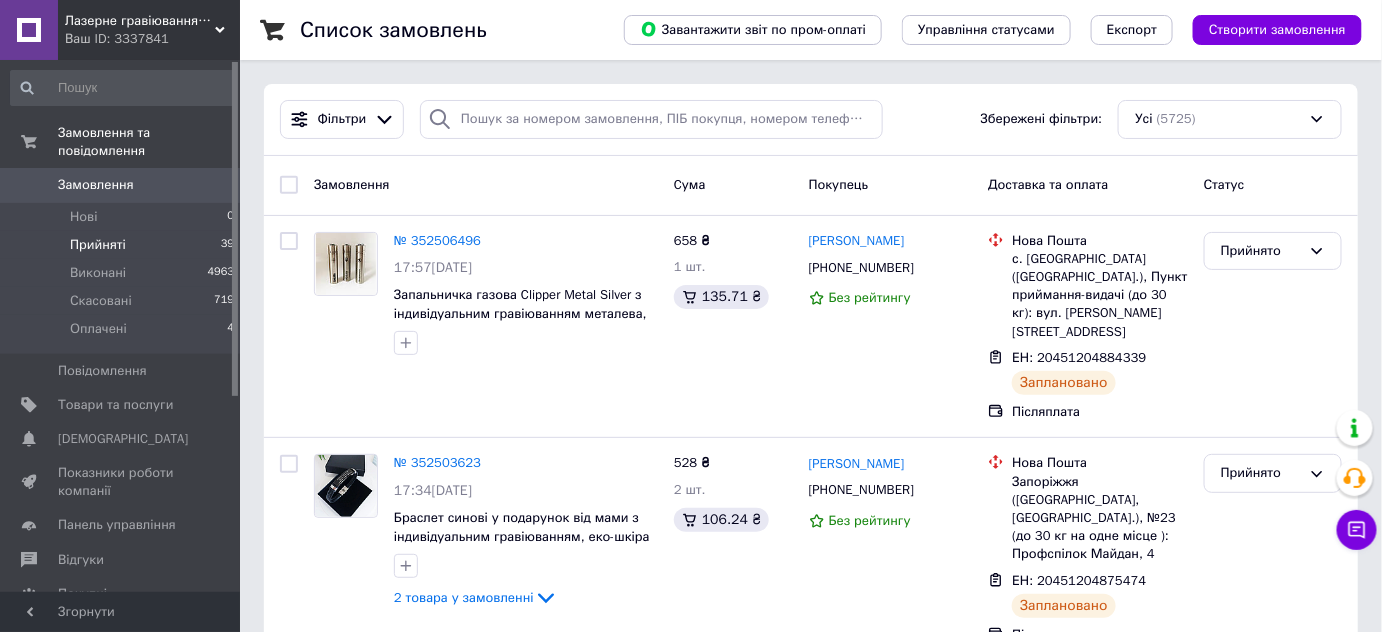 click on "Прийняті" at bounding box center (98, 245) 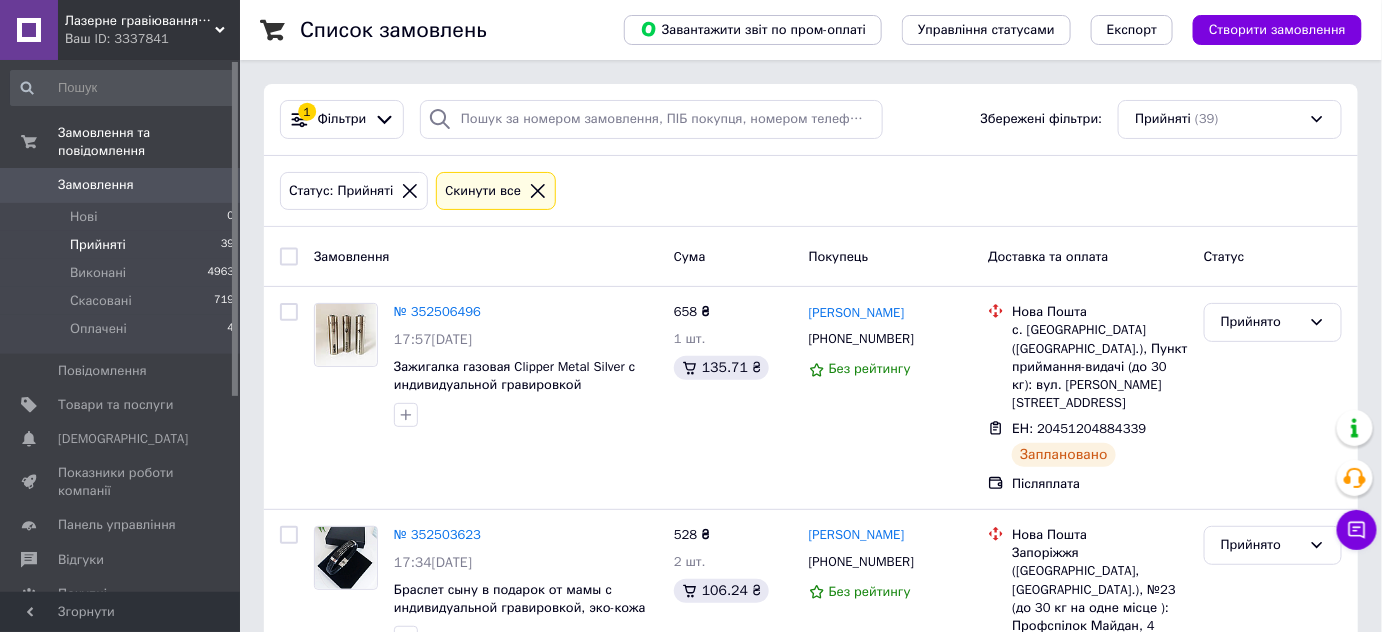scroll, scrollTop: 3866, scrollLeft: 0, axis: vertical 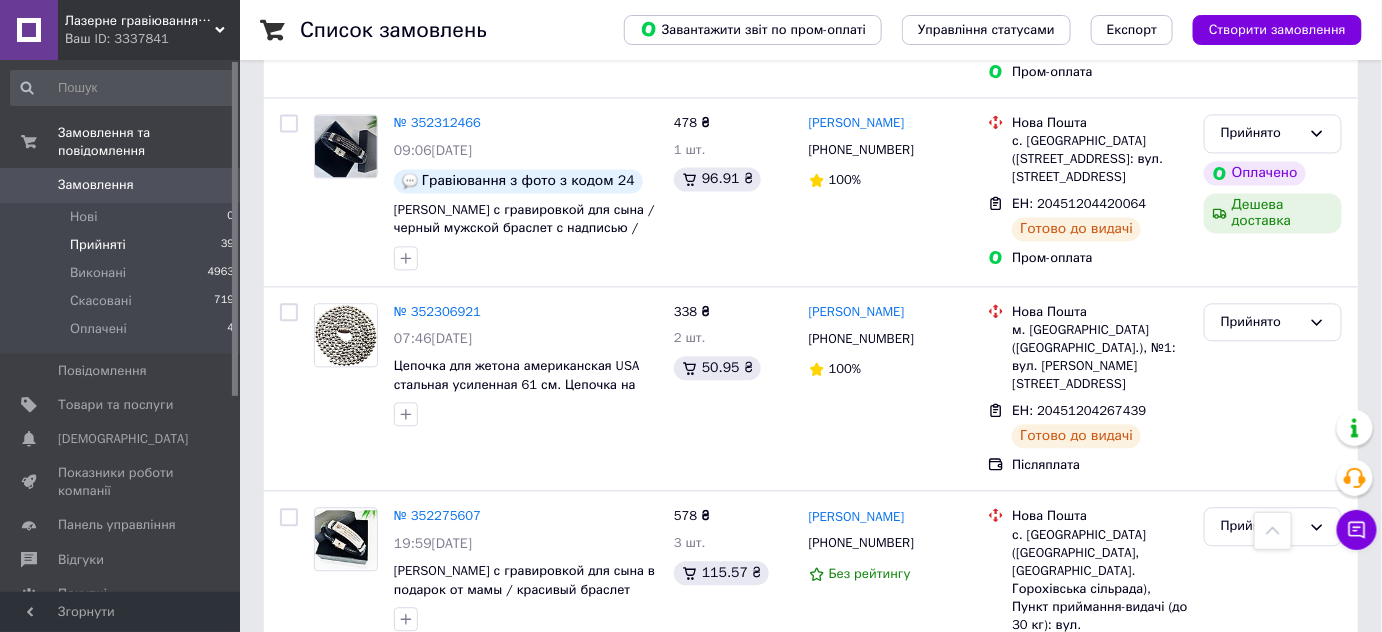 click on "2" at bounding box center (327, 811) 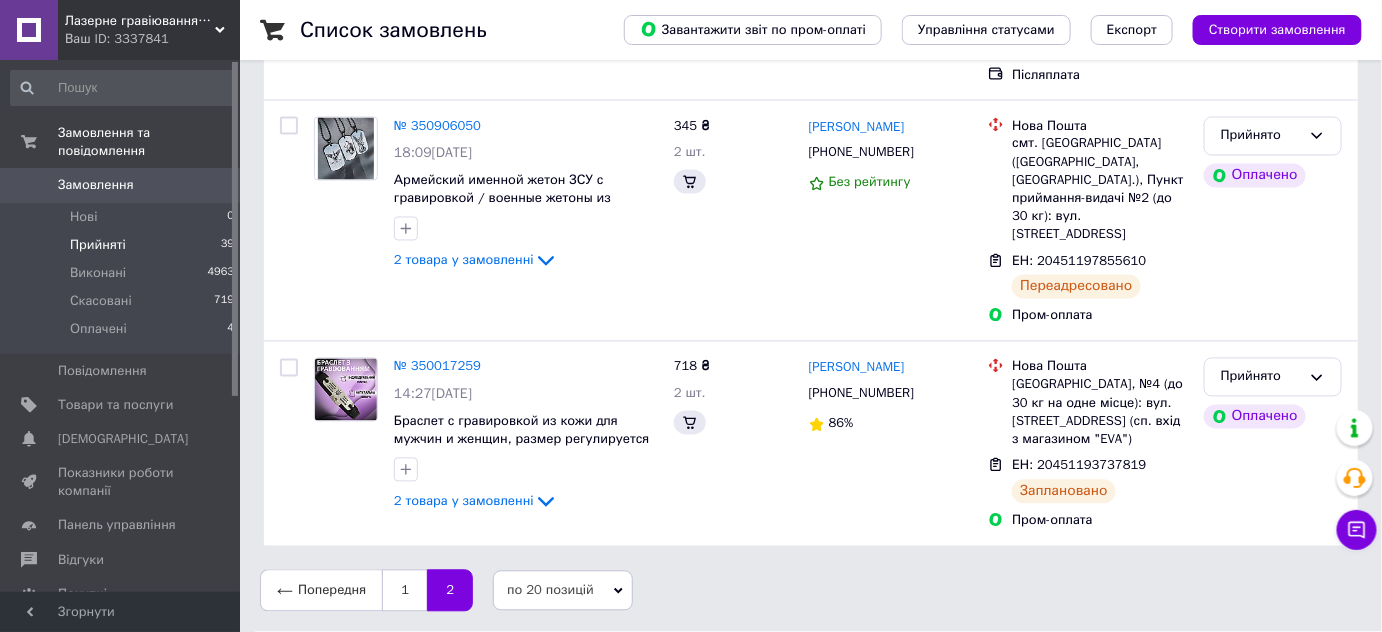 scroll, scrollTop: 0, scrollLeft: 0, axis: both 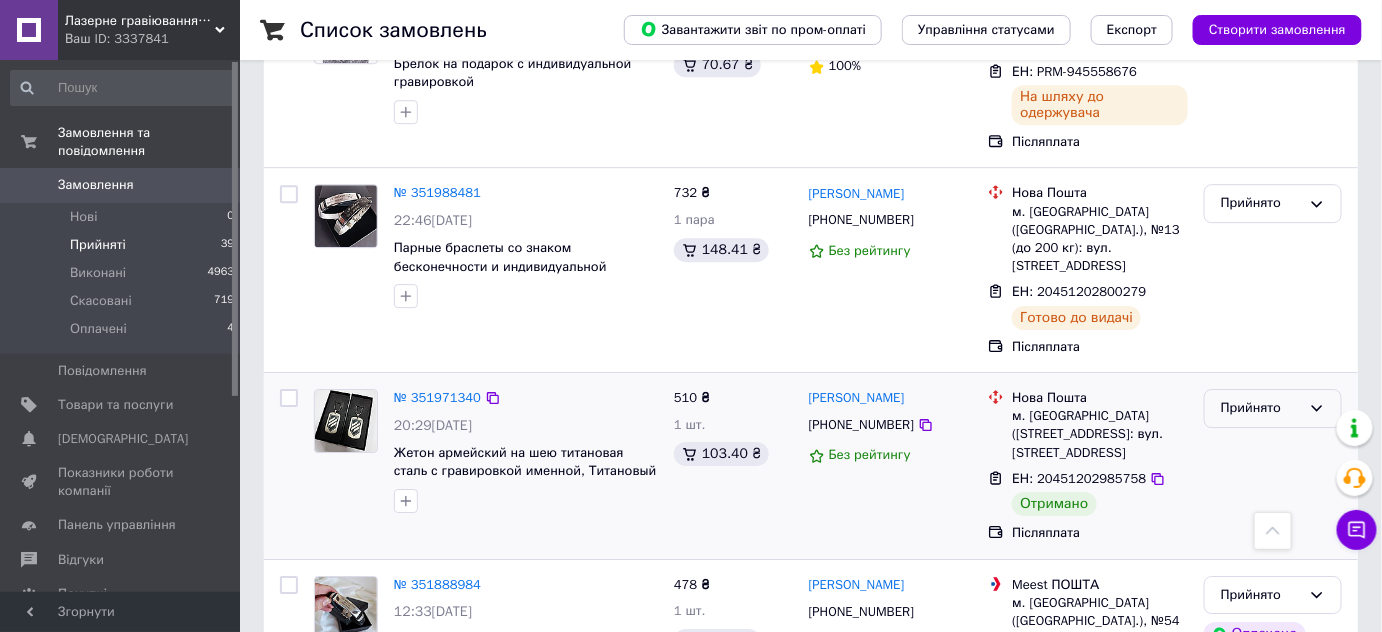drag, startPoint x: 1289, startPoint y: 352, endPoint x: 1277, endPoint y: 371, distance: 22.472204 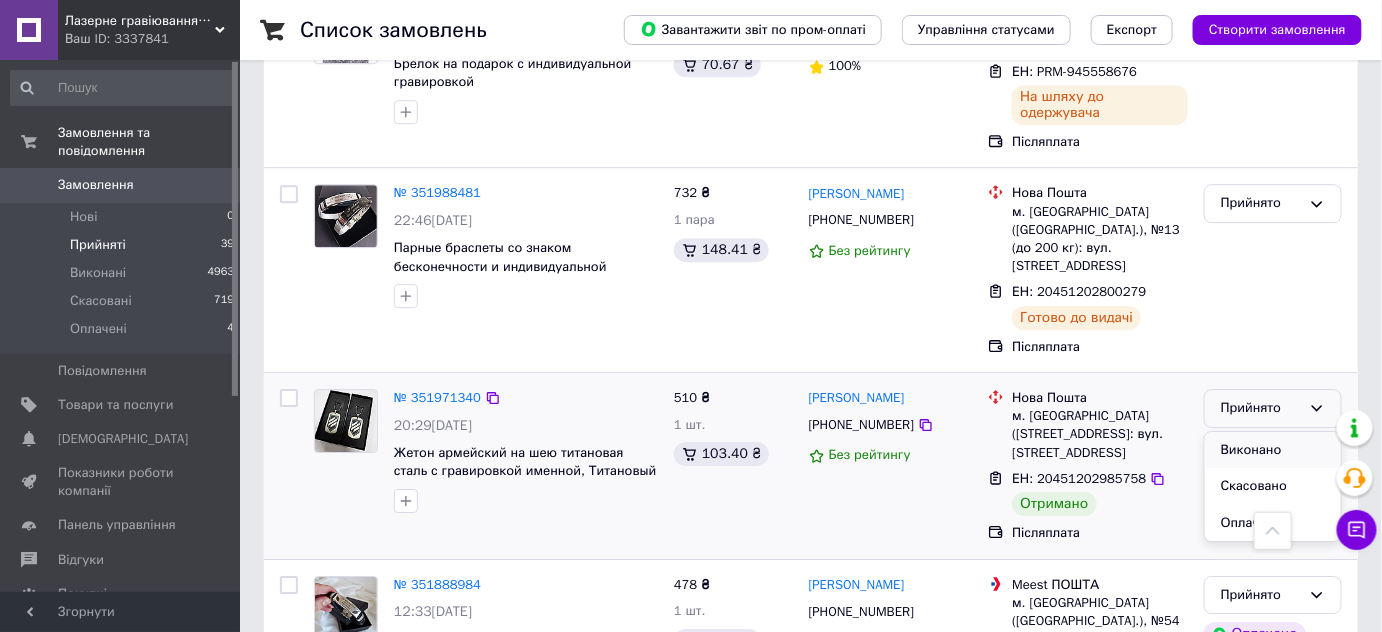 click on "Виконано" at bounding box center [1273, 450] 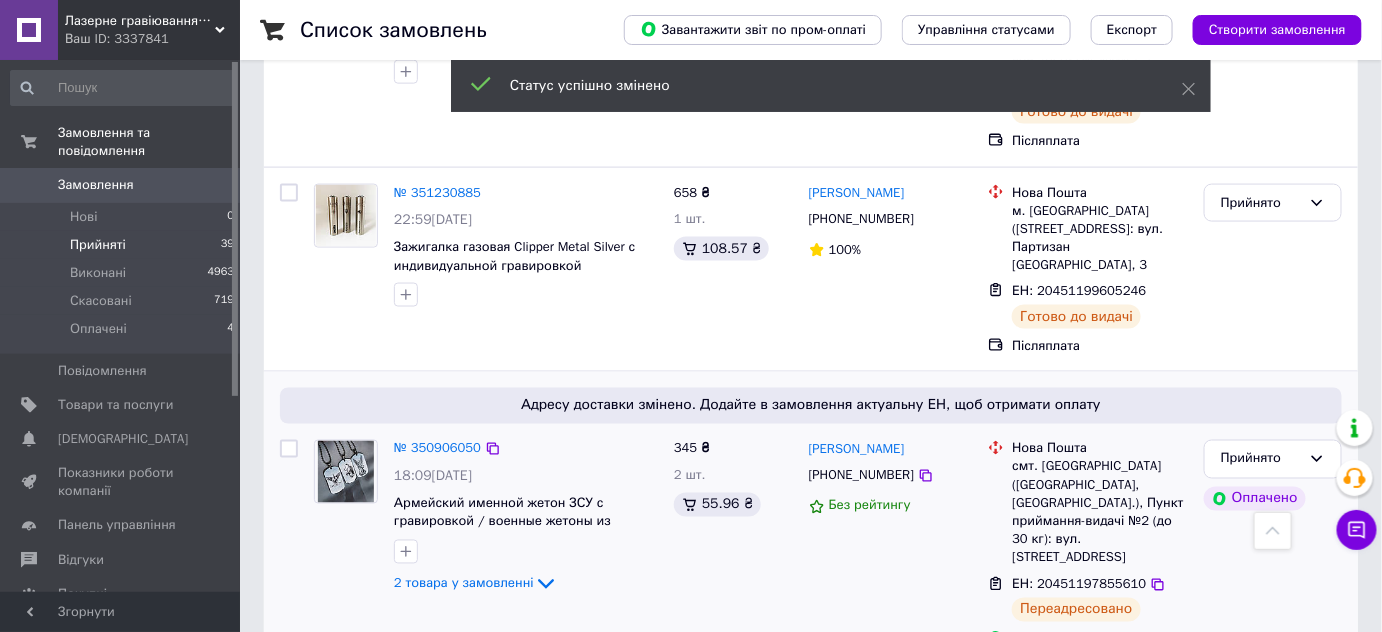 scroll, scrollTop: 3402, scrollLeft: 0, axis: vertical 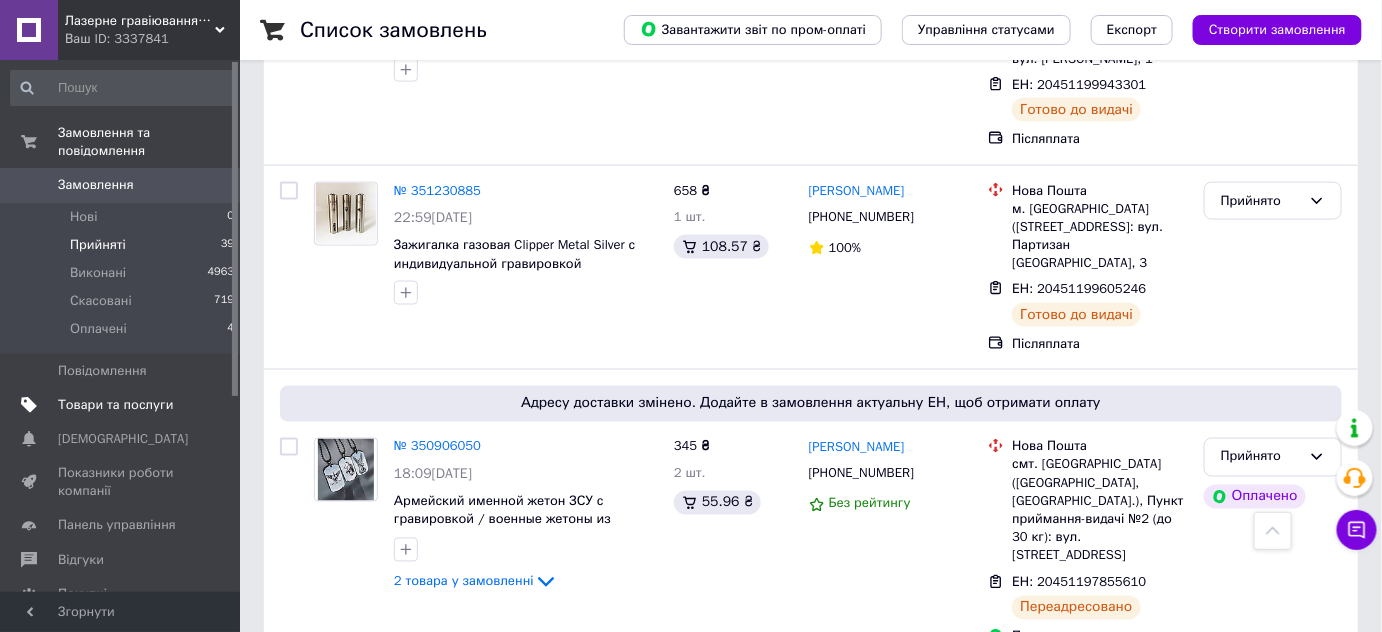 click on "Товари та послуги" at bounding box center (115, 405) 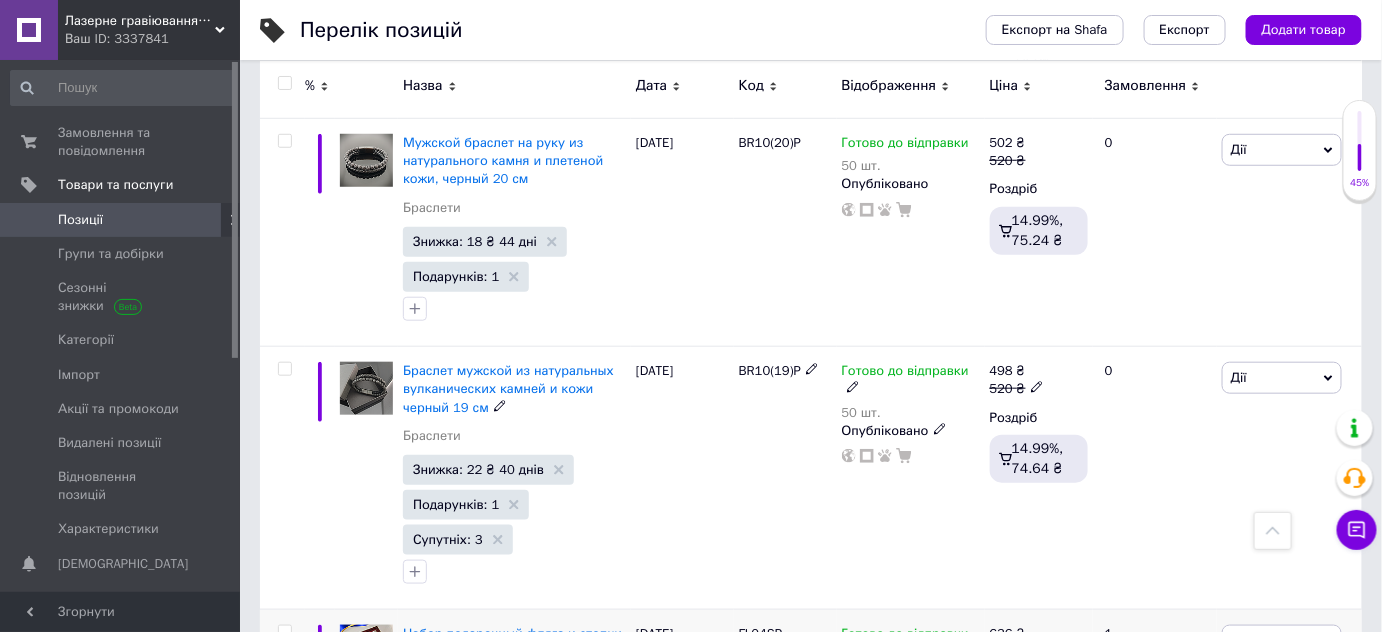 scroll, scrollTop: 818, scrollLeft: 0, axis: vertical 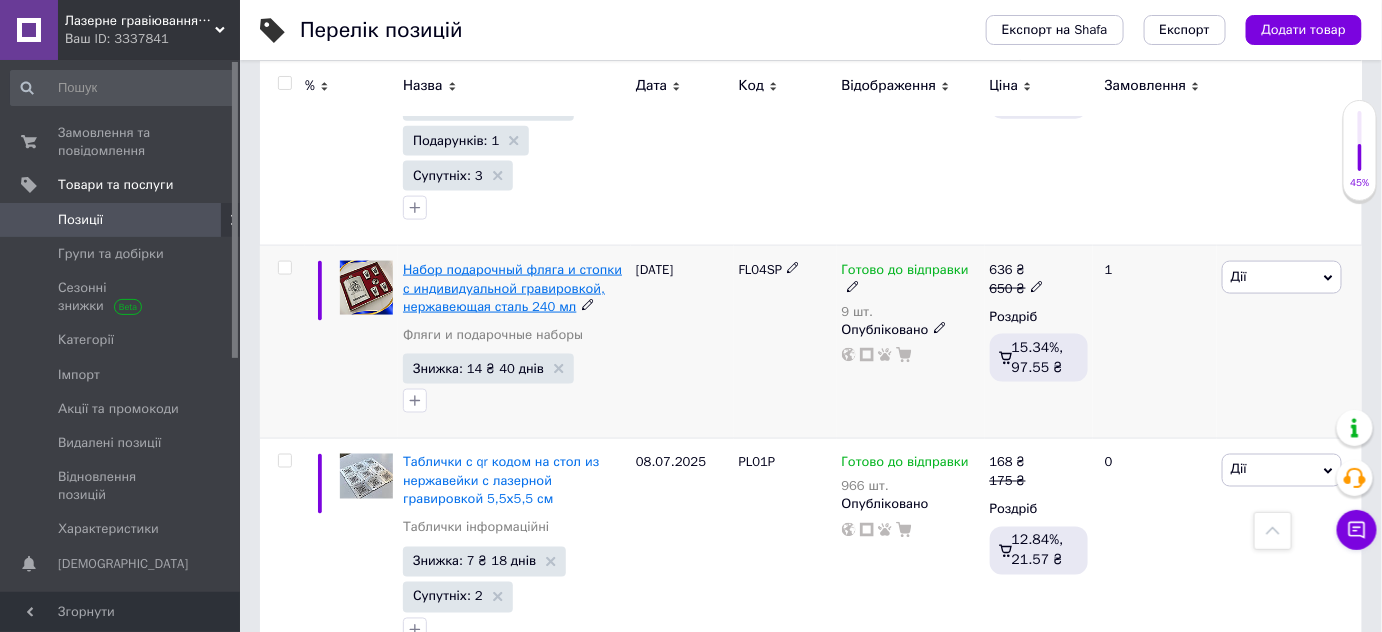 click on "Набор подарочный фляга и стопки с индивидуальной гравировкой, нержавеющая сталь 240 мл" at bounding box center [512, 287] 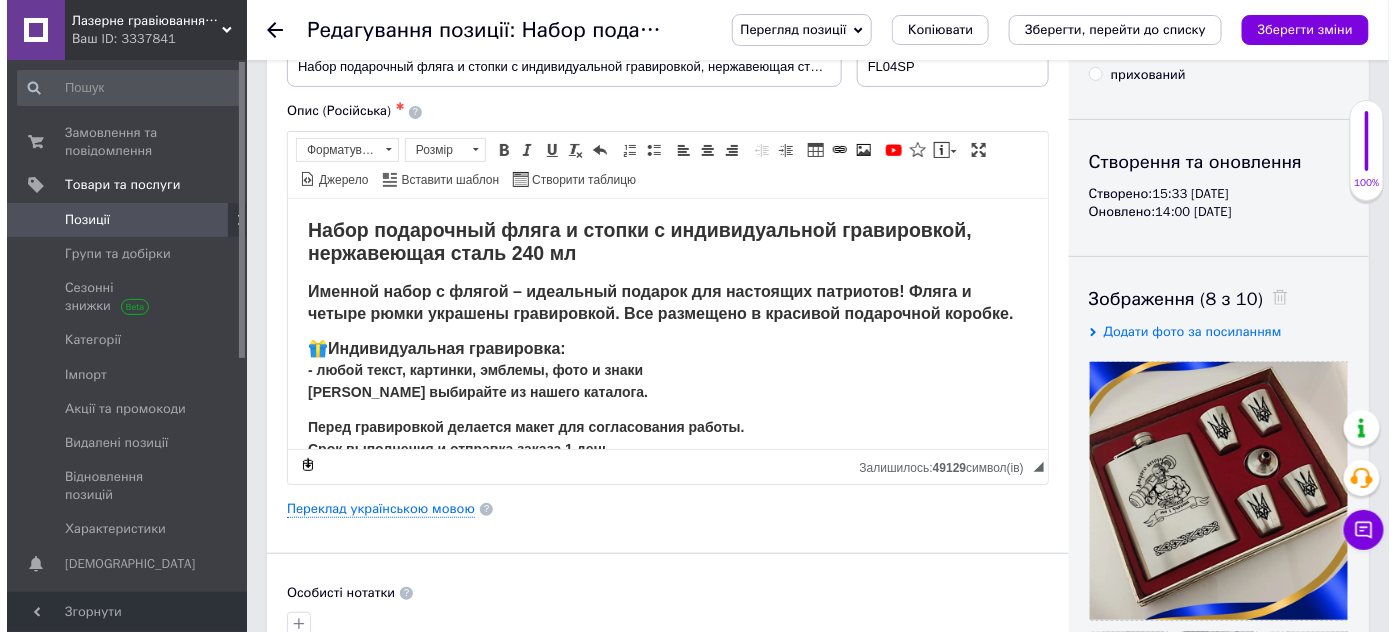scroll, scrollTop: 0, scrollLeft: 0, axis: both 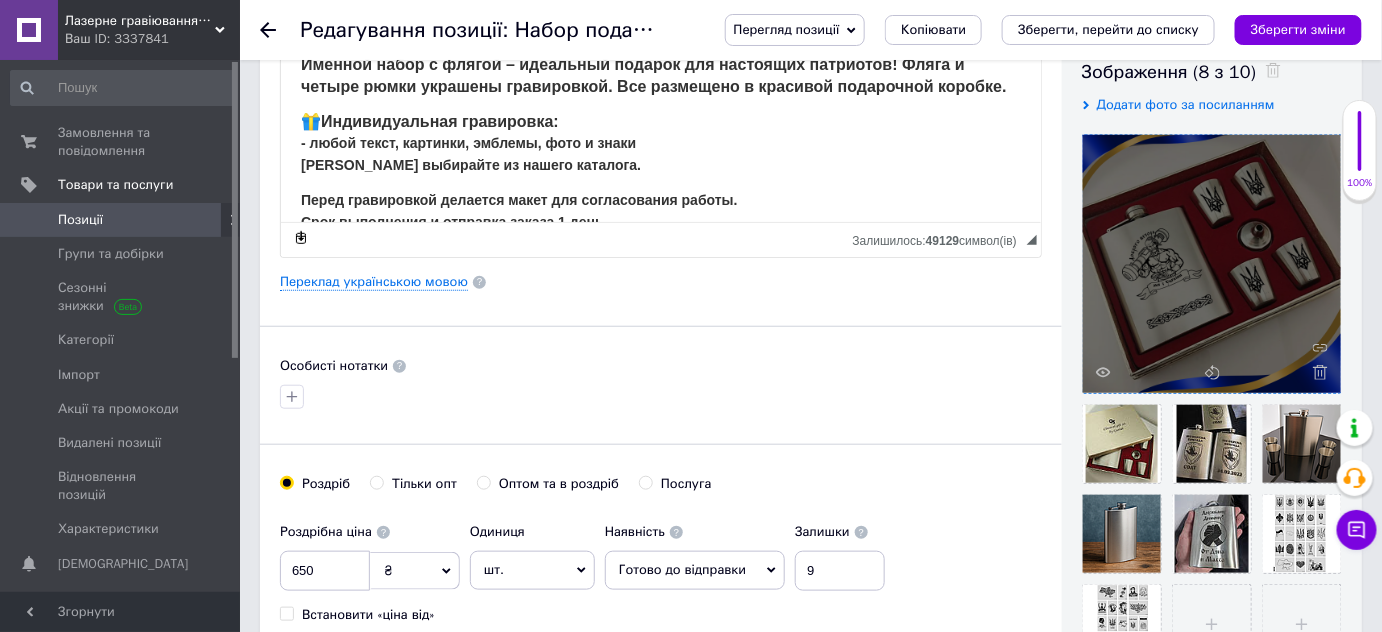 click at bounding box center (1212, 264) 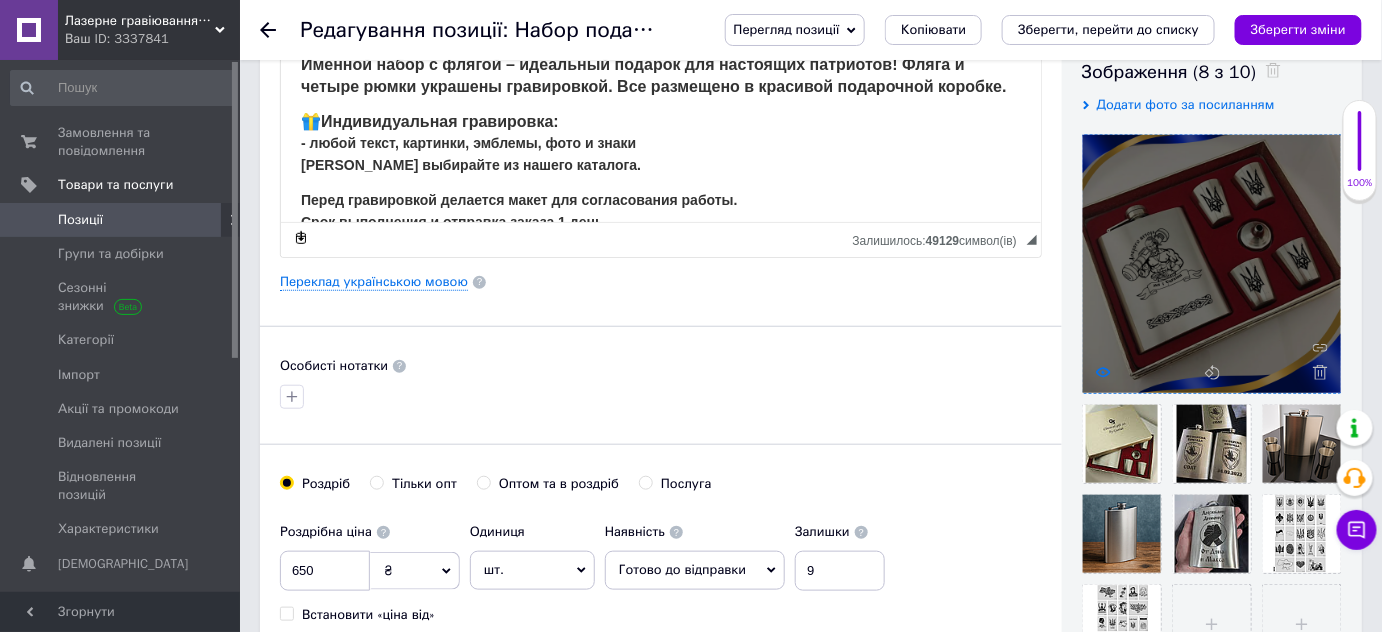 click 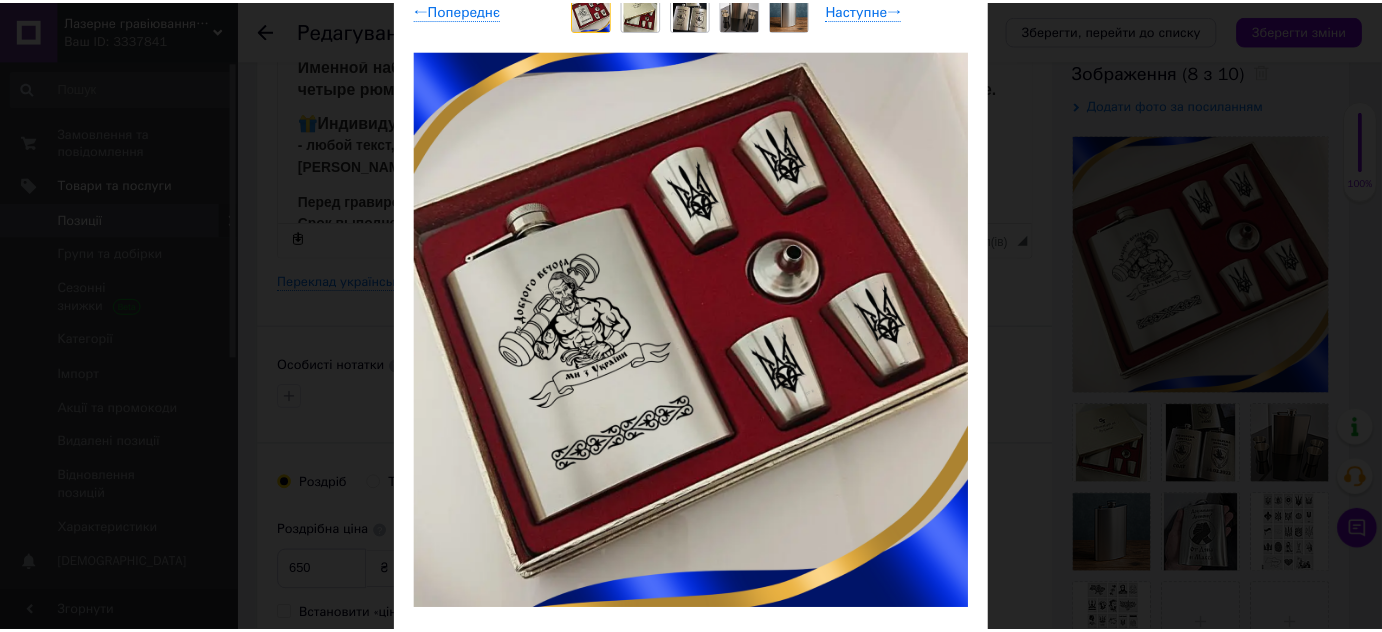 scroll, scrollTop: 90, scrollLeft: 0, axis: vertical 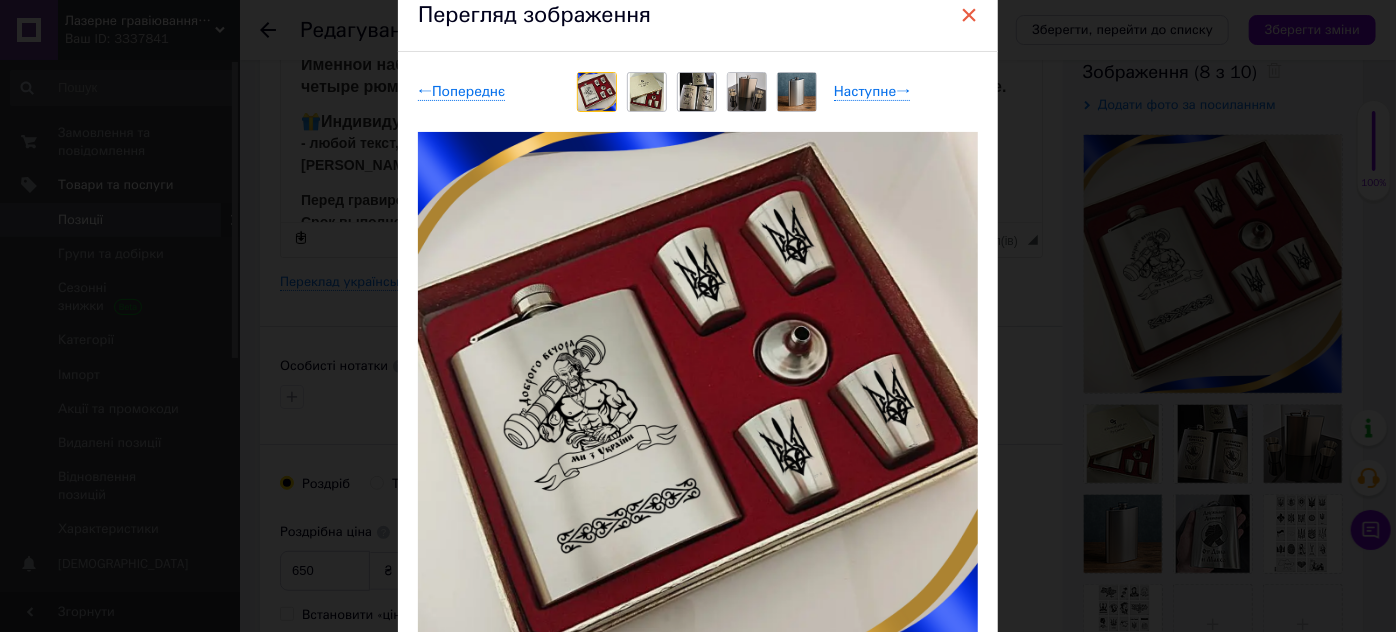 click on "×" at bounding box center (969, 15) 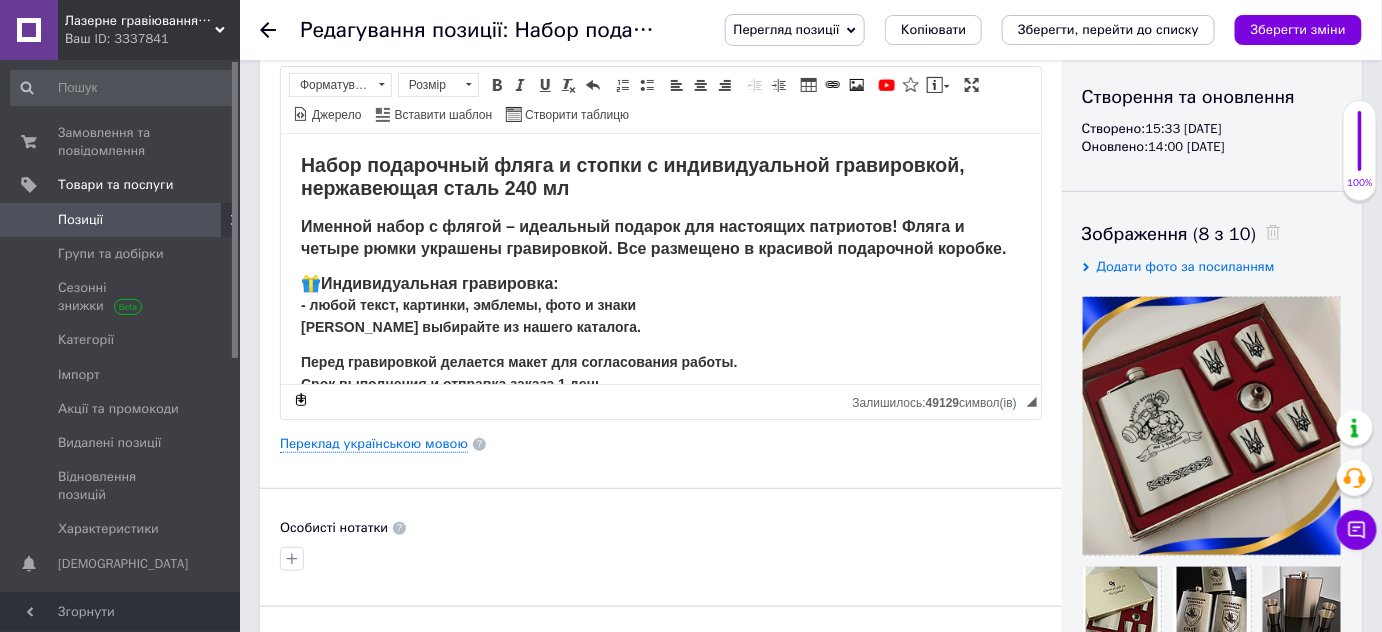 scroll, scrollTop: 0, scrollLeft: 0, axis: both 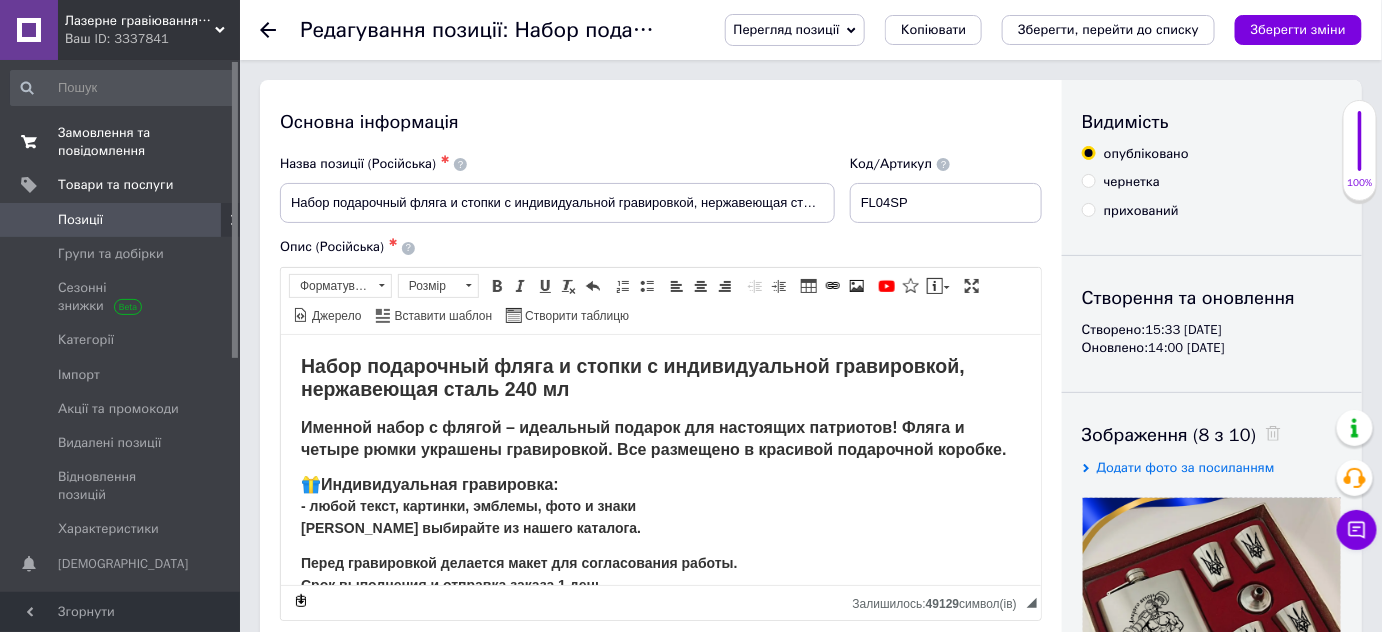 click on "Замовлення та повідомлення" at bounding box center (121, 142) 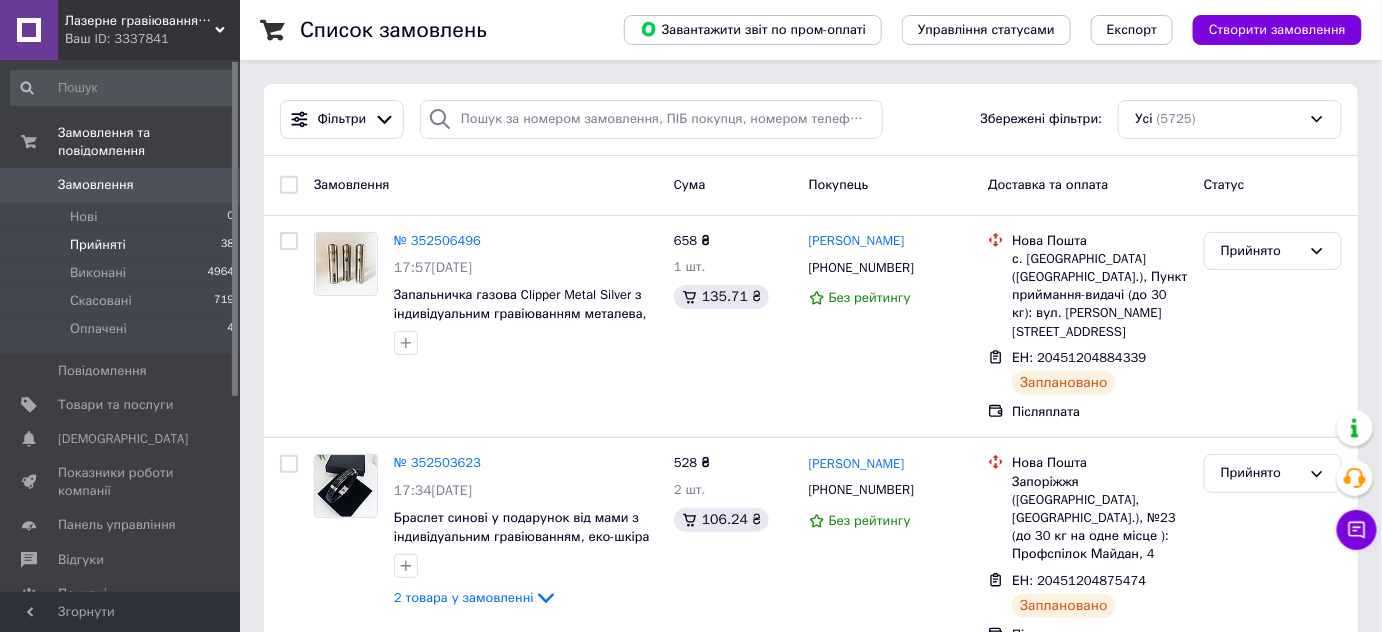 click on "Прийняті" at bounding box center (98, 245) 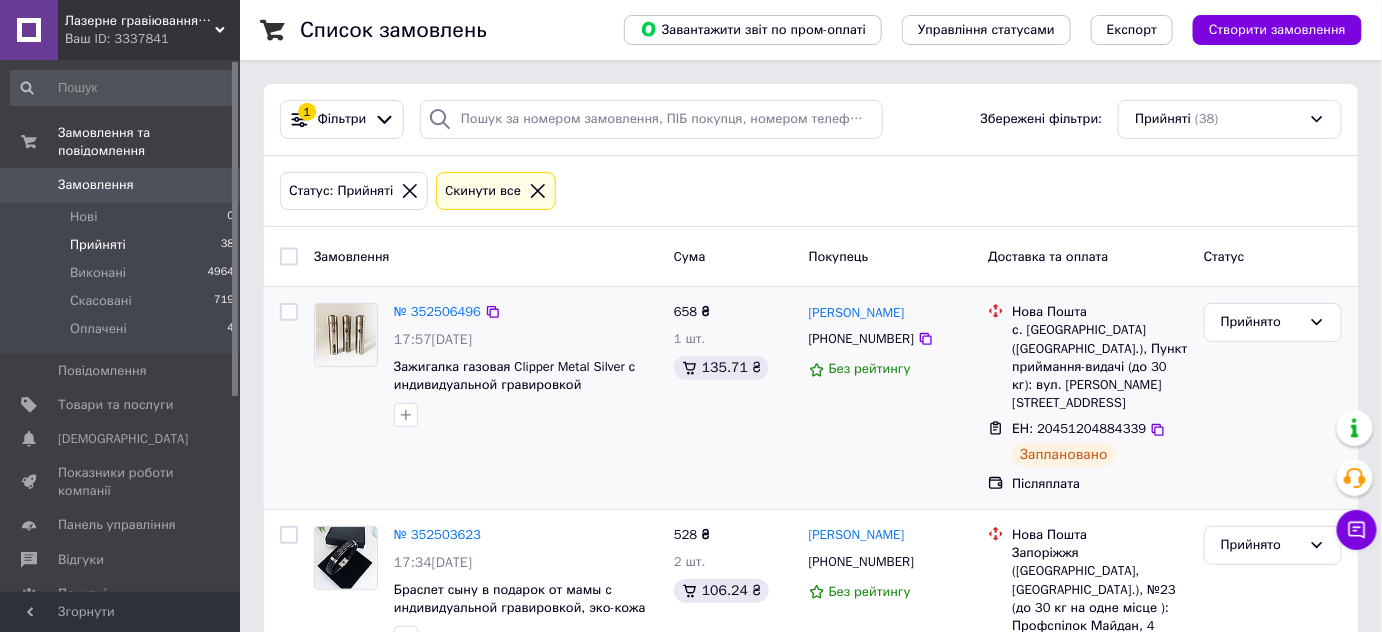 scroll, scrollTop: 90, scrollLeft: 0, axis: vertical 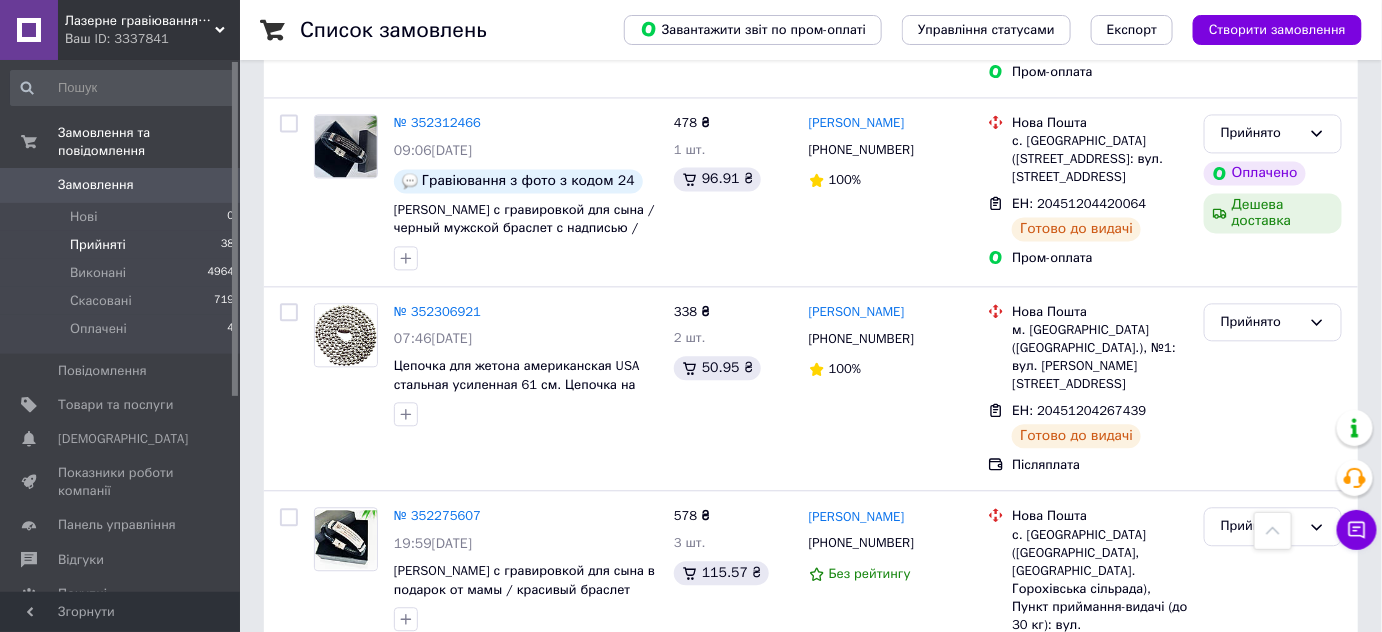 click on "2" at bounding box center [327, 811] 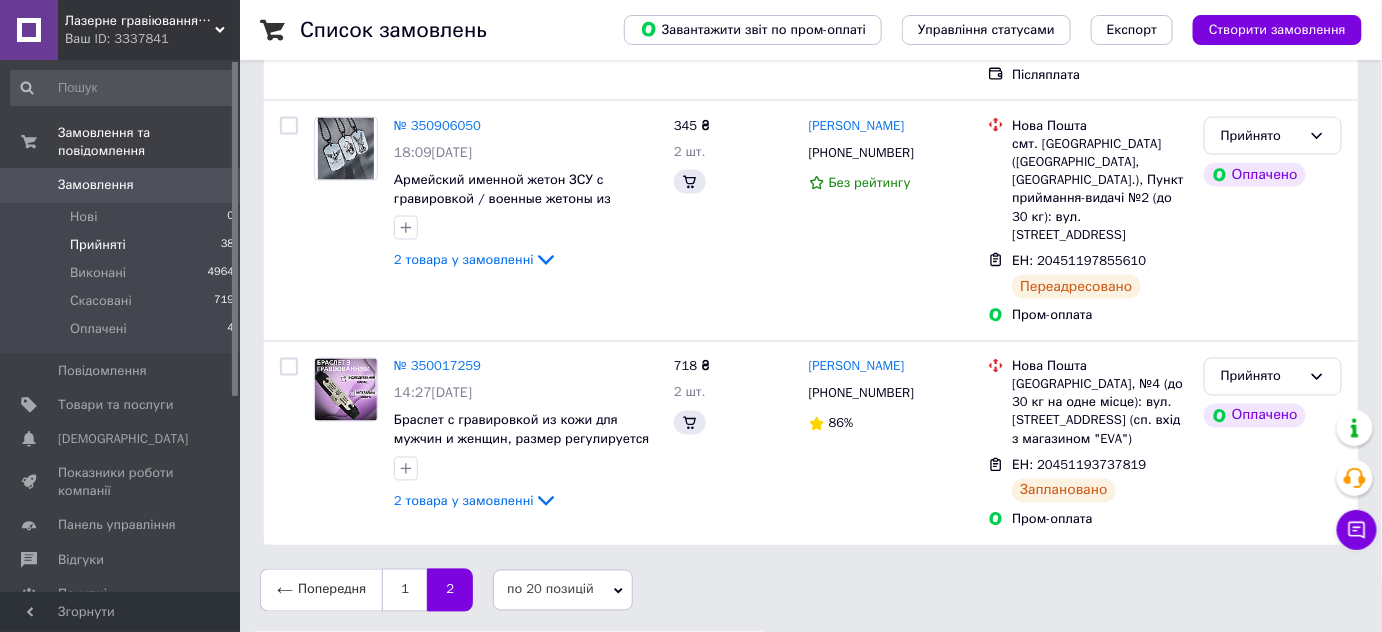 scroll, scrollTop: 0, scrollLeft: 0, axis: both 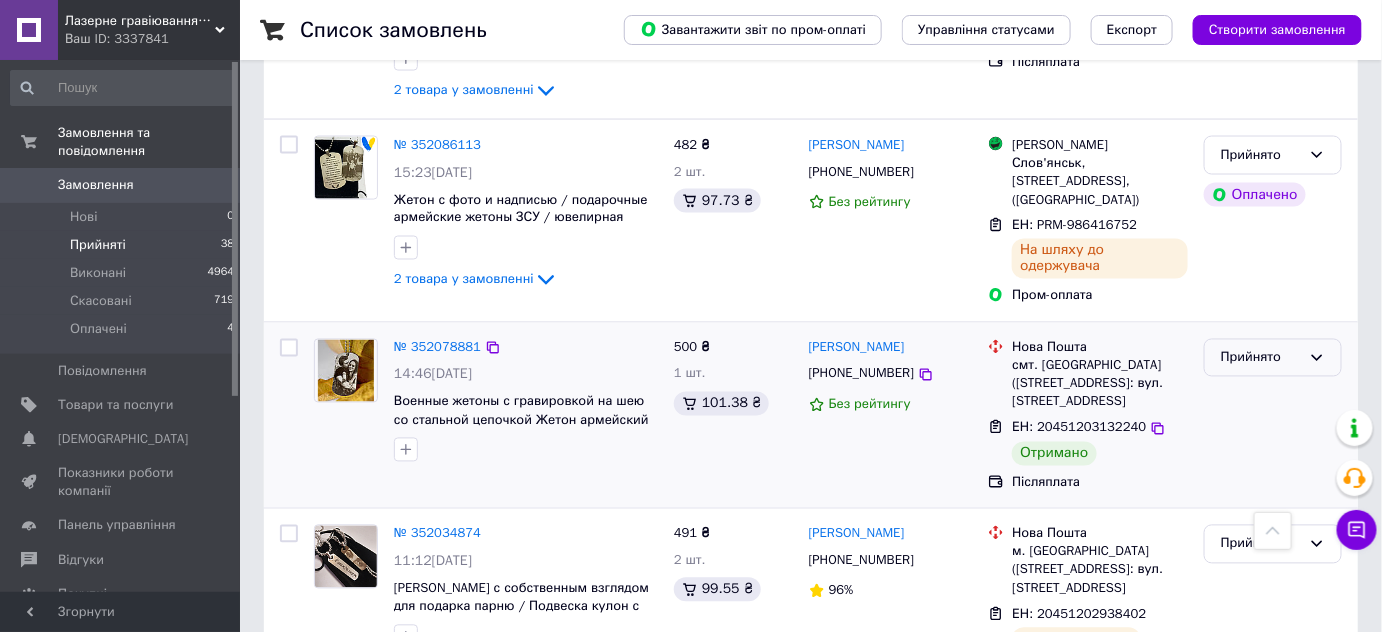 click on "Прийнято" at bounding box center [1261, 358] 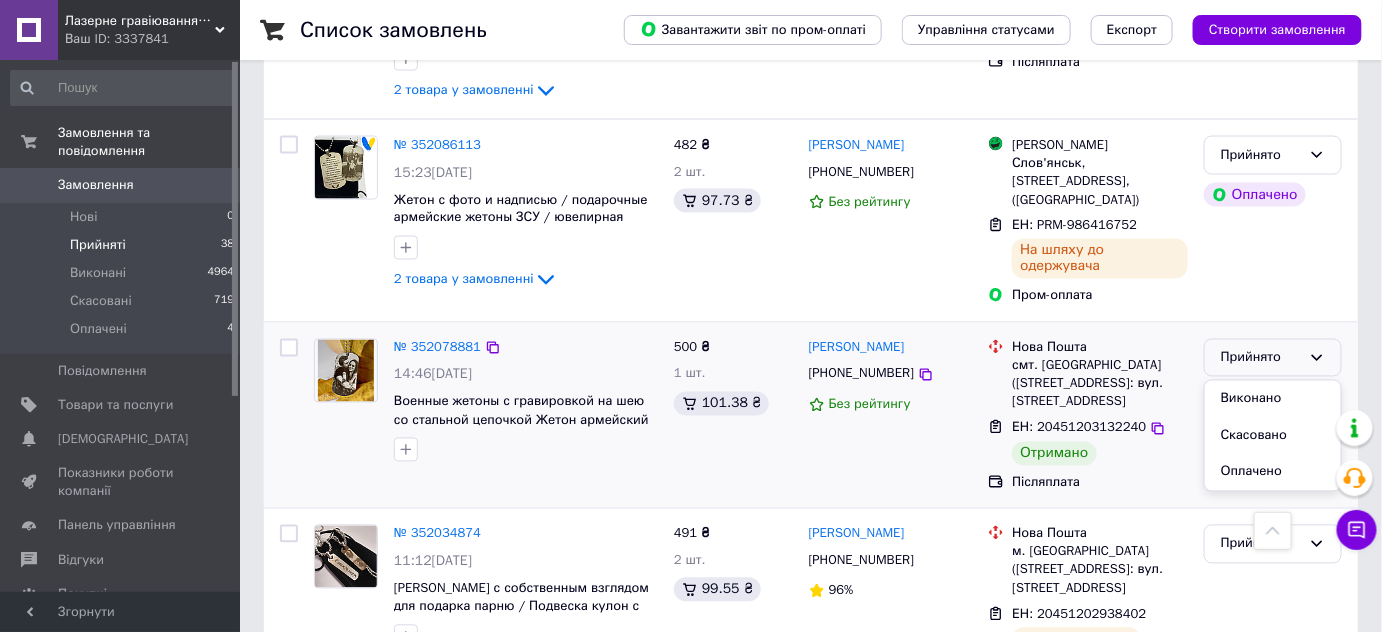 click on "Виконано" at bounding box center (1273, 399) 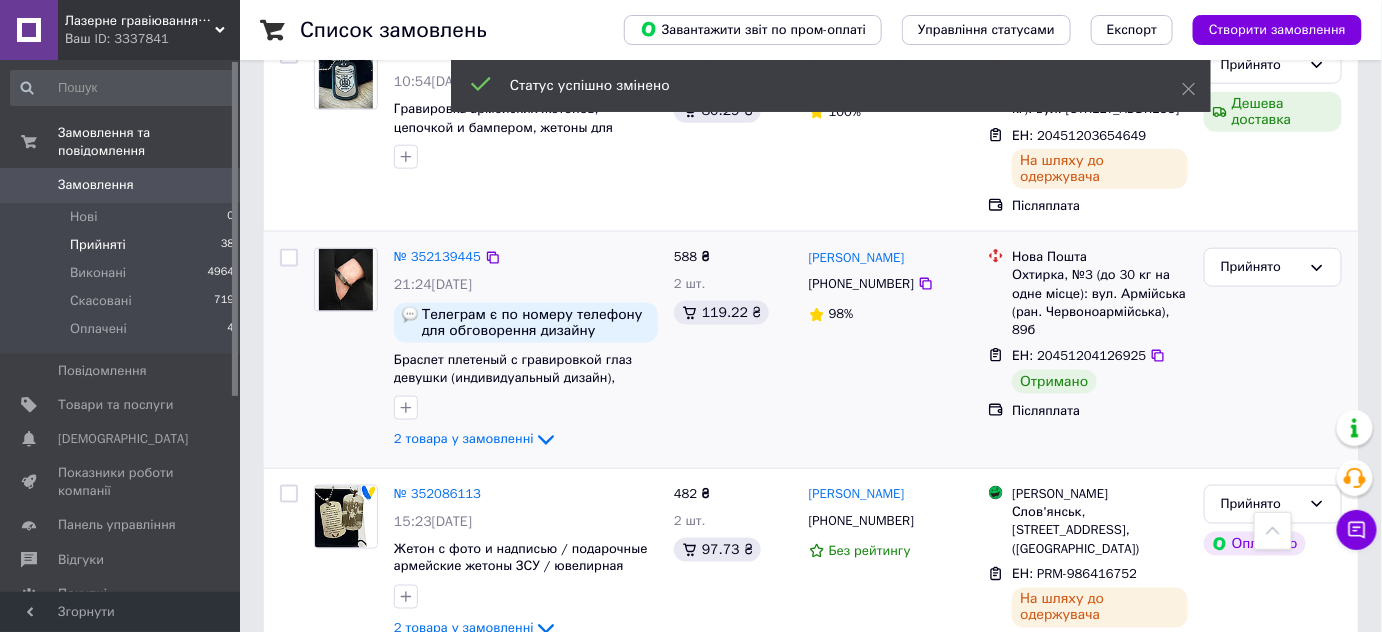 scroll, scrollTop: 687, scrollLeft: 0, axis: vertical 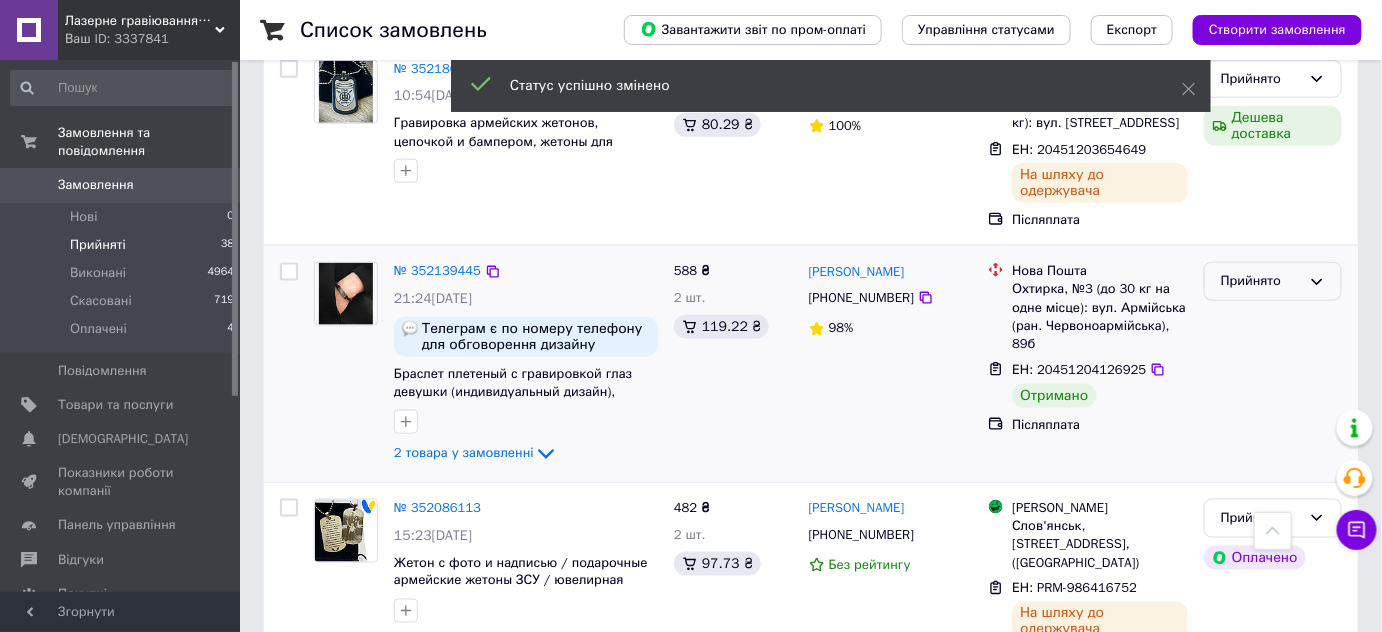 click on "Прийнято" at bounding box center [1261, 281] 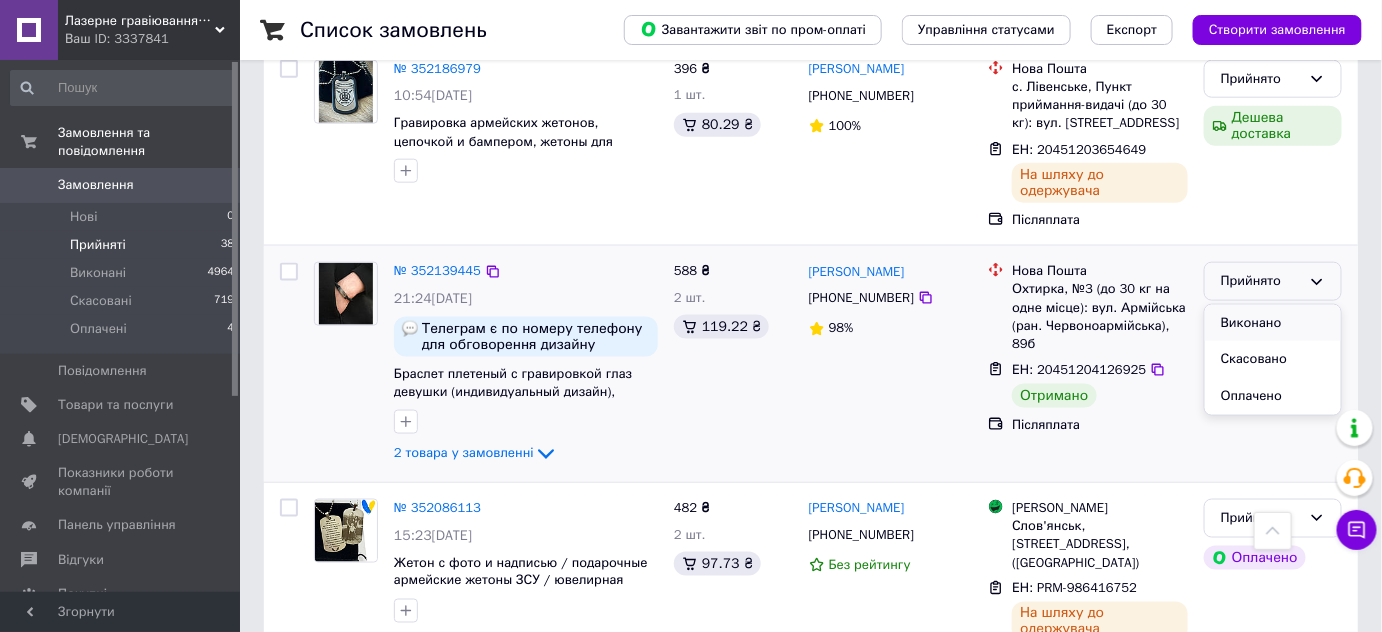 click on "Виконано" at bounding box center [1273, 323] 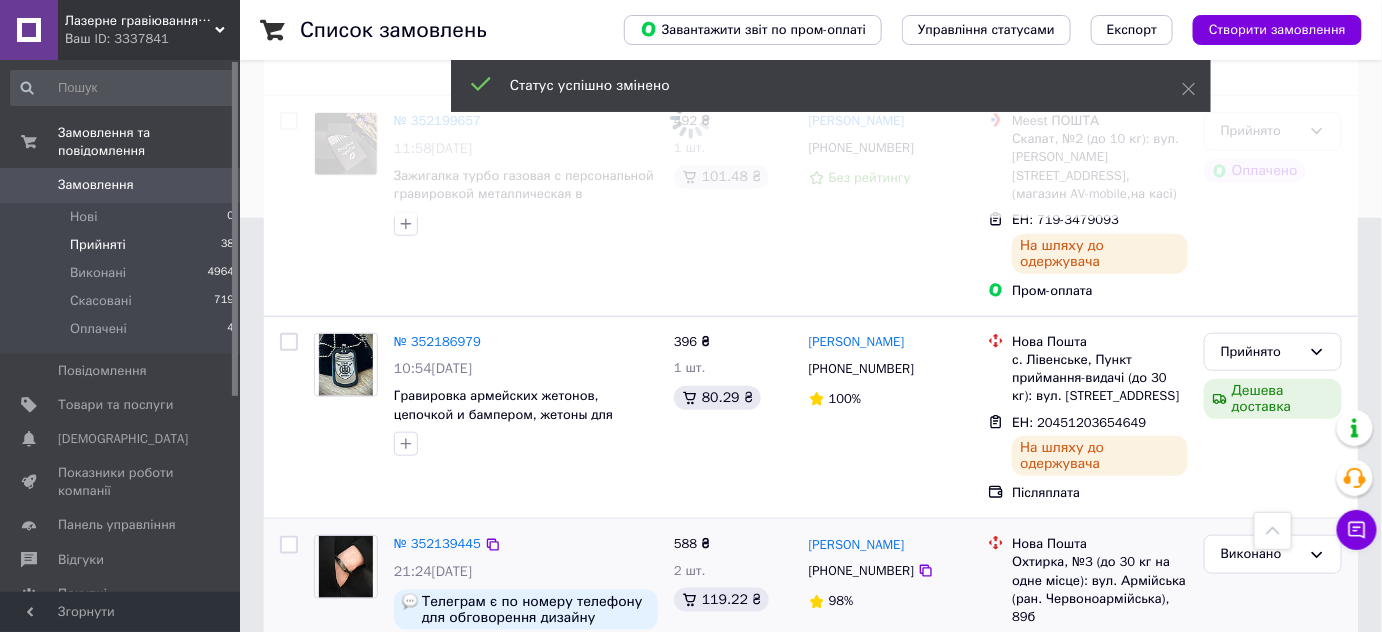 scroll, scrollTop: 0, scrollLeft: 0, axis: both 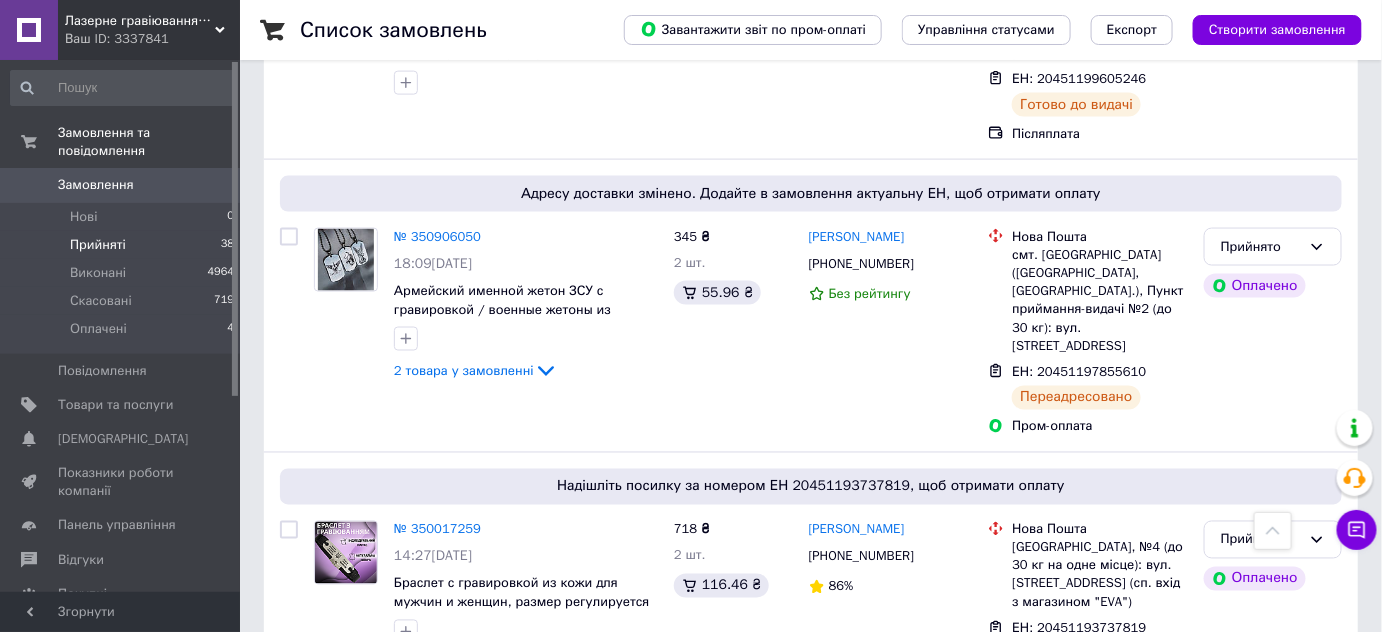 drag, startPoint x: 98, startPoint y: 223, endPoint x: 188, endPoint y: 282, distance: 107.61505 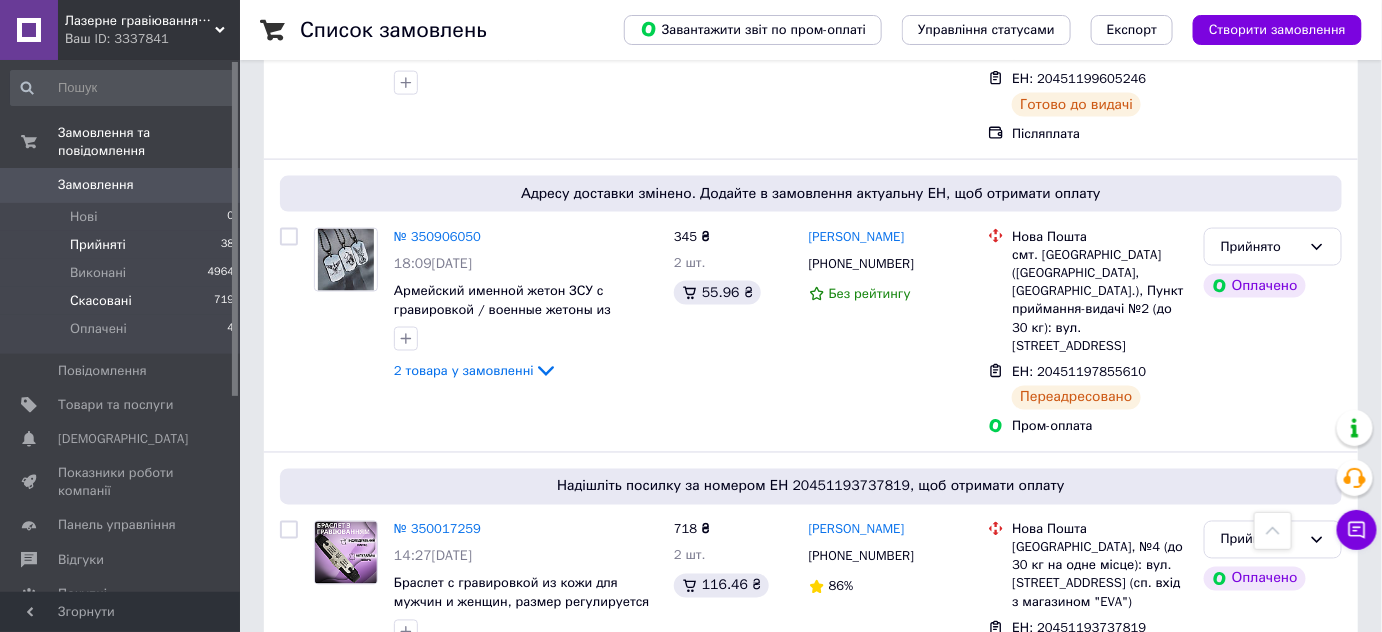 click on "Прийняті" at bounding box center [98, 245] 